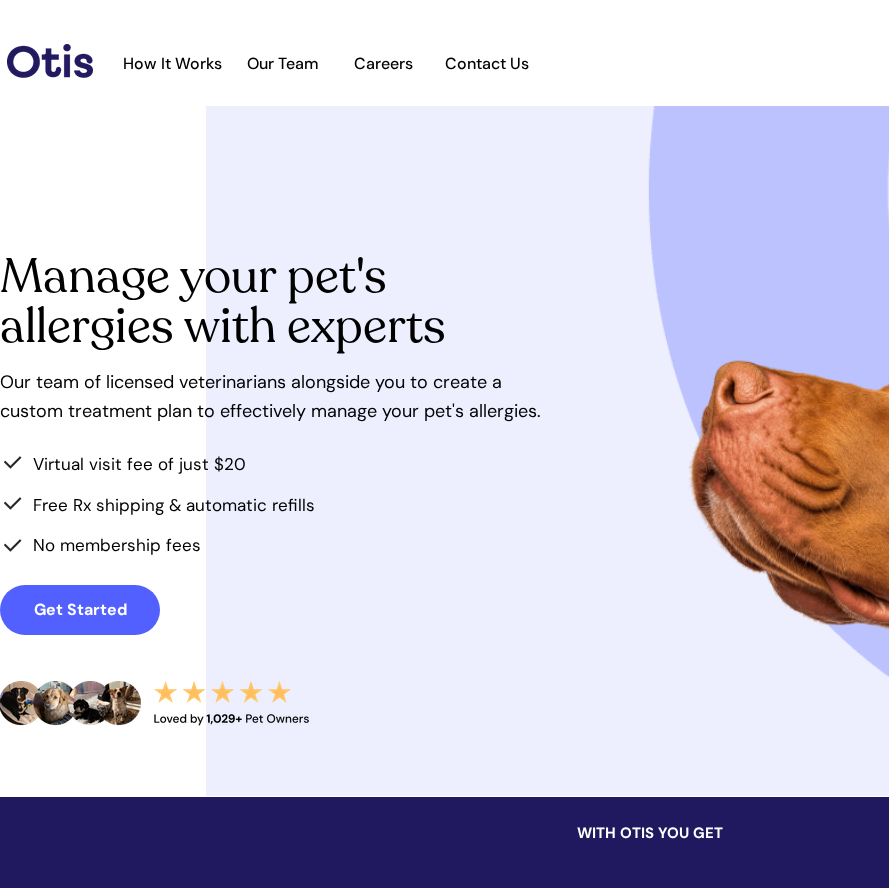 scroll, scrollTop: 0, scrollLeft: 0, axis: both 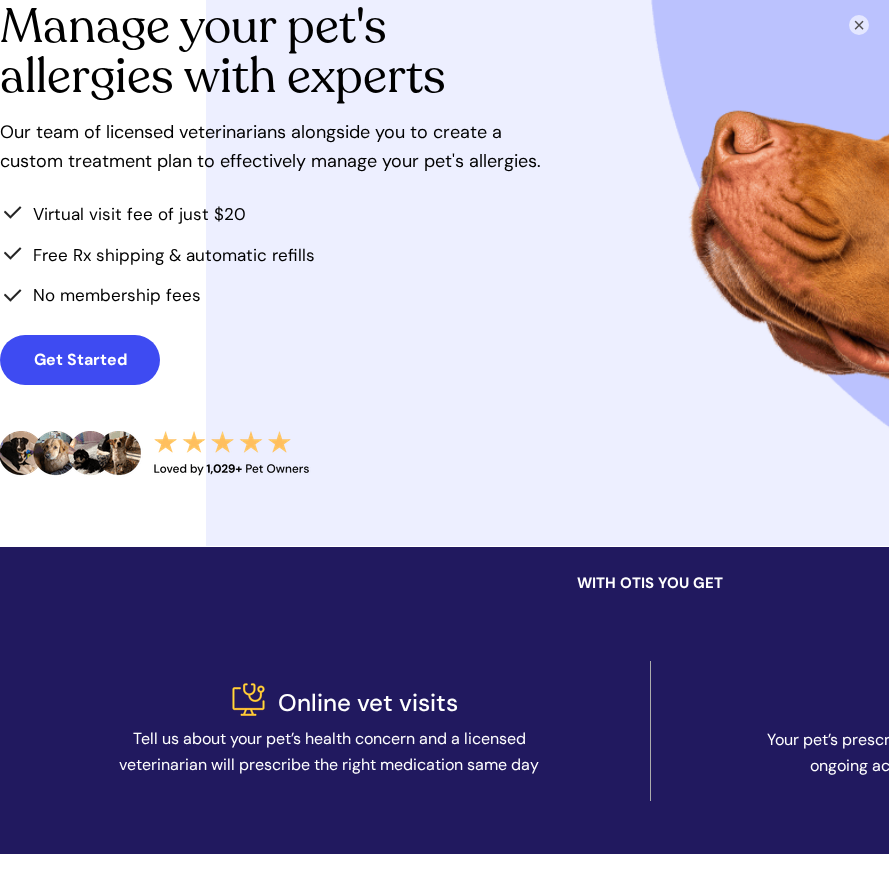 click on "Get Started" at bounding box center [80, 360] 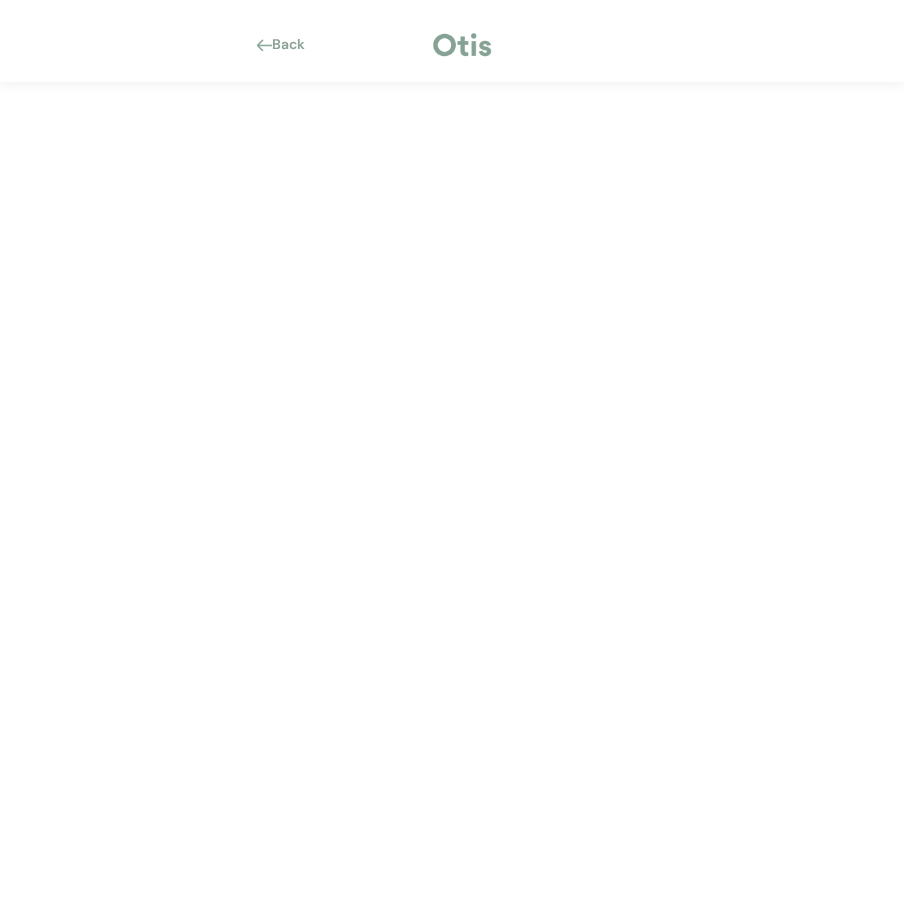 scroll, scrollTop: 0, scrollLeft: 0, axis: both 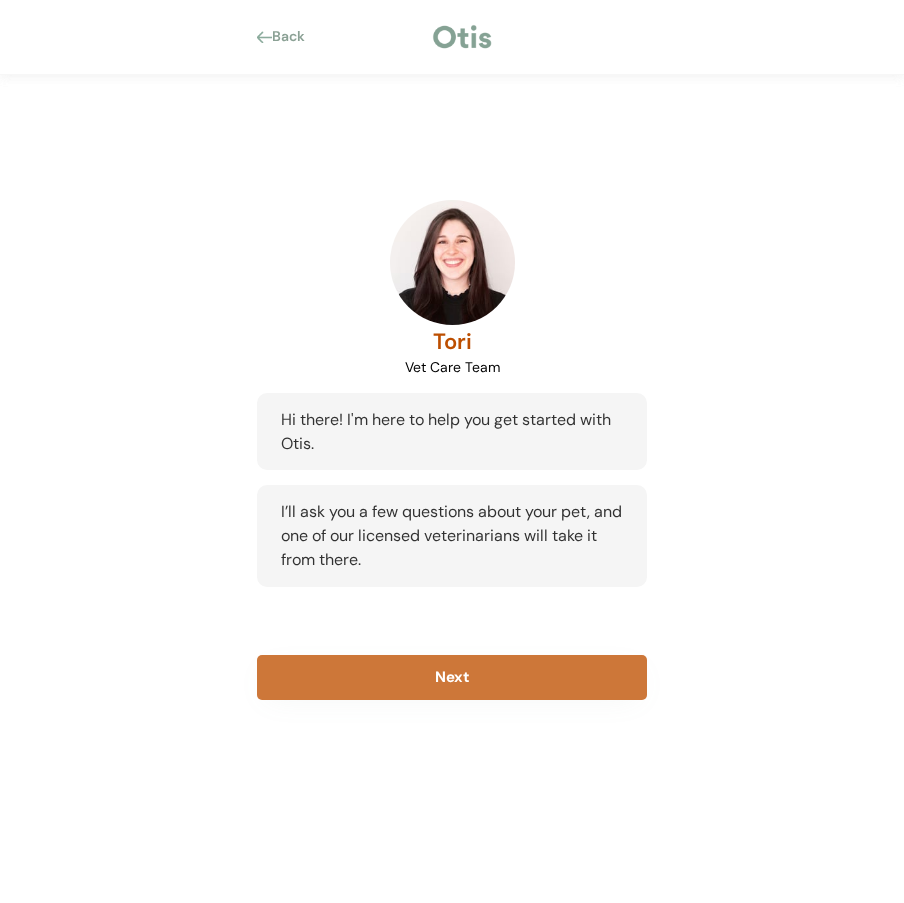 click on "Next" at bounding box center (452, 677) 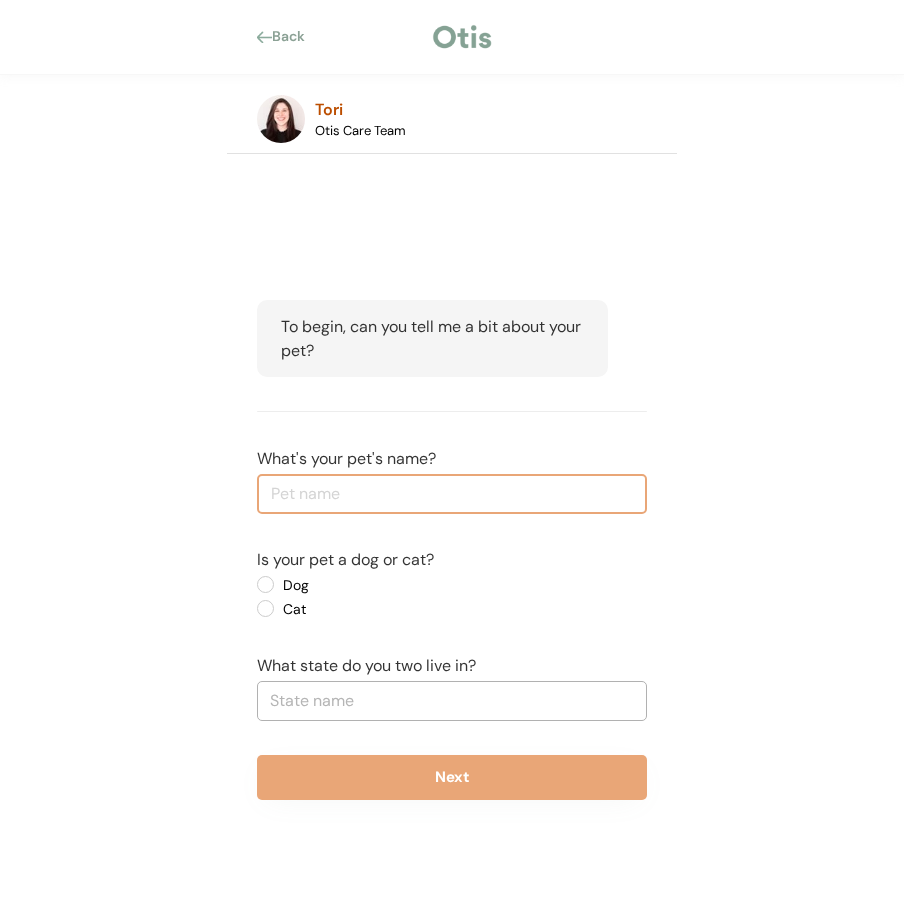 click at bounding box center (452, 494) 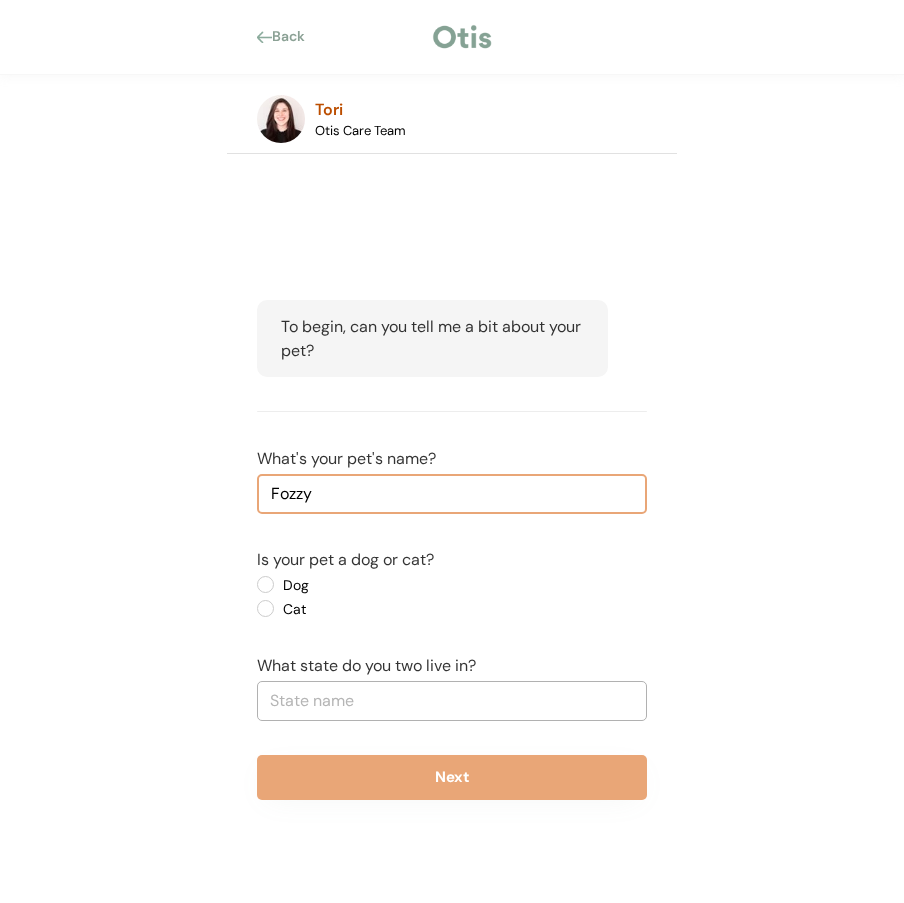 type on "Fozzy" 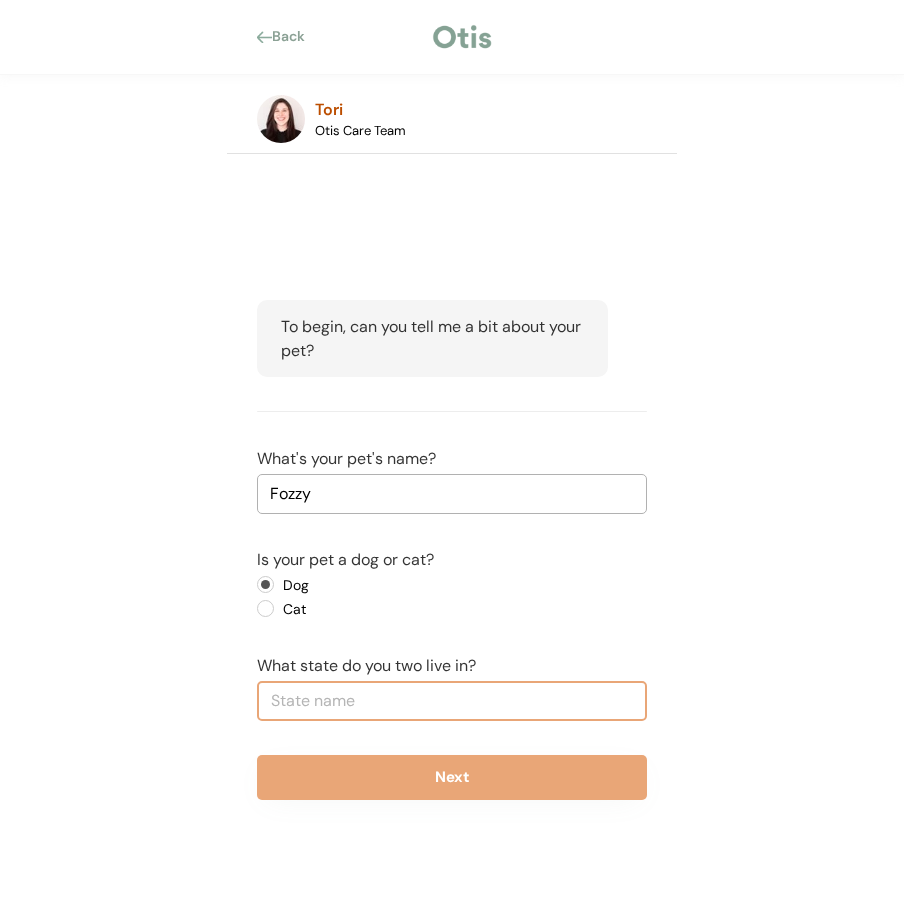 click at bounding box center (452, 701) 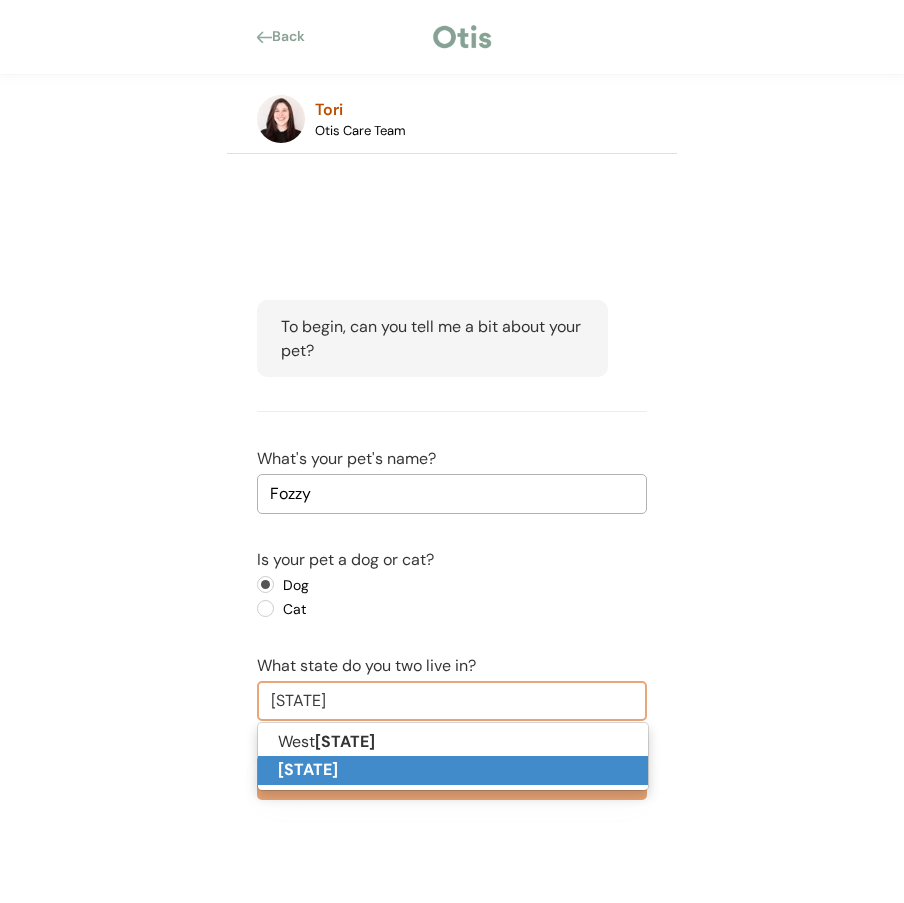 drag, startPoint x: 287, startPoint y: 776, endPoint x: 260, endPoint y: 751, distance: 36.796738 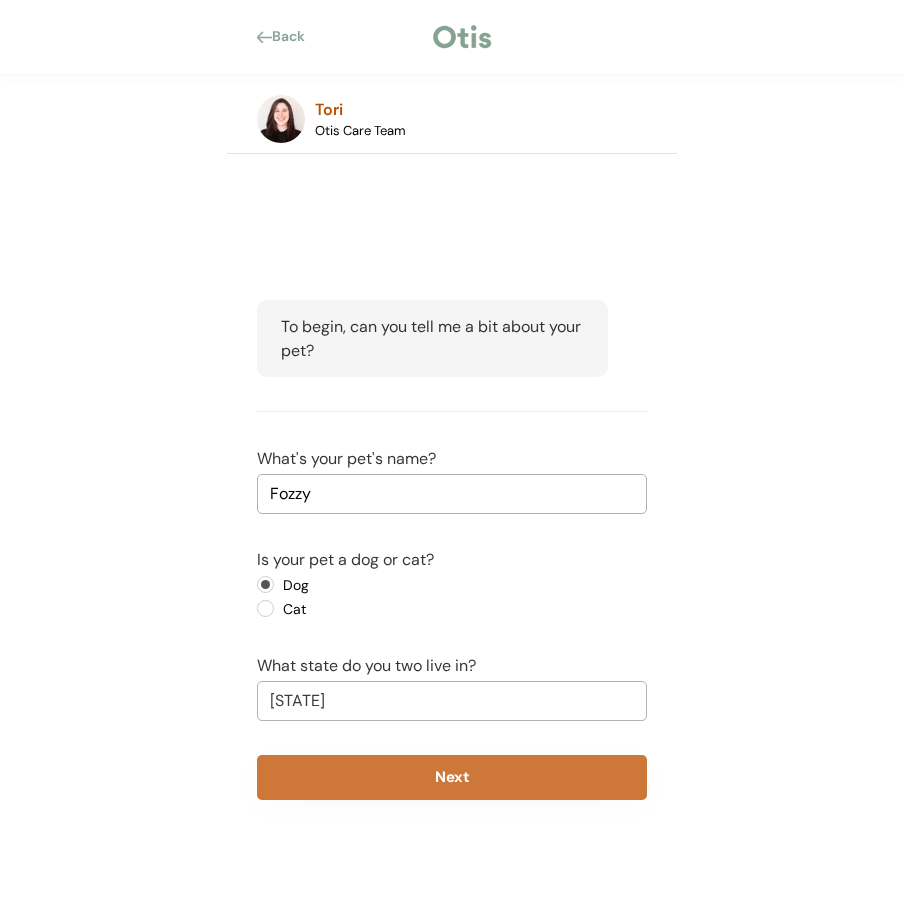 type on "Virginia" 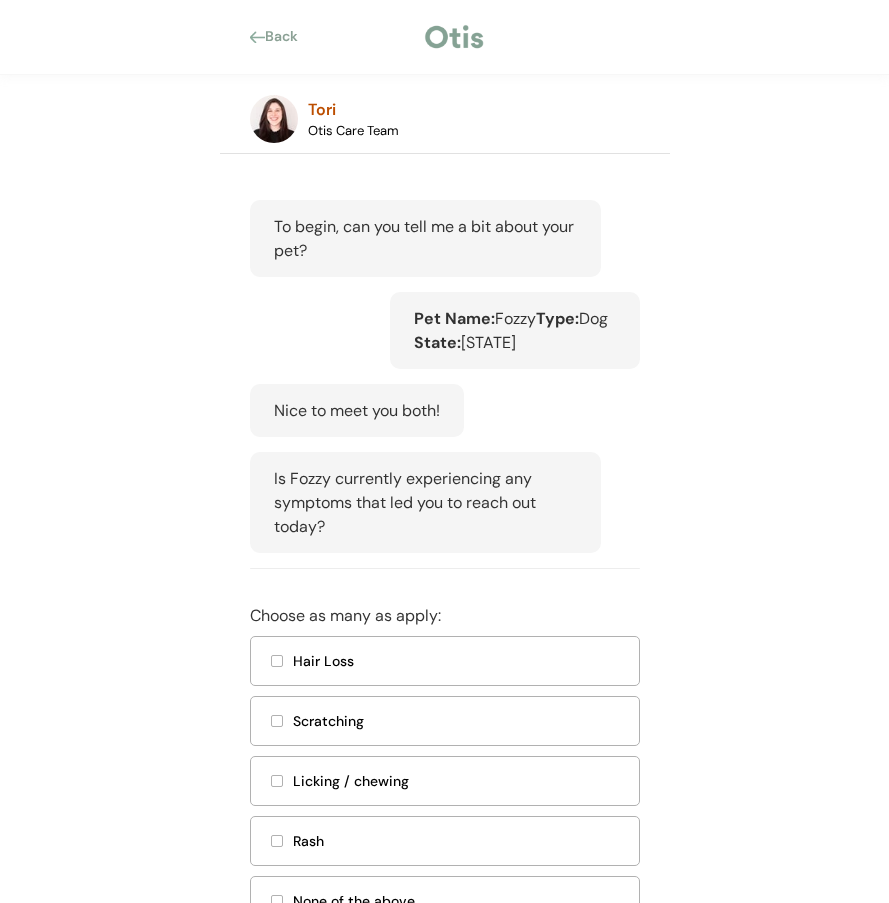 scroll, scrollTop: 290, scrollLeft: 0, axis: vertical 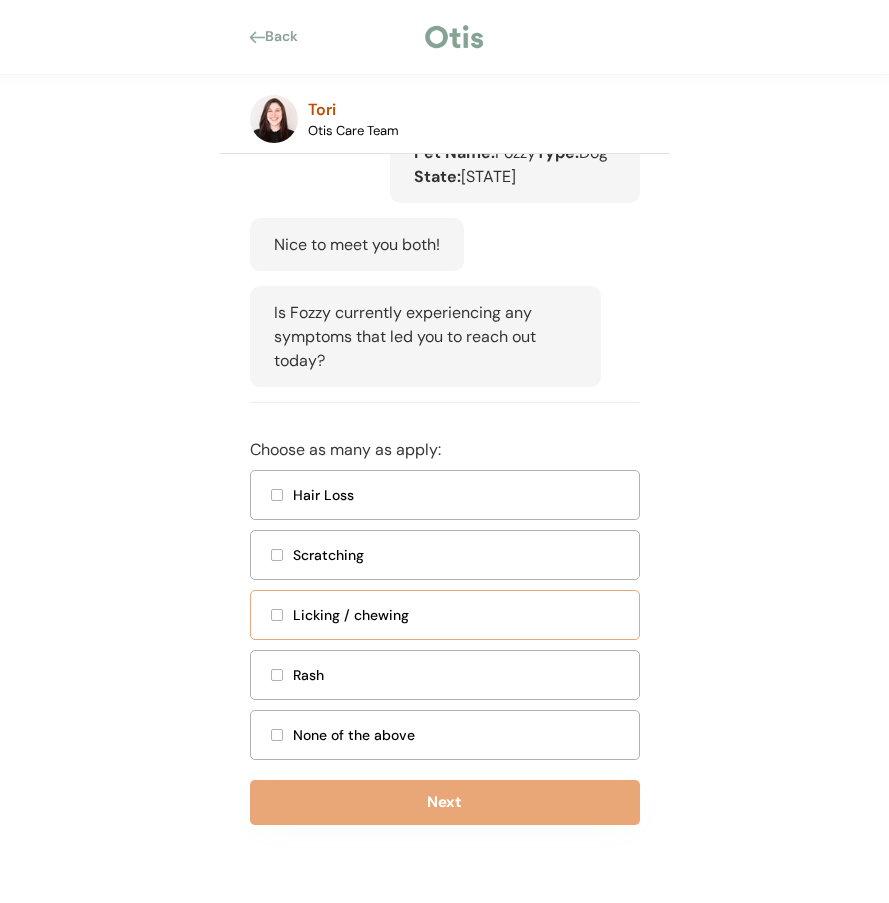 click at bounding box center (277, 615) 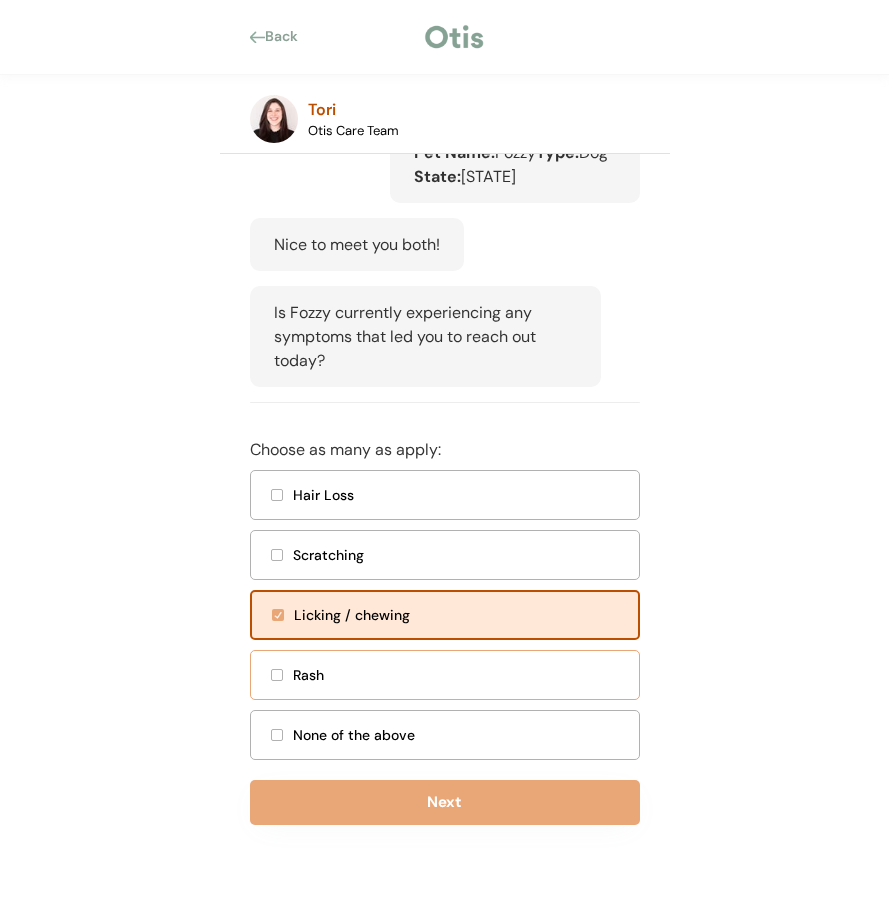 click at bounding box center (277, 675) 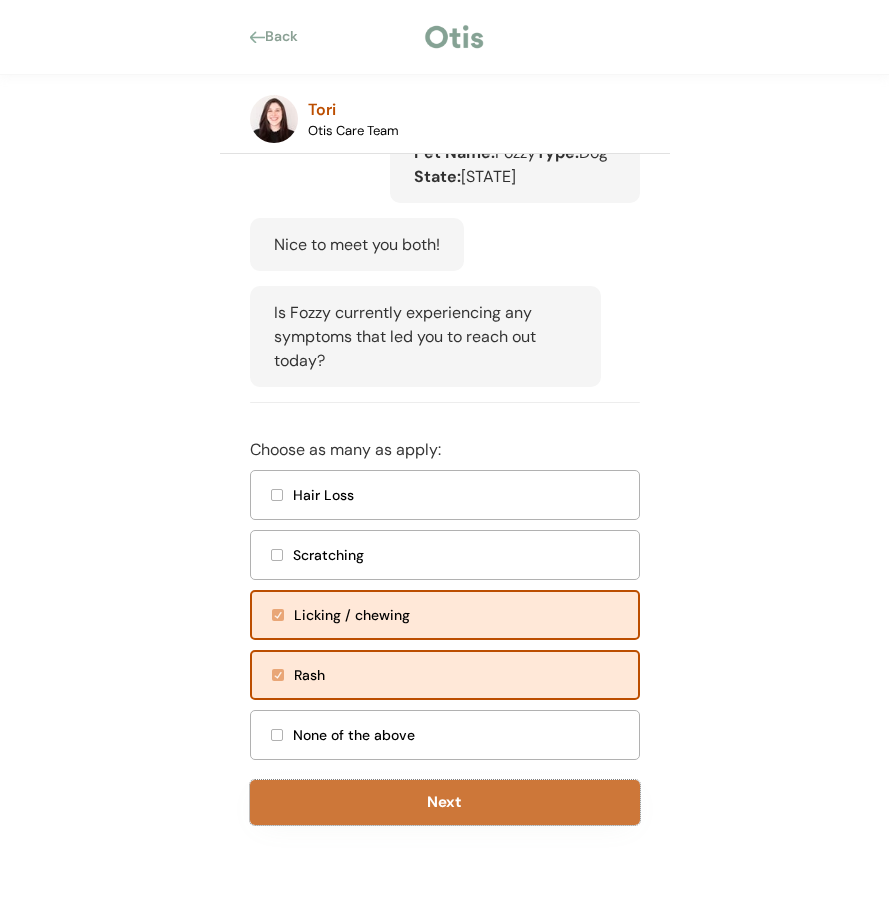 click on "Next" at bounding box center [445, 802] 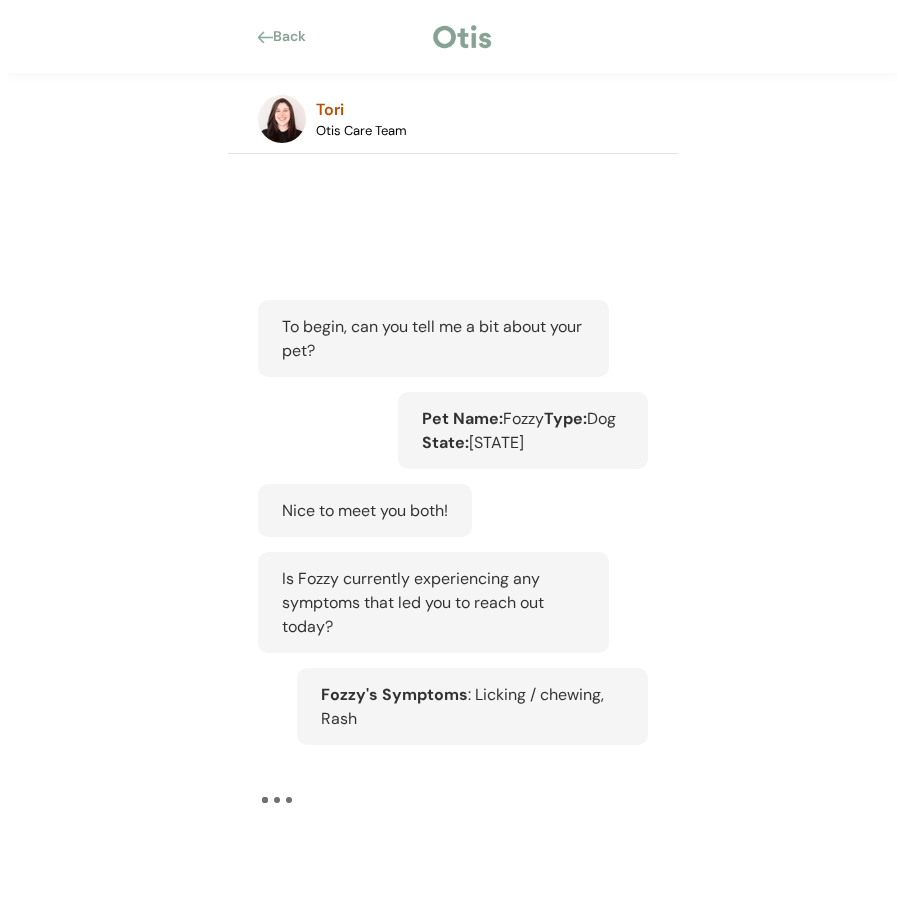 scroll, scrollTop: 0, scrollLeft: 0, axis: both 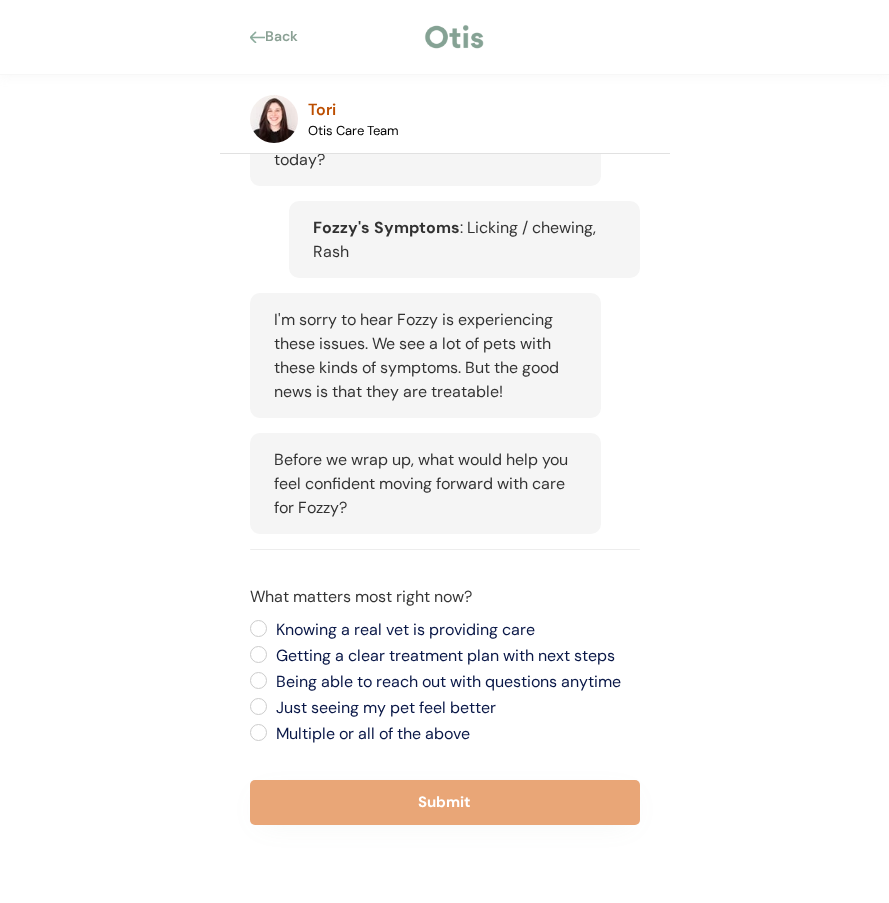 click on "Multiple or all of the above" at bounding box center (455, 734) 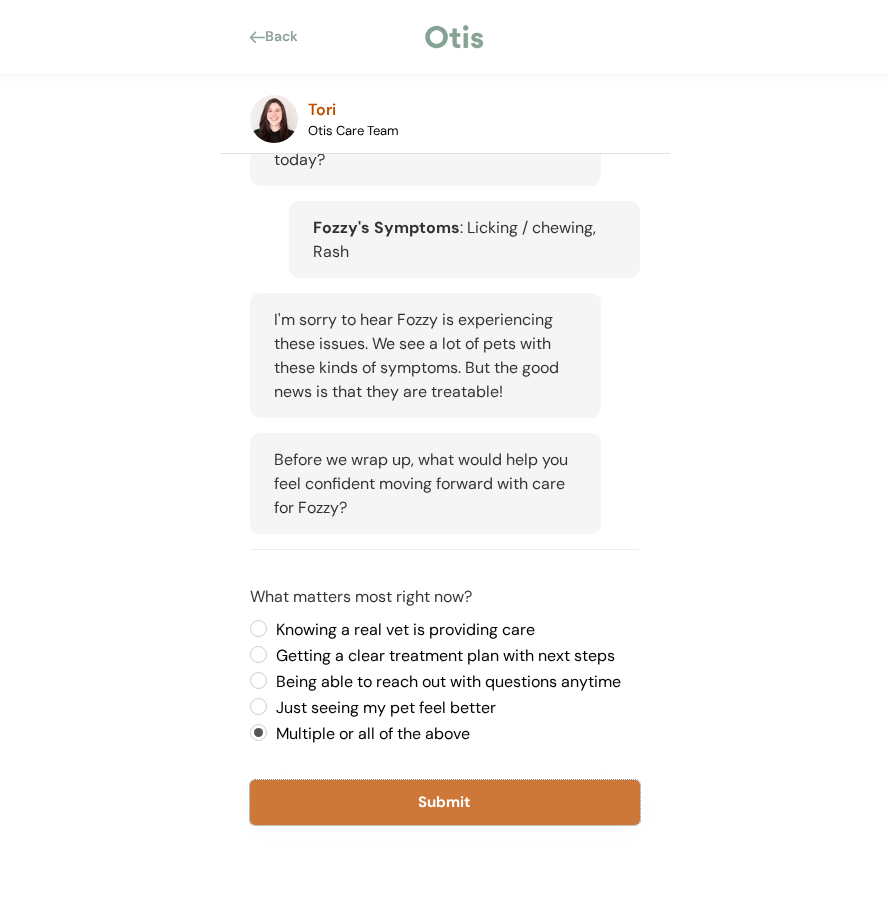 click on "Submit" at bounding box center (445, 802) 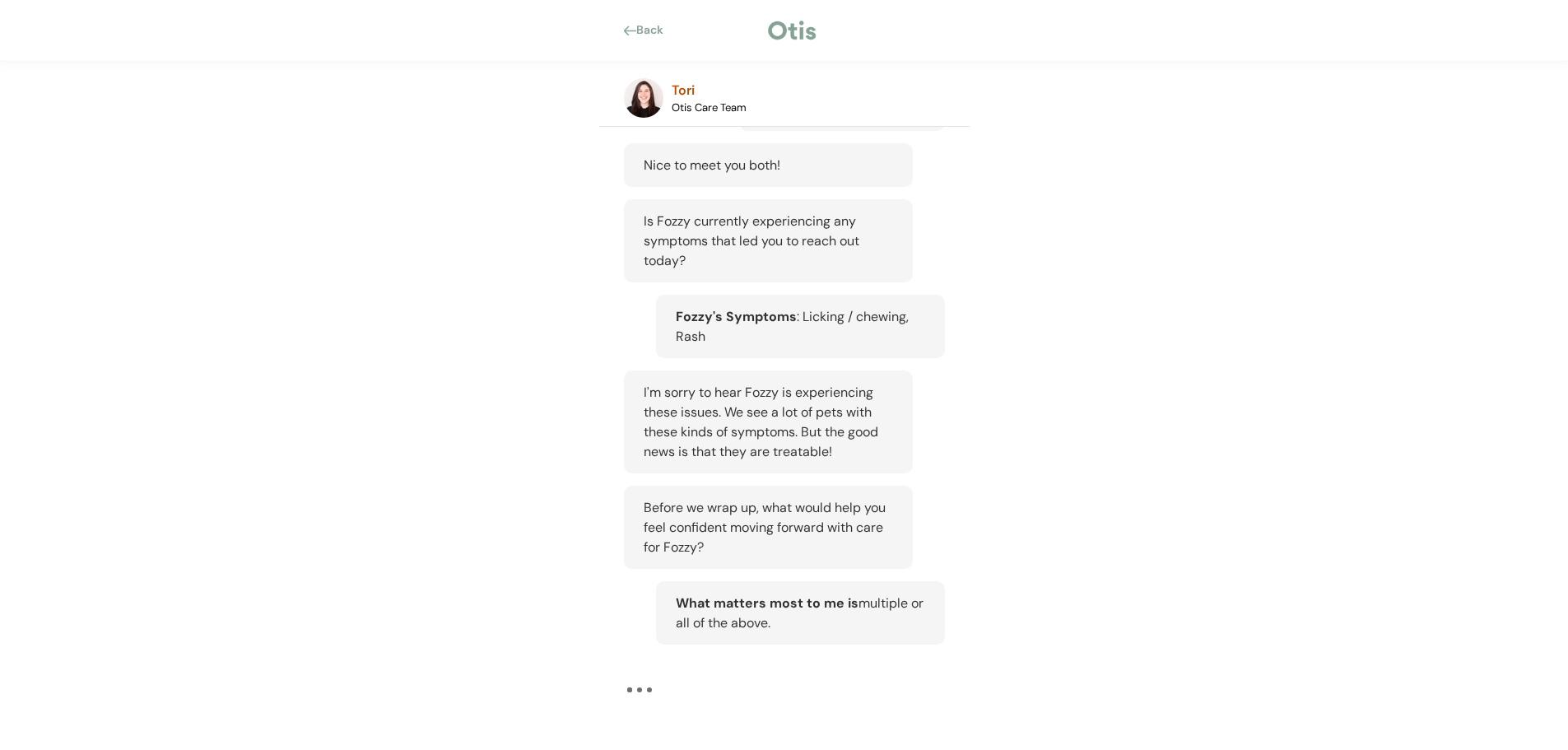 scroll, scrollTop: 673, scrollLeft: 0, axis: vertical 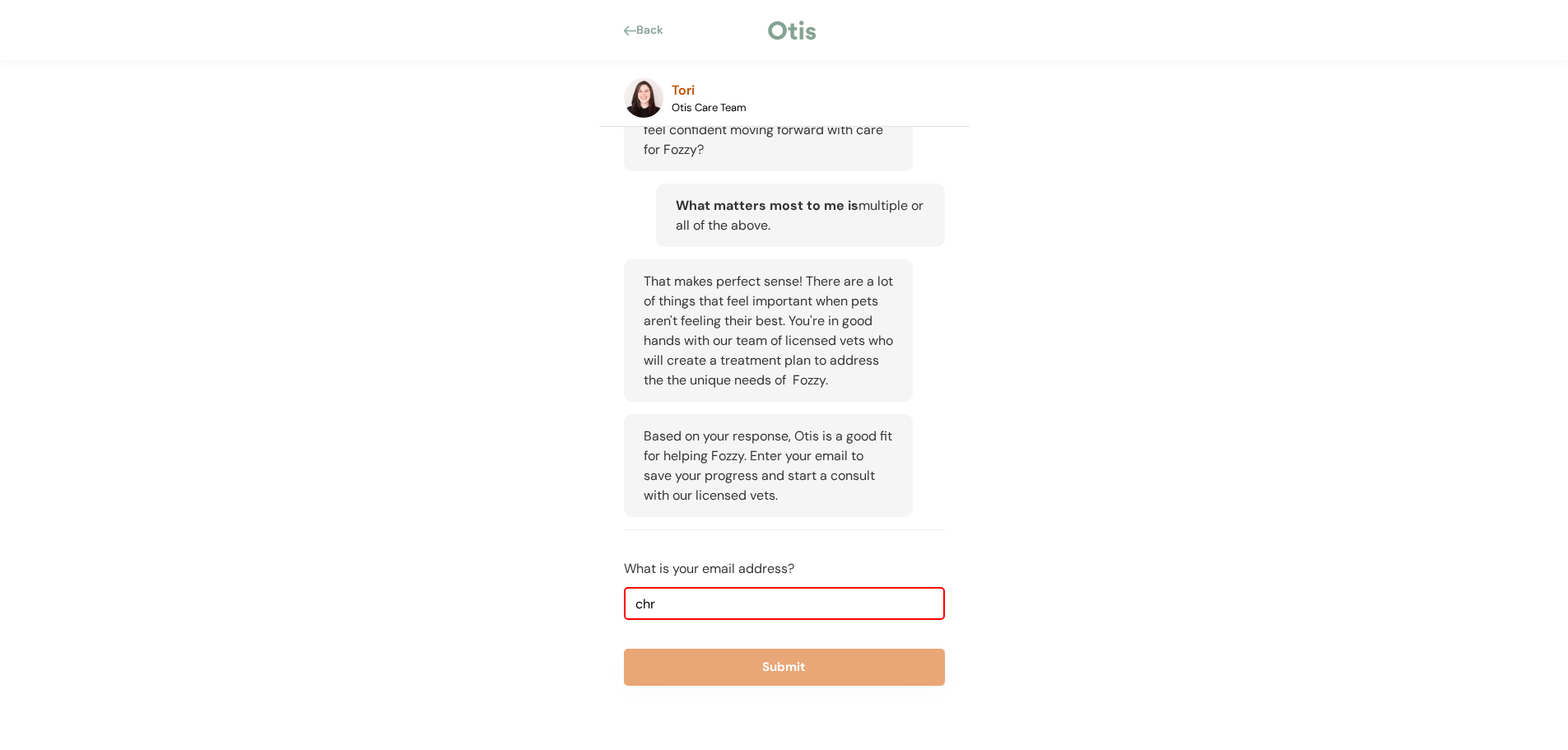 type on "chrisbatc@gmail.com" 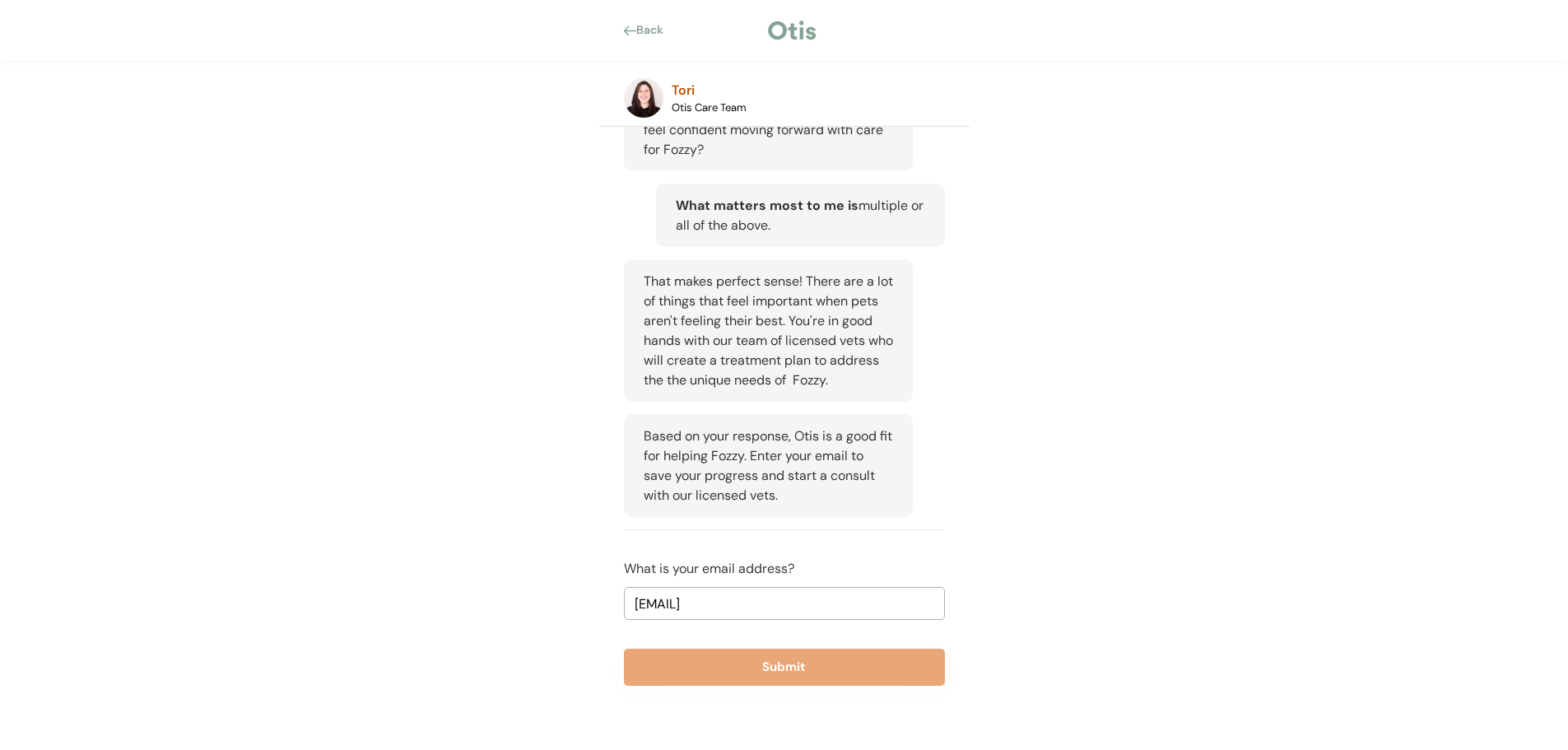 click on "To begin, can you tell me a bit about your pet? Pet Name:  Fozzy
Type:  Dog State:  Virginia Nice to meet you both! Is Fozzy currently experiencing any symptoms that led you to reach out today?  Fozzy's Symptoms : Licking / chewing, Rash I'm sorry to hear Fozzy is experiencing these issues. We see a lot of pets with these kinds of symptoms. But the good news is that they are treatable! Before we wrap up, what would help you feel confident moving forward with care for Fozzy? What matters most to me is  multiple or all of the above. That makes perfect sense! There are a lot of things that feel important when pets aren't feeling their best. You're in good hands with our team of licensed vets who will create a treatment plan to address the the unique needs of  Fozzy. Based on your response, Otis is a good fit for helping Fozzy. Enter your email to save your progress and start a consult with our licensed vets. What is your email address? chrisbatc@gmail.com Submit" 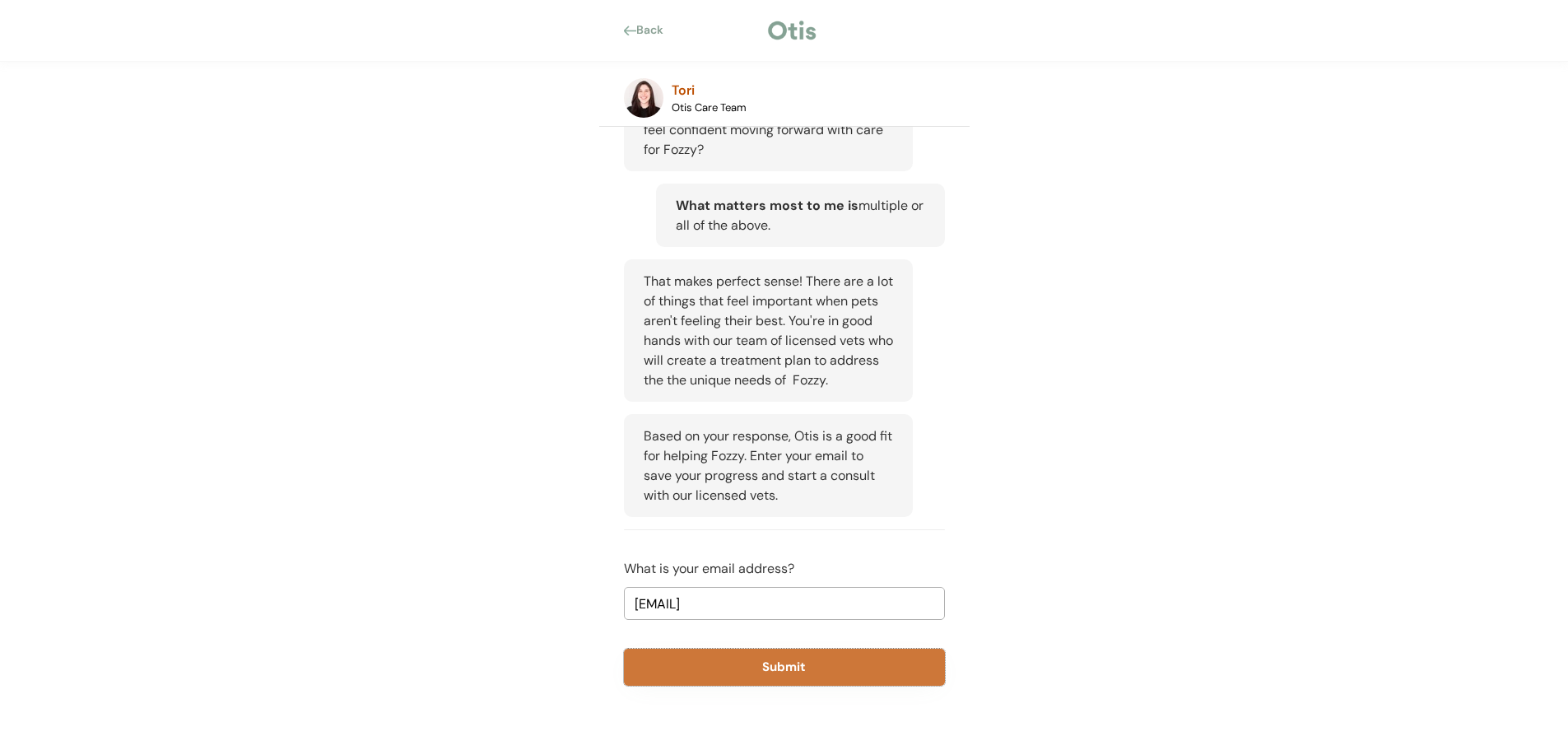 click on "Submit" at bounding box center (784, 667) 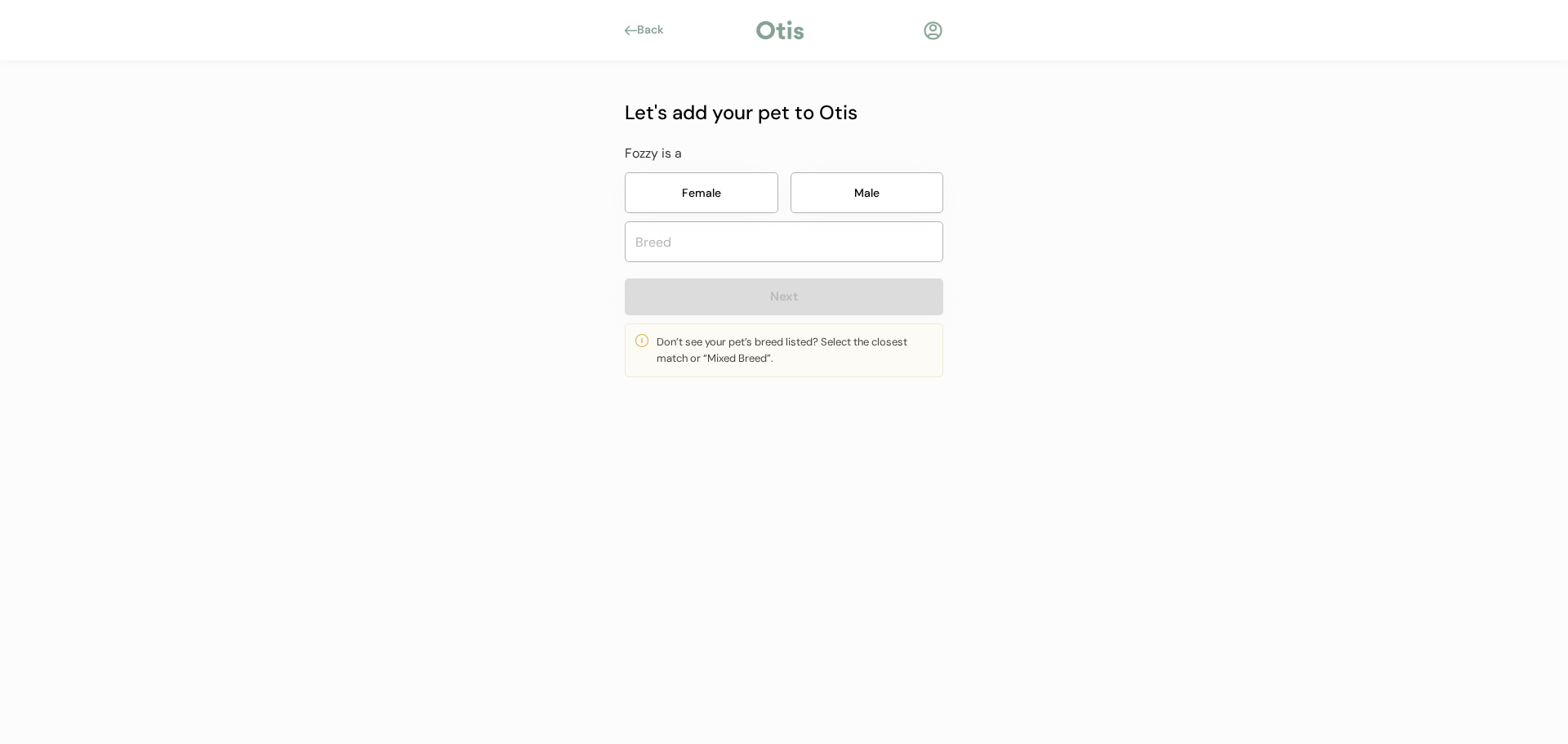 scroll, scrollTop: 0, scrollLeft: 0, axis: both 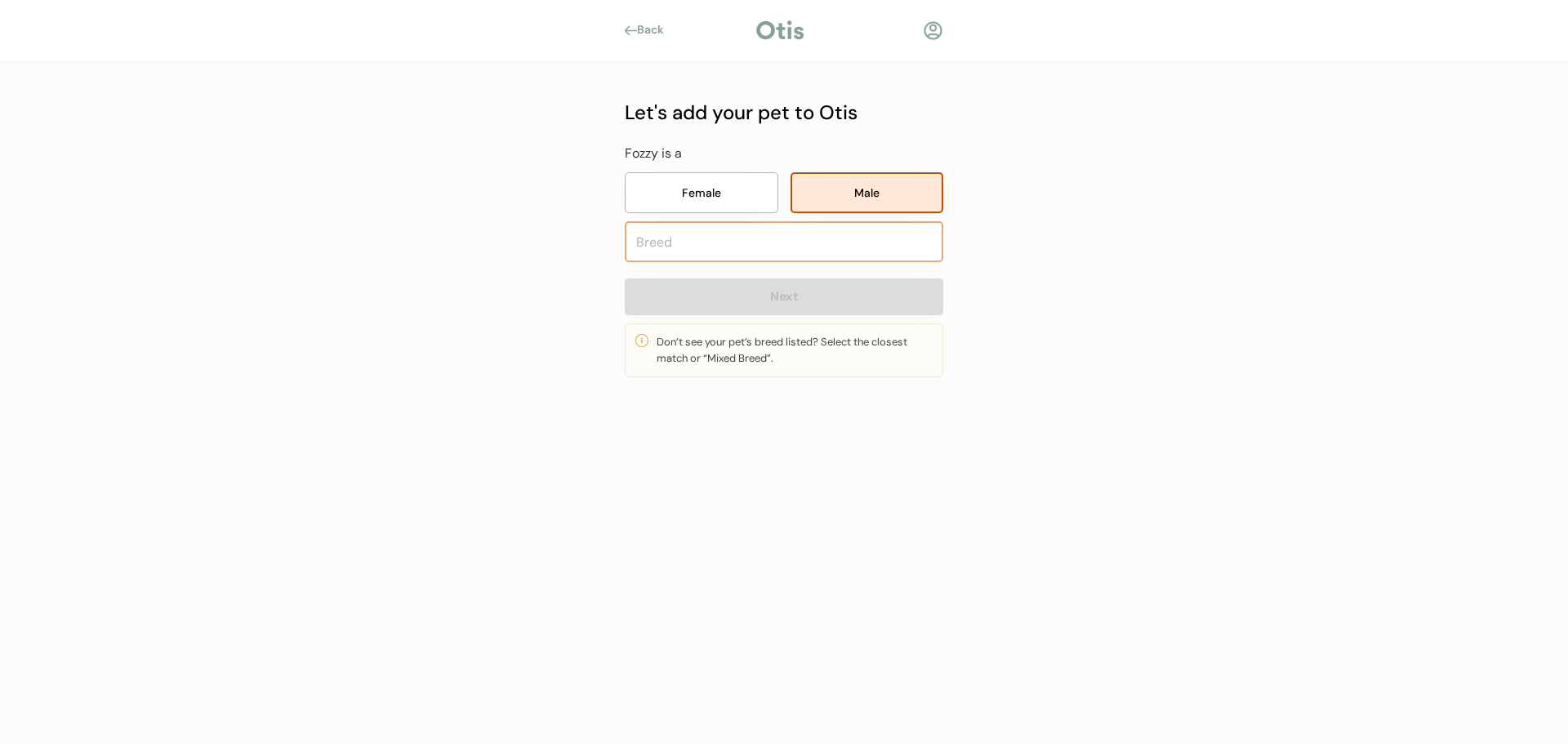 click at bounding box center (784, 242) 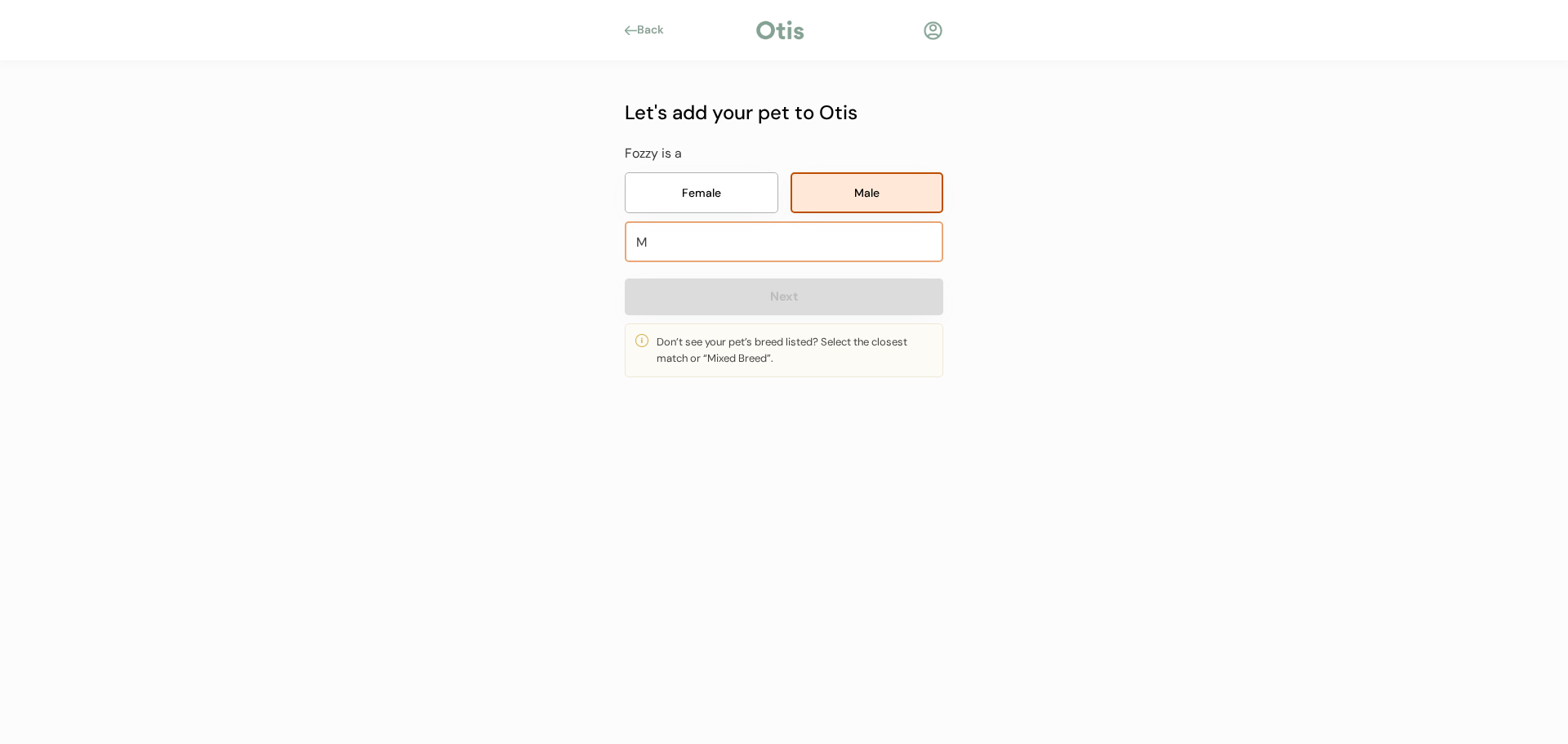 type on "Mi" 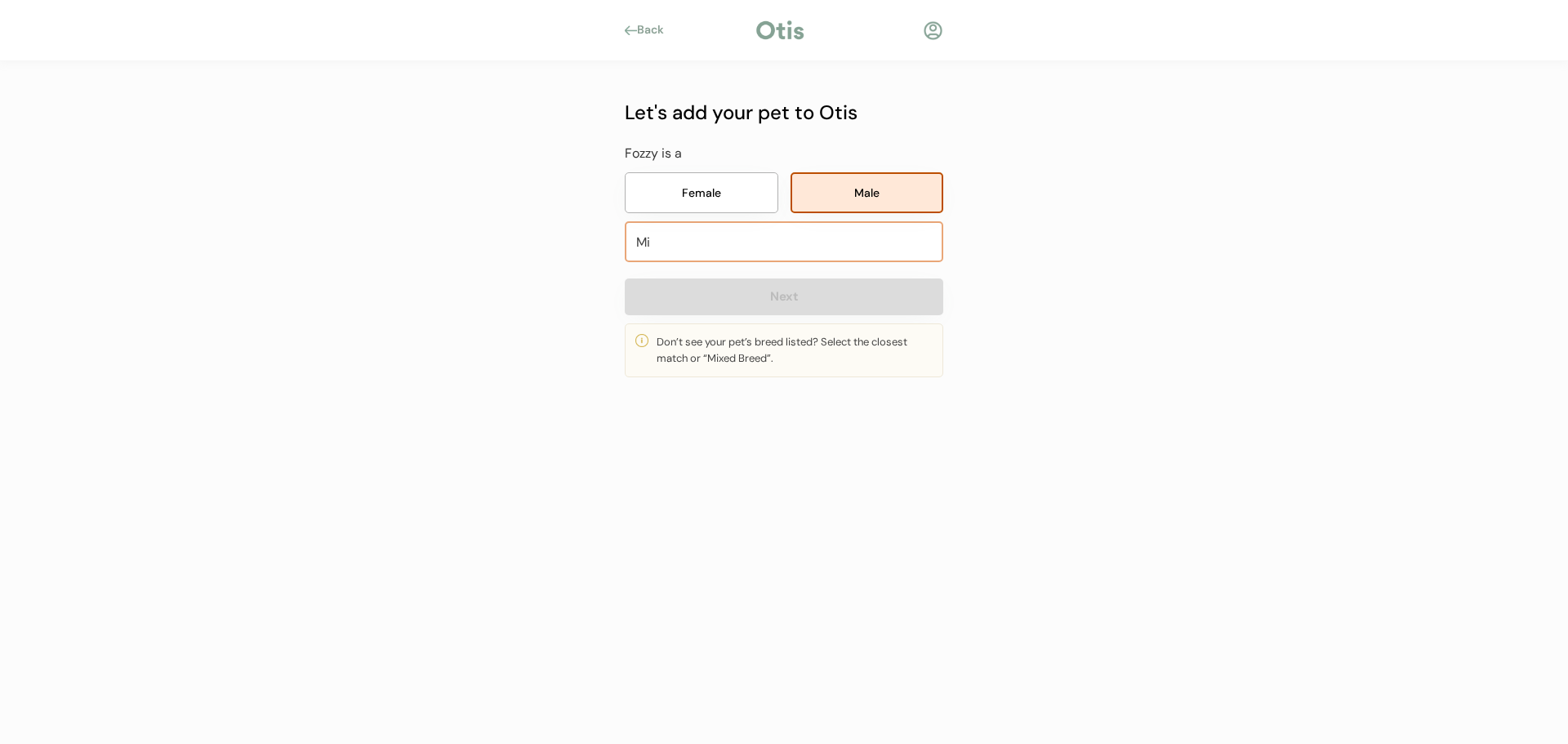 type on "Miniature Bull Terrier" 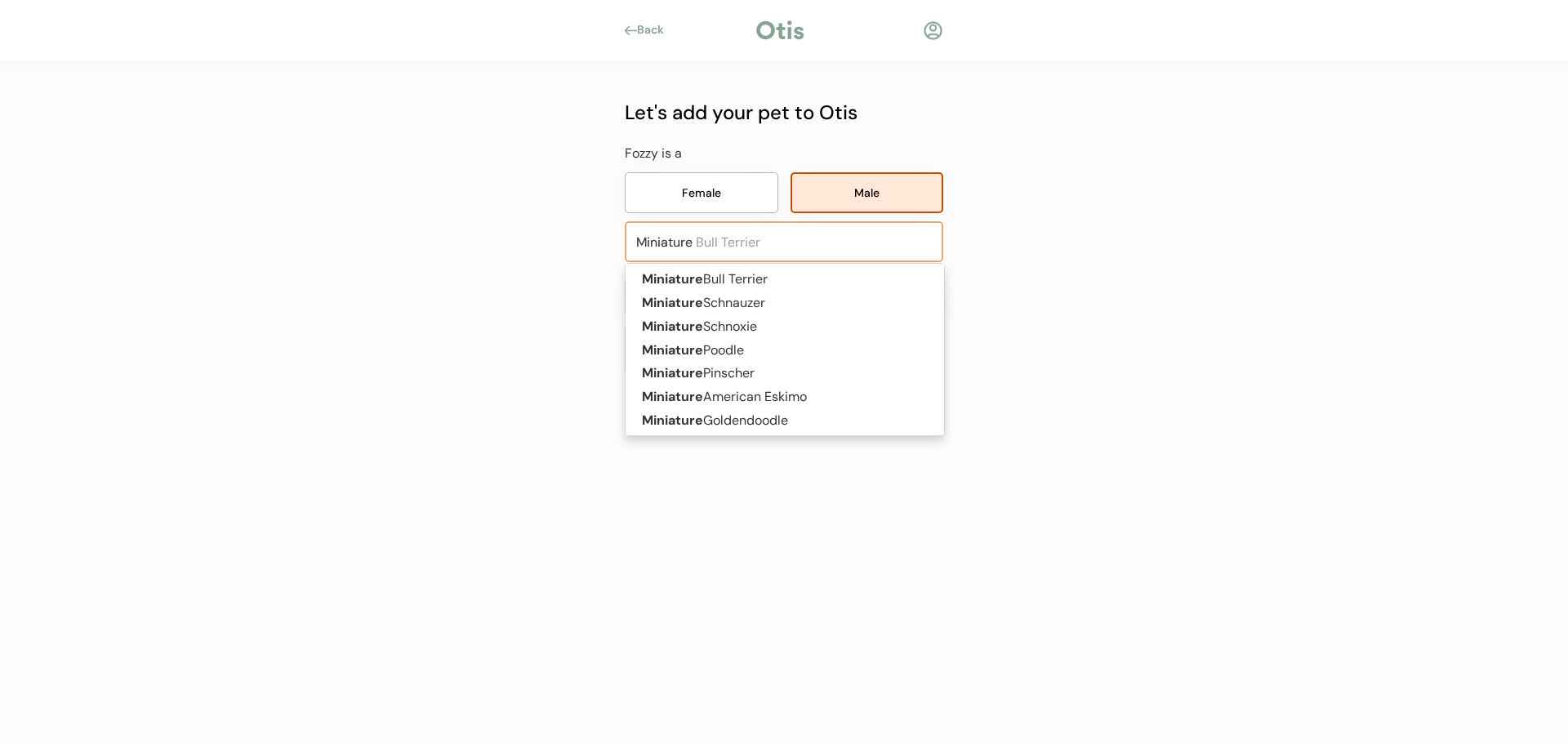 type on "Miniature" 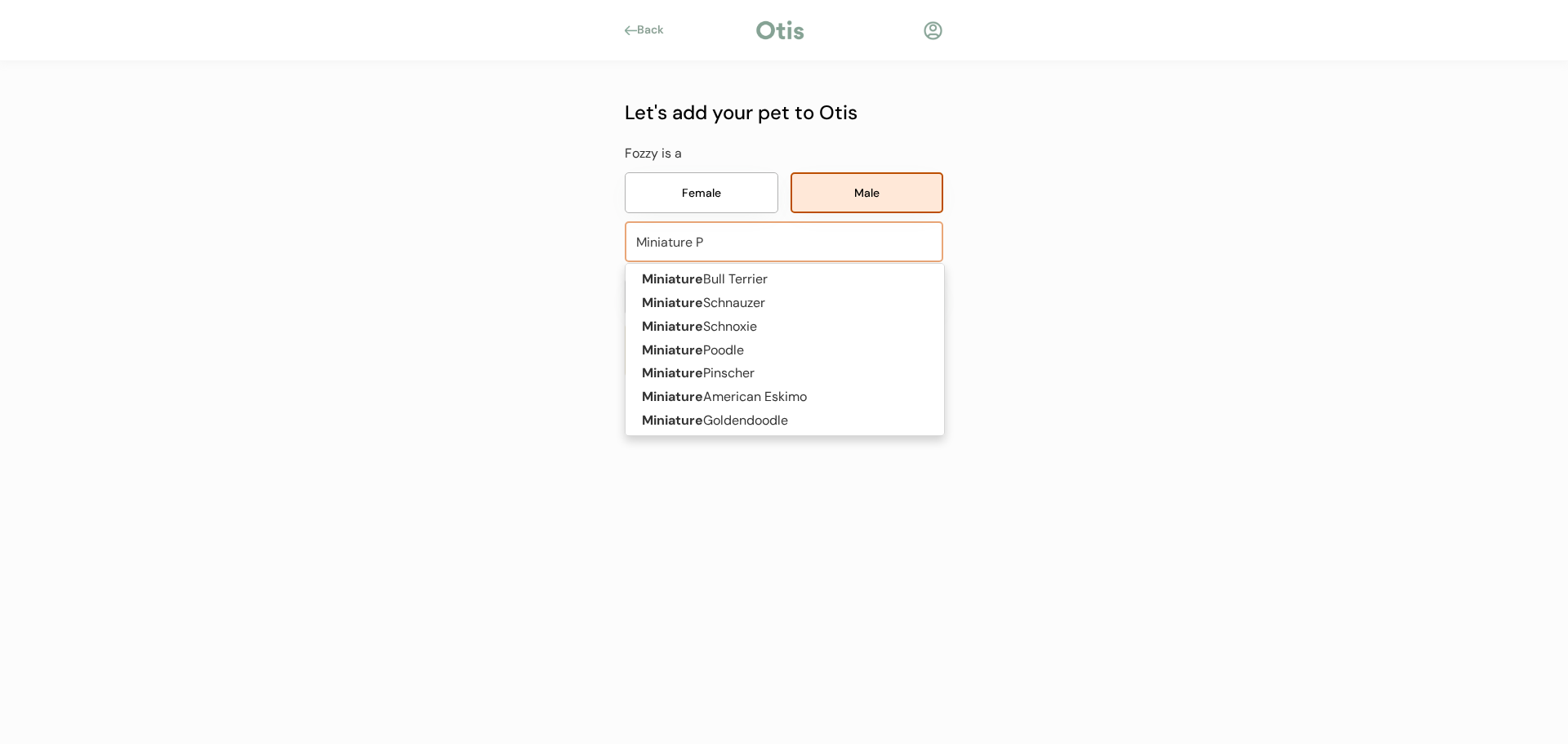type on "Miniature Poodle" 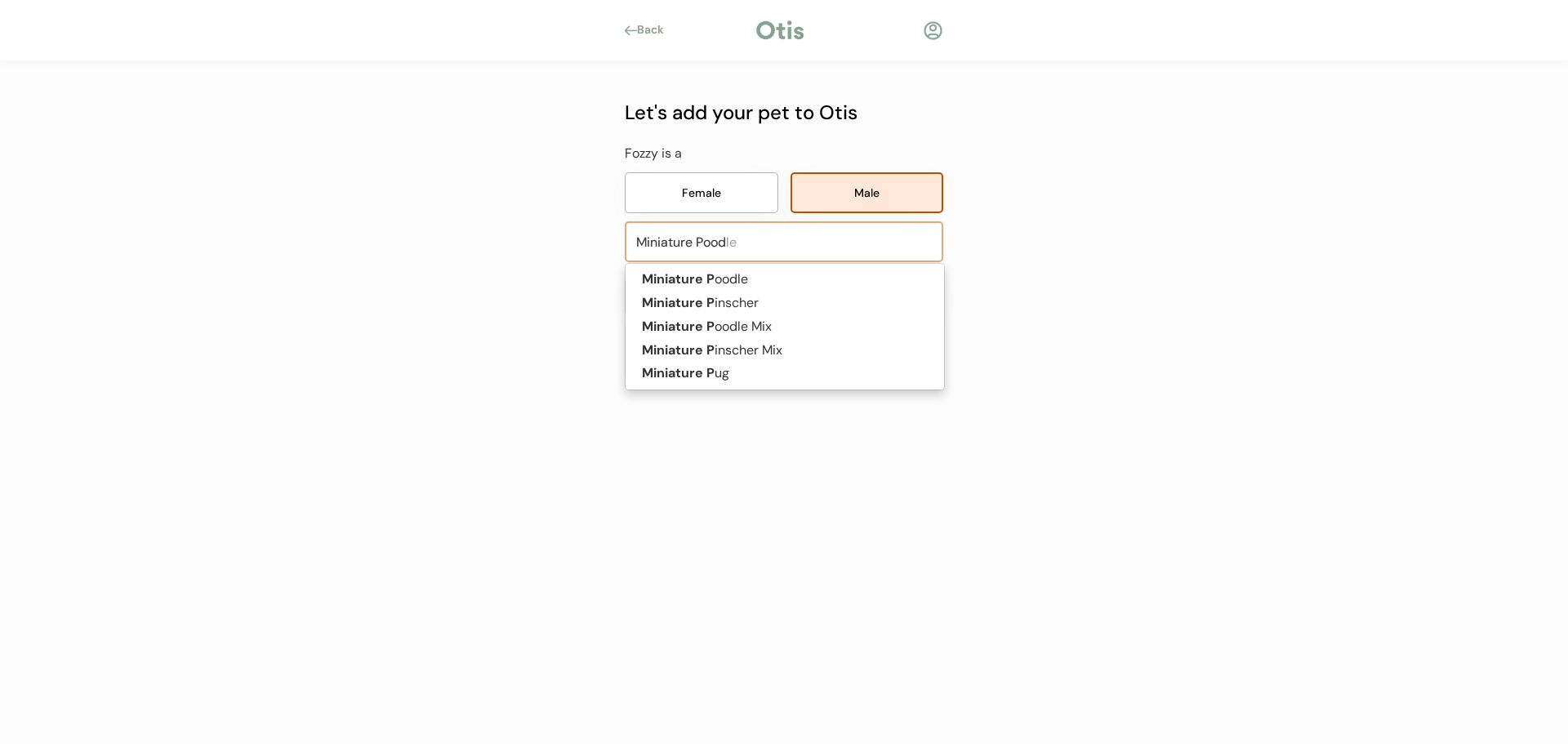type on "Miniature Poodl" 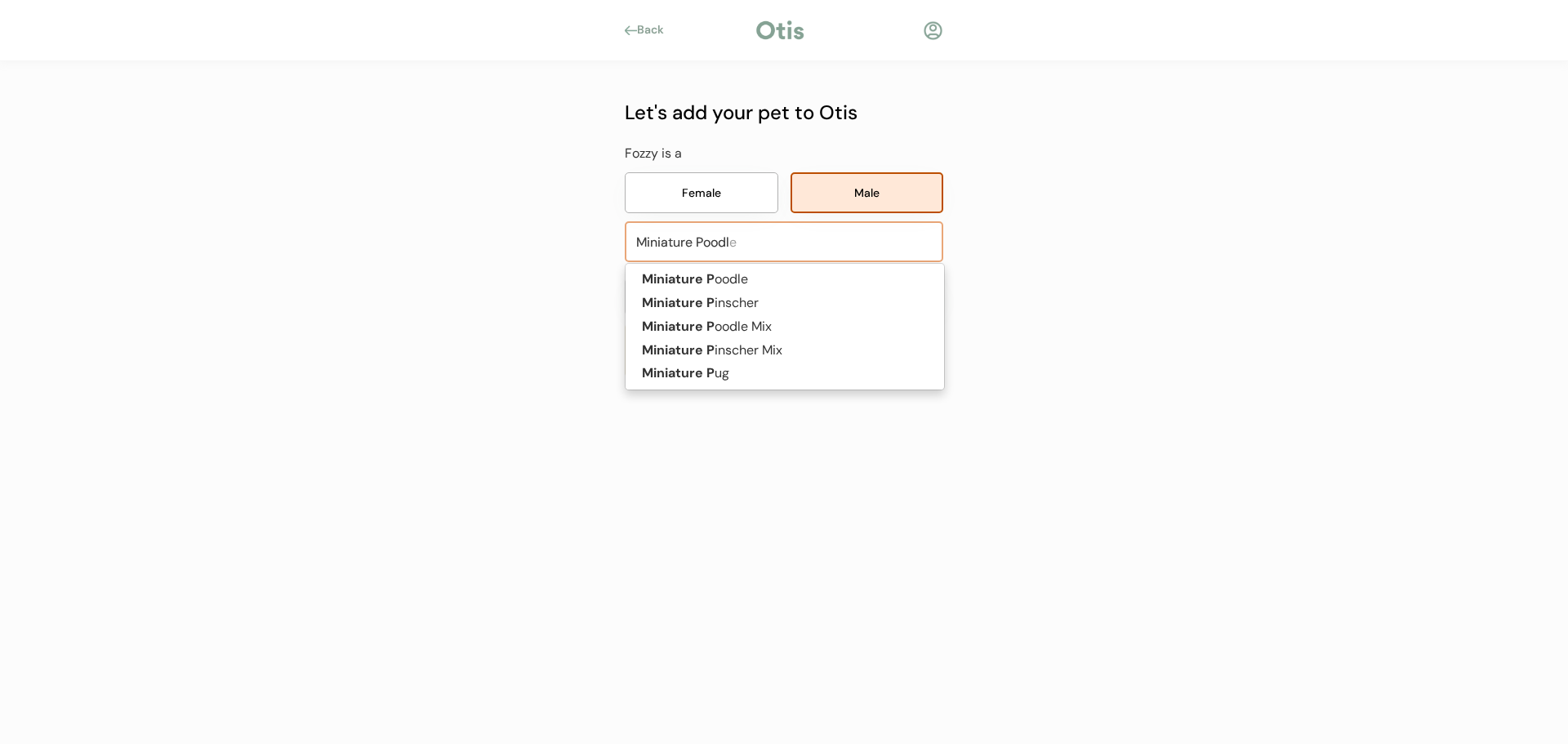 type 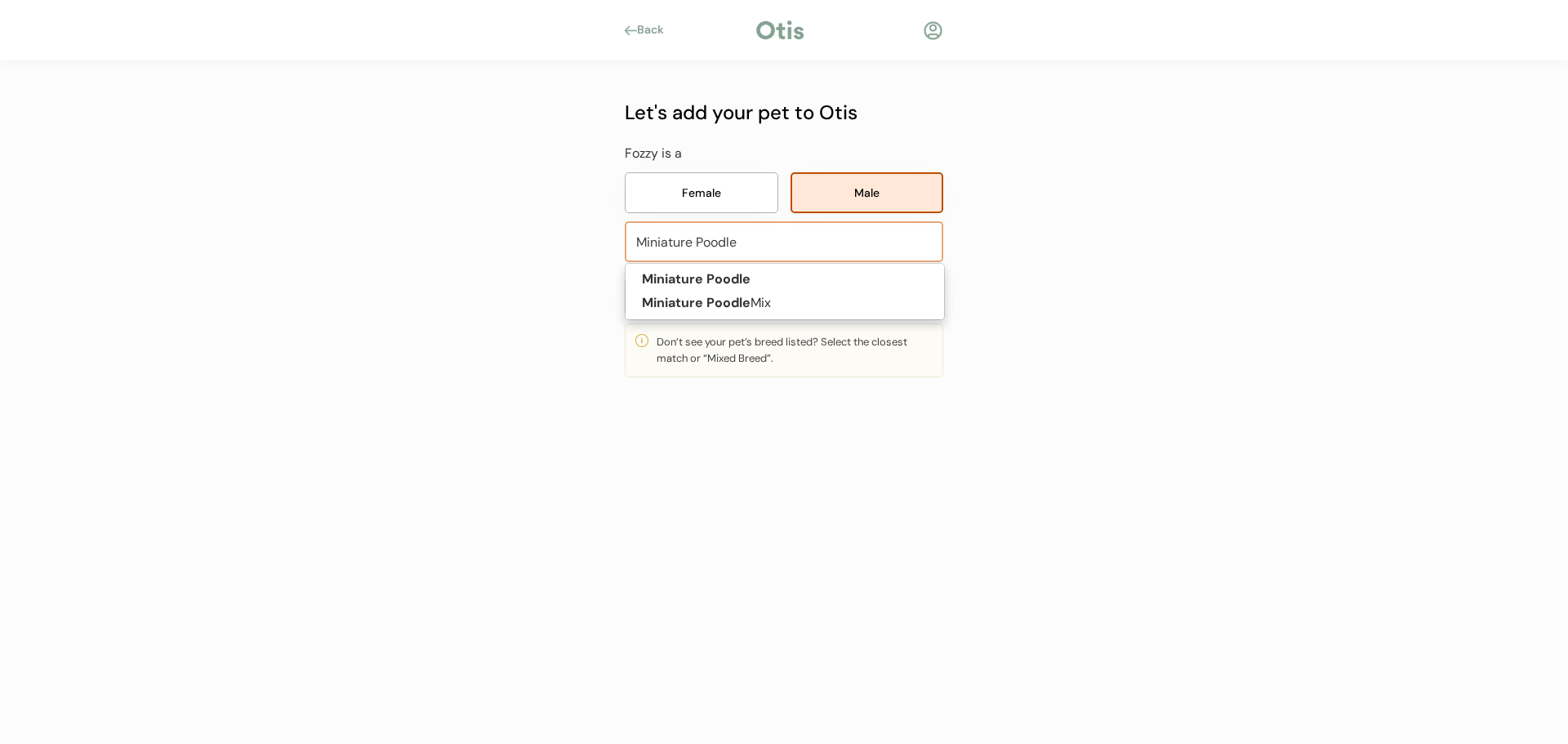 type on "Miniature Poodle" 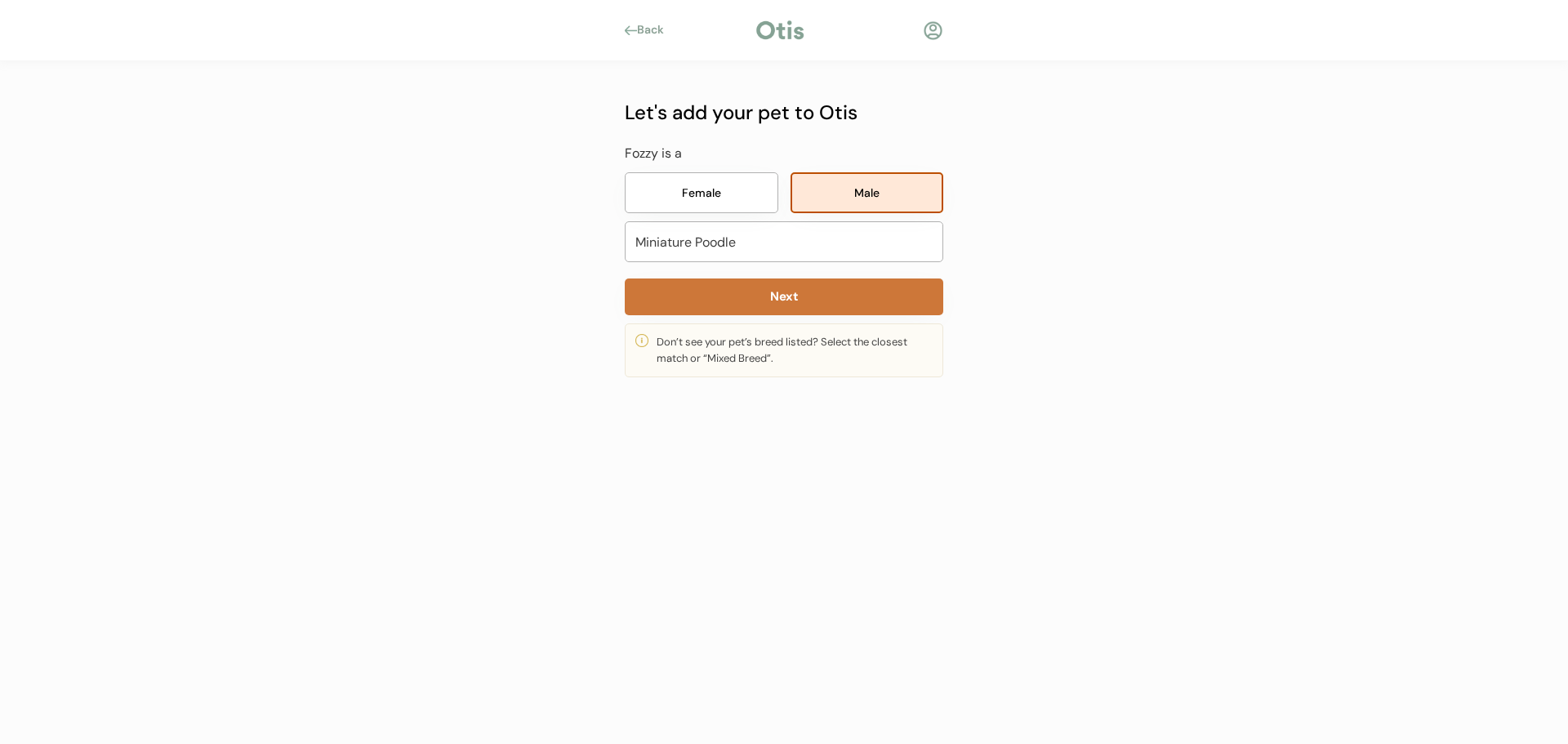 click on "Next" at bounding box center [784, 296] 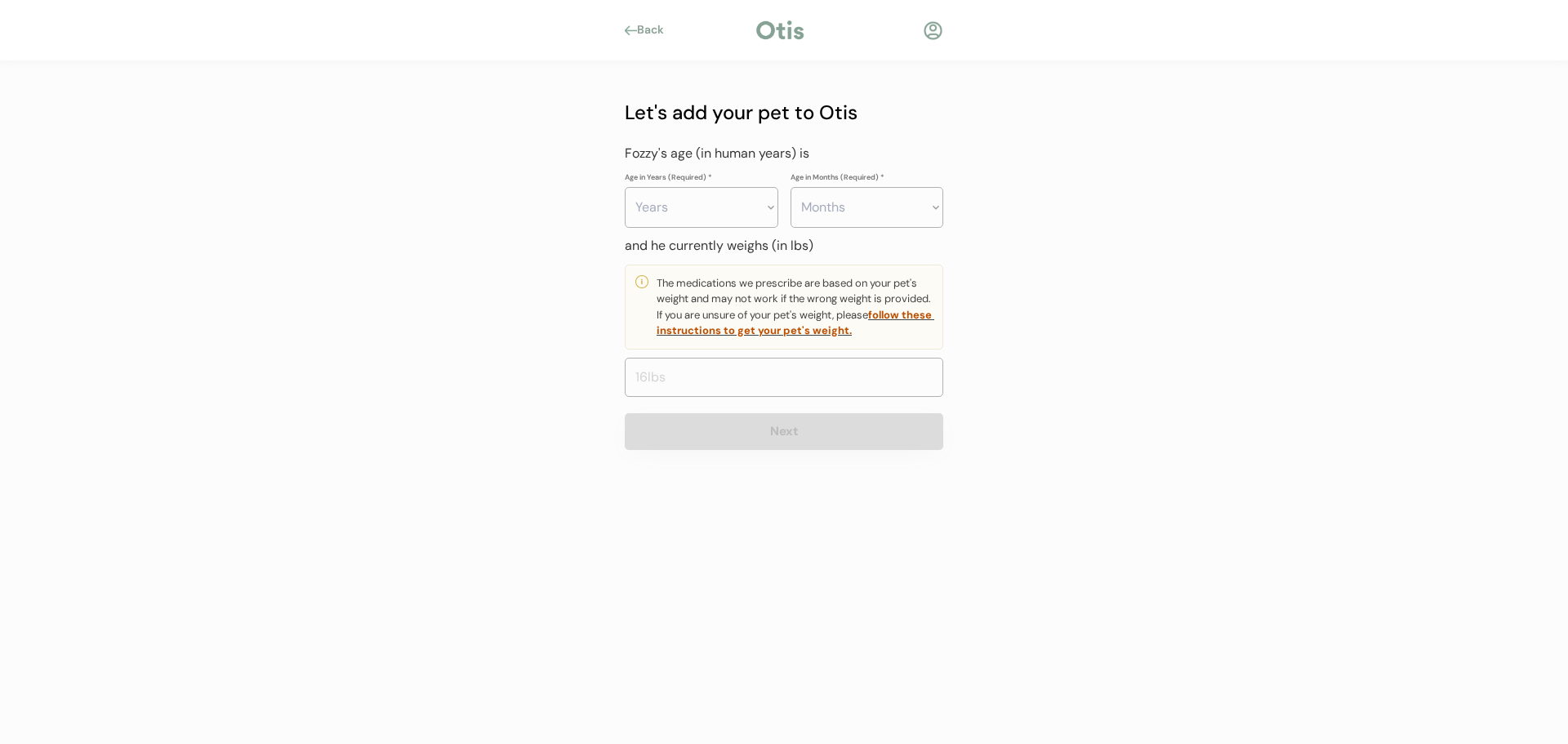 click on "follow these instructions to get your pet's weight." at bounding box center [795, 323] 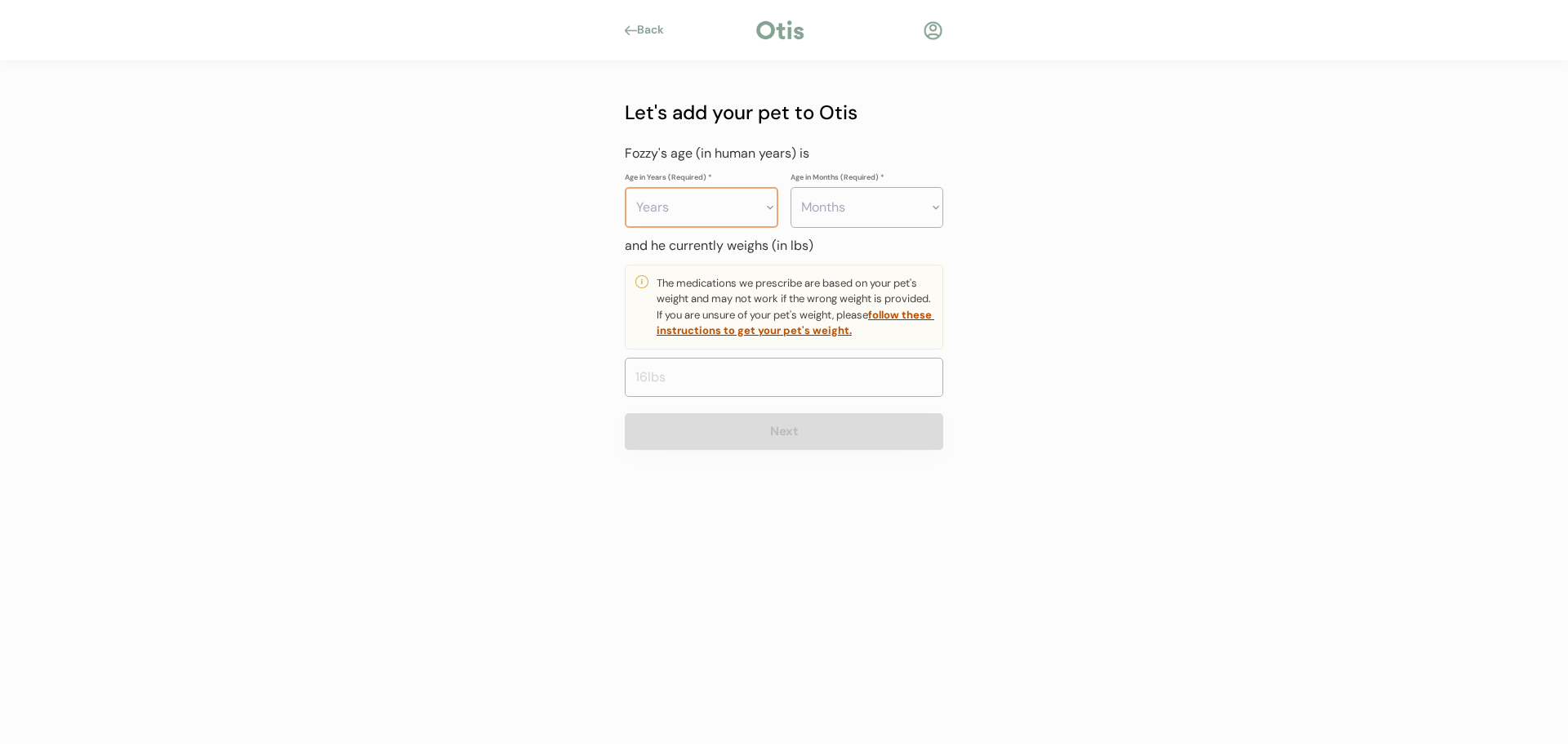 click on "Years 0 1 2 3 4 5 6 7 8 9 10 11 12 13 14 15 16 17 18 19 20" at bounding box center (702, 207) 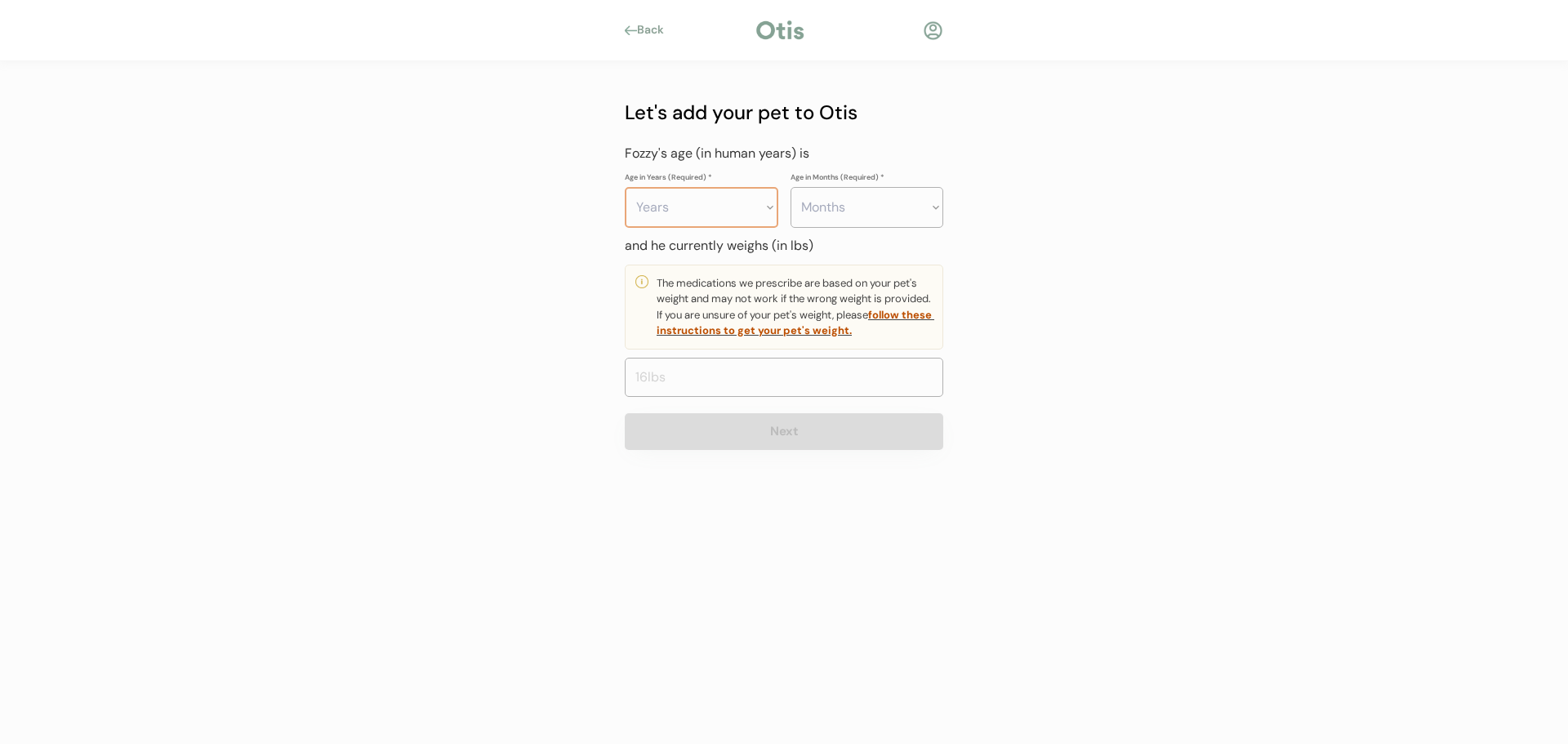 click on "Years 0 1 2 3 4 5 6 7 8 9 10 11 12 13 14 15 16 17 18 19 20" at bounding box center (702, 207) 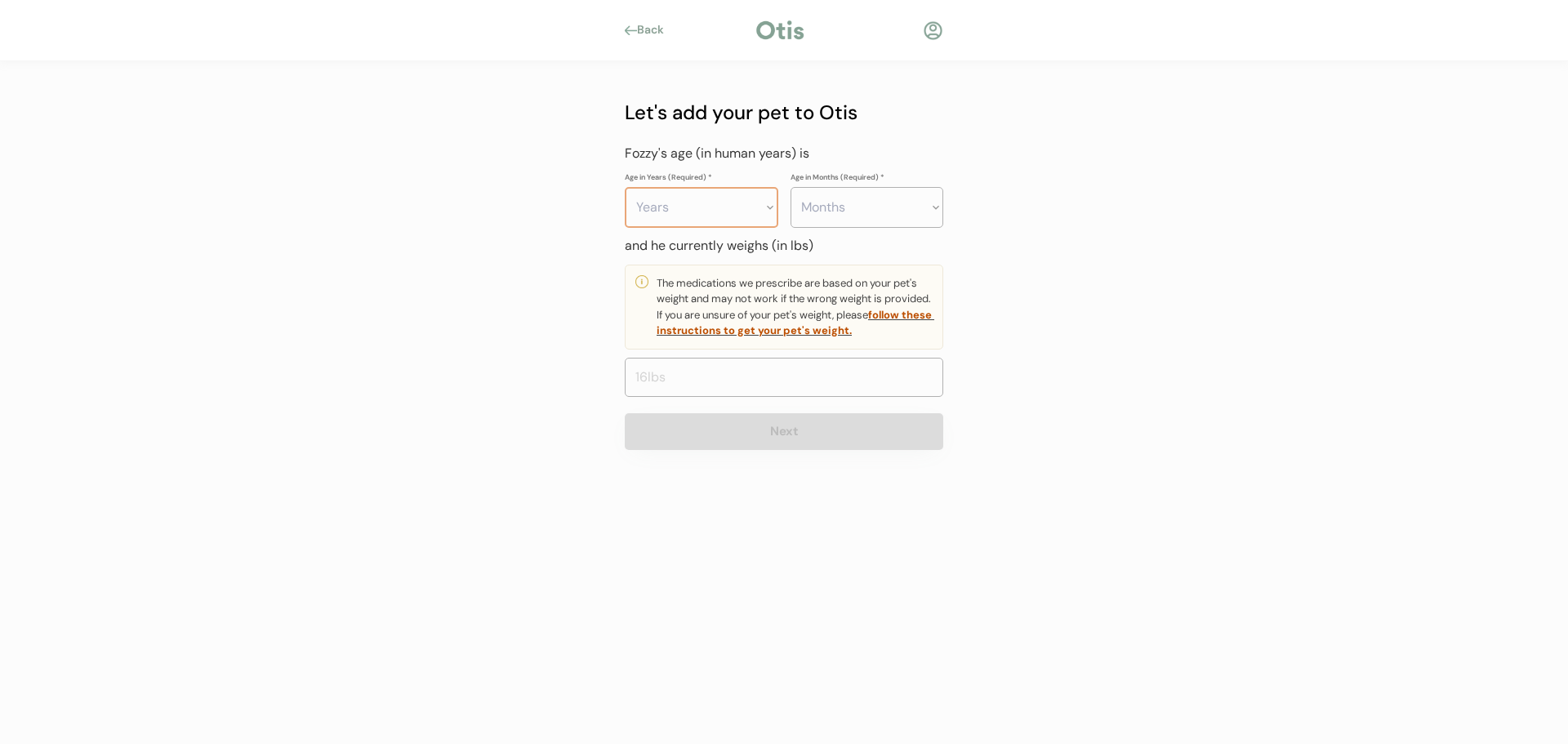 select on "6" 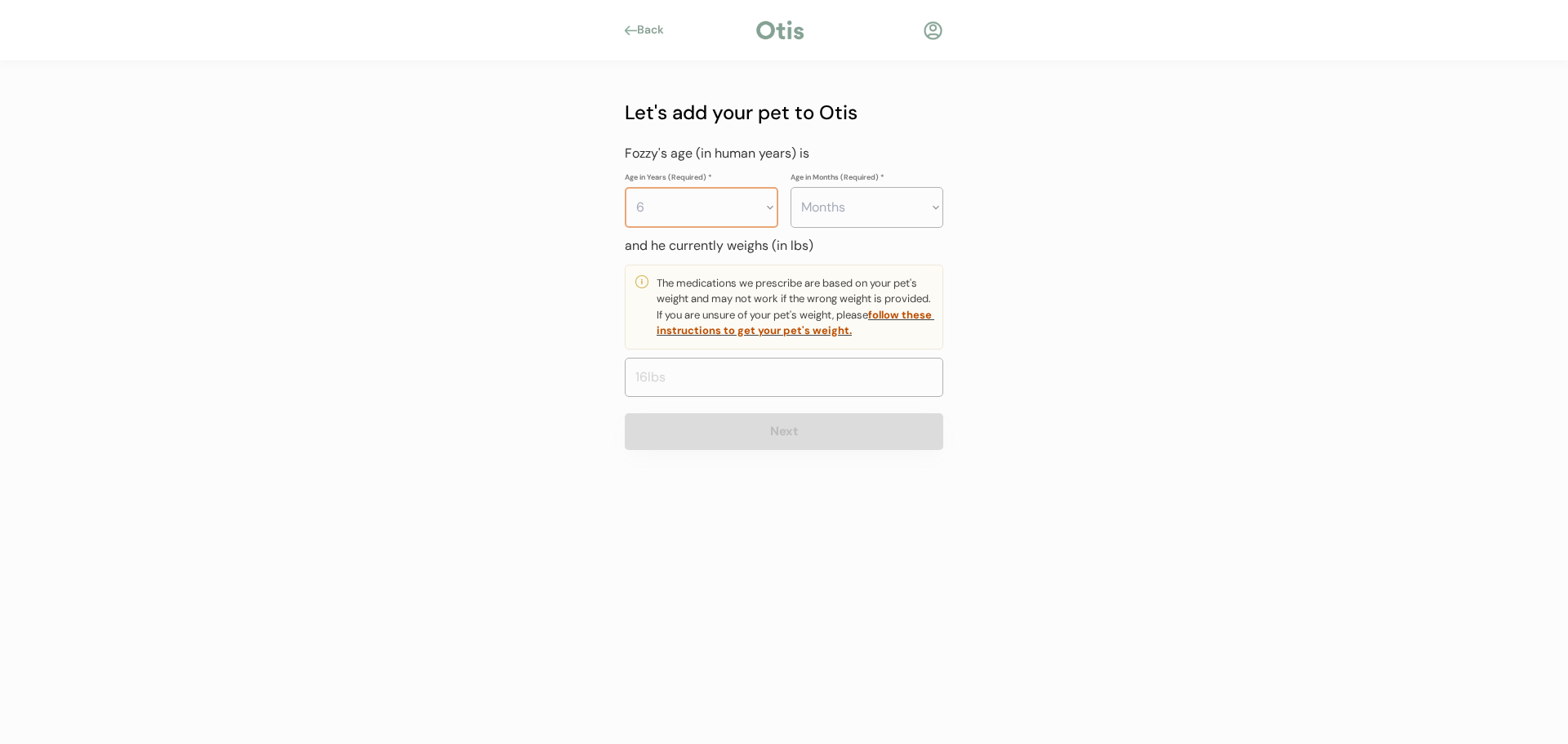 click on "Years 0 1 2 3 4 5 6 7 8 9 10 11 12 13 14 15 16 17 18 19 20" at bounding box center (702, 207) 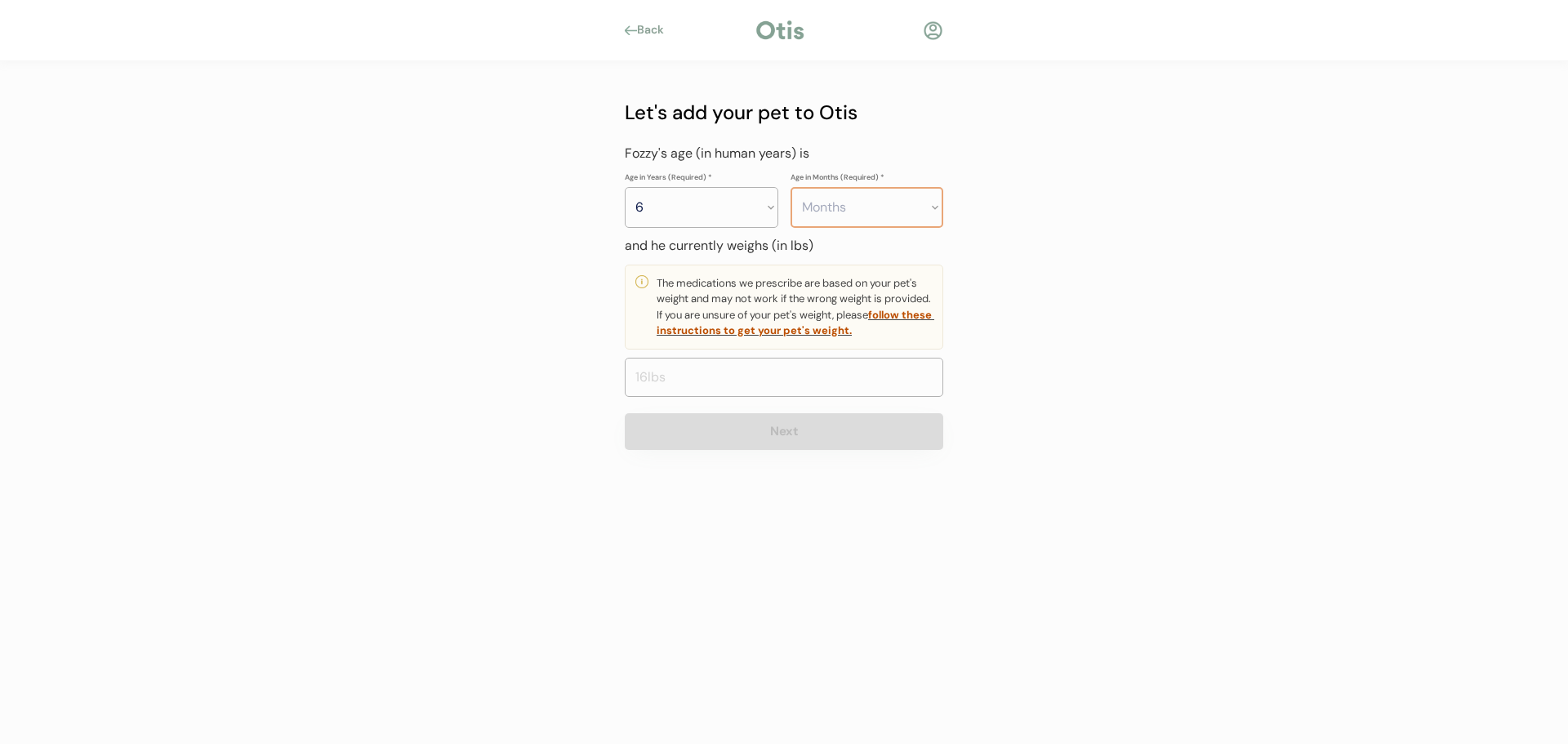 click on "Months 0 1 2 3 4 5 6 7 8 9 10 11" at bounding box center (867, 207) 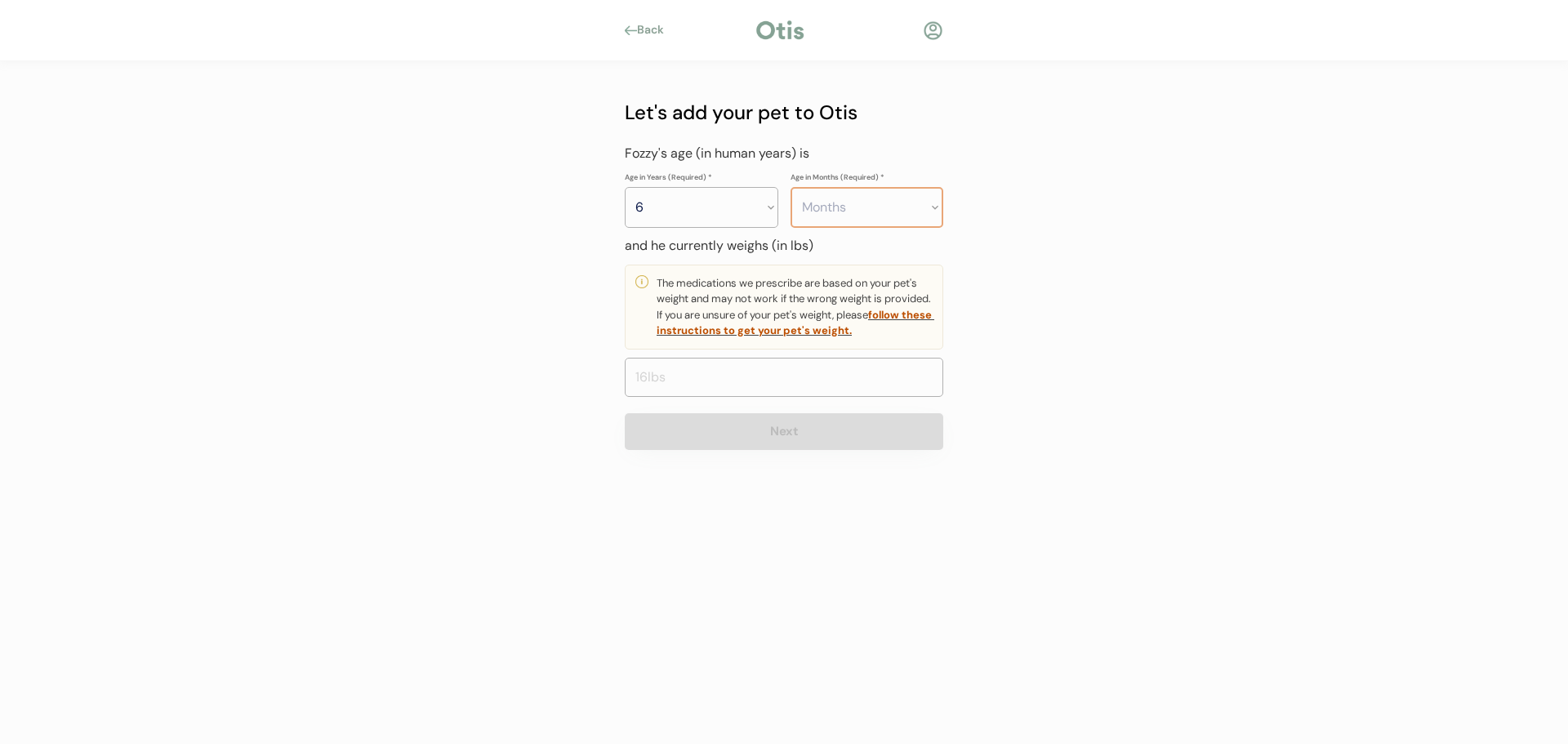 select on "8" 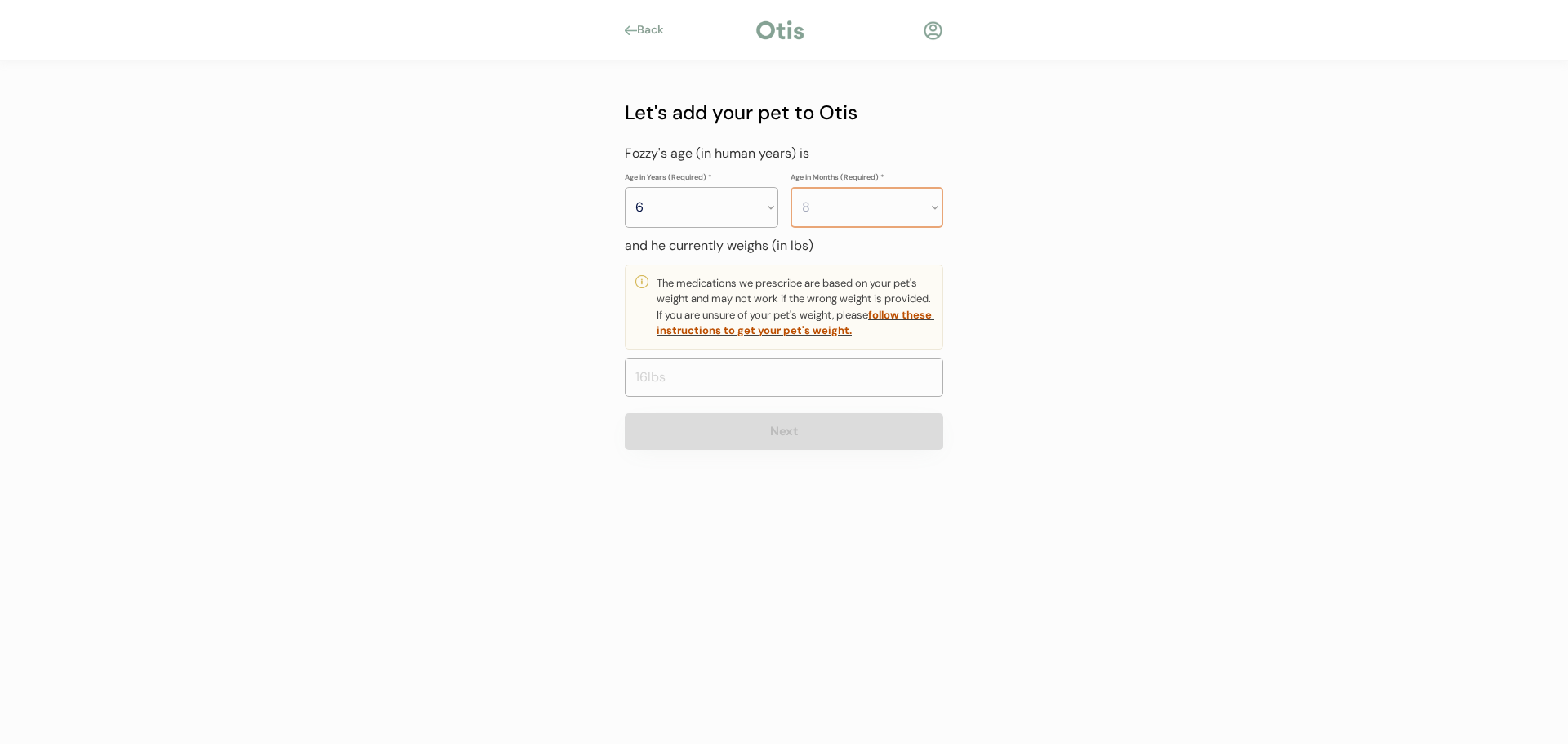 click on "Months 0 1 2 3 4 5 6 7 8 9 10 11" at bounding box center (867, 207) 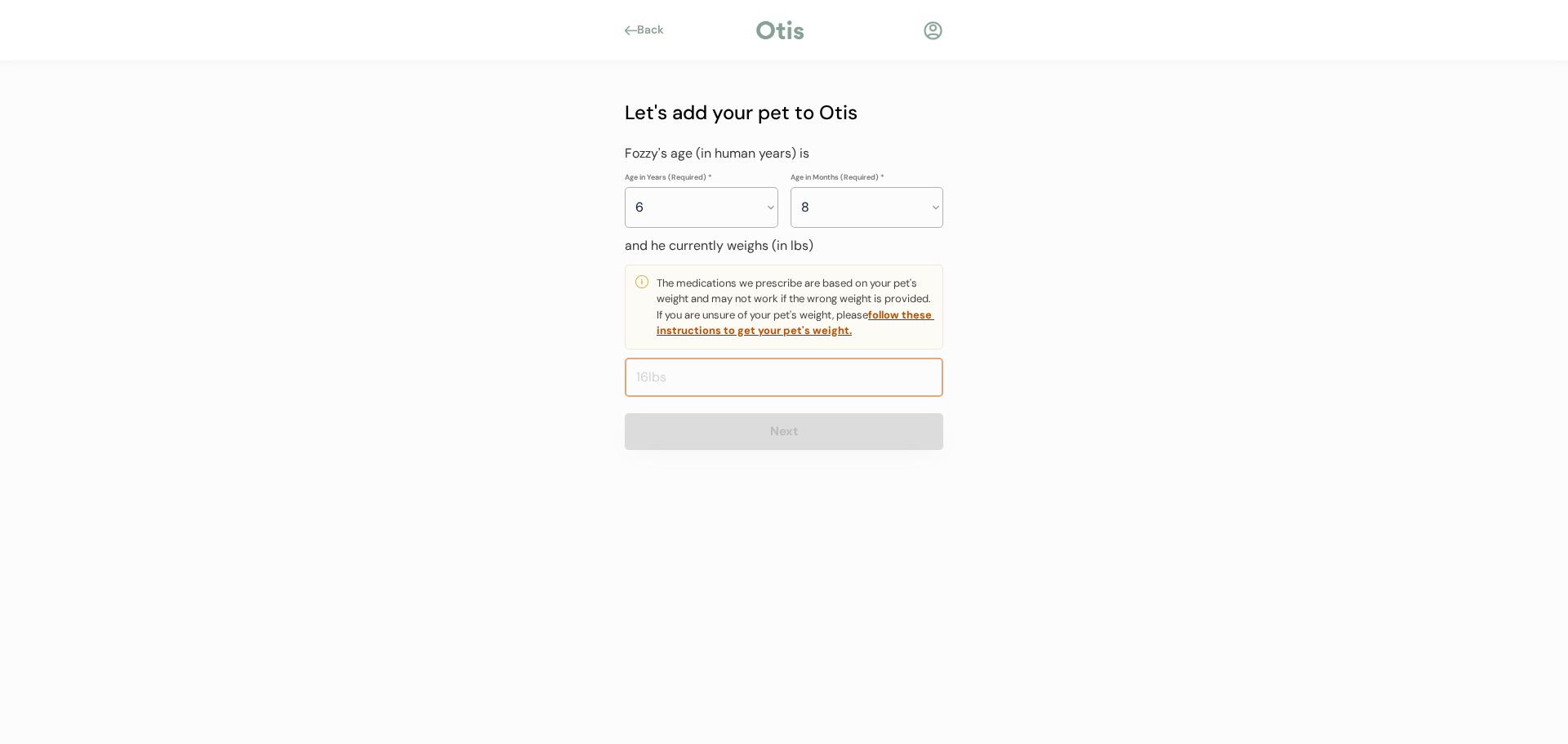 click at bounding box center [784, 377] 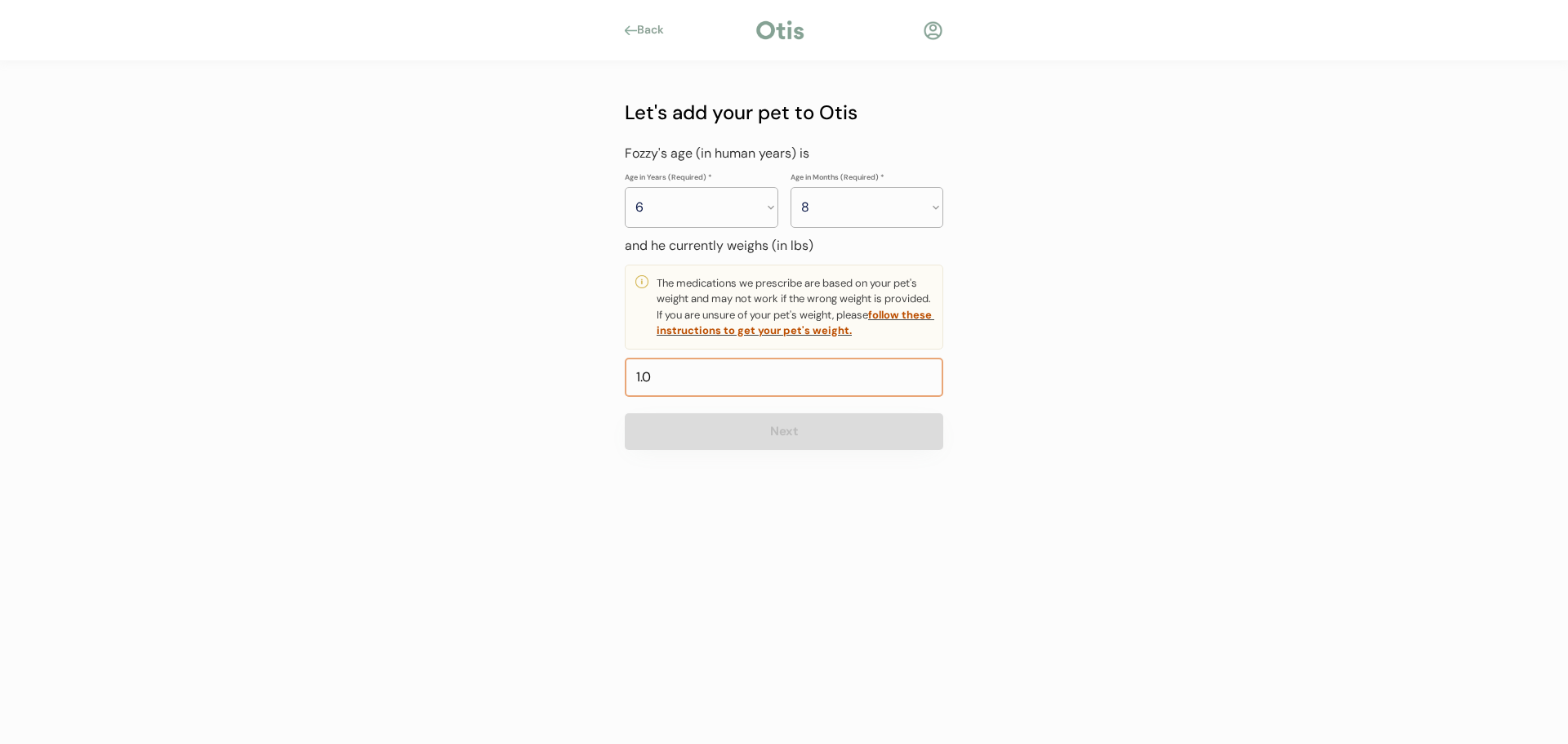 type on "17.0" 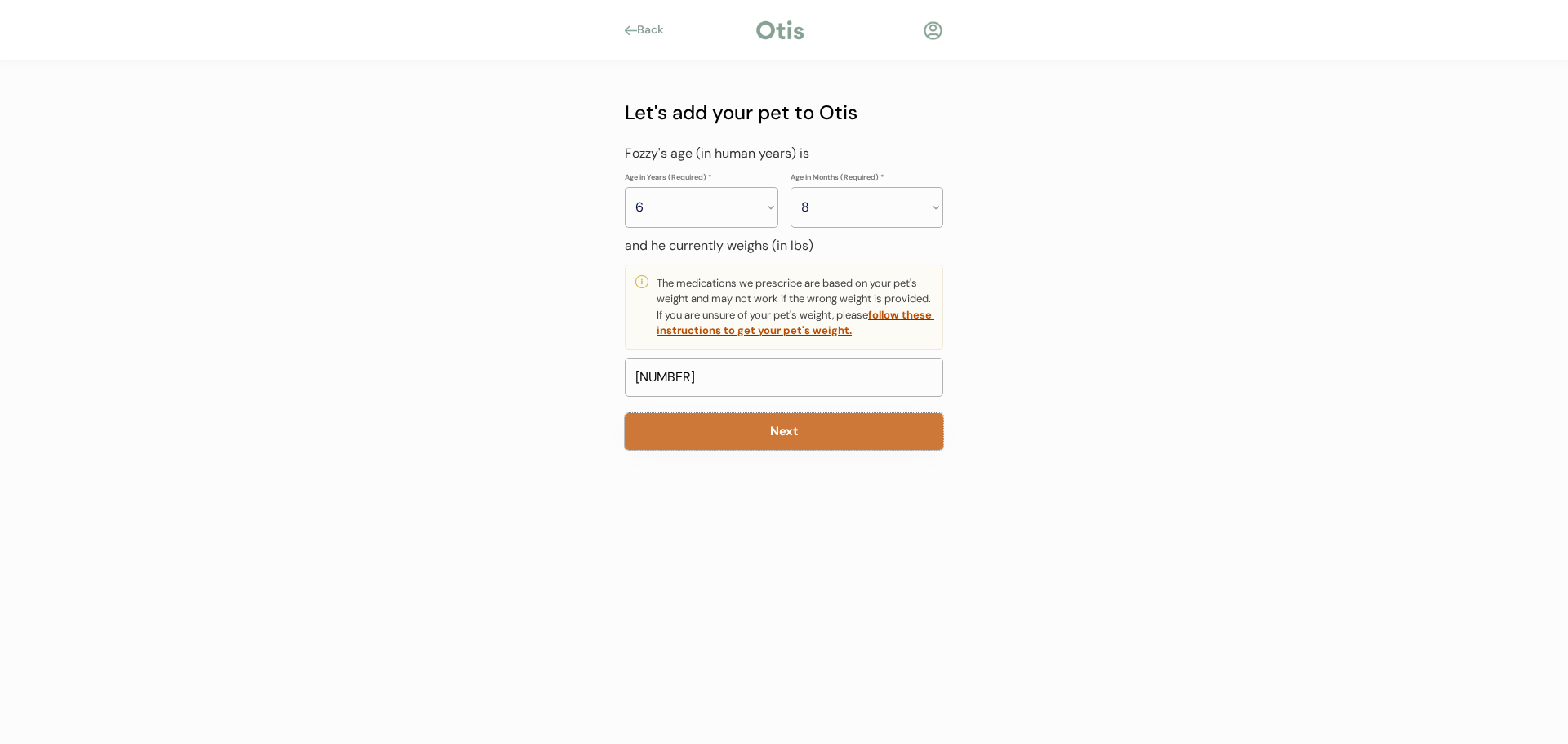 click on "Next" at bounding box center (784, 431) 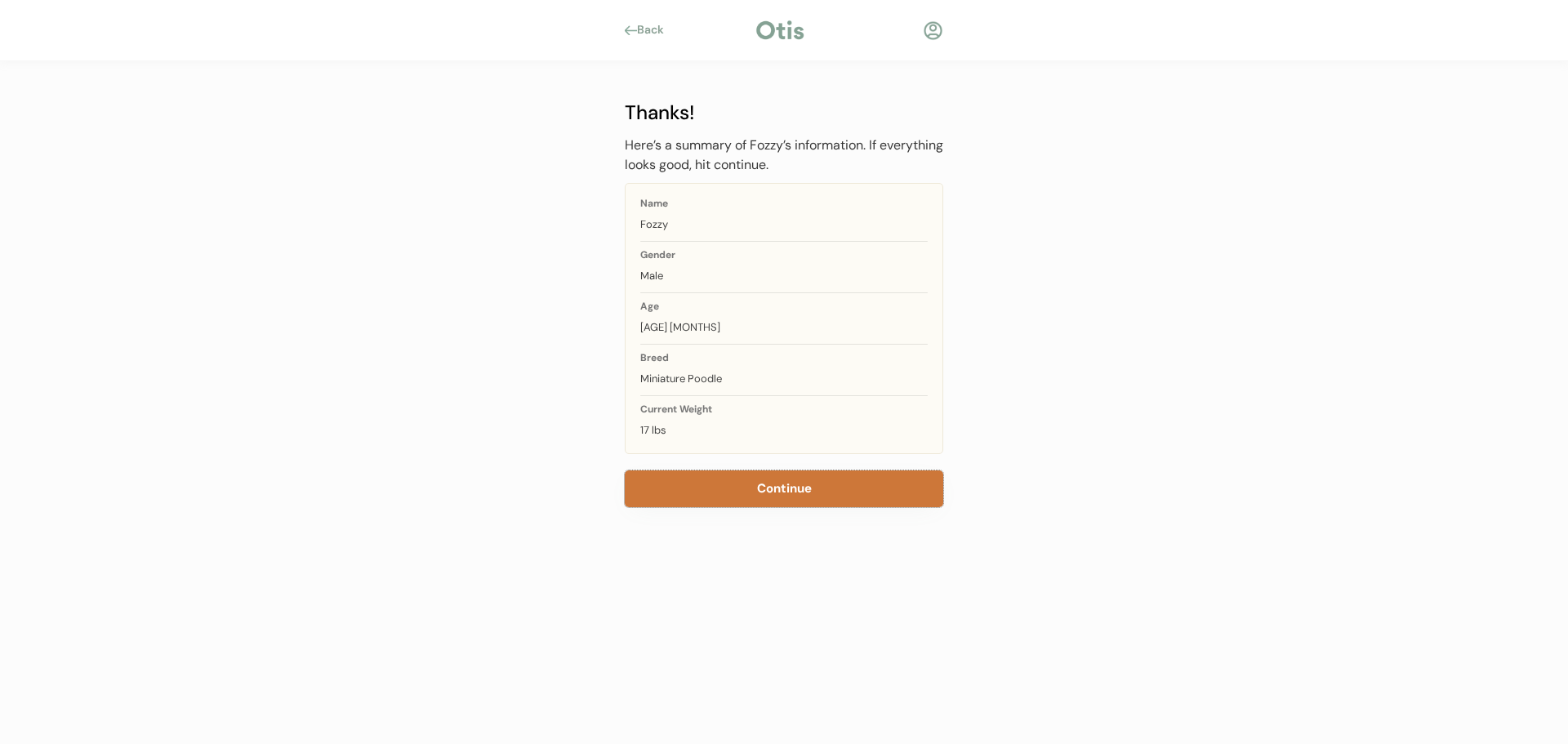 click on "Continue" at bounding box center (784, 488) 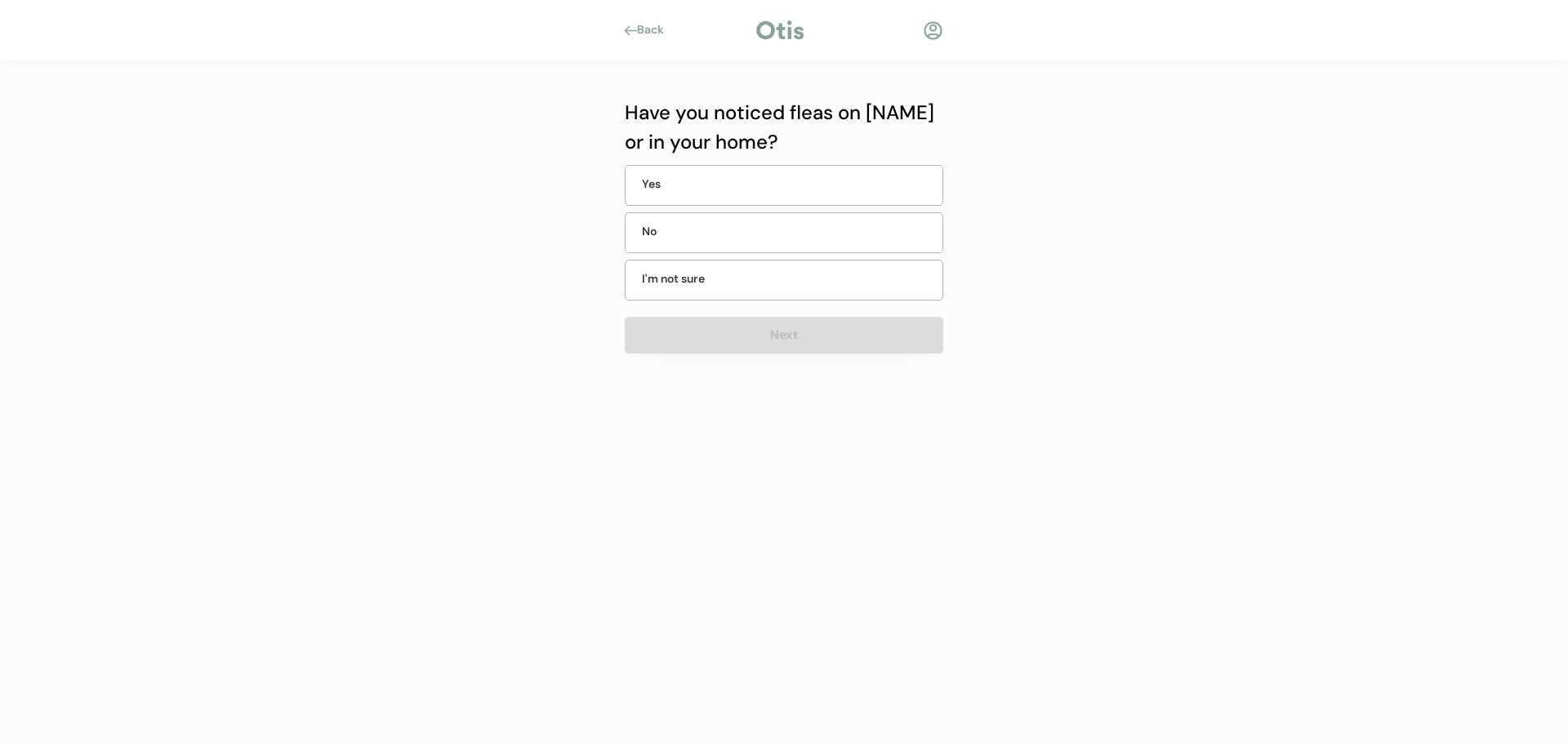 scroll, scrollTop: 0, scrollLeft: 0, axis: both 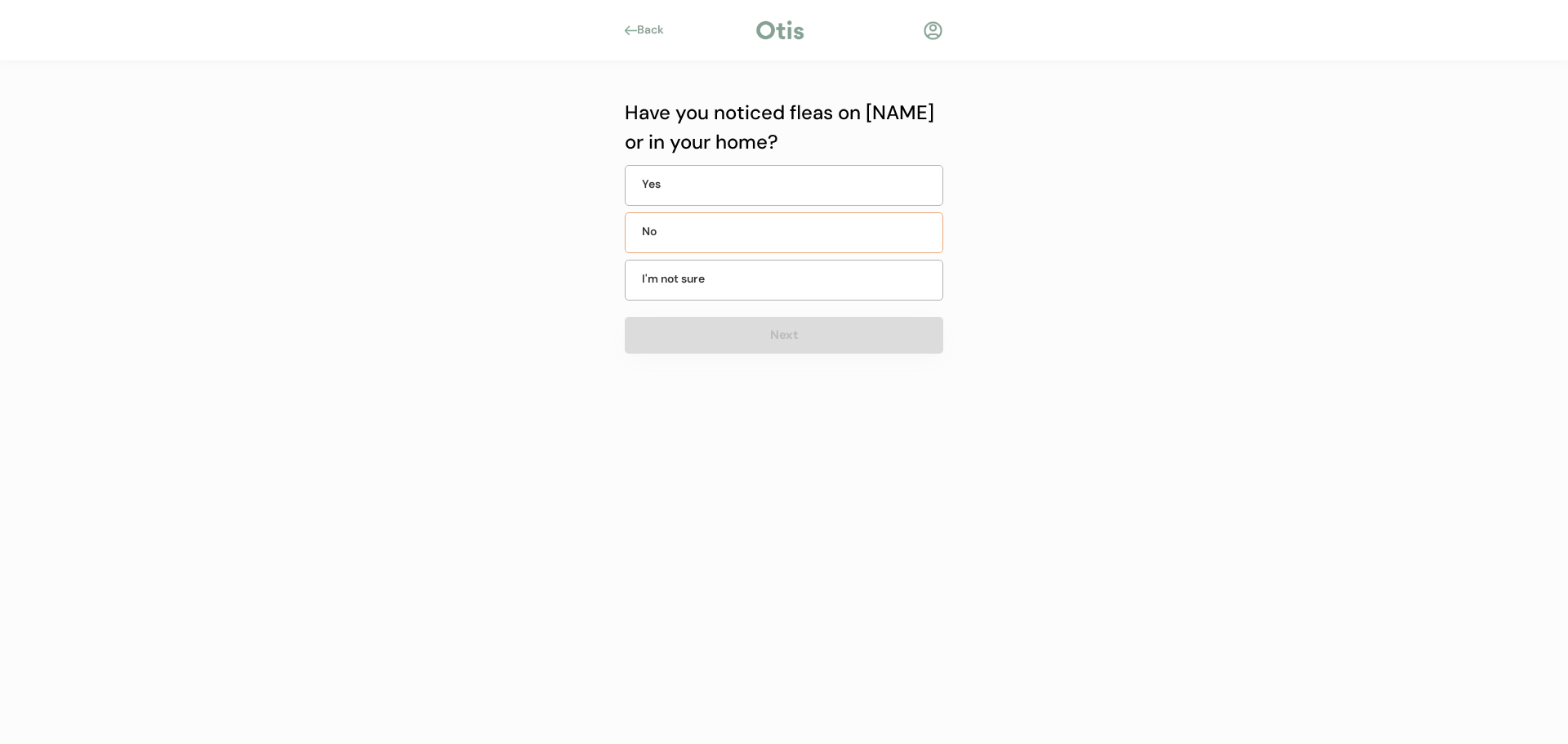 click on "No" at bounding box center (683, 231) 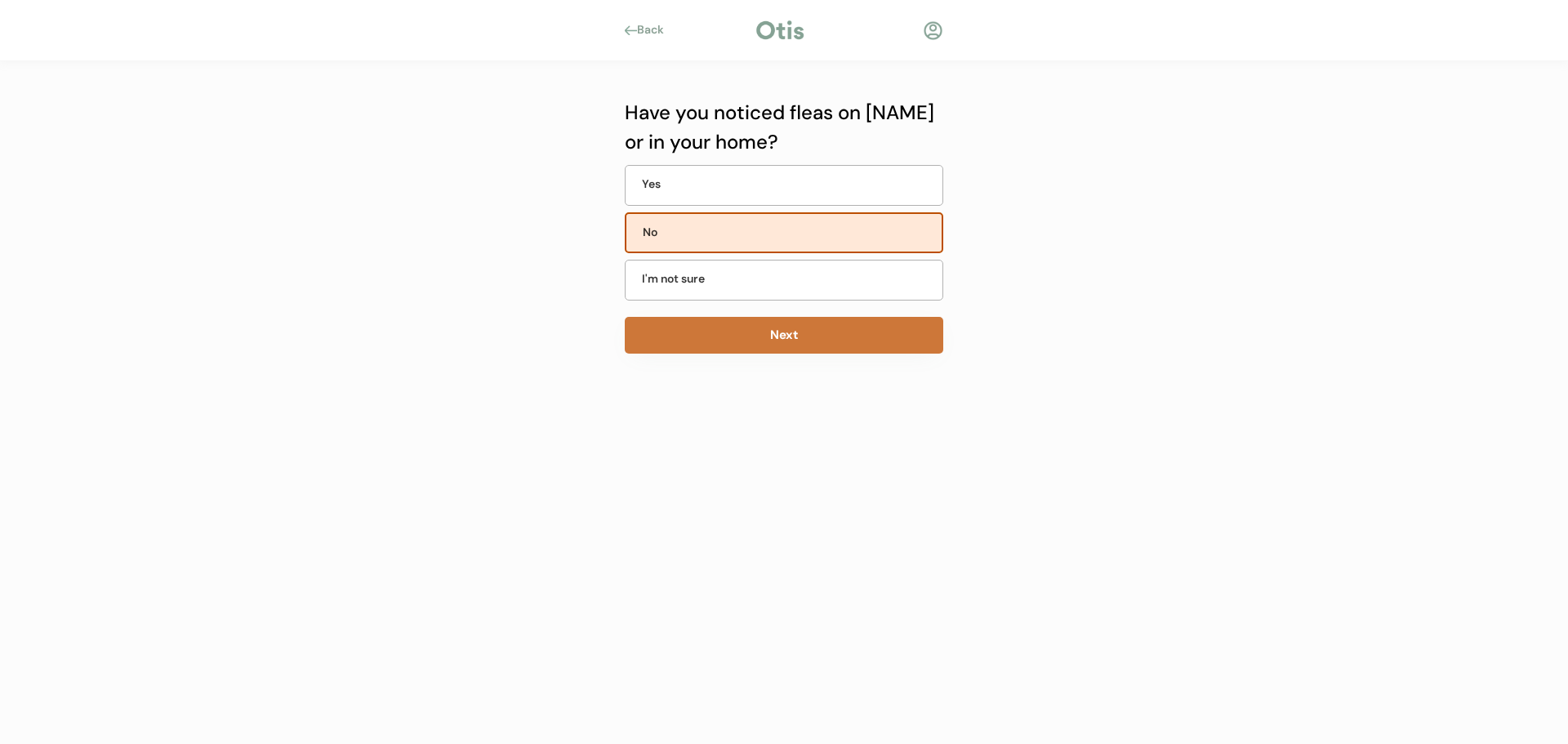 click on "Next" at bounding box center [784, 335] 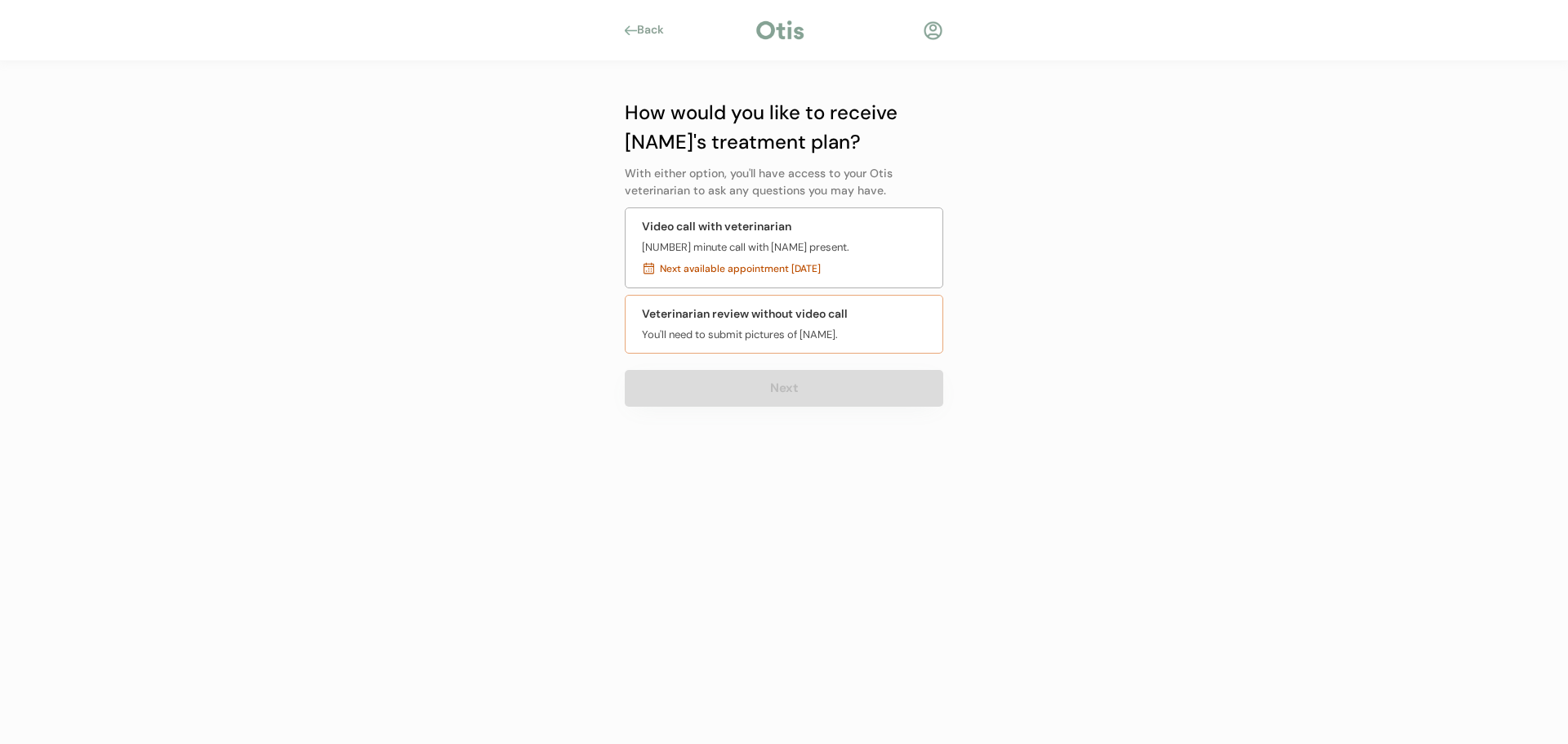 click on "Veterinarian review without video call" at bounding box center [745, 314] 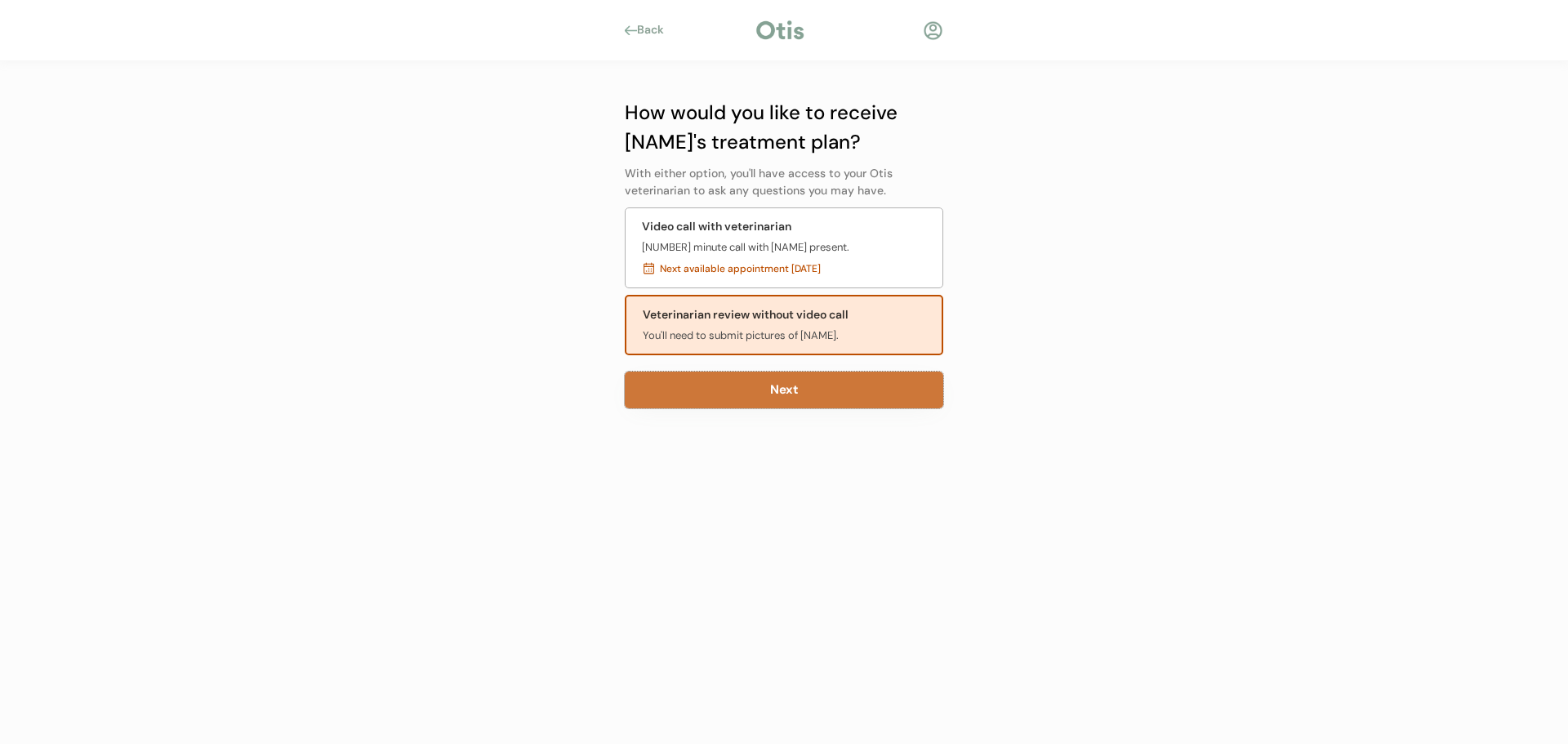 click on "Next" at bounding box center (784, 390) 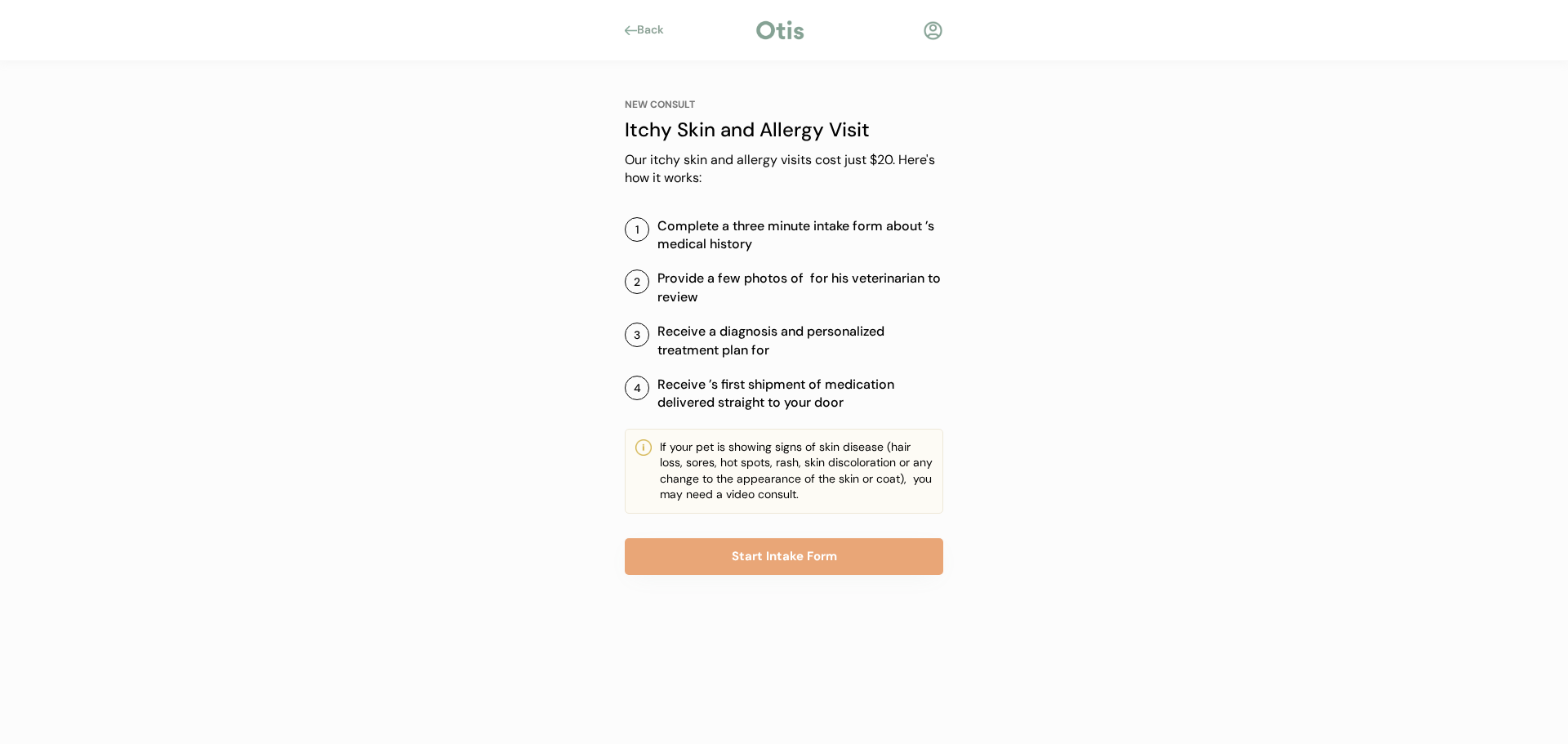 scroll, scrollTop: 0, scrollLeft: 0, axis: both 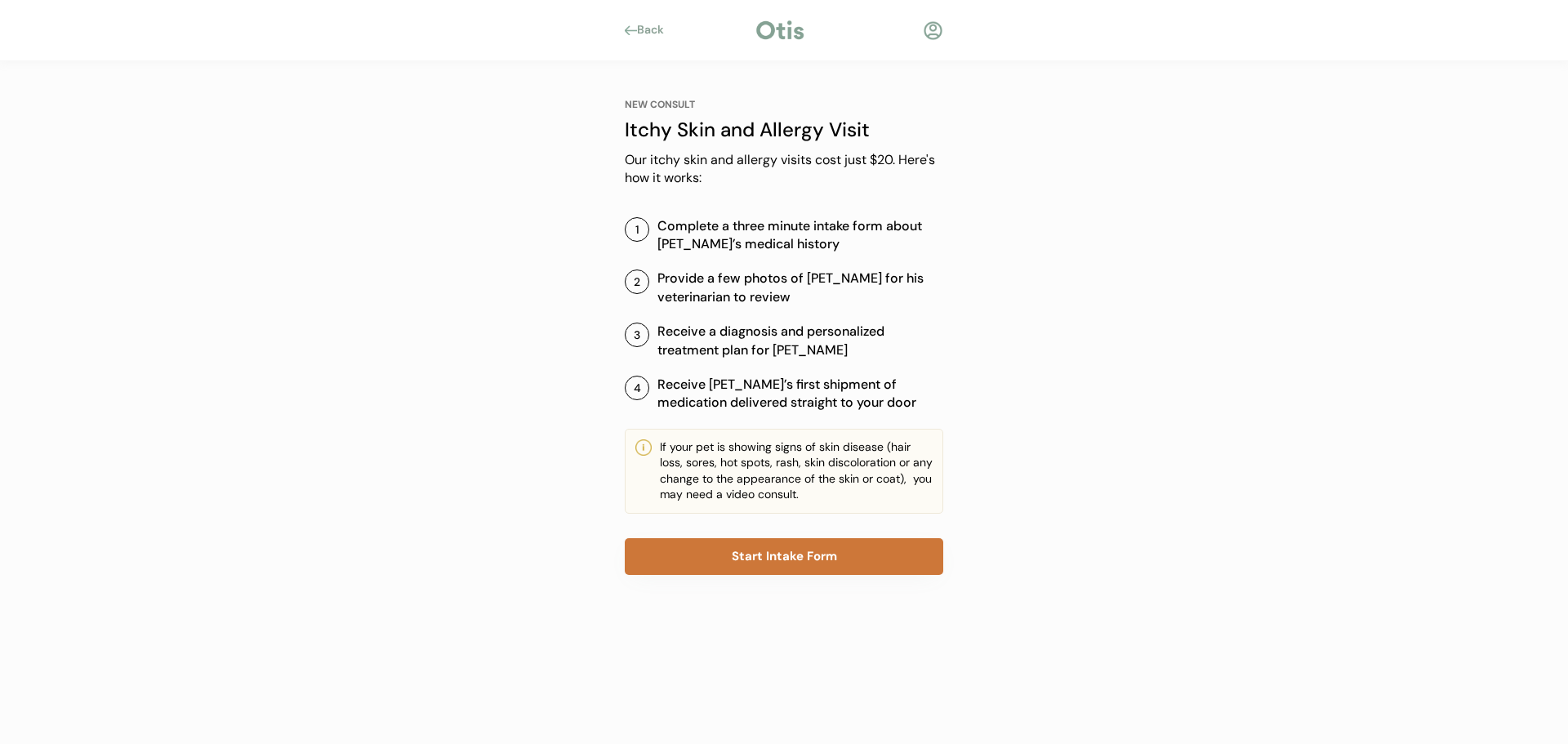 click on "Start Intake Form" at bounding box center (784, 556) 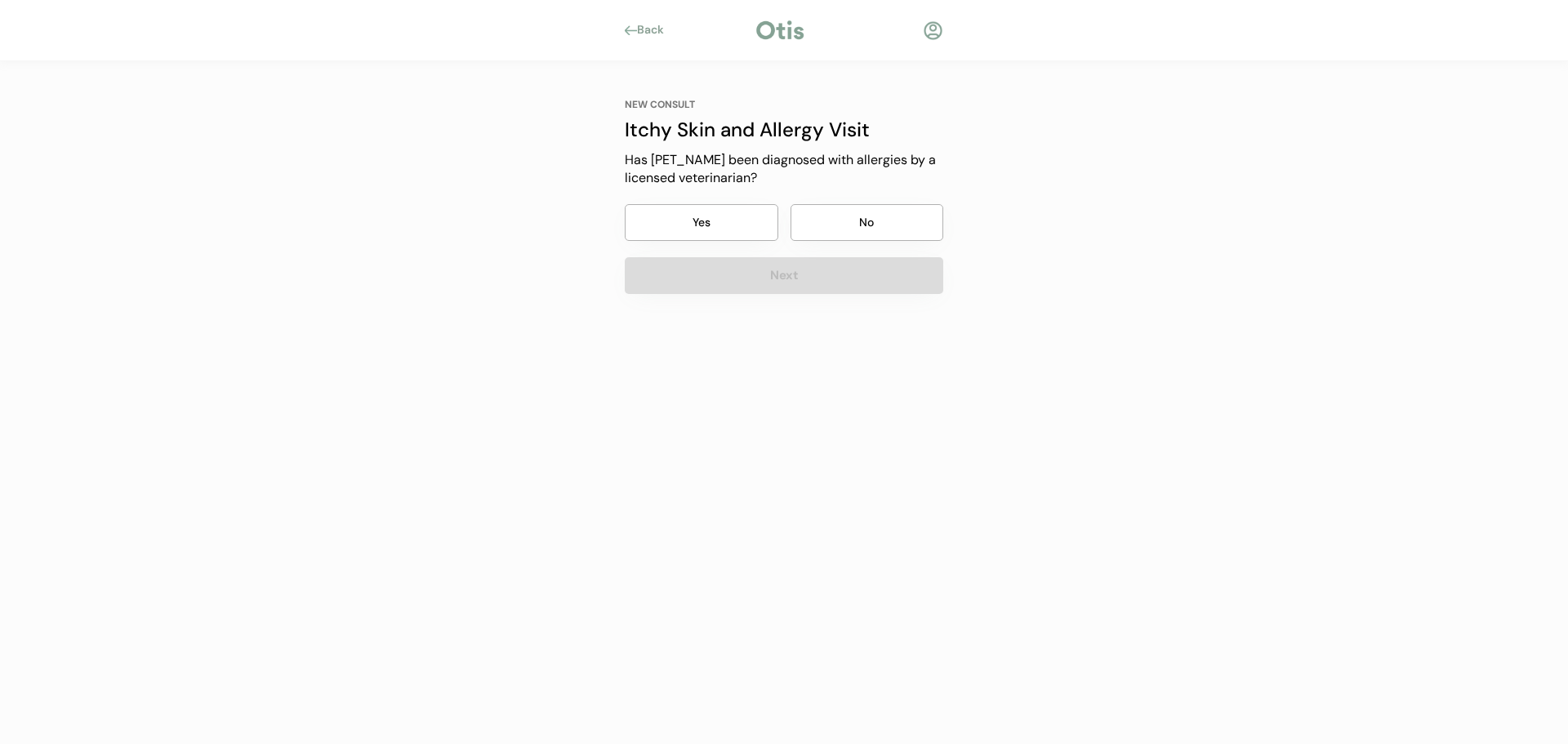 click on "No" at bounding box center [867, 222] 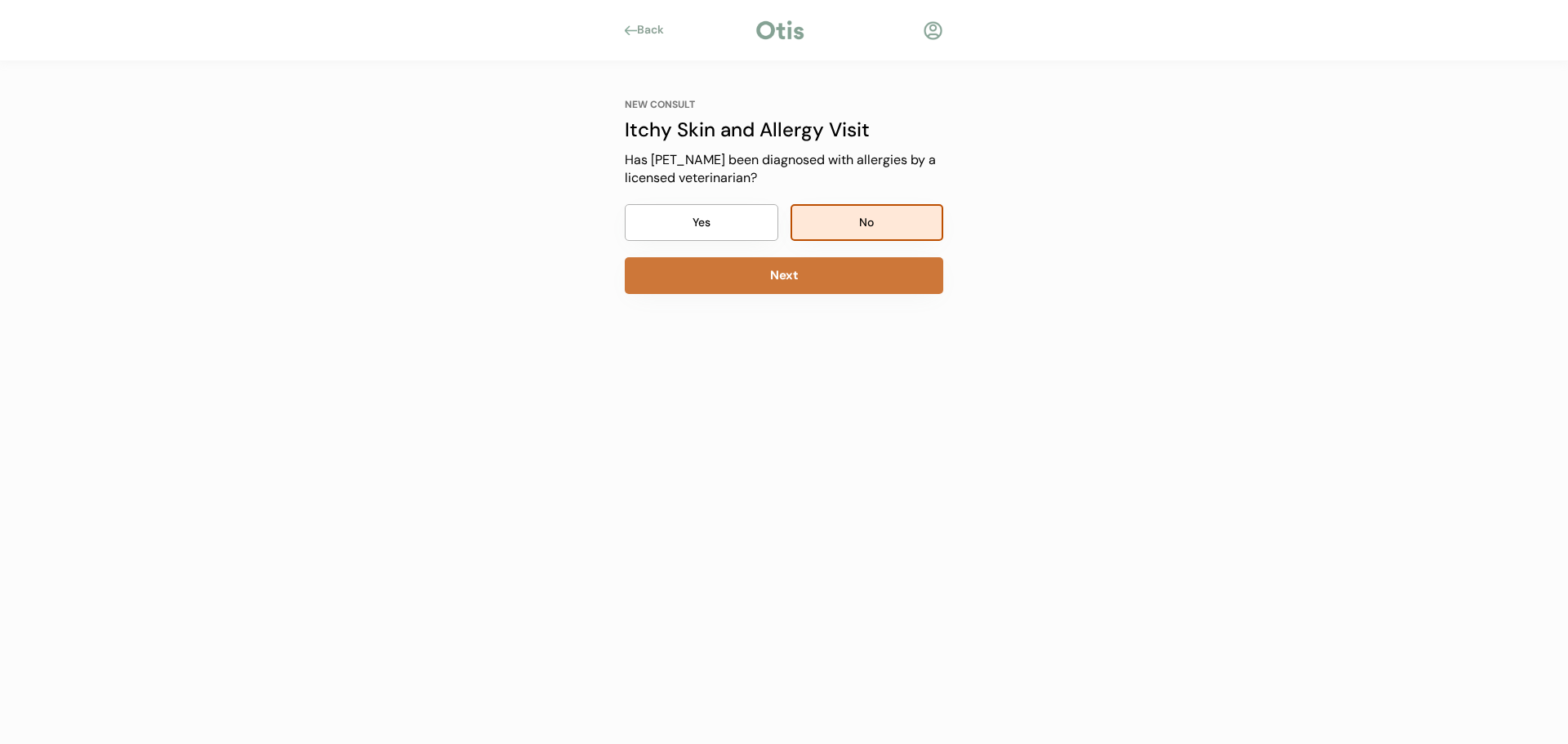 click on "Next" at bounding box center (784, 275) 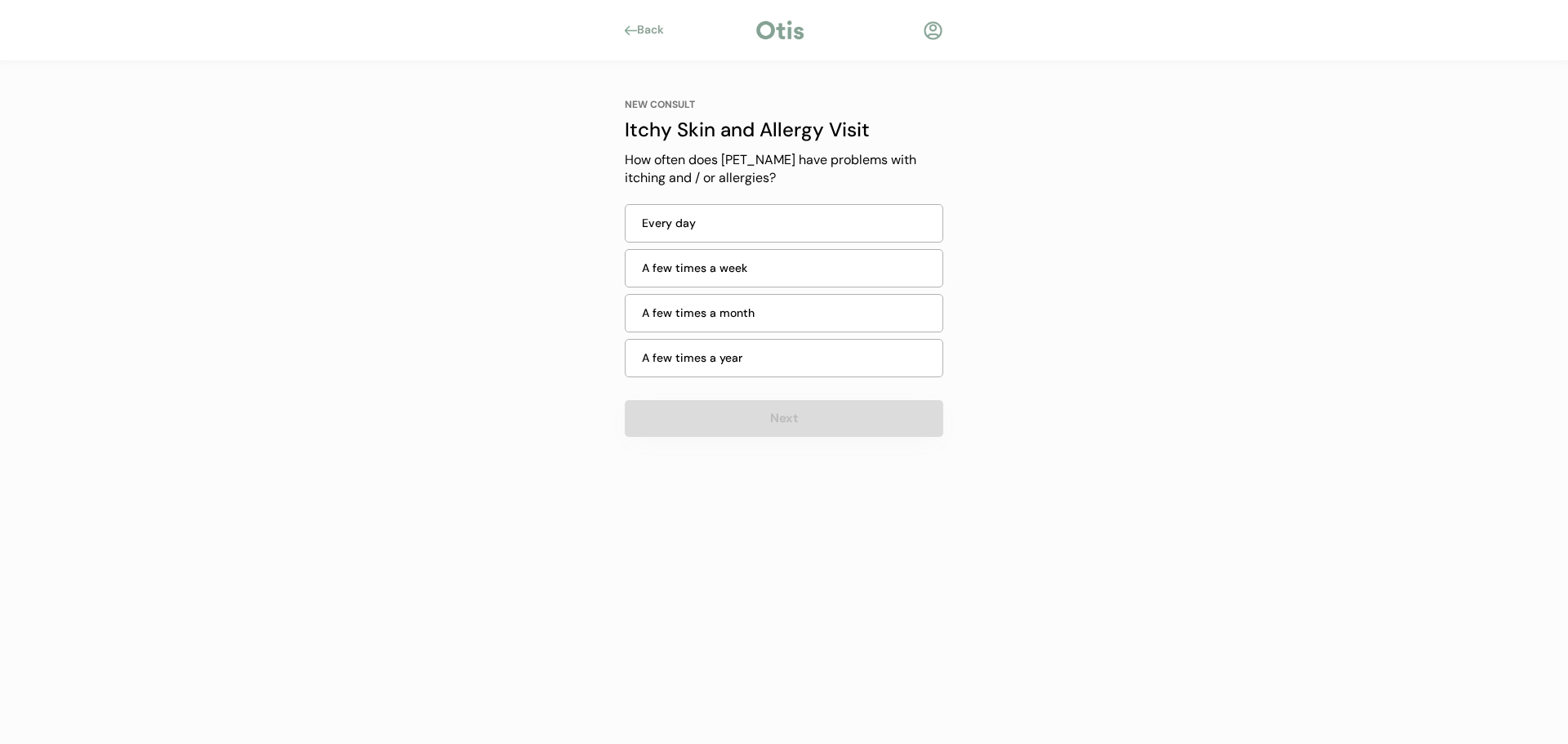 click on "A few times a month" at bounding box center [787, 313] 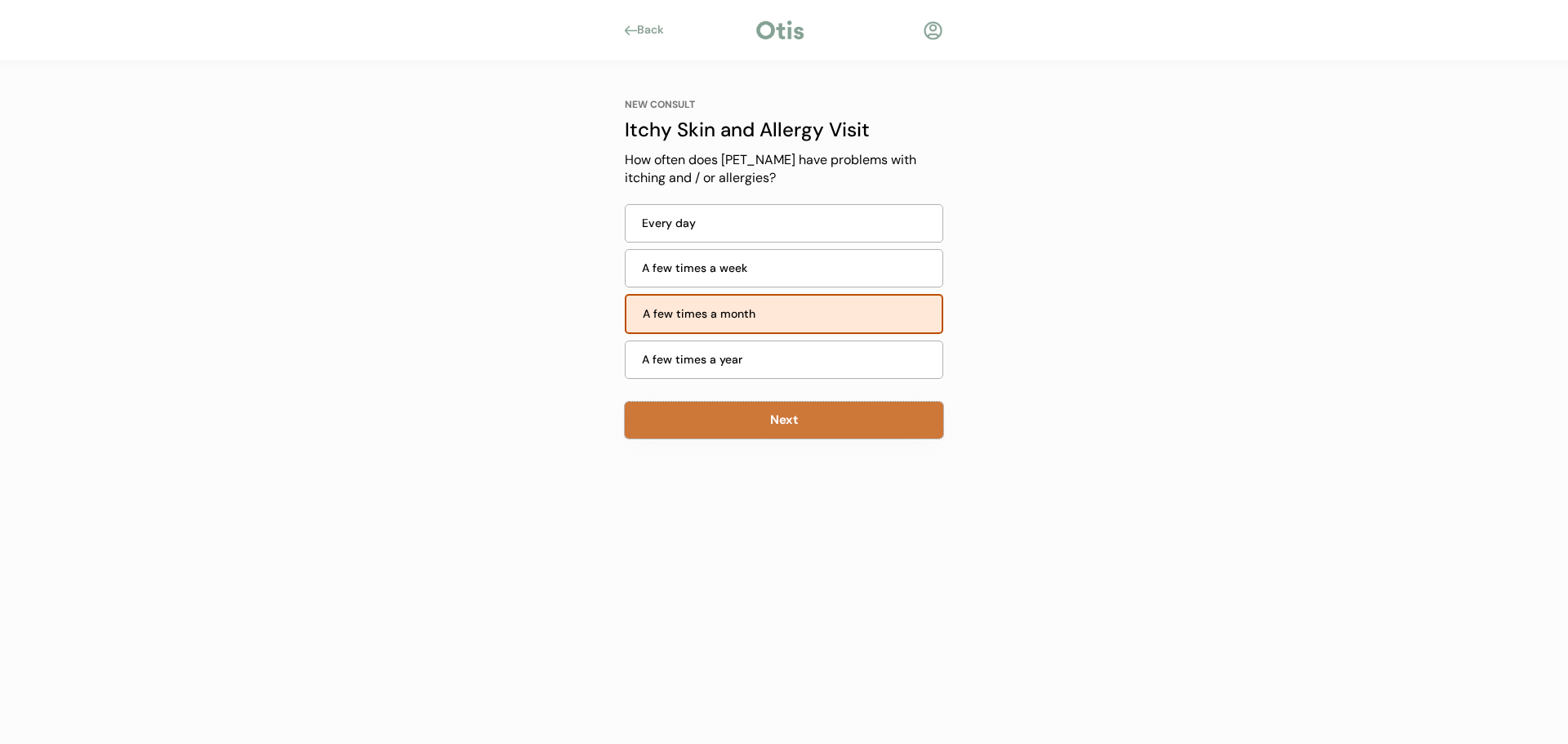 click on "Next" at bounding box center (784, 420) 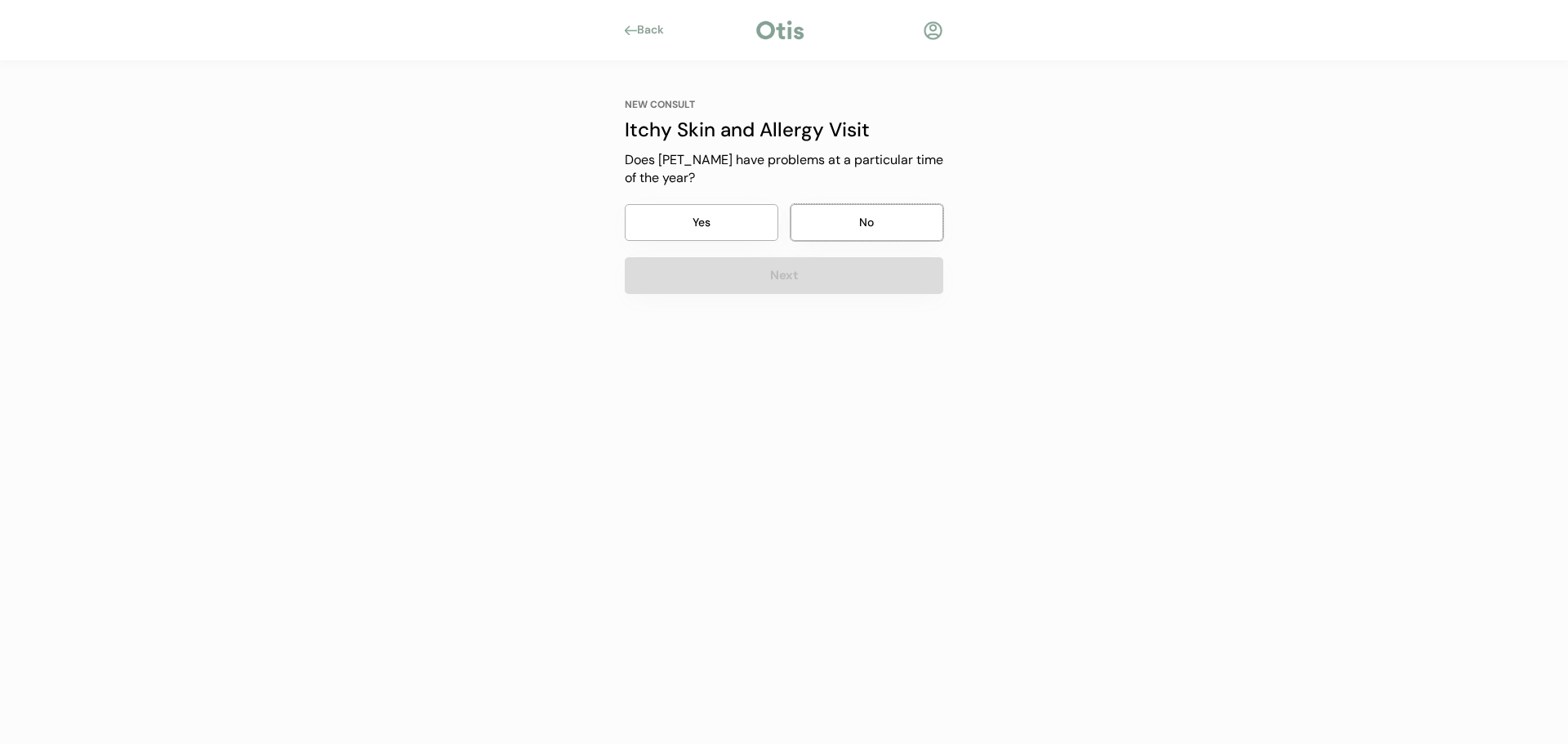 click on "No" at bounding box center [867, 222] 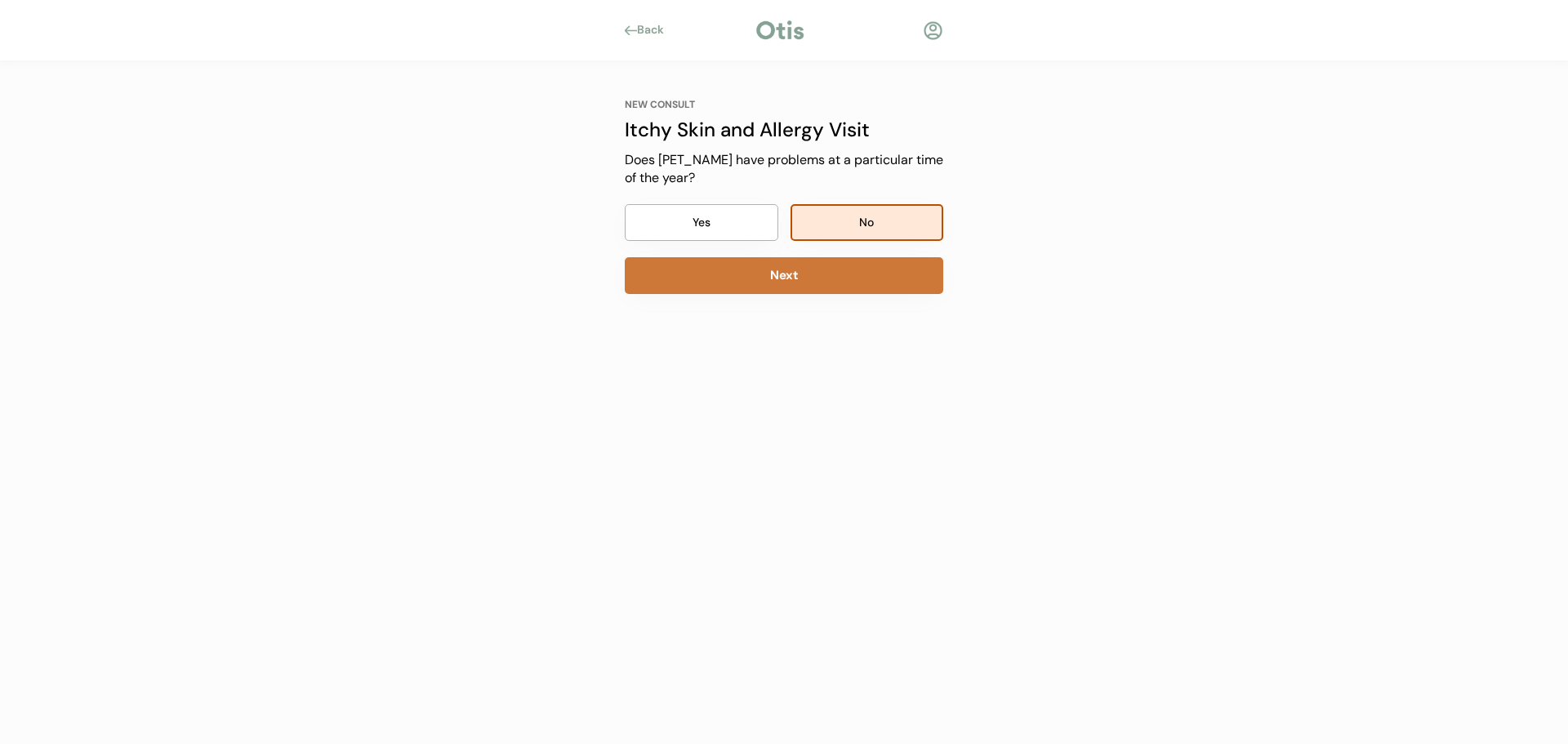 click on "Next" at bounding box center (784, 275) 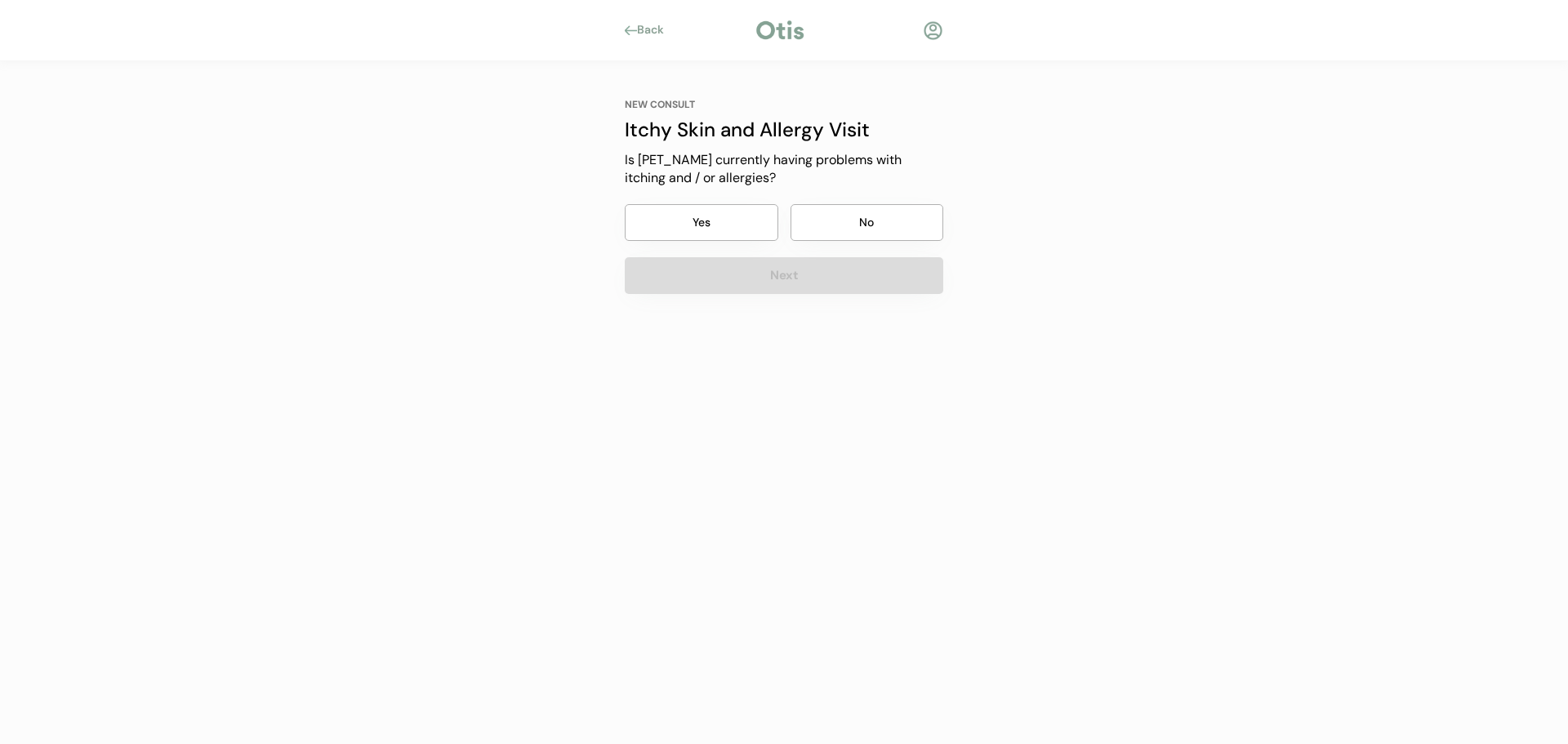 click on "Yes" at bounding box center (702, 222) 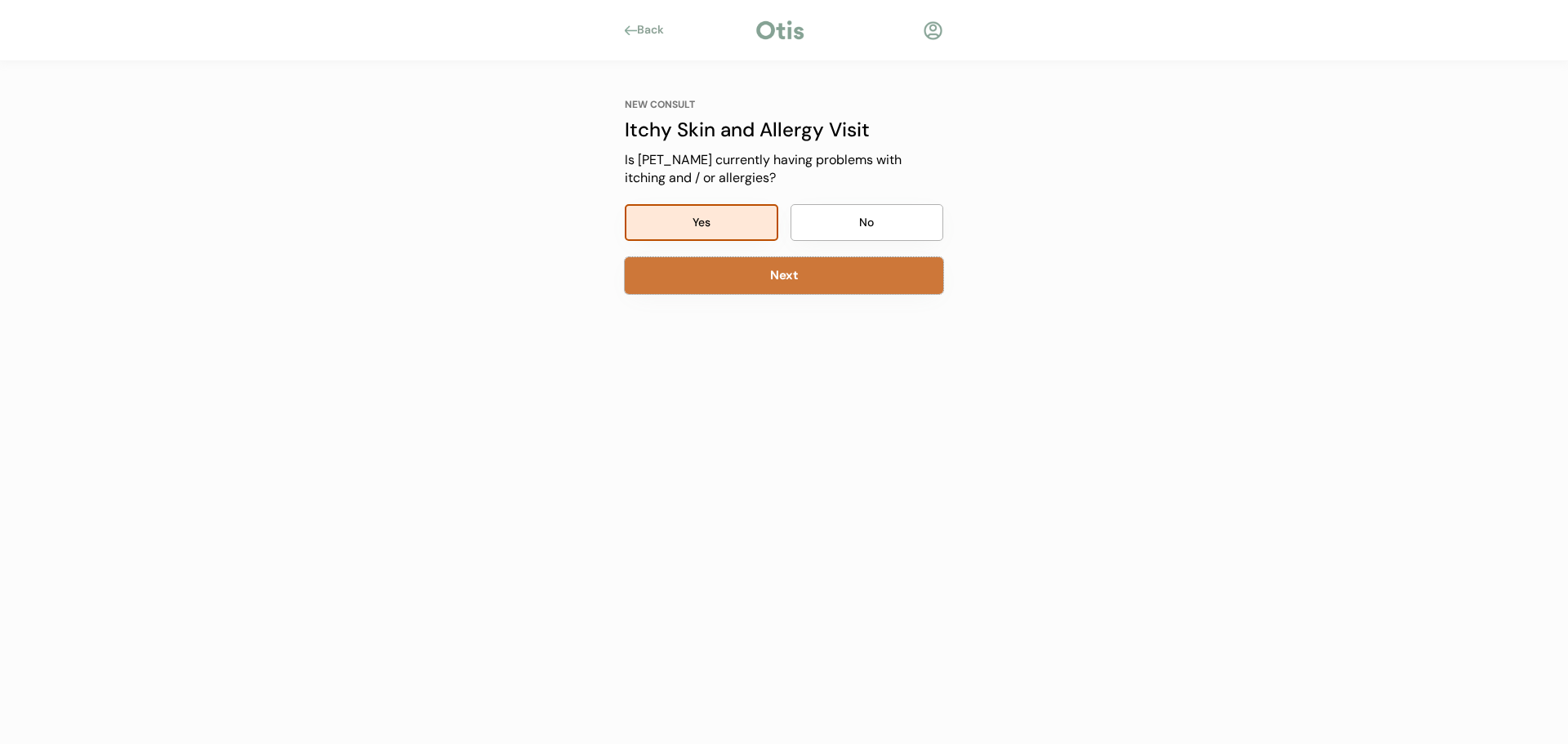 click on "Next" at bounding box center (784, 275) 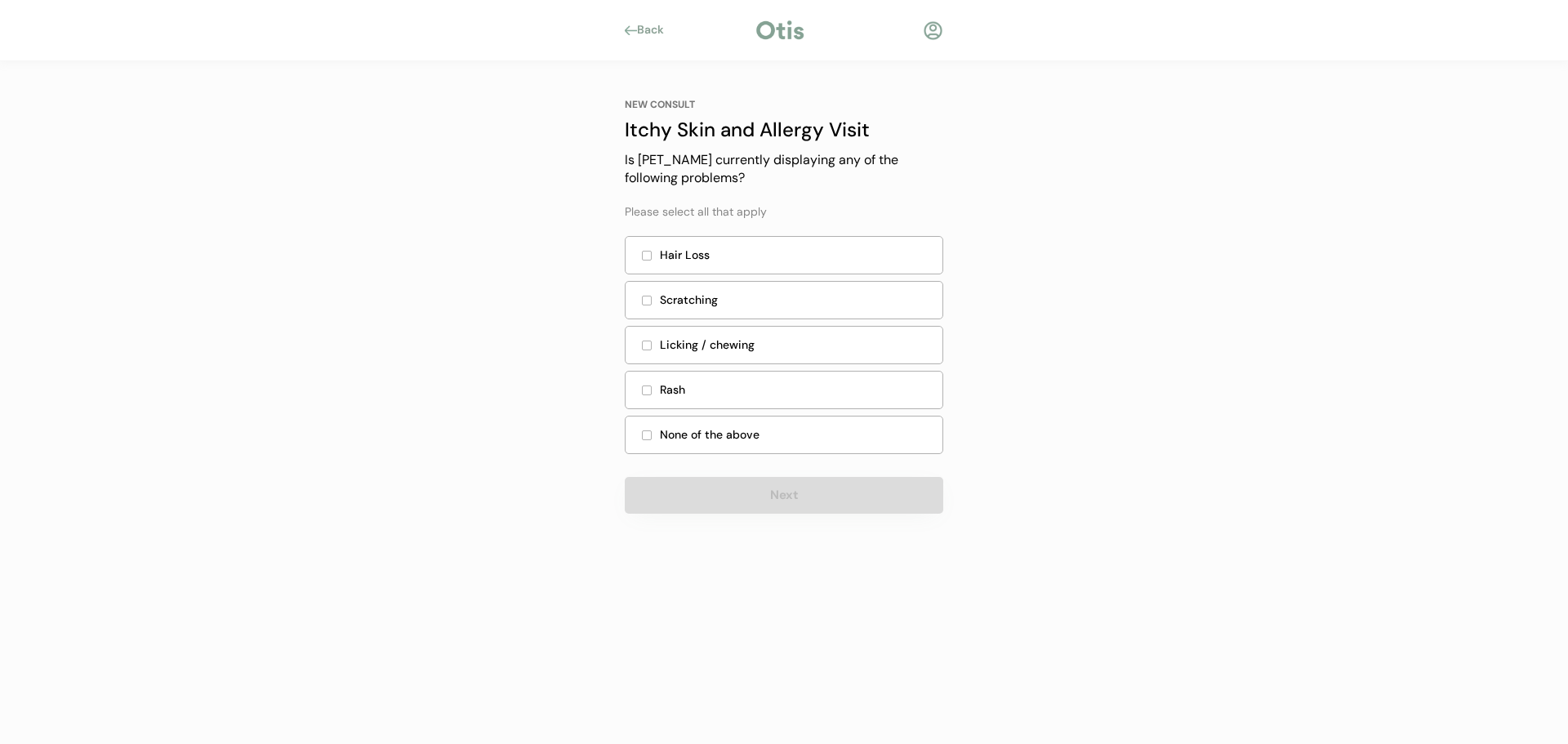 click on "Licking / chewing" at bounding box center (796, 345) 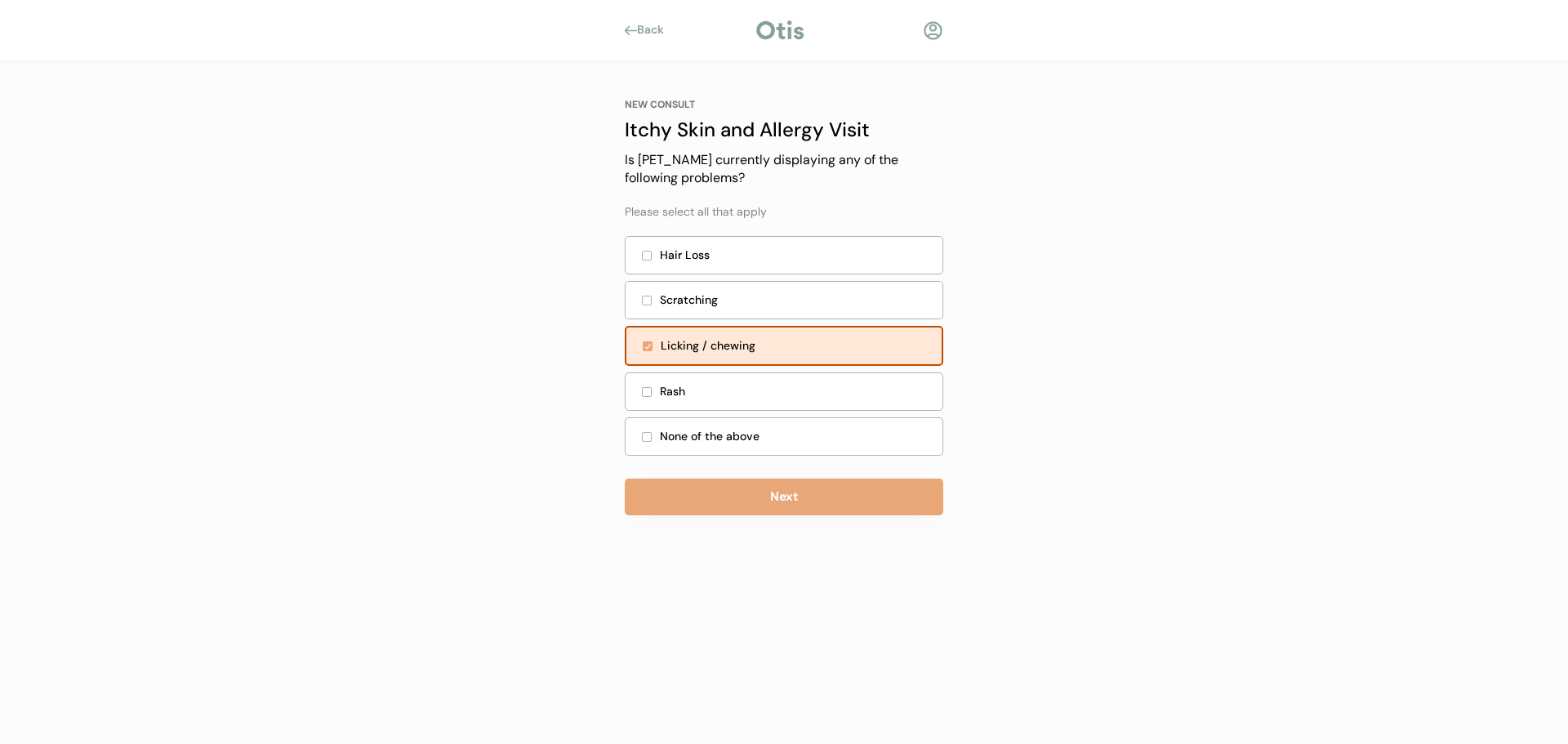 click on "Rash" at bounding box center [784, 391] 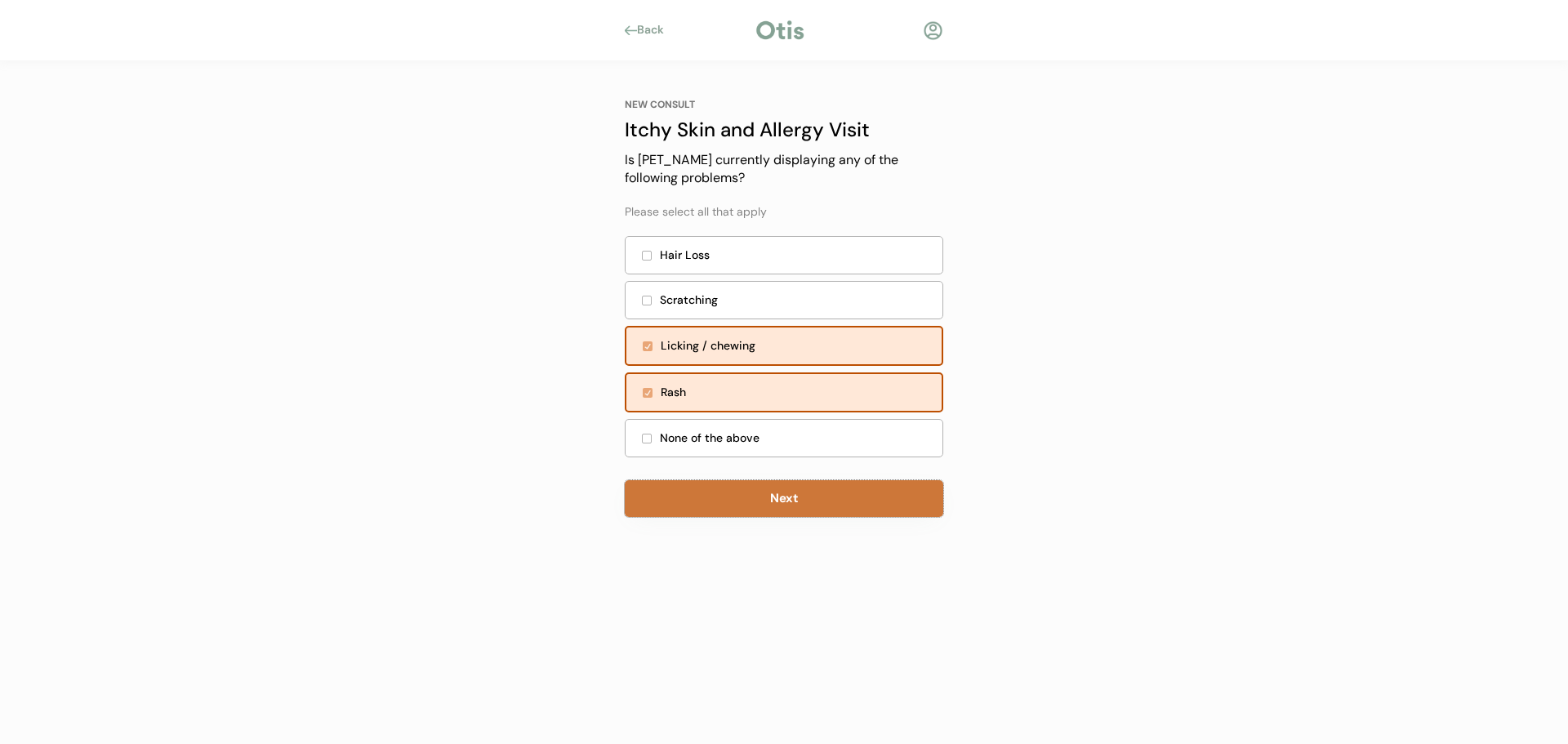 click on "Next" at bounding box center (784, 498) 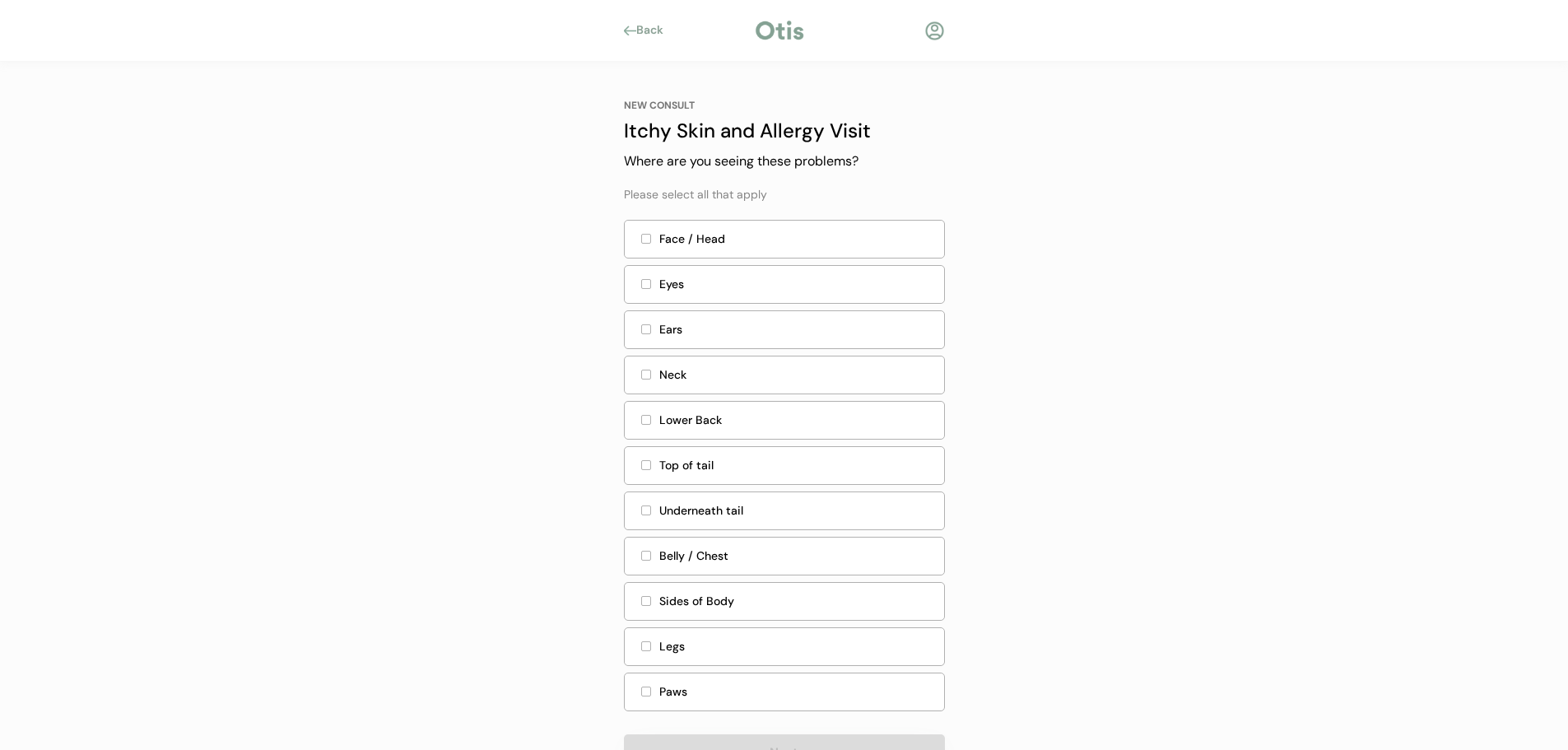 click on "Legs" at bounding box center (784, 646) 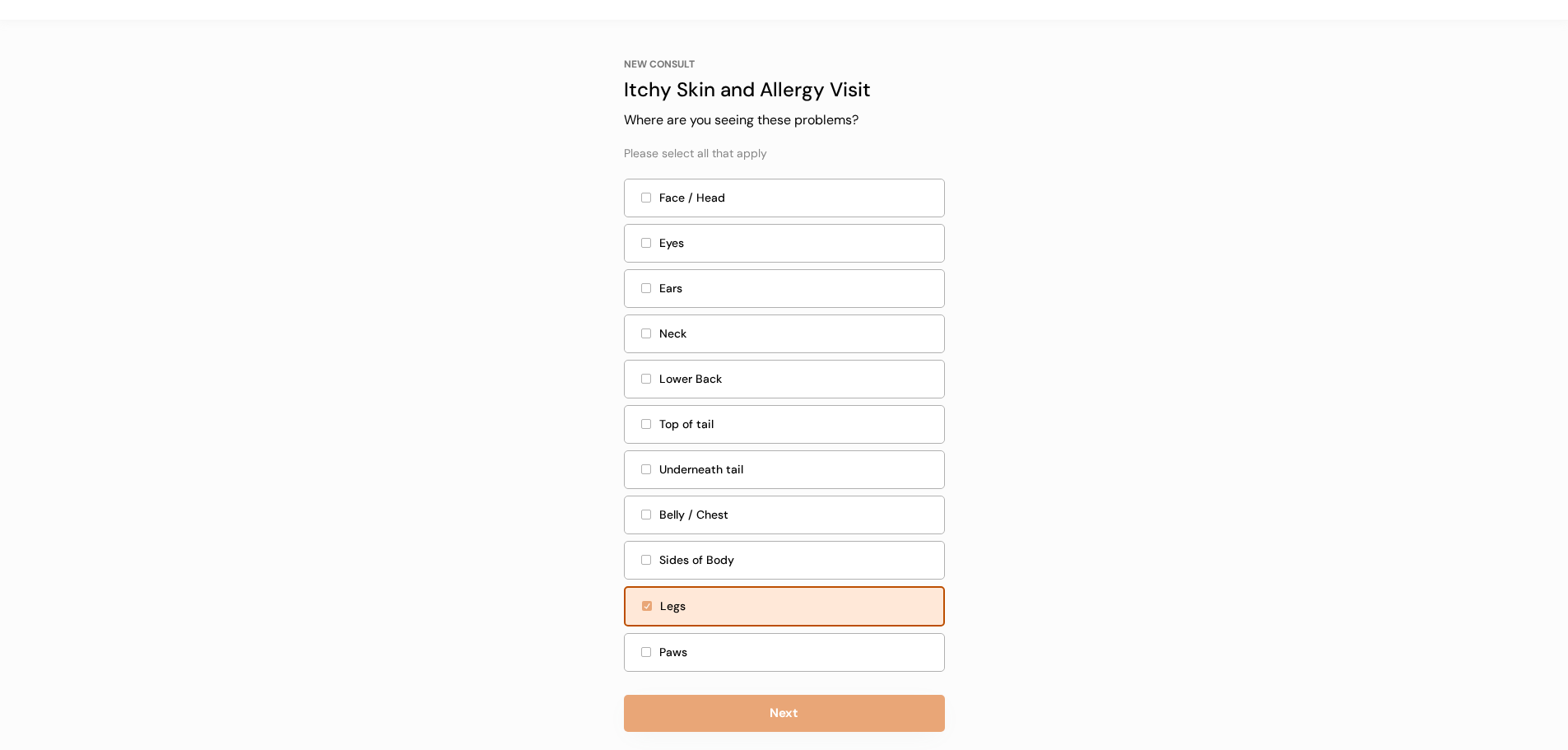 scroll, scrollTop: 63, scrollLeft: 0, axis: vertical 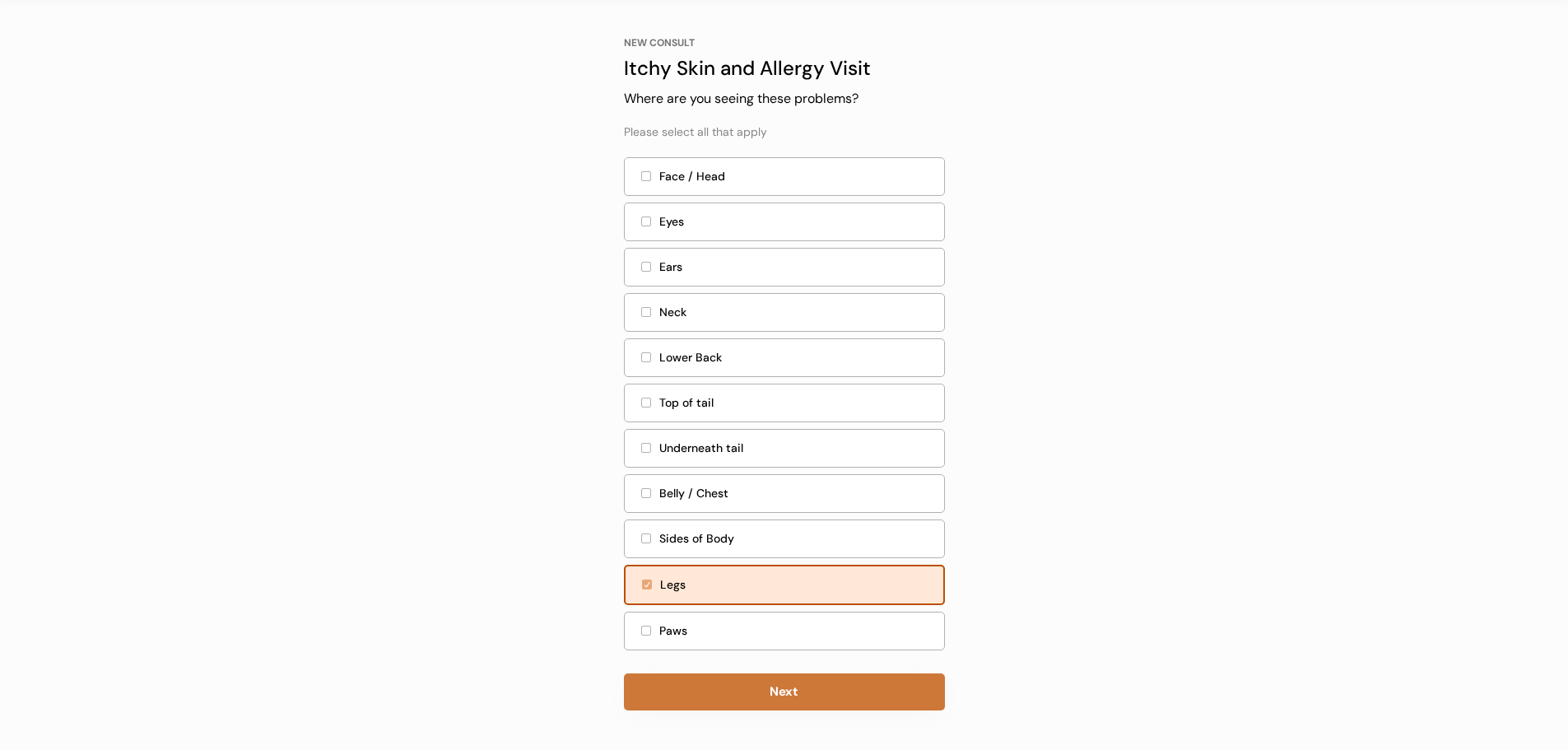 click on "Next" at bounding box center (784, 692) 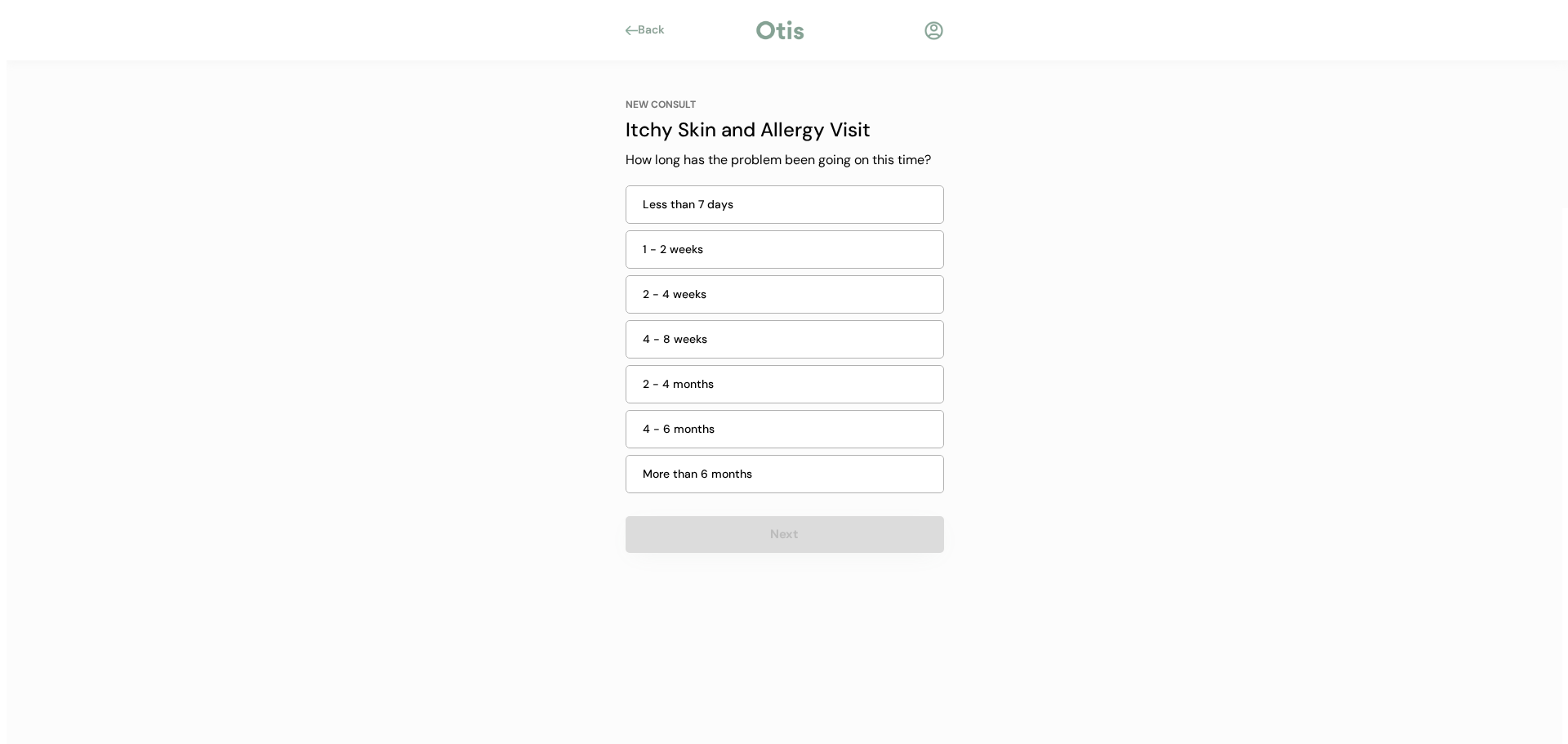 scroll, scrollTop: 0, scrollLeft: 0, axis: both 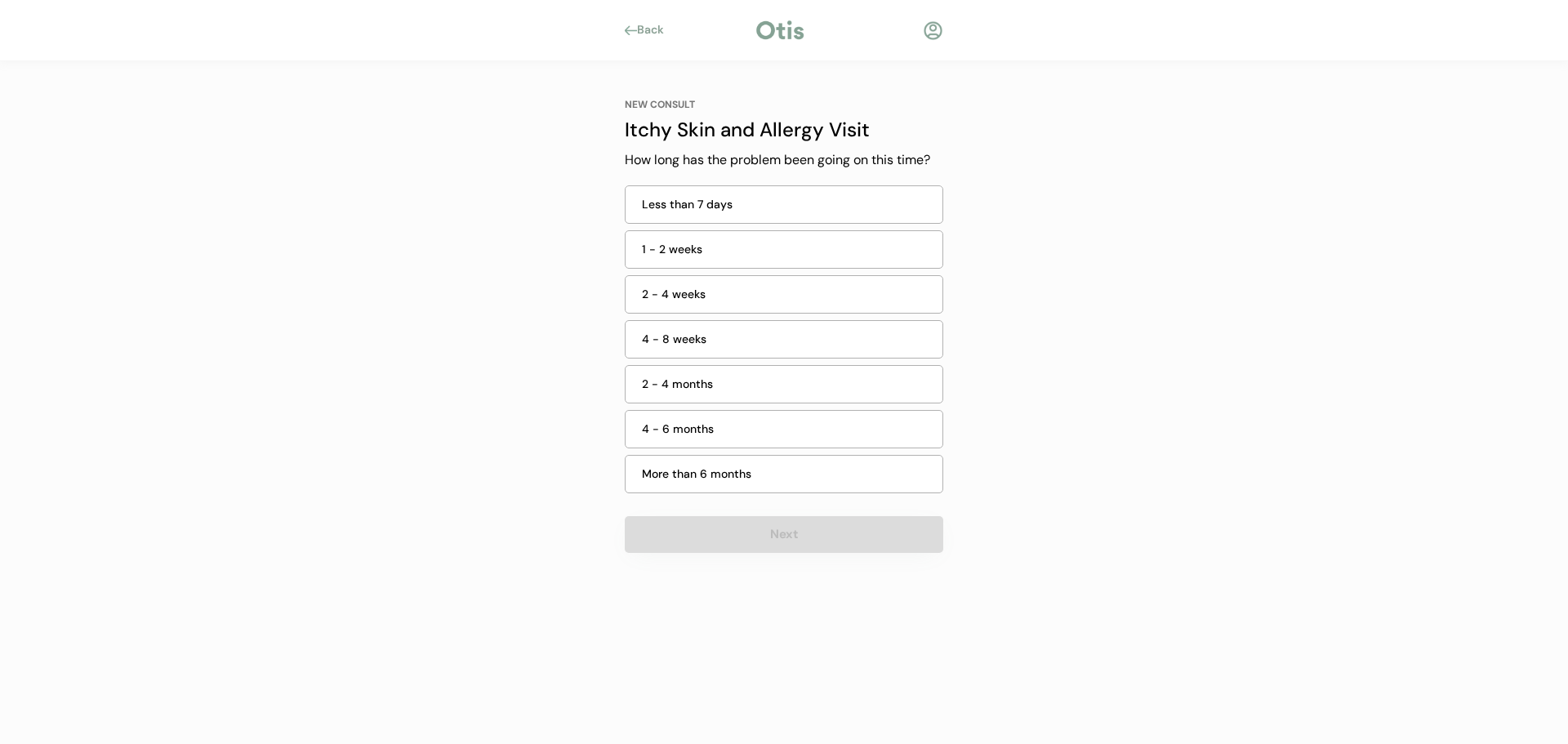 click on "Less than 7 days" at bounding box center (787, 204) 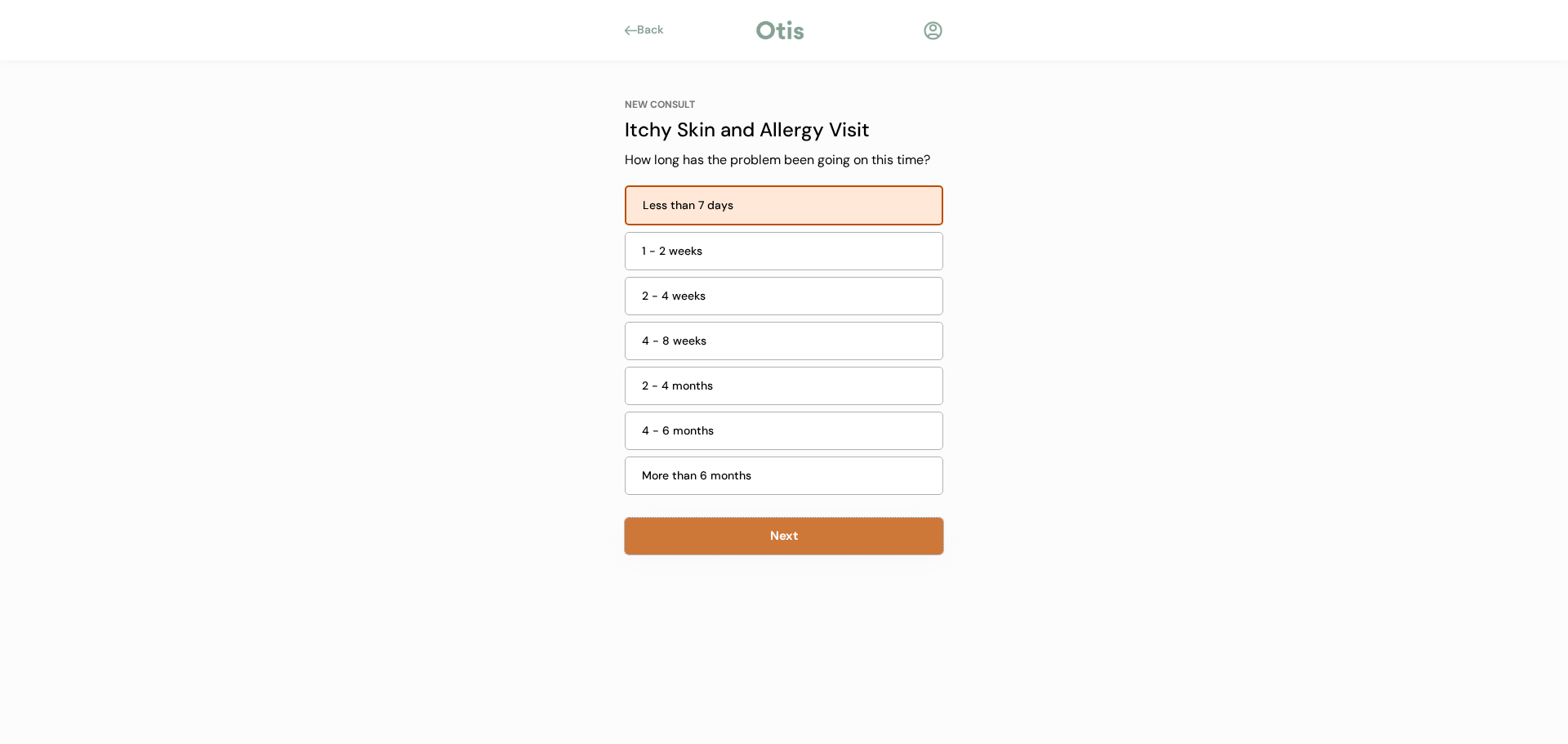 click on "Next" at bounding box center (784, 536) 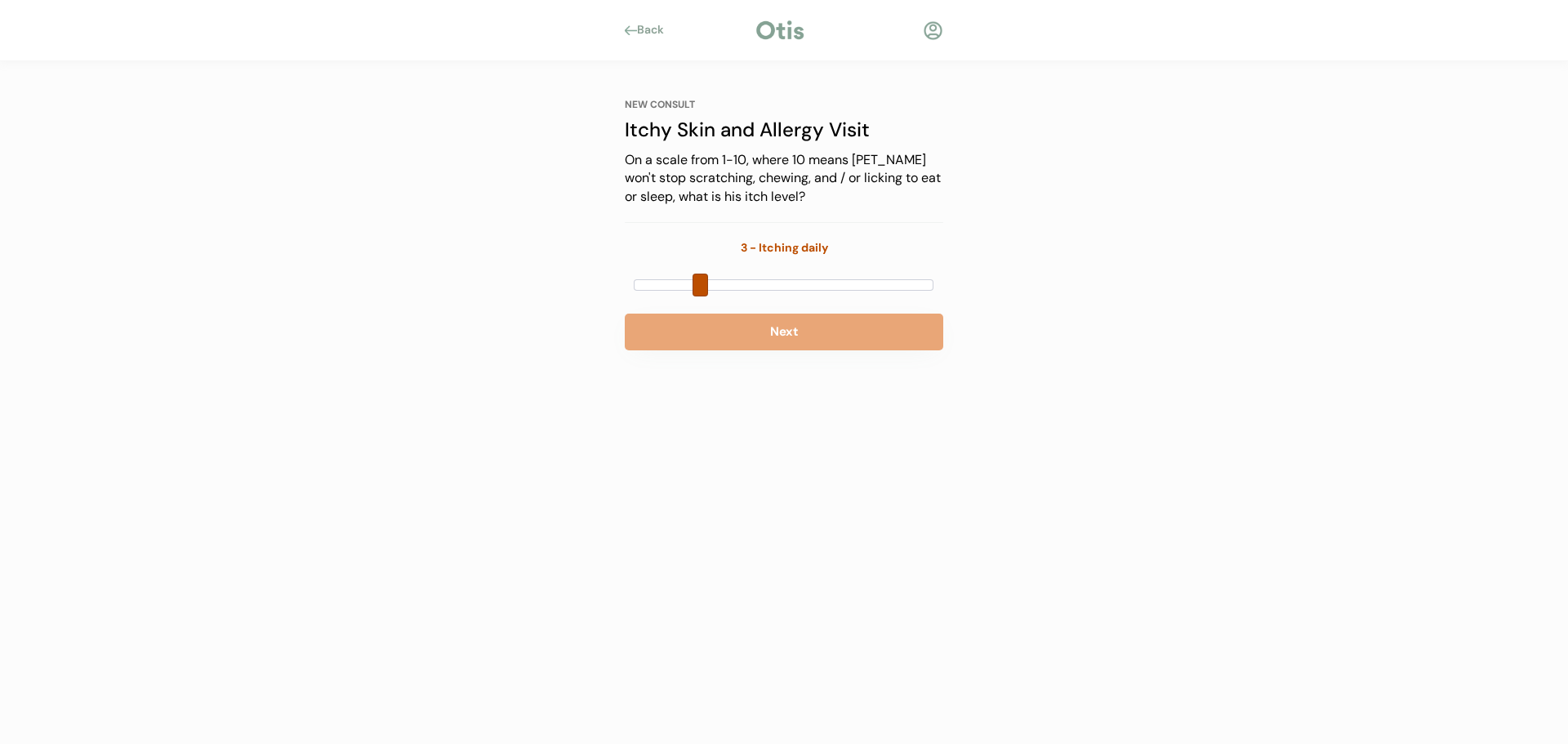 drag, startPoint x: 697, startPoint y: 289, endPoint x: 712, endPoint y: 296, distance: 16.552945 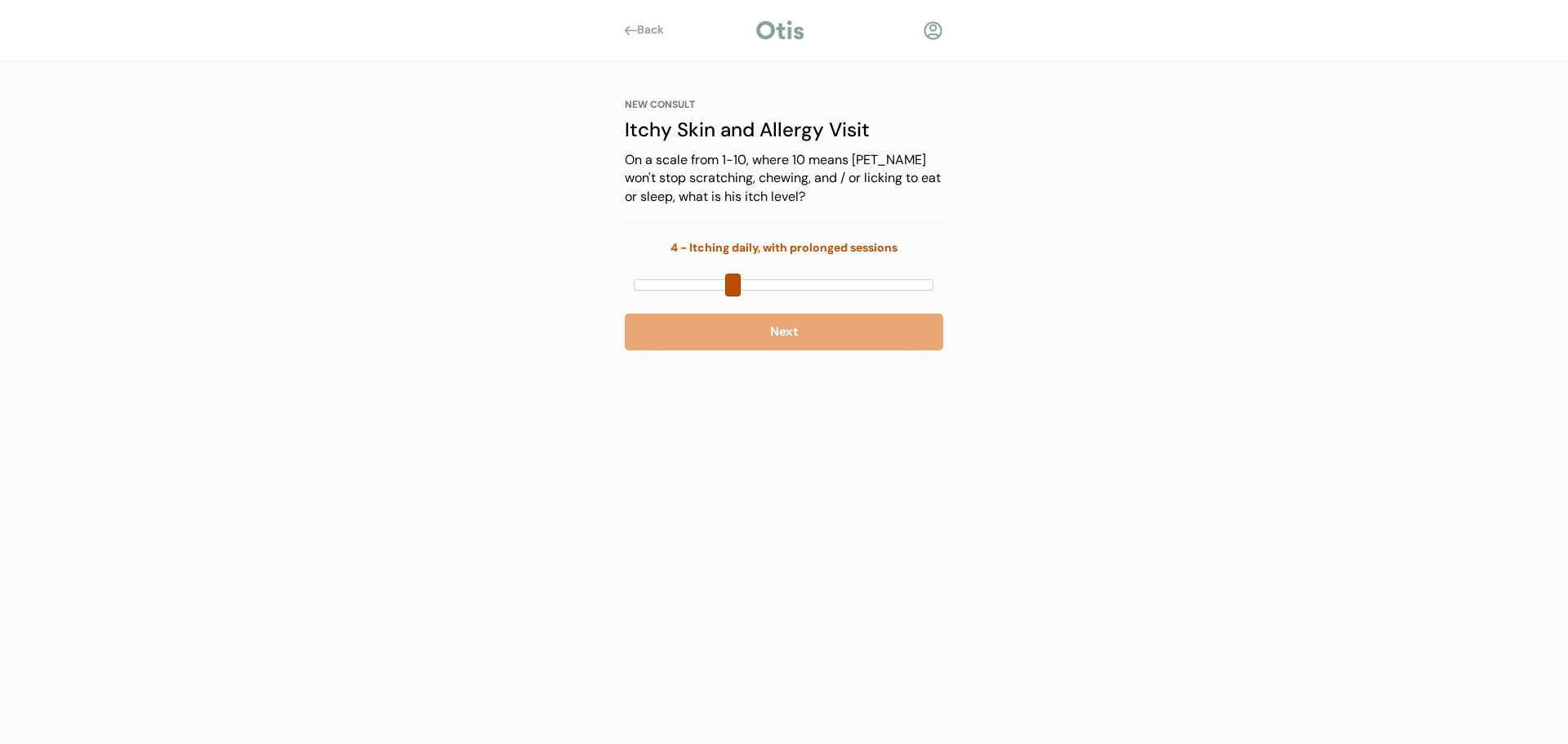 click at bounding box center [783, 285] 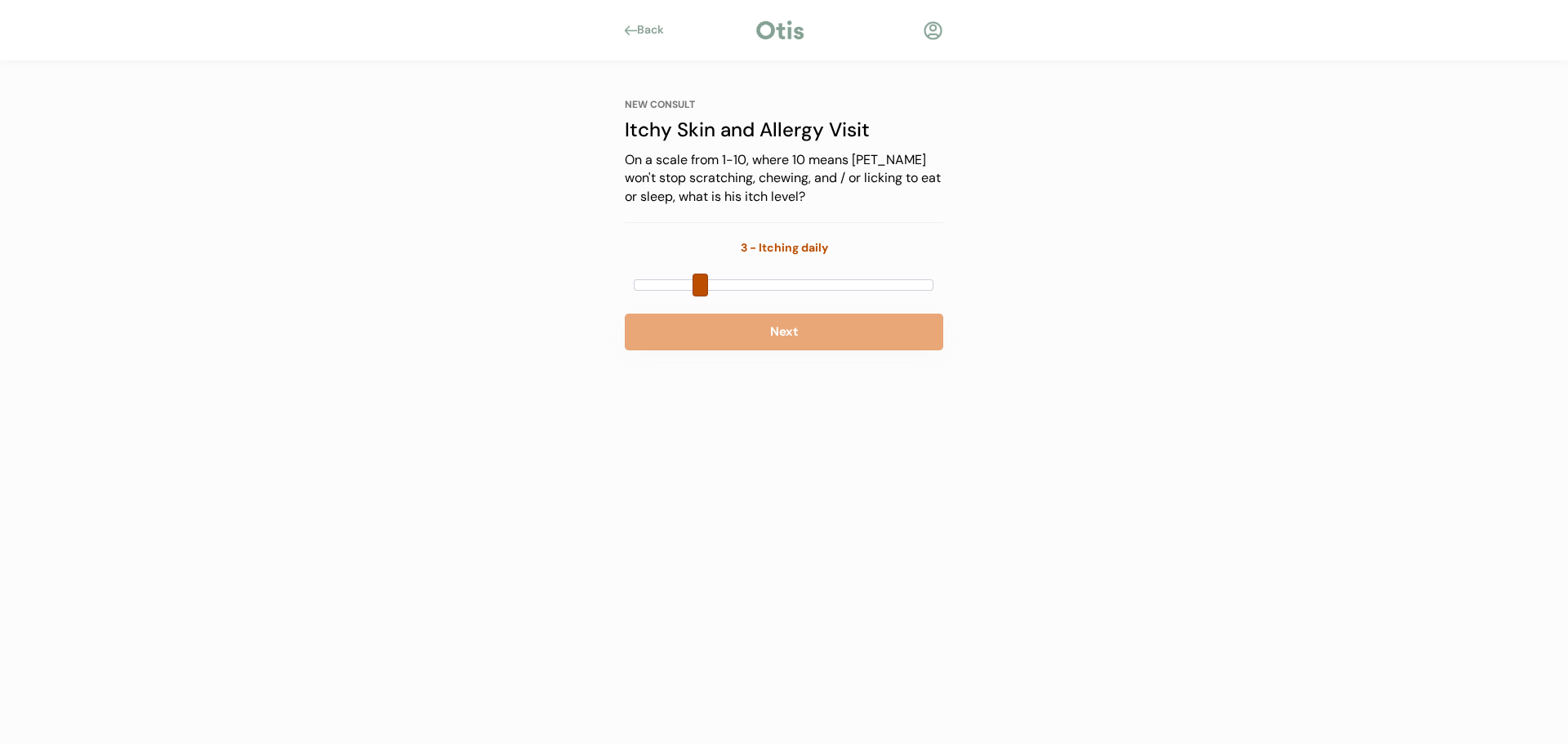 drag, startPoint x: 723, startPoint y: 284, endPoint x: 711, endPoint y: 296, distance: 16.970563 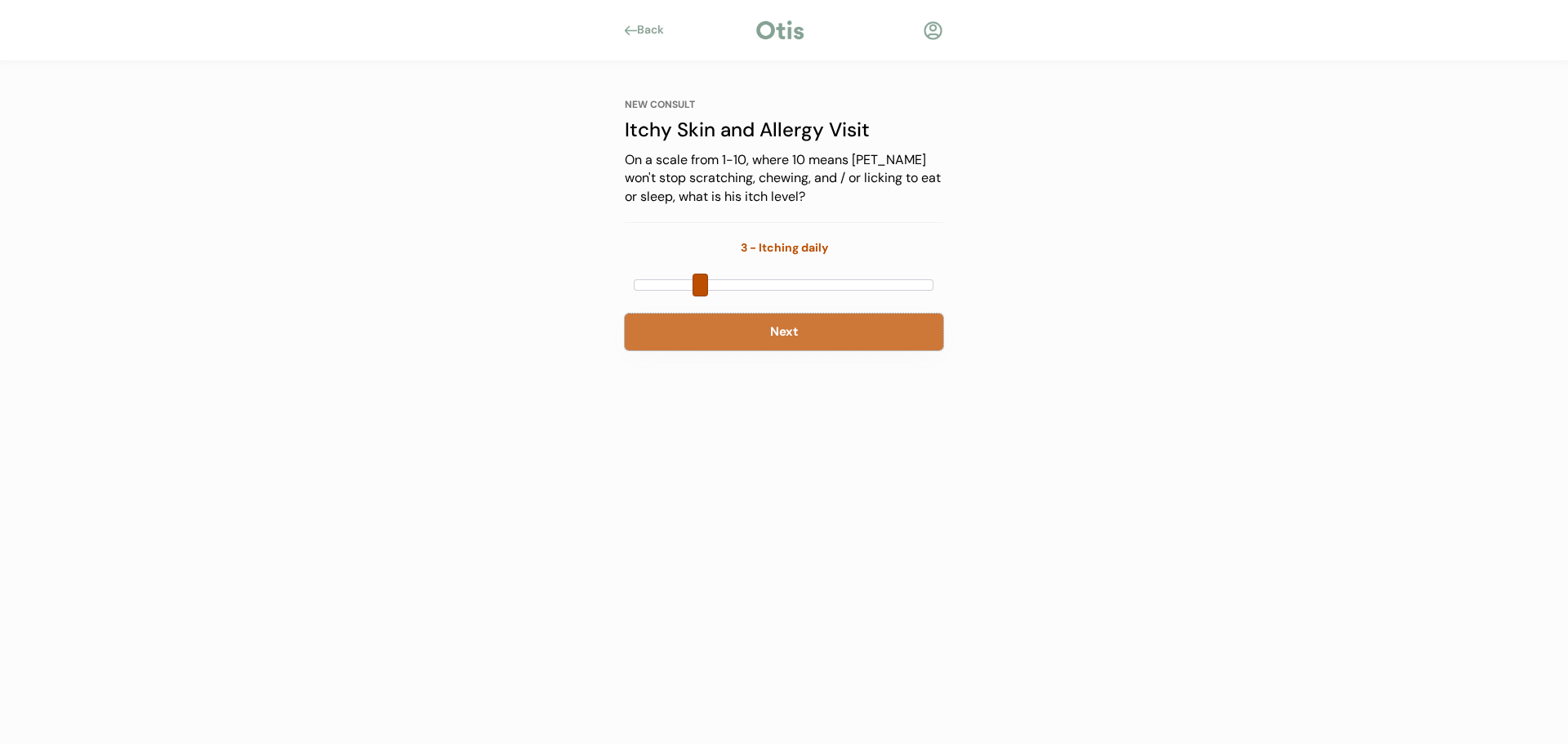 click on "Next" at bounding box center (784, 332) 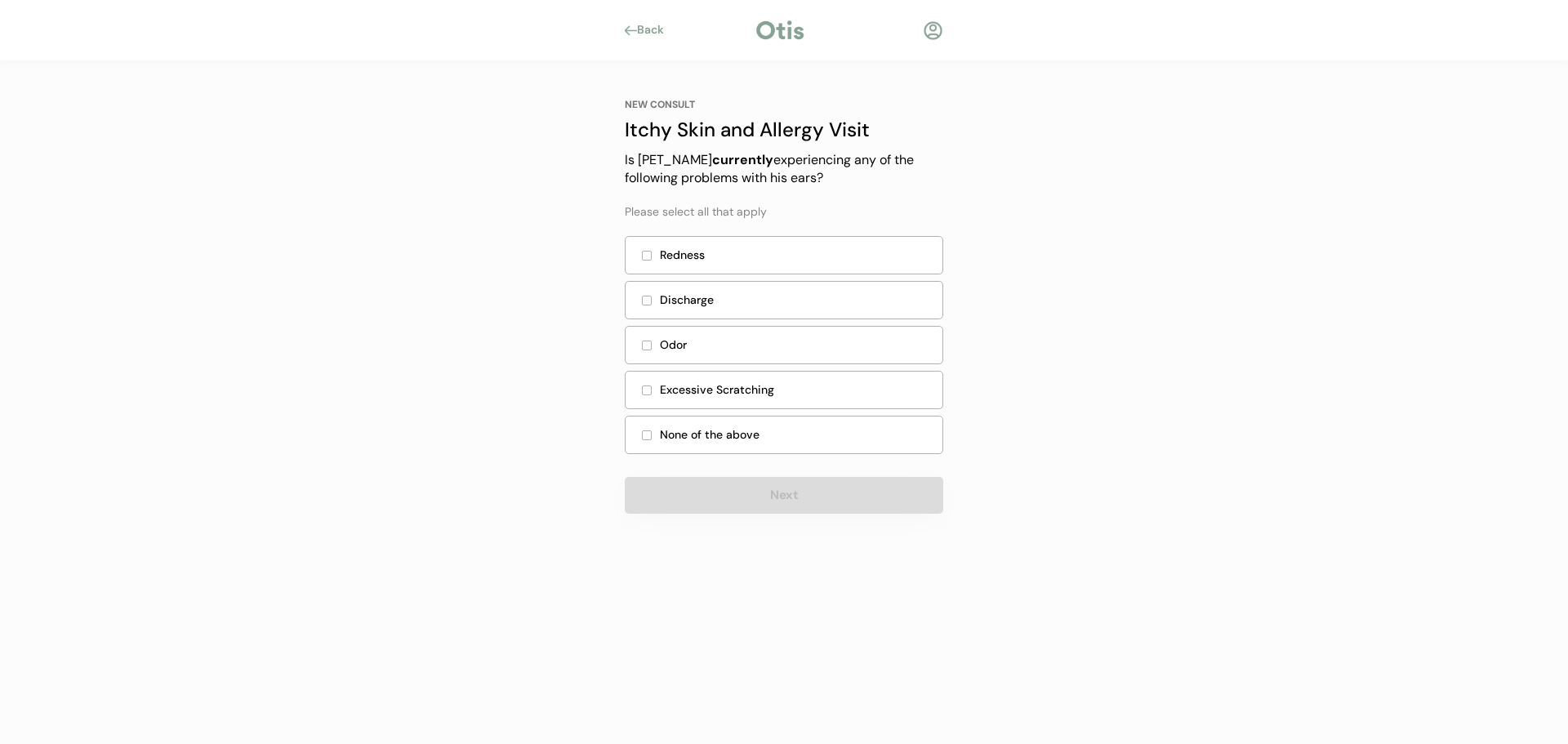click on "Redness" at bounding box center [796, 255] 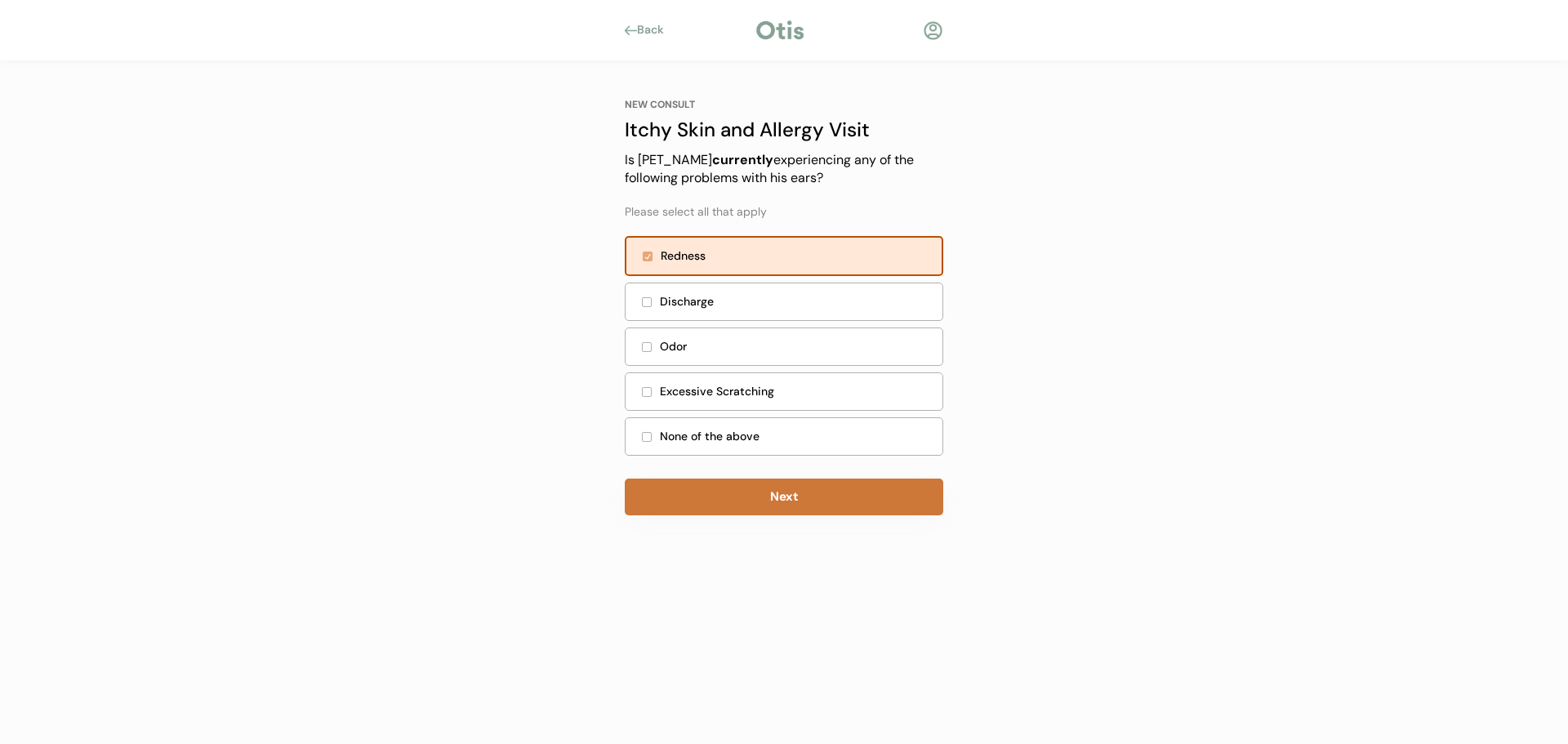 click on "Next" at bounding box center (784, 497) 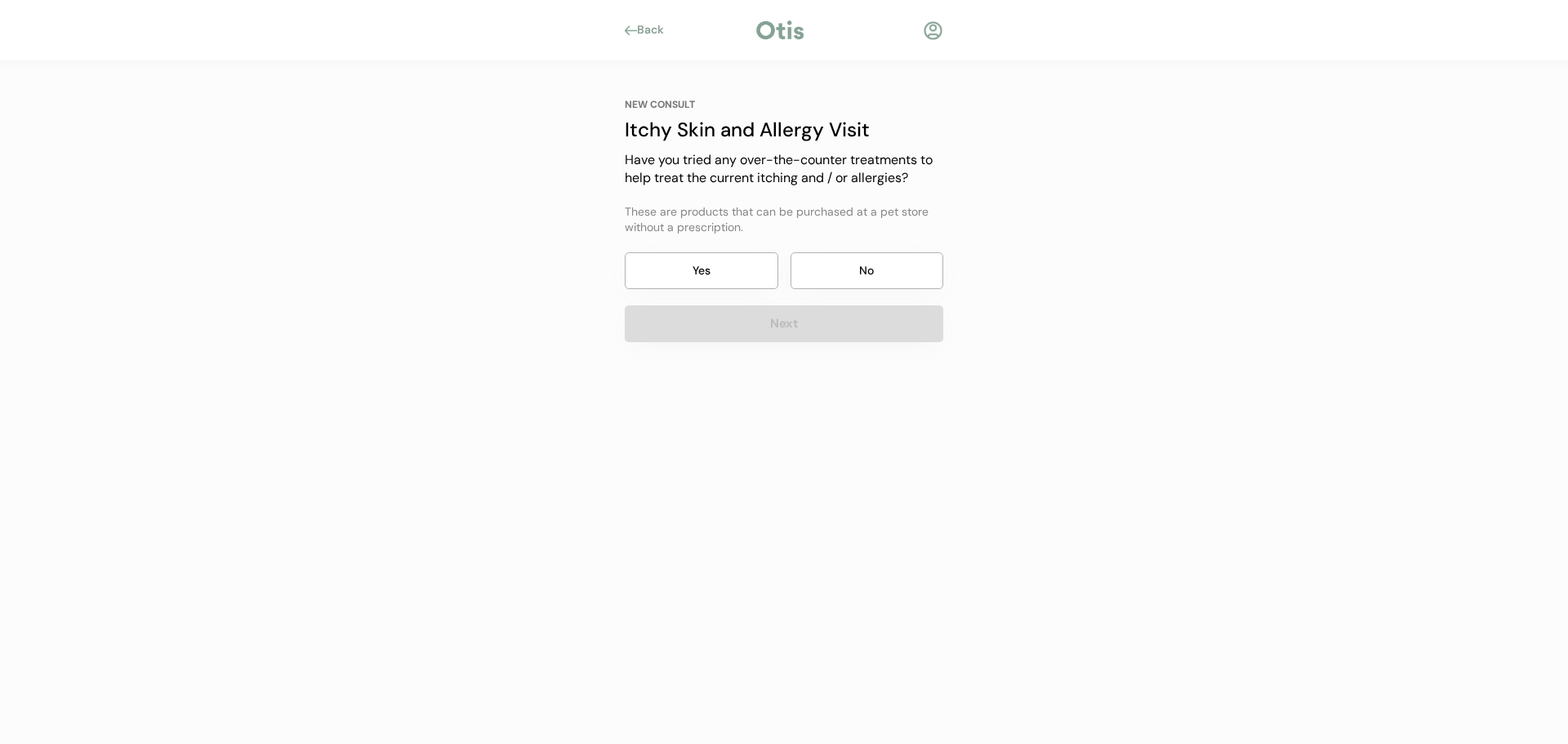 click on "No" at bounding box center [867, 270] 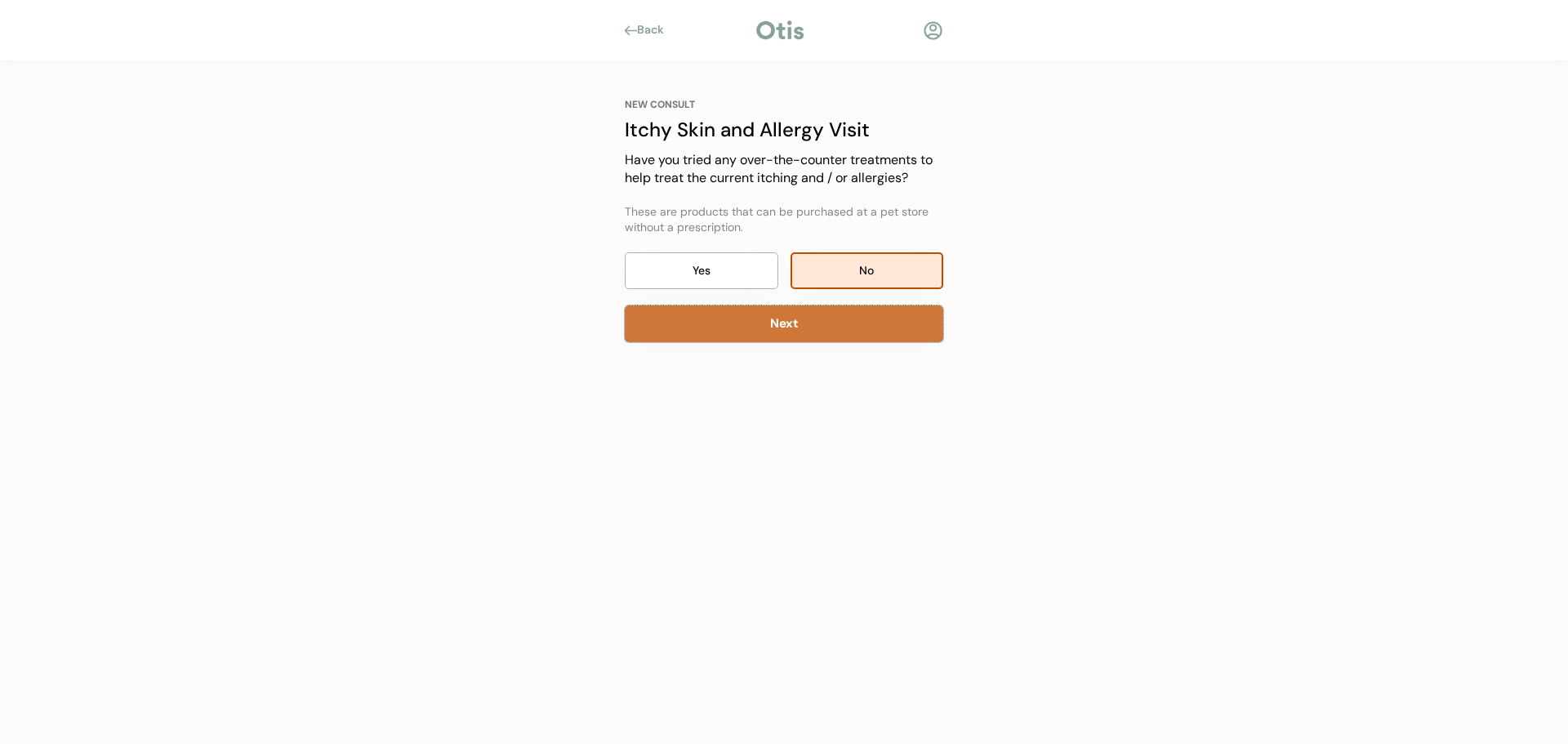 click on "Next" at bounding box center [784, 323] 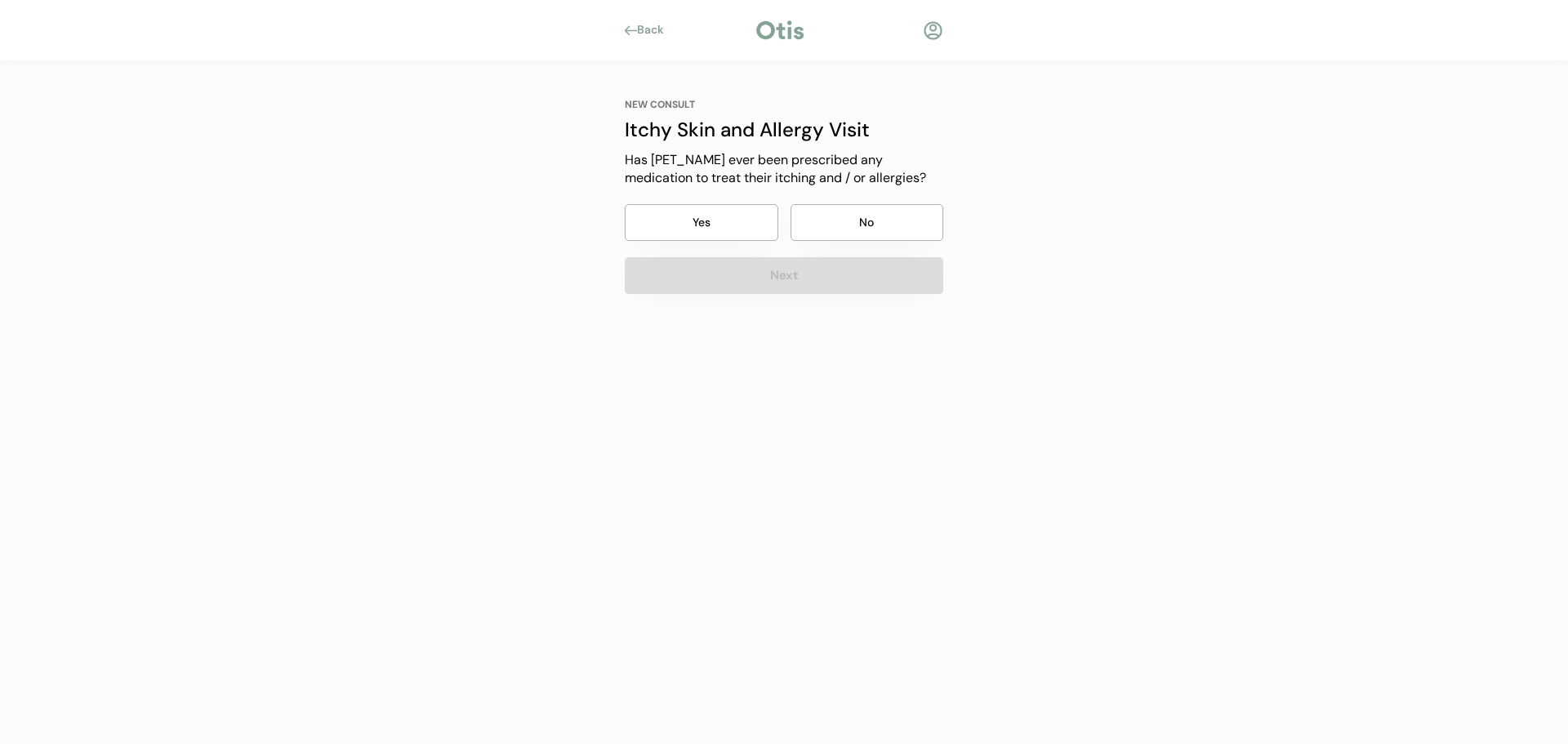 drag, startPoint x: 817, startPoint y: 235, endPoint x: 817, endPoint y: 257, distance: 22 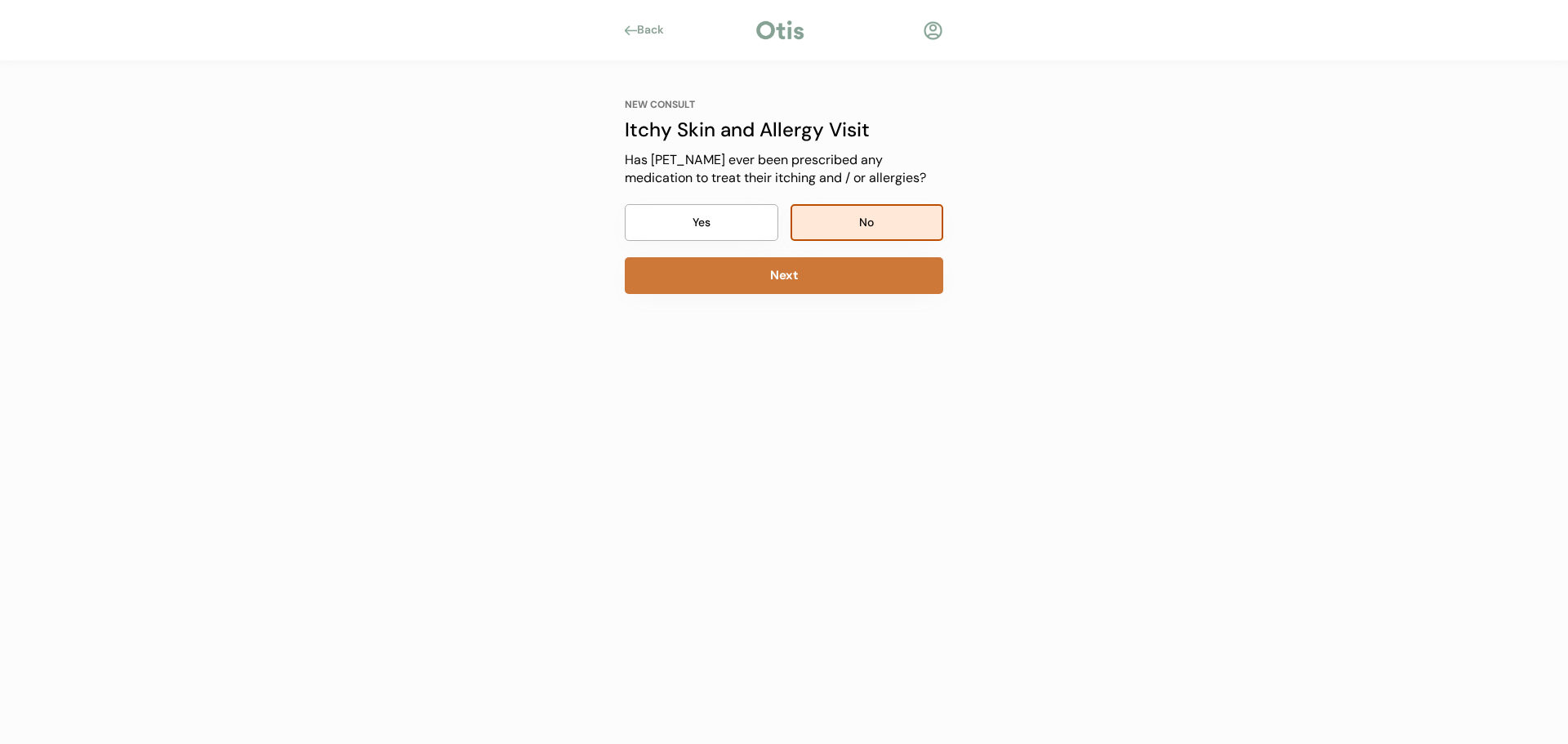 click on "Next" at bounding box center [784, 275] 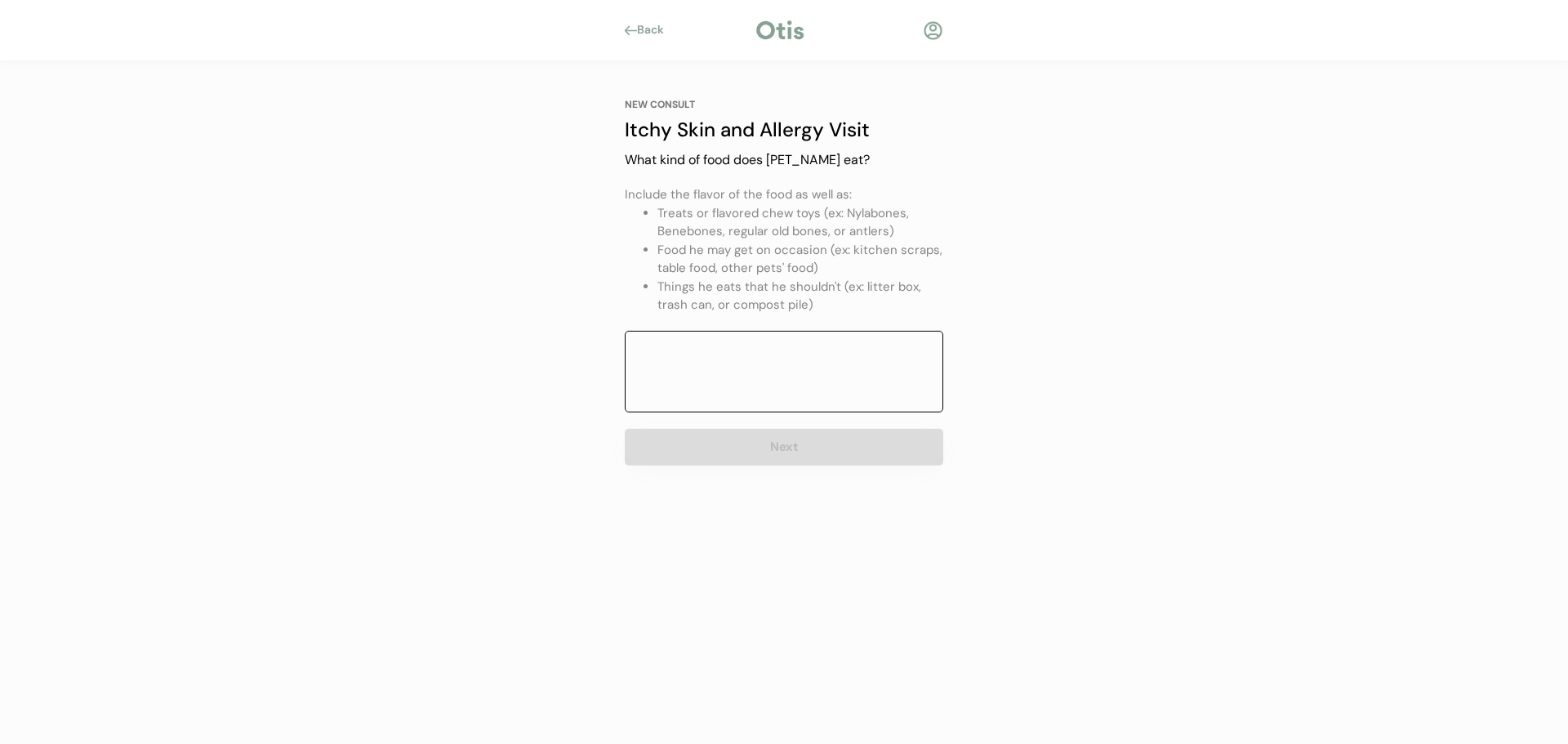 click at bounding box center (784, 372) 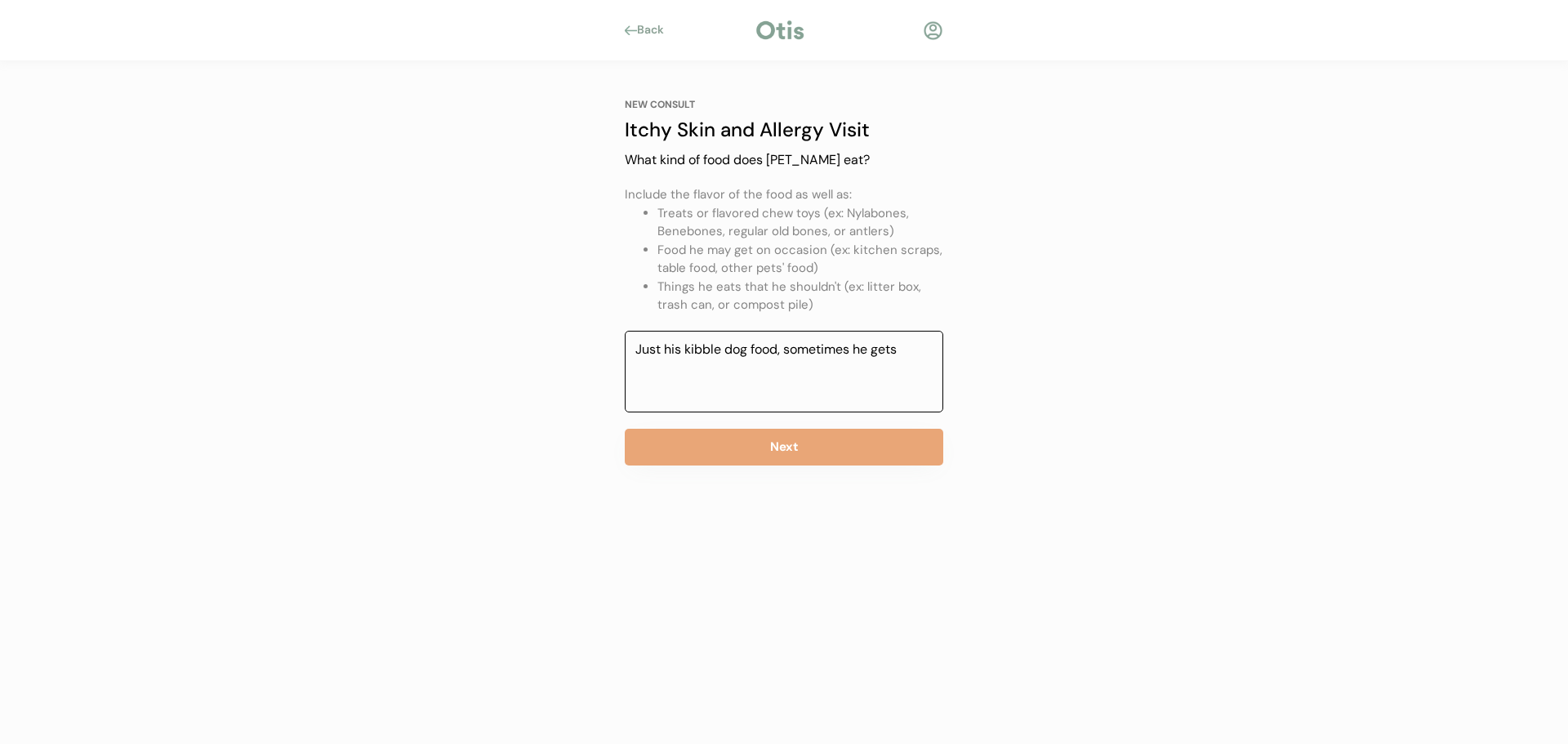 click on "Just his kibble dog food, sometimes he gets" at bounding box center (784, 372) 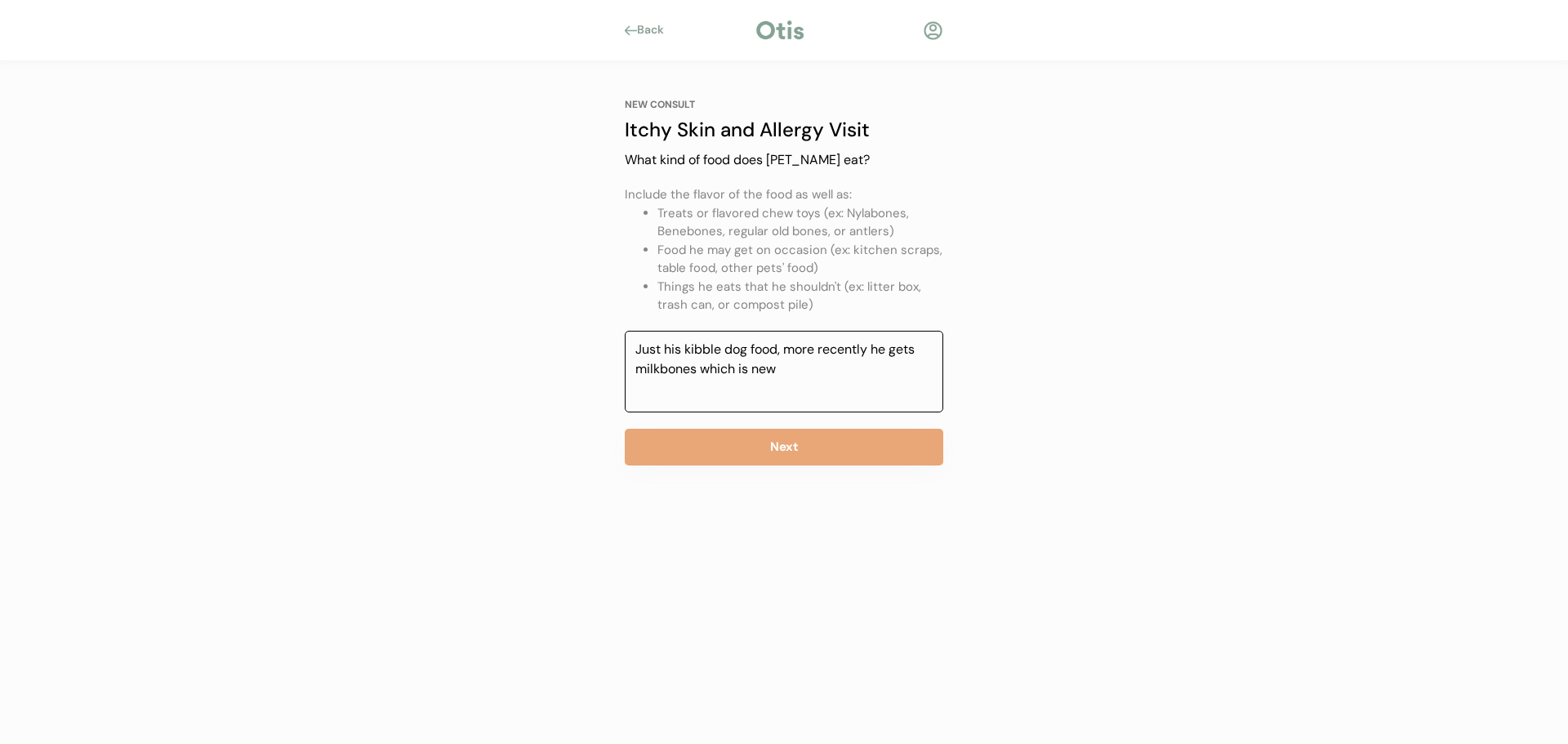 click on "Just his kibble dog food, more recently he gets milkbones which is new" at bounding box center [784, 372] 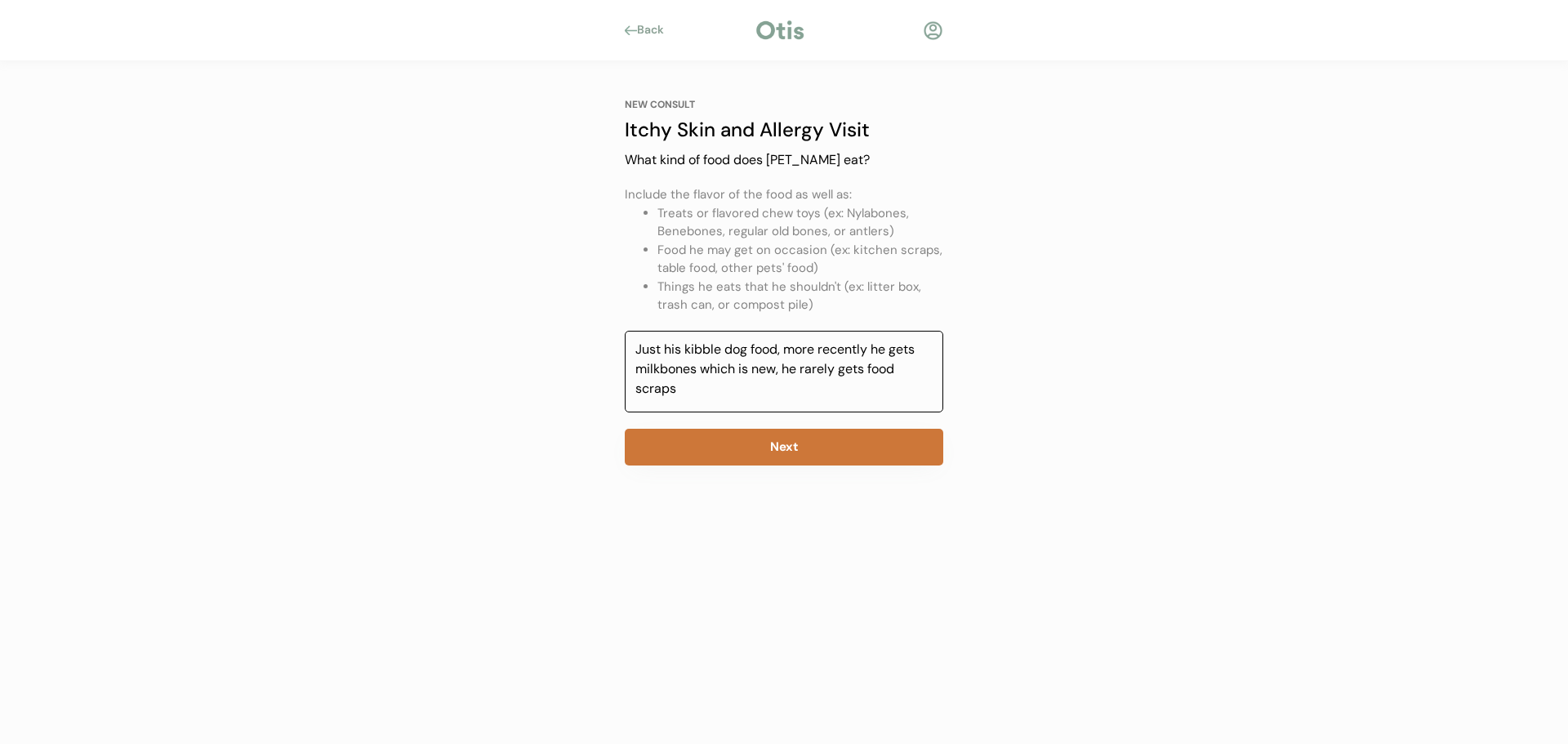 type on "Just his kibble dog food, more recently he gets milkbones which is new, he rarely gets food scraps" 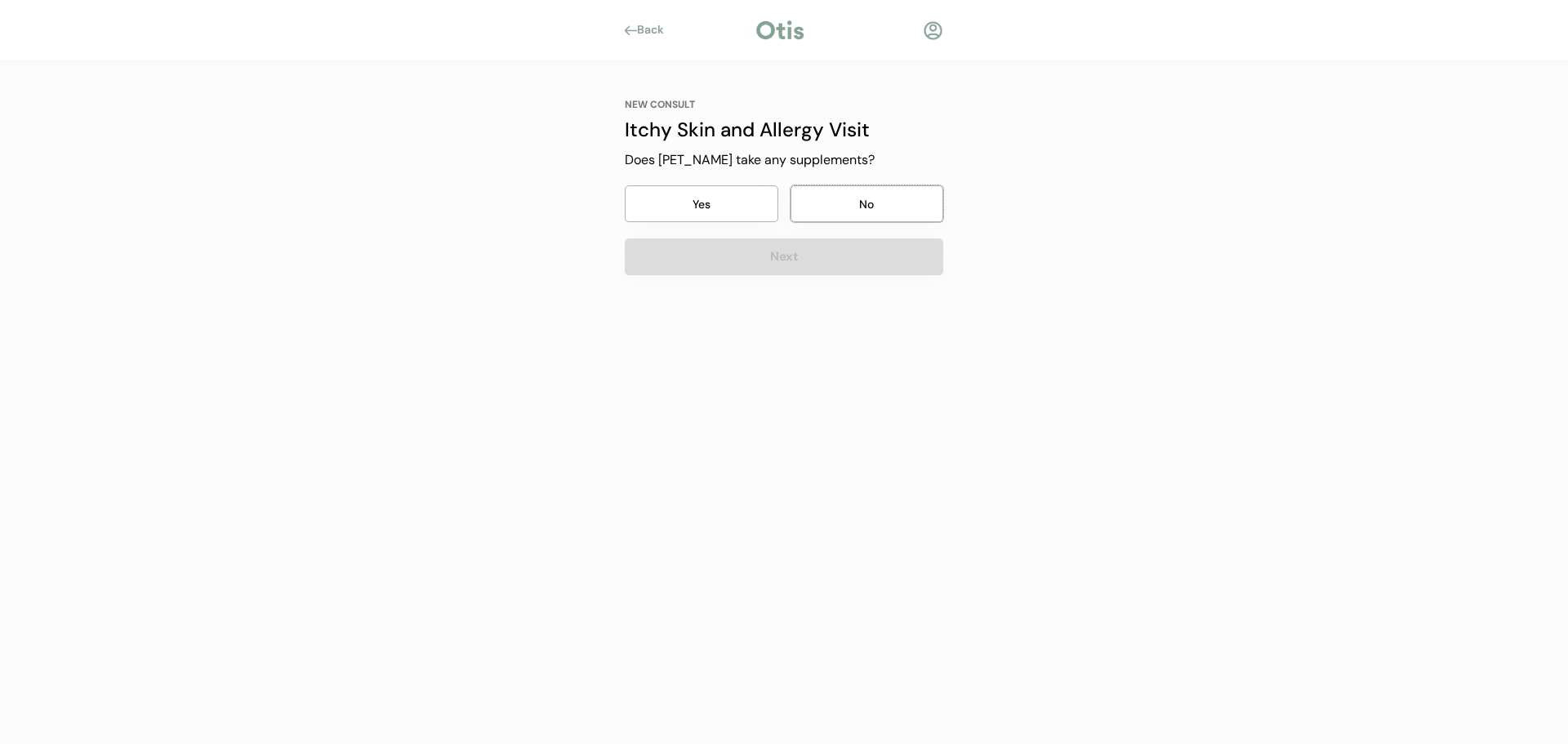 click on "No" at bounding box center [867, 203] 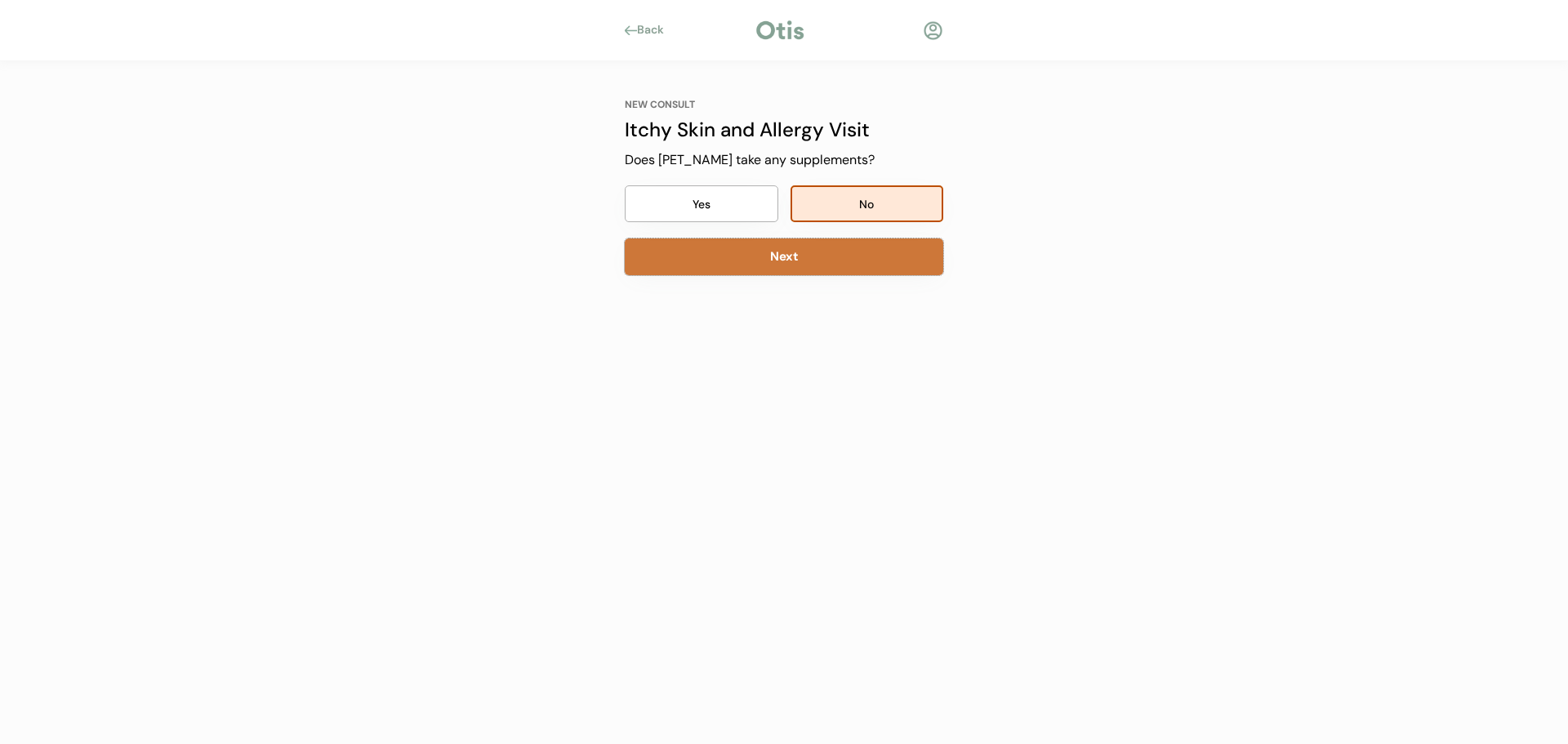 click on "Next" at bounding box center [784, 256] 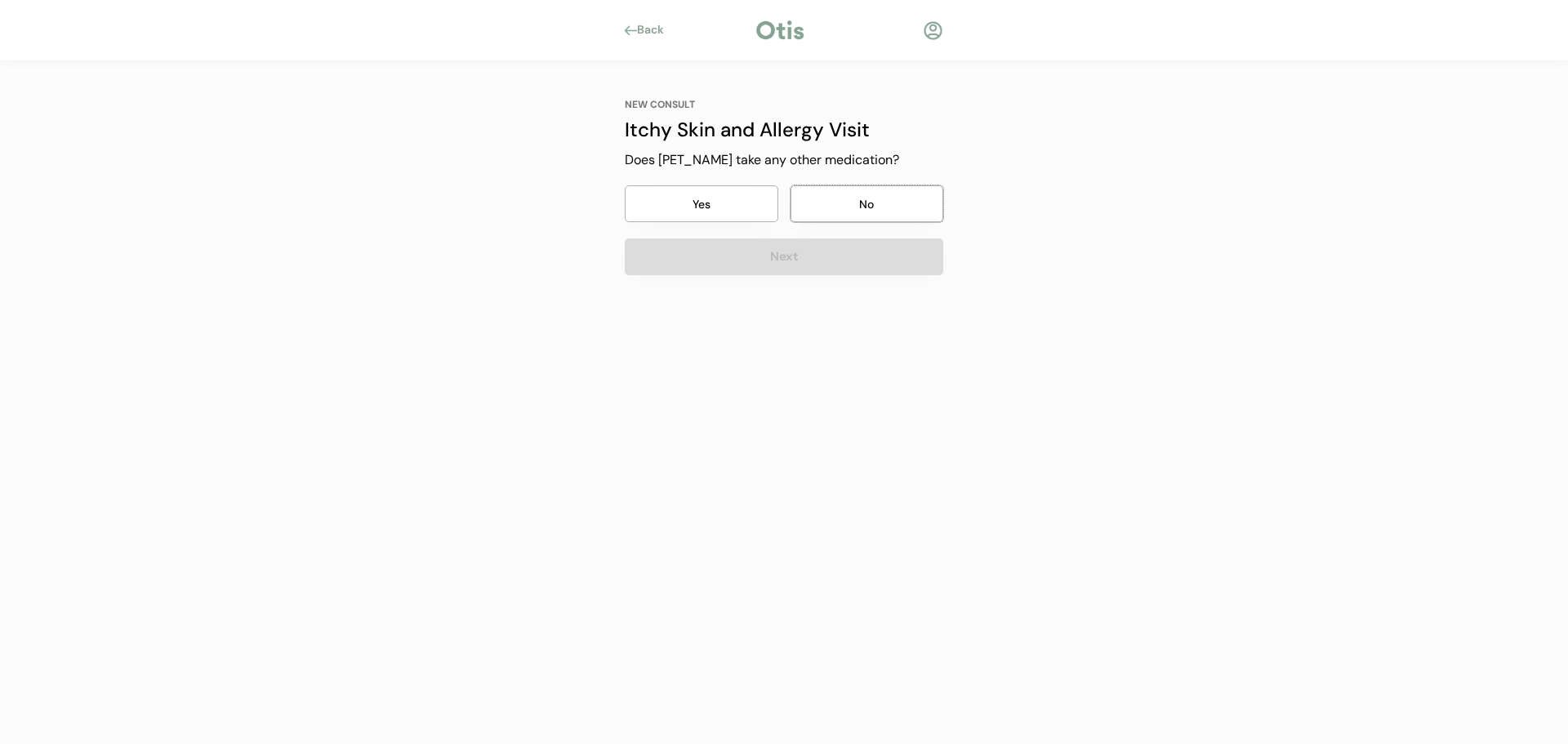 click on "No" at bounding box center [867, 203] 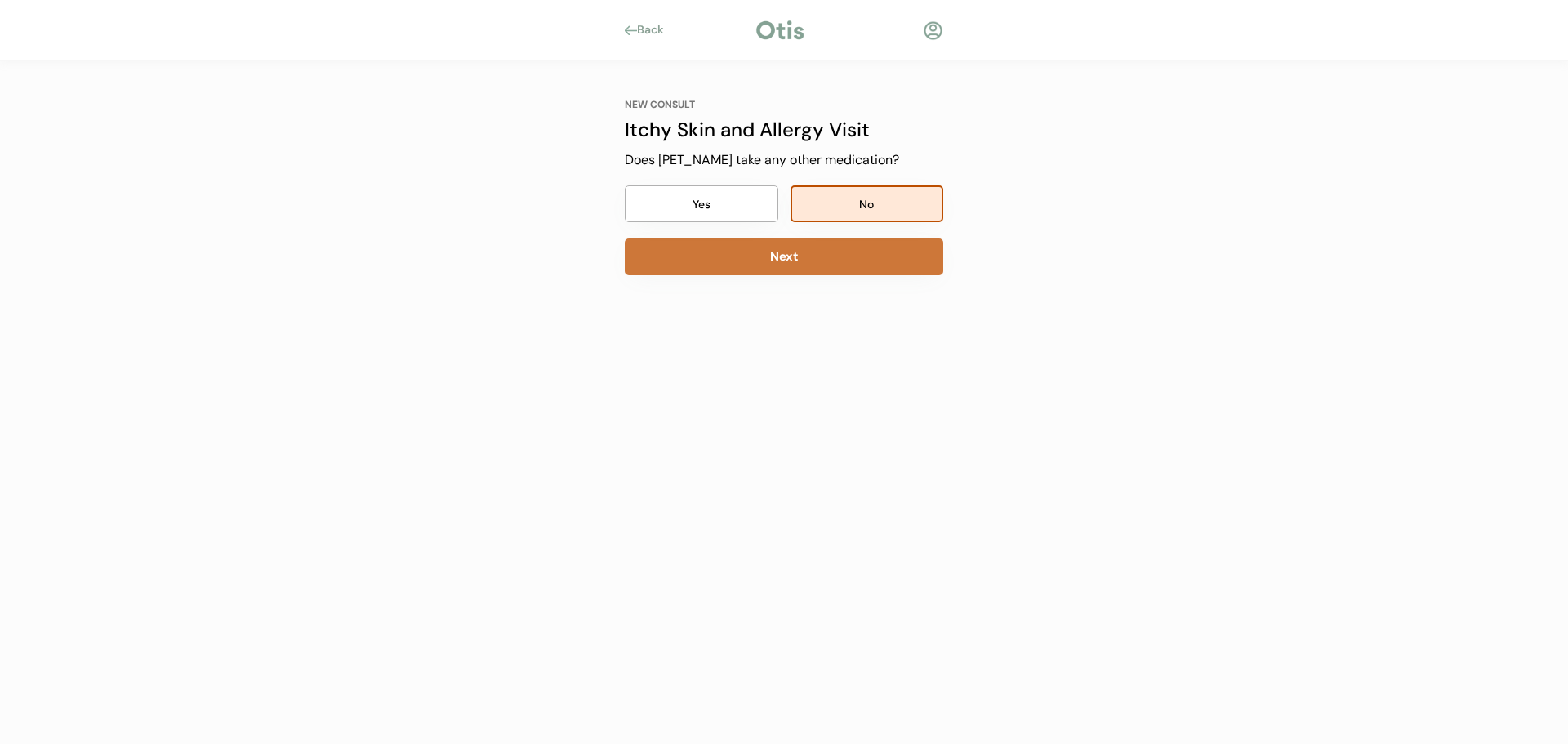 click on "Next" at bounding box center [784, 256] 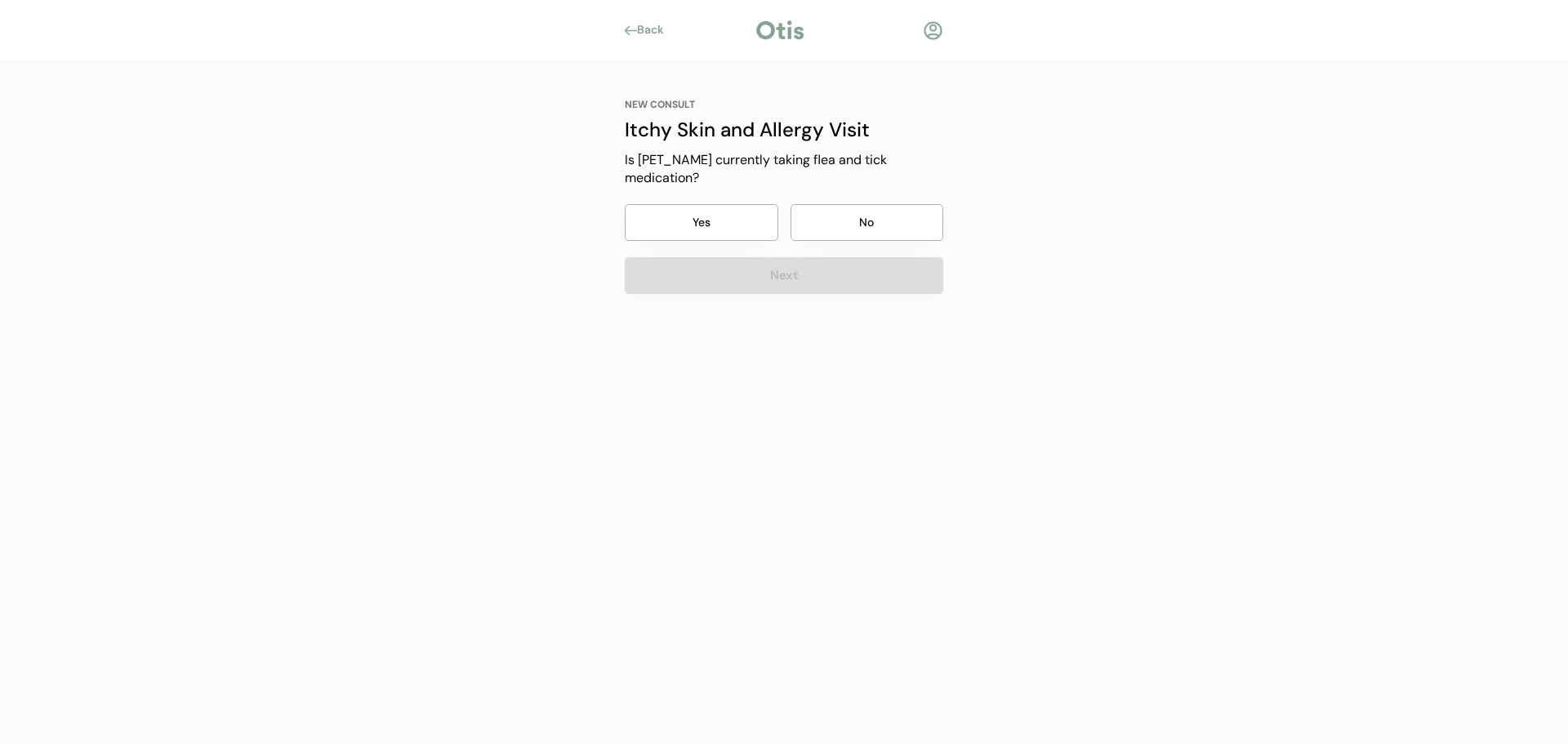 click on "No" at bounding box center (867, 222) 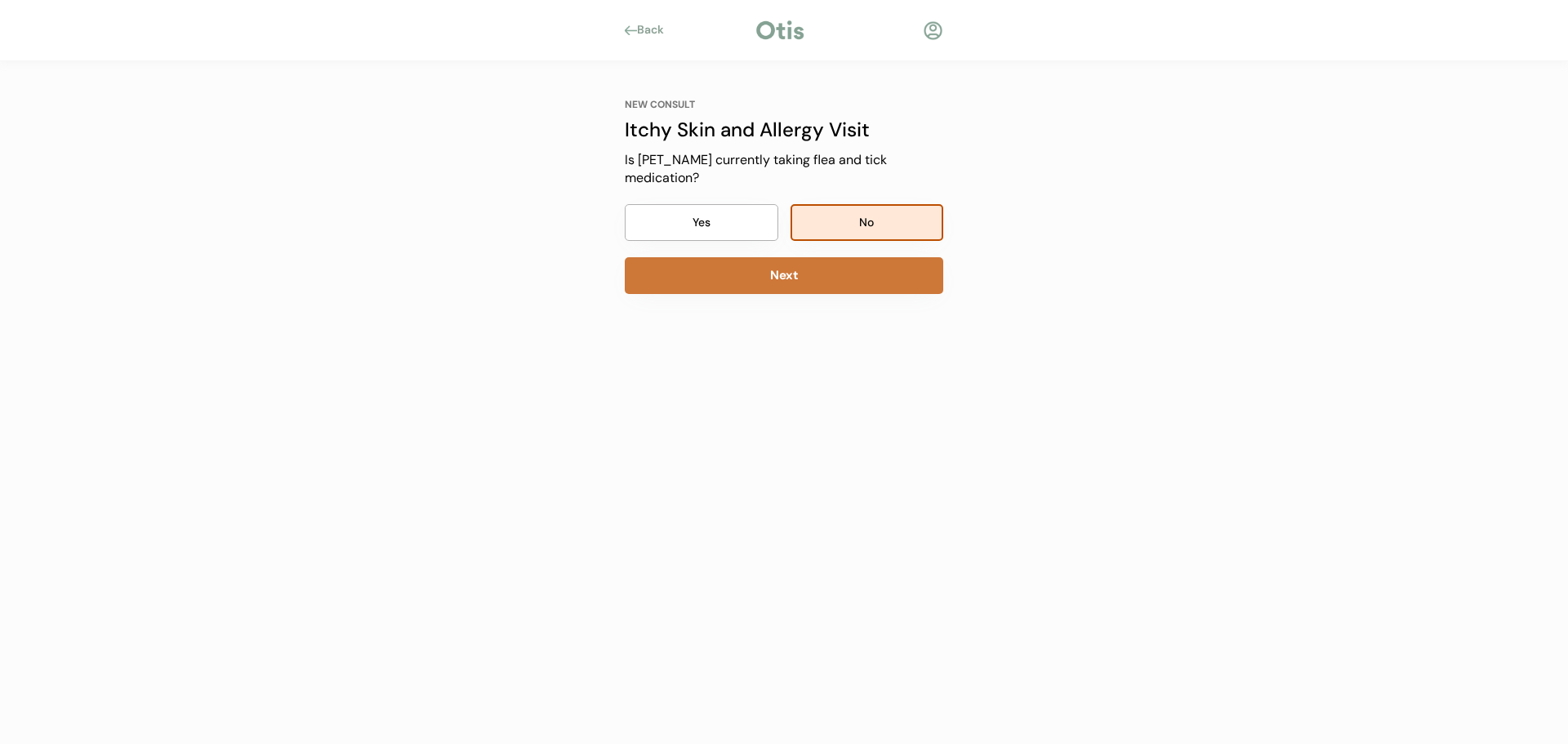 click on "Next" at bounding box center (784, 275) 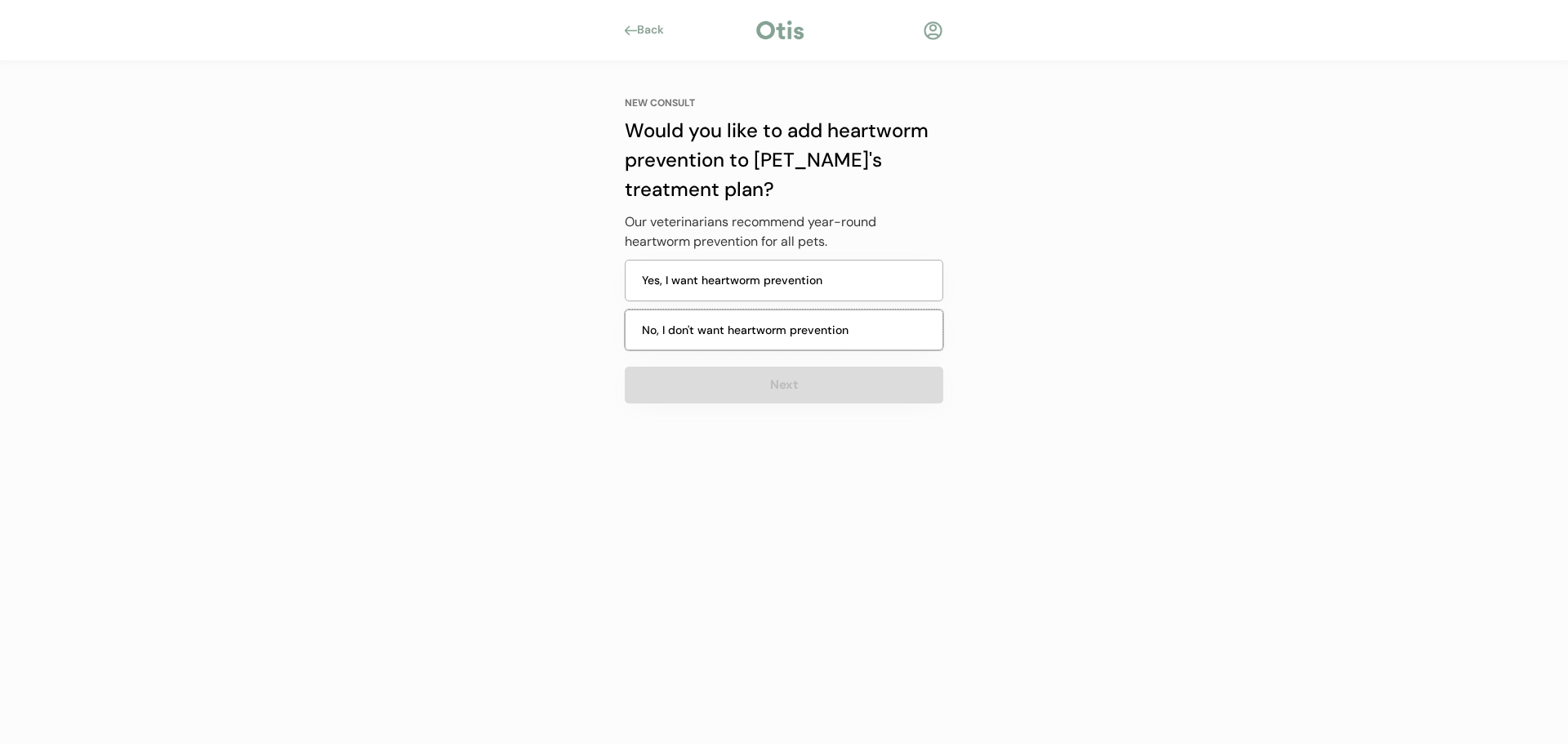 click on "No, I don't want heartworm prevention" at bounding box center [784, 330] 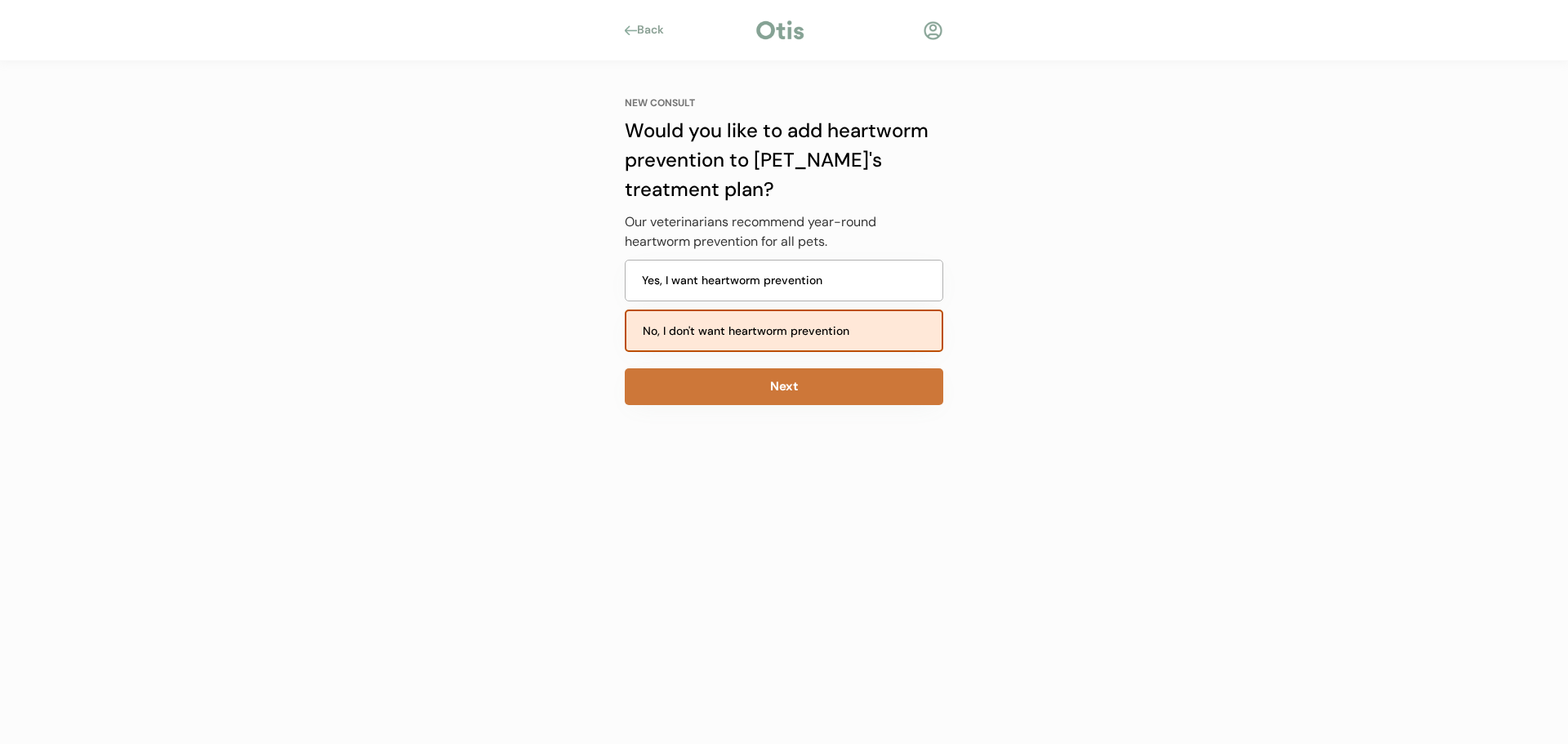 click on "Next" at bounding box center [784, 386] 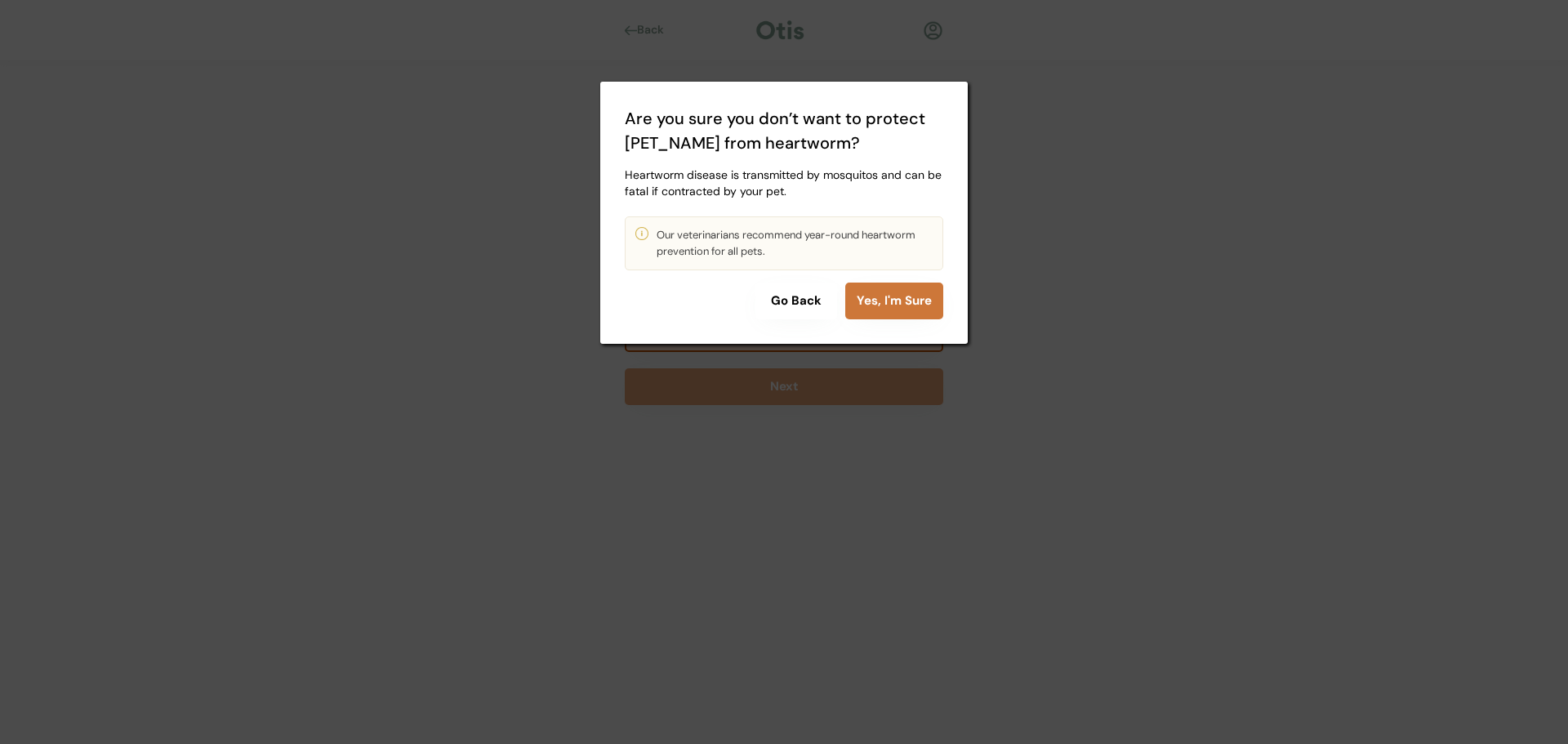 click on "Yes, I'm Sure" at bounding box center [894, 301] 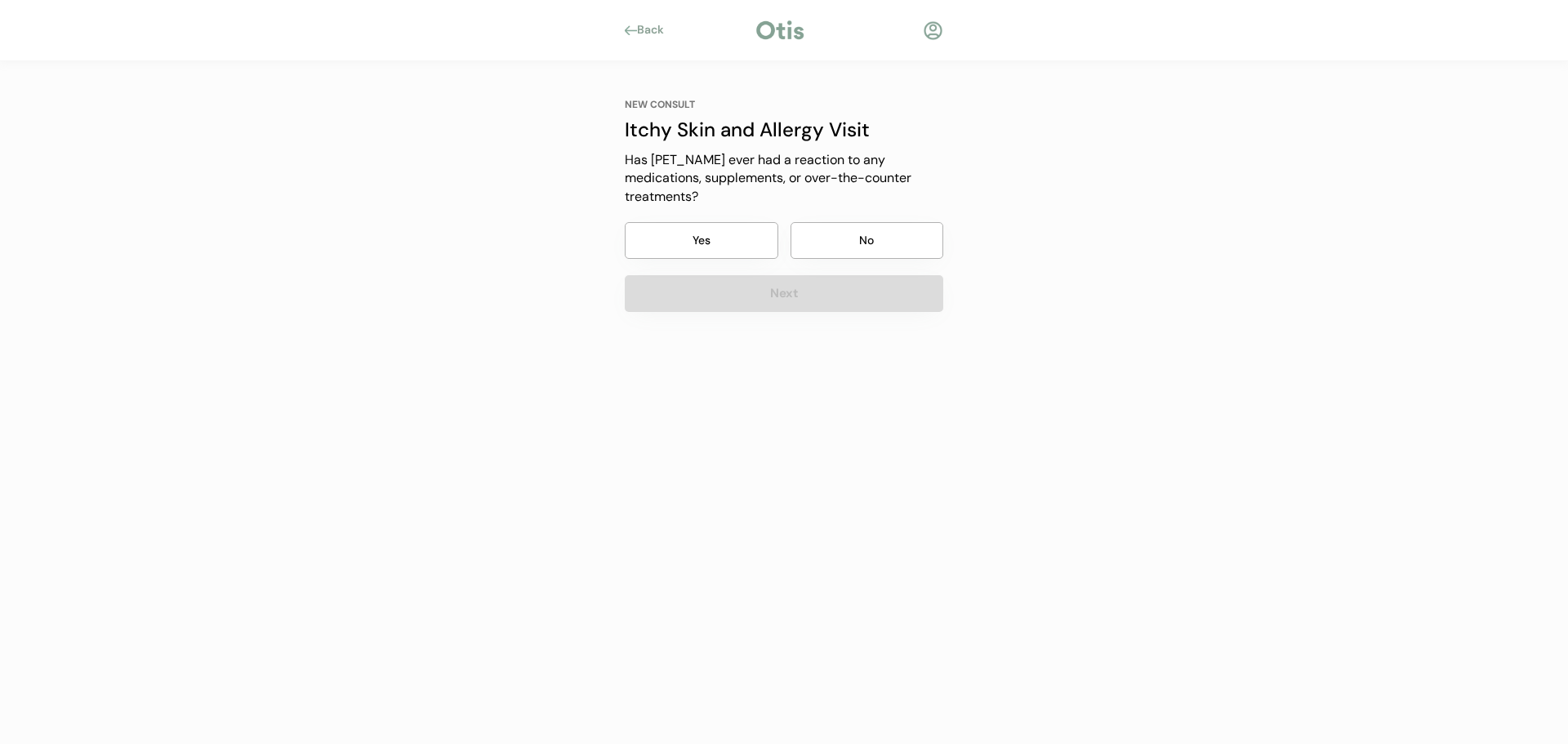 click on "No" at bounding box center [867, 240] 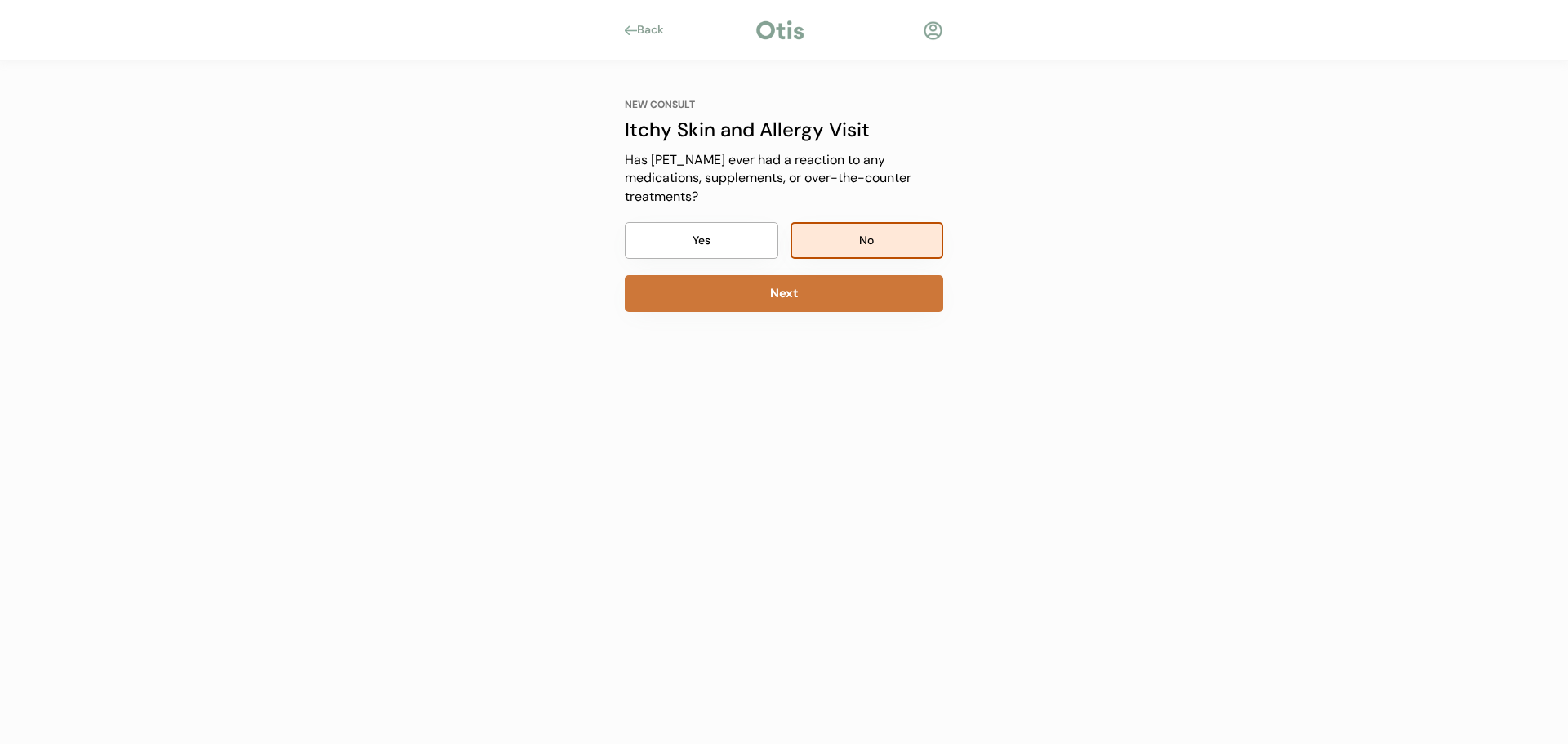 click on "Next" at bounding box center [784, 293] 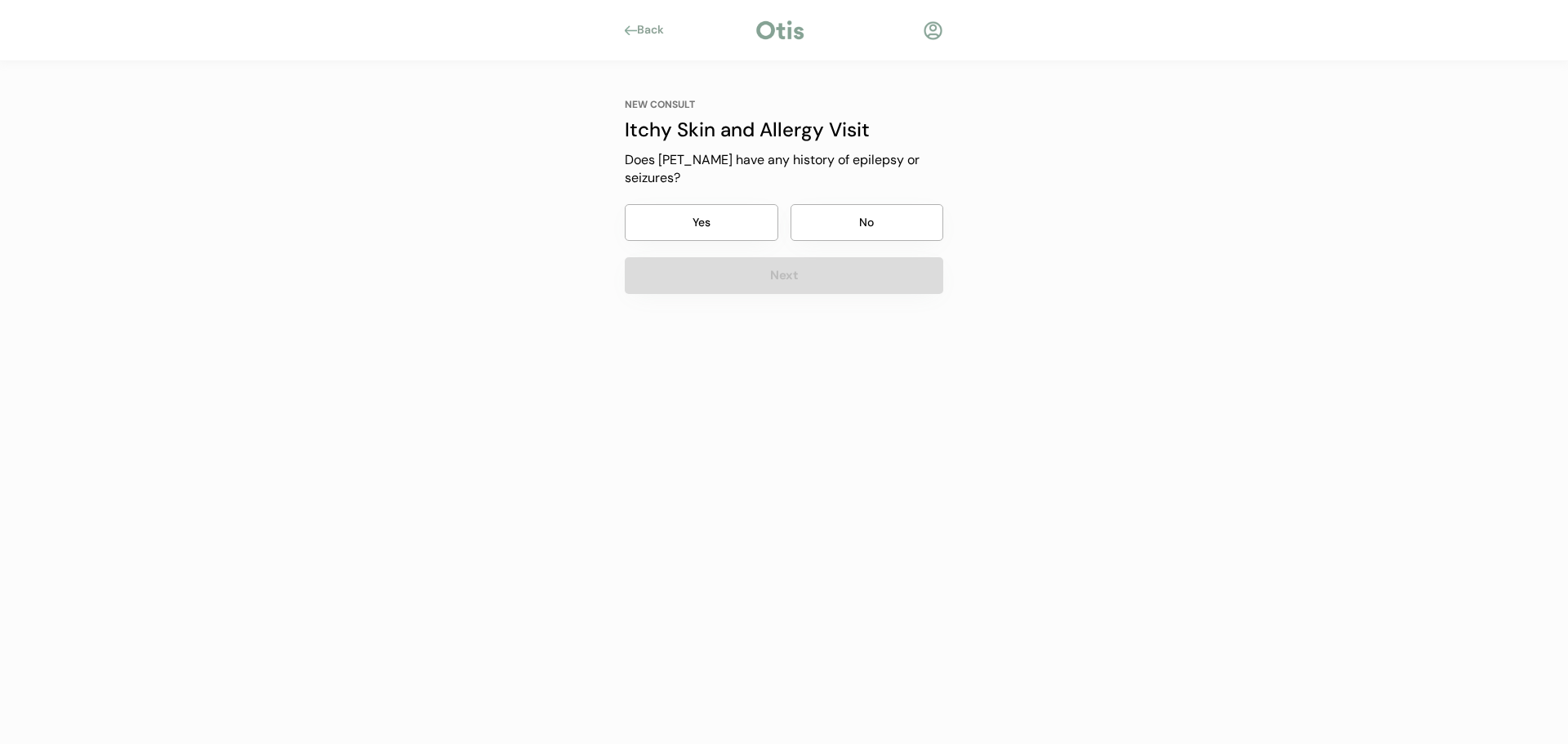 click on "No" at bounding box center (867, 222) 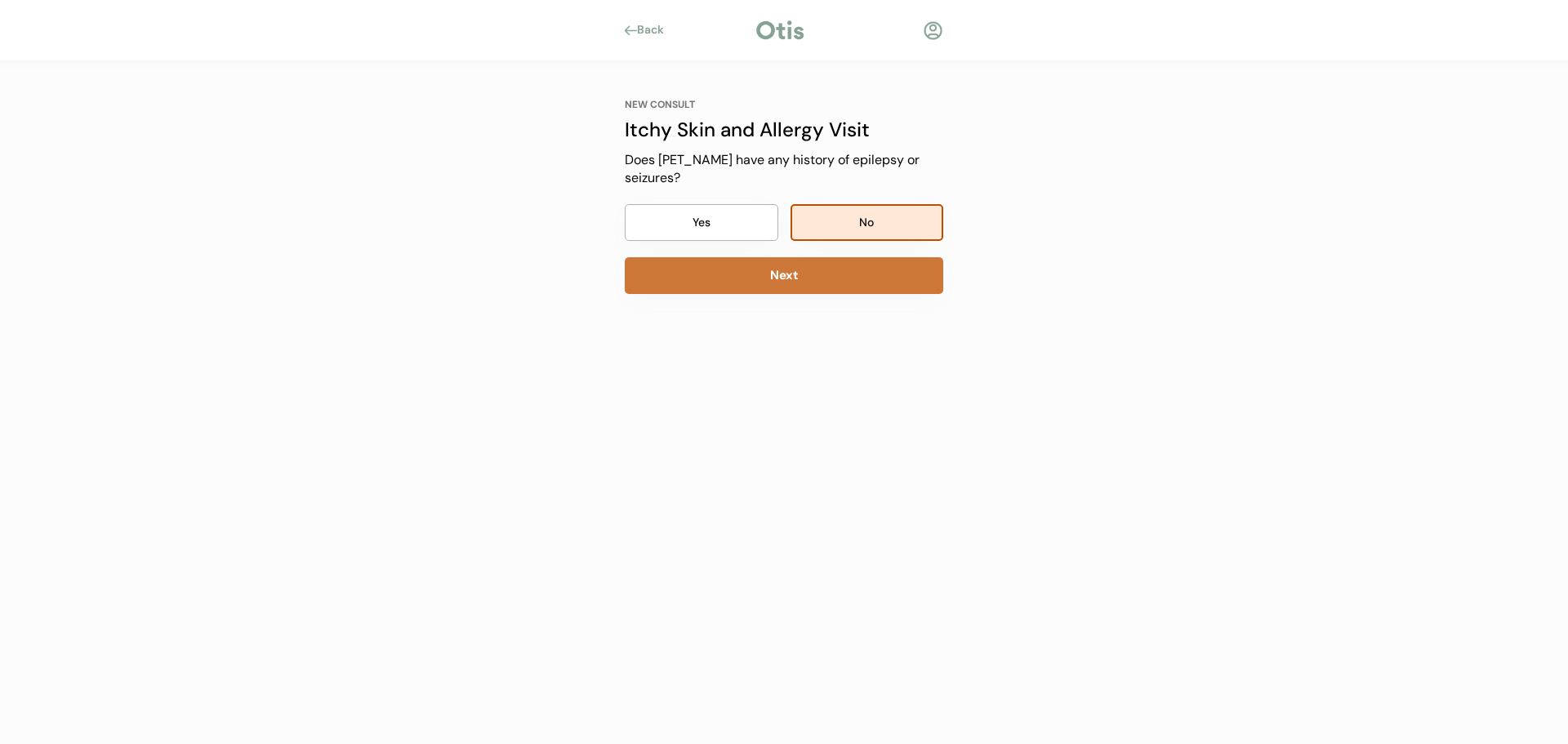 click on "Next" at bounding box center (784, 275) 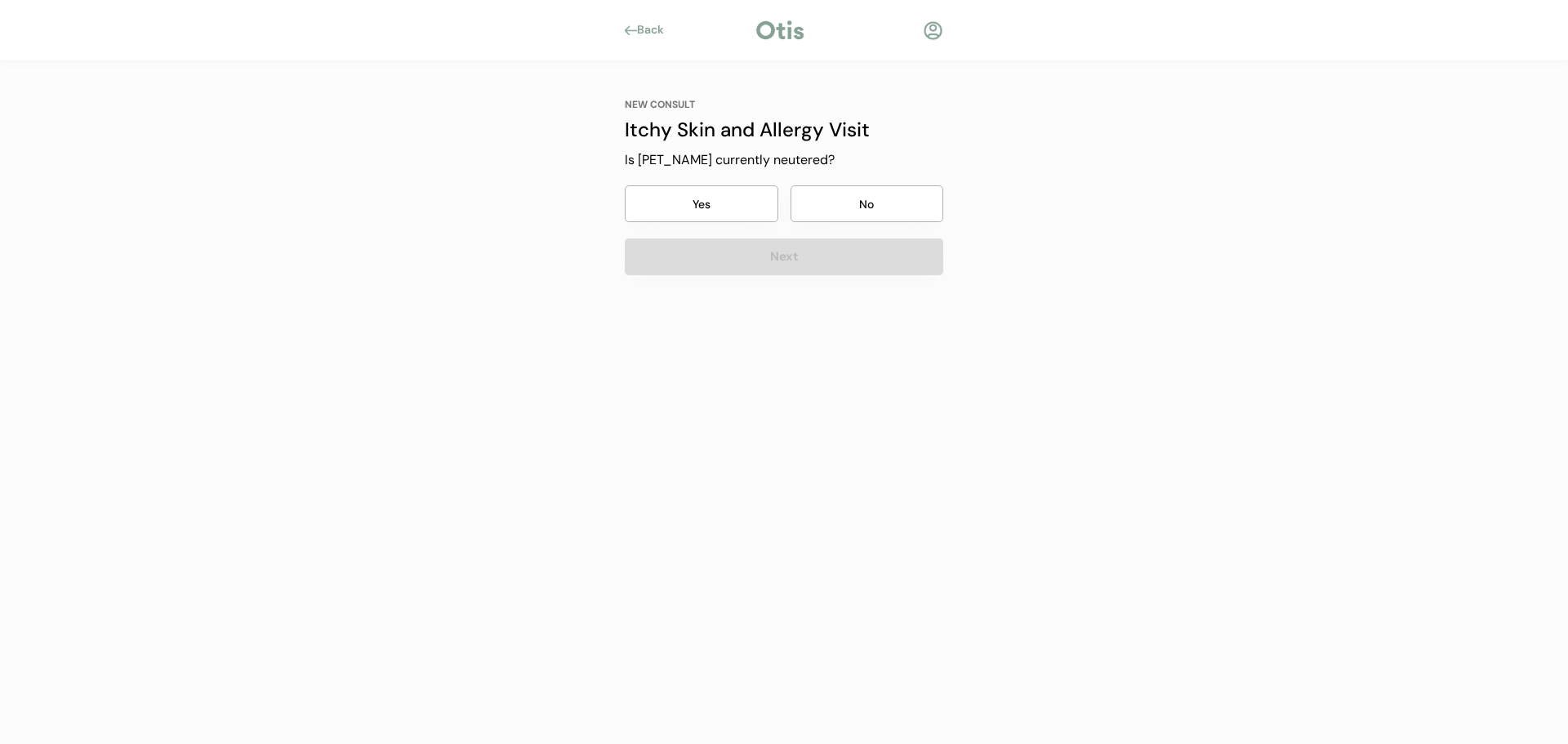 click on "NEW CONSULT Itchy Skin and Allergy Visit Is Fozzy currently neutered? Yes No Next" at bounding box center (784, 186) 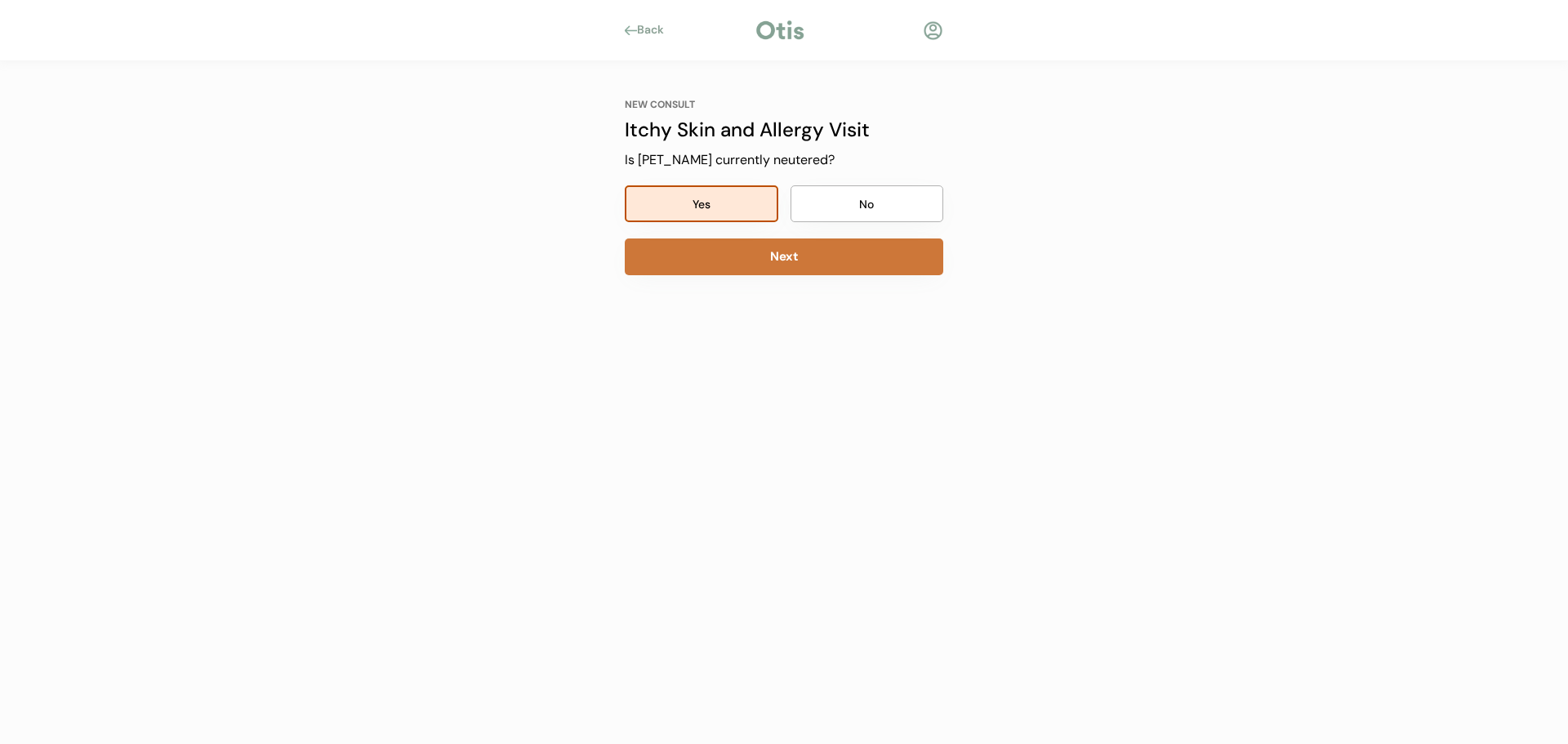 click on "Next" at bounding box center [784, 256] 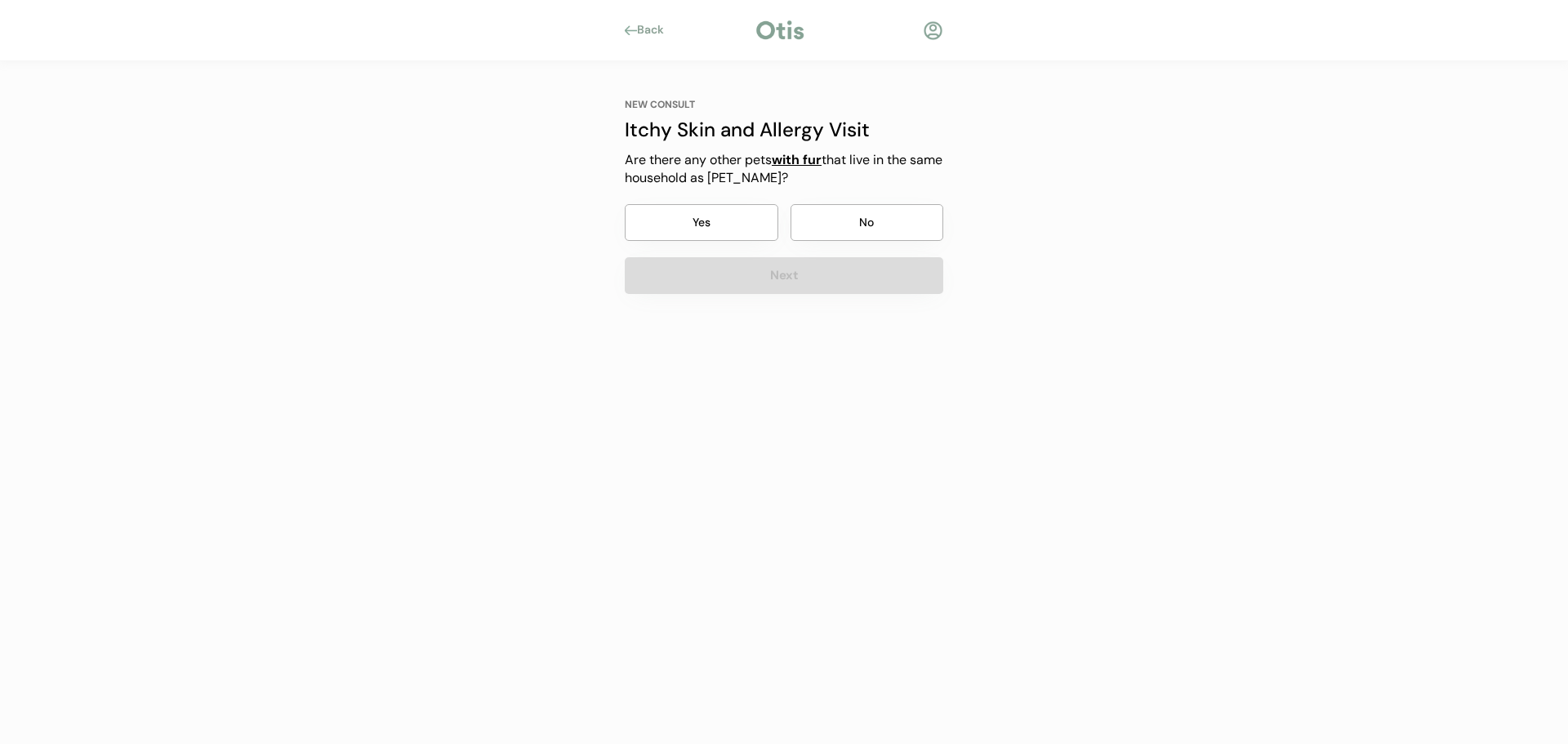 click on "Yes" at bounding box center [702, 222] 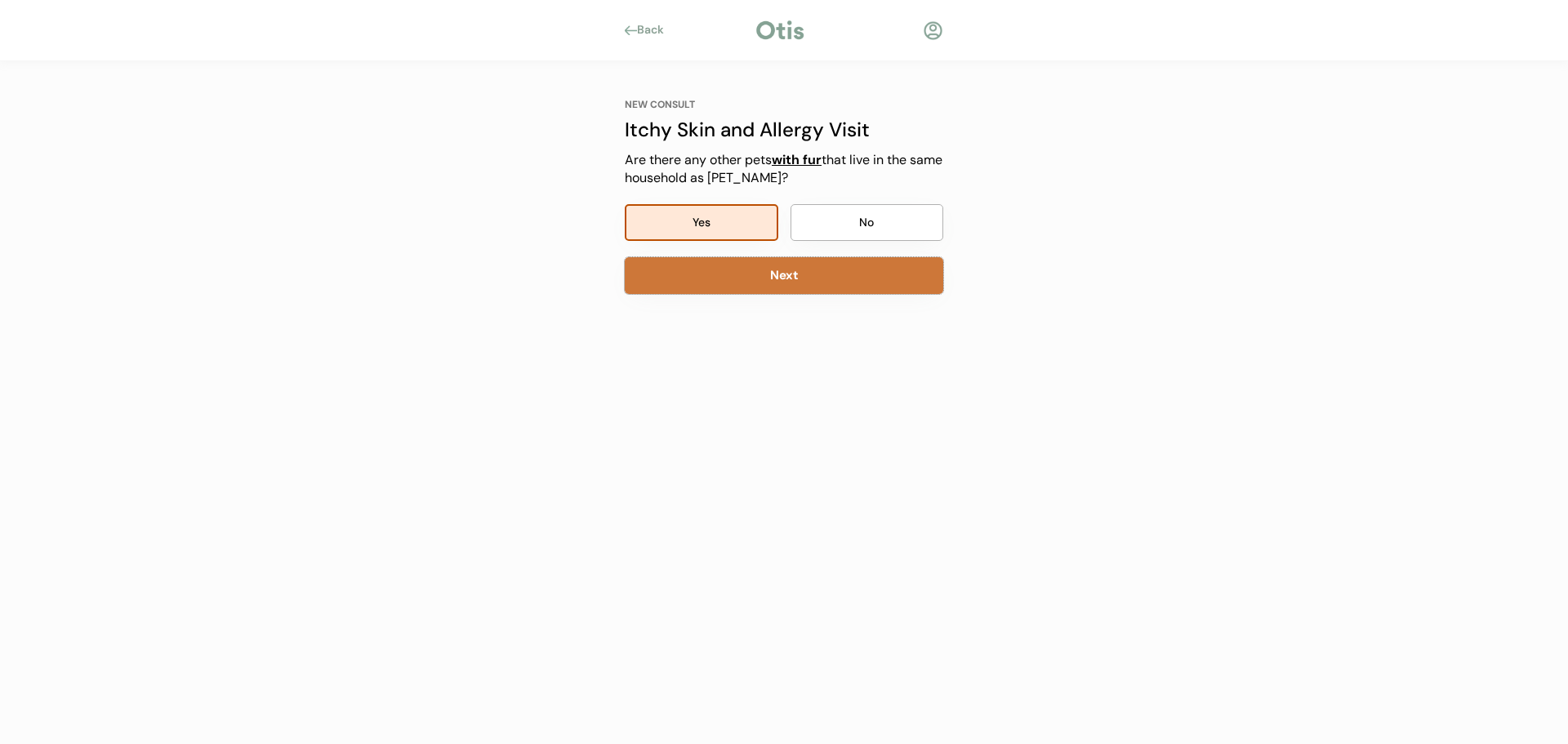 click on "Next" at bounding box center [784, 275] 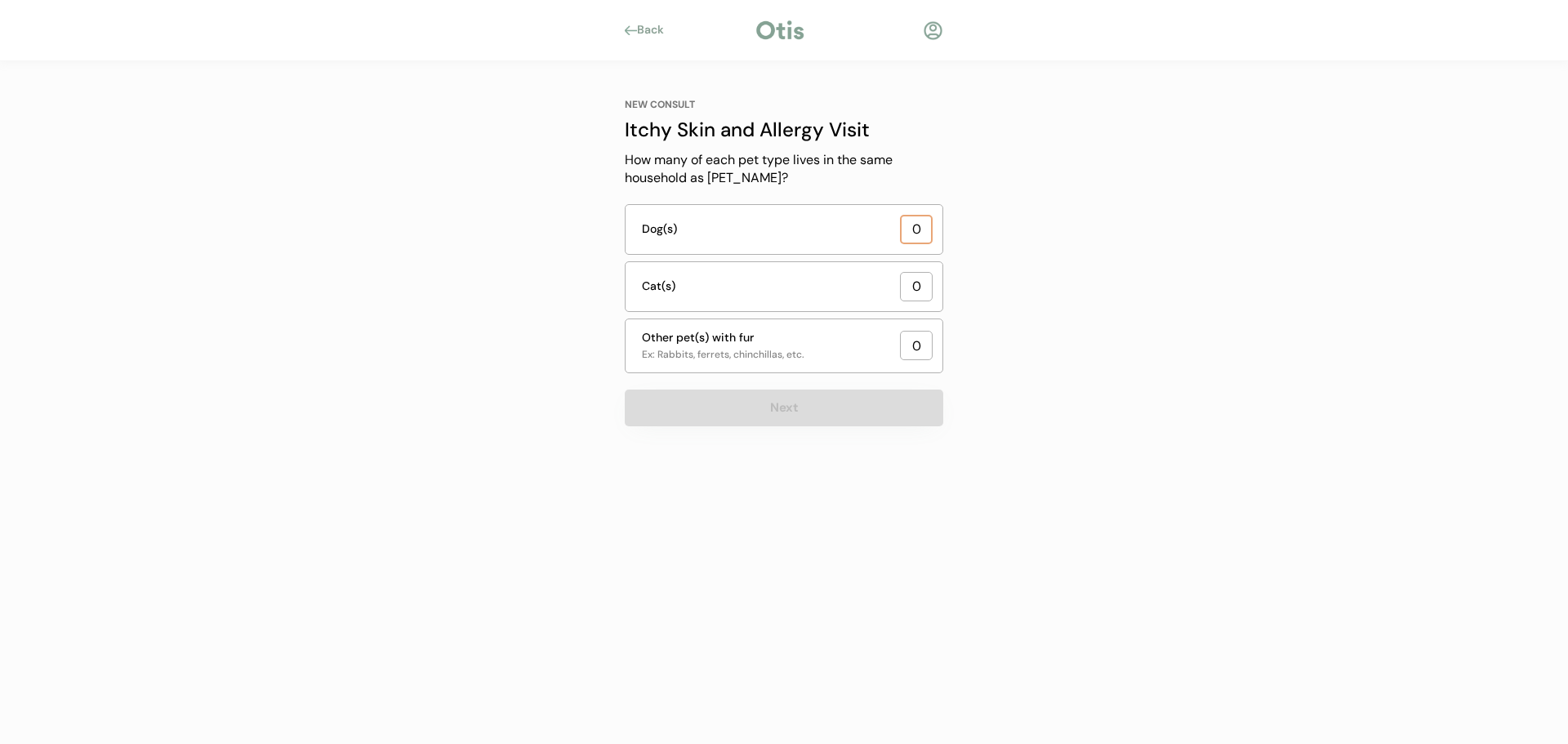 click at bounding box center [916, 229] 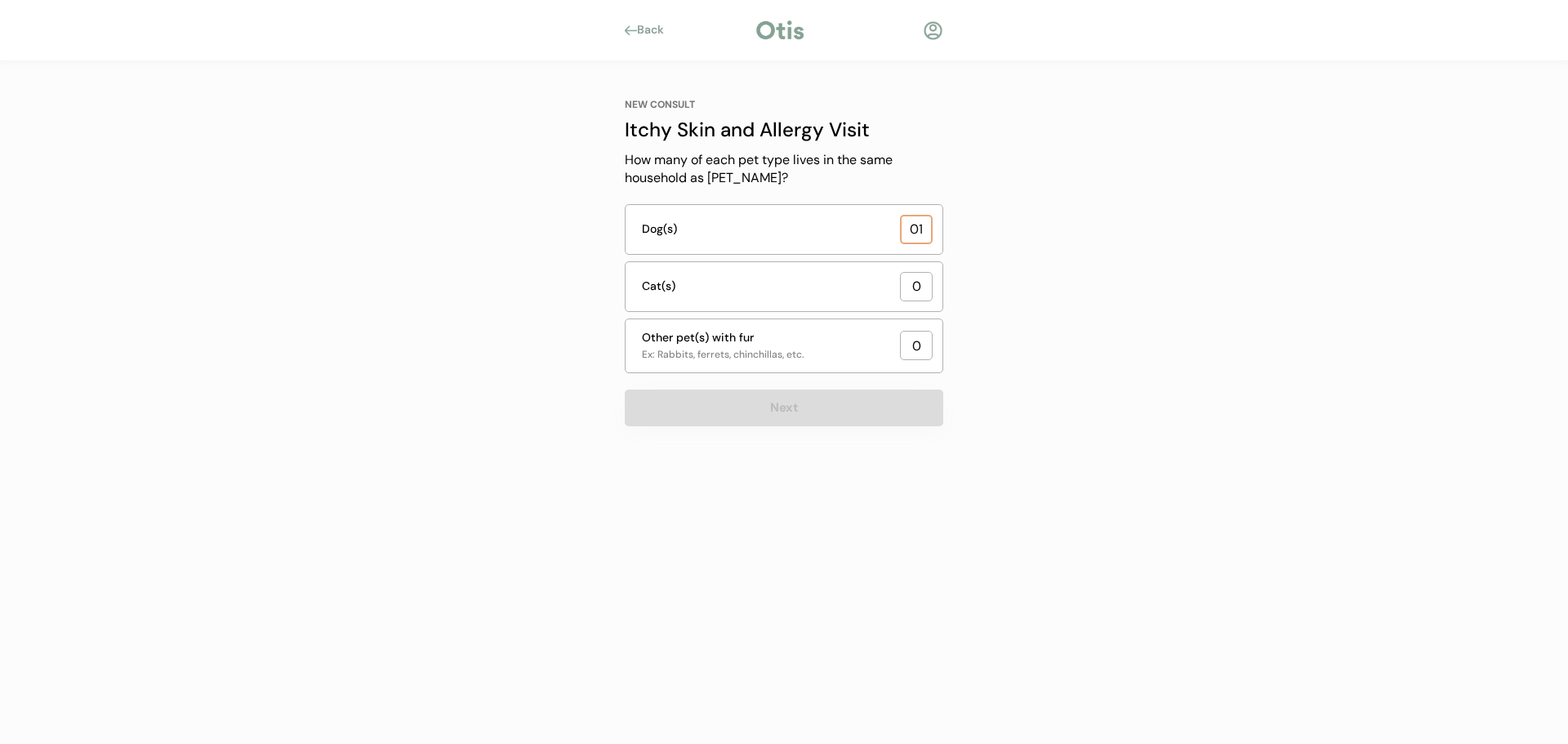 type on "0" 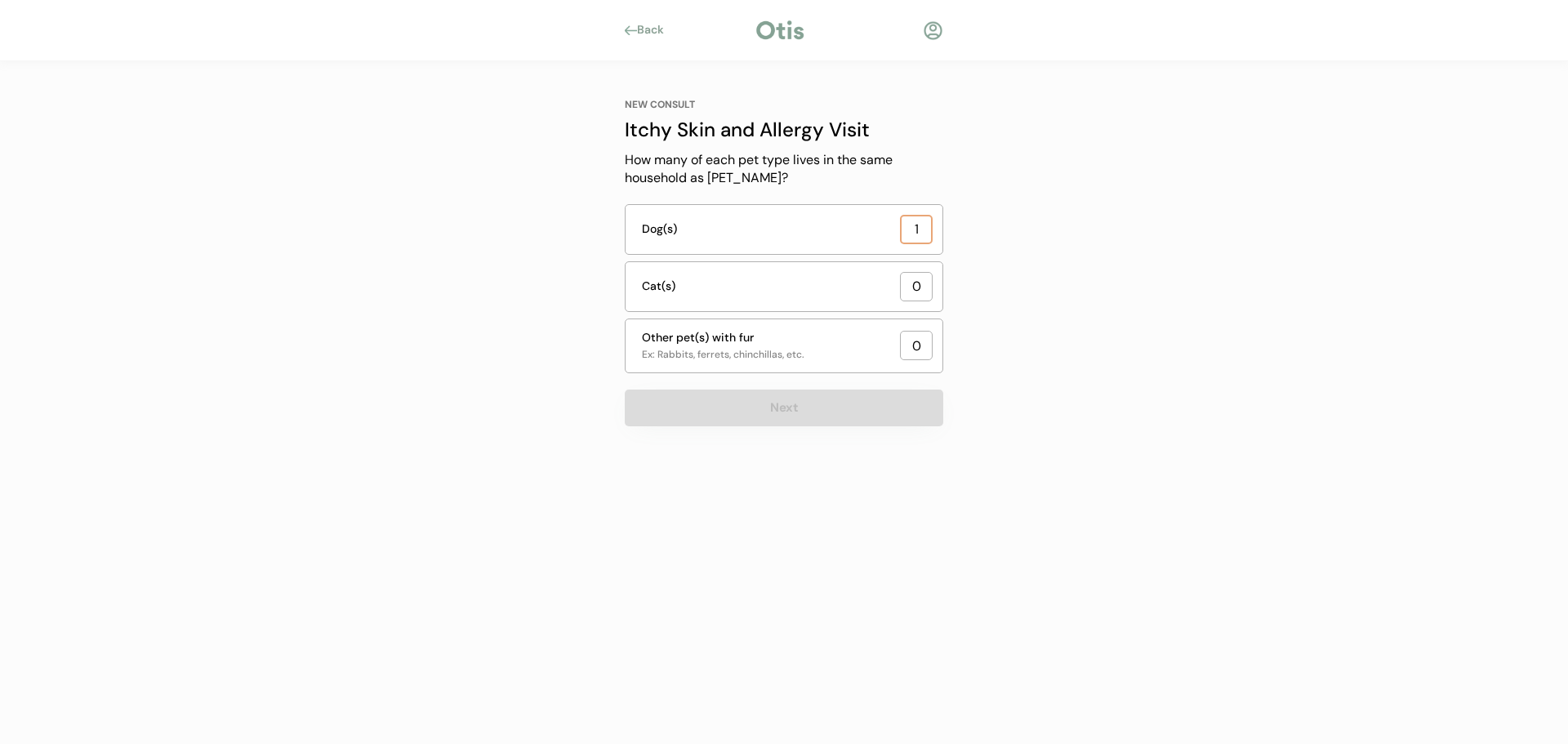 type on "1" 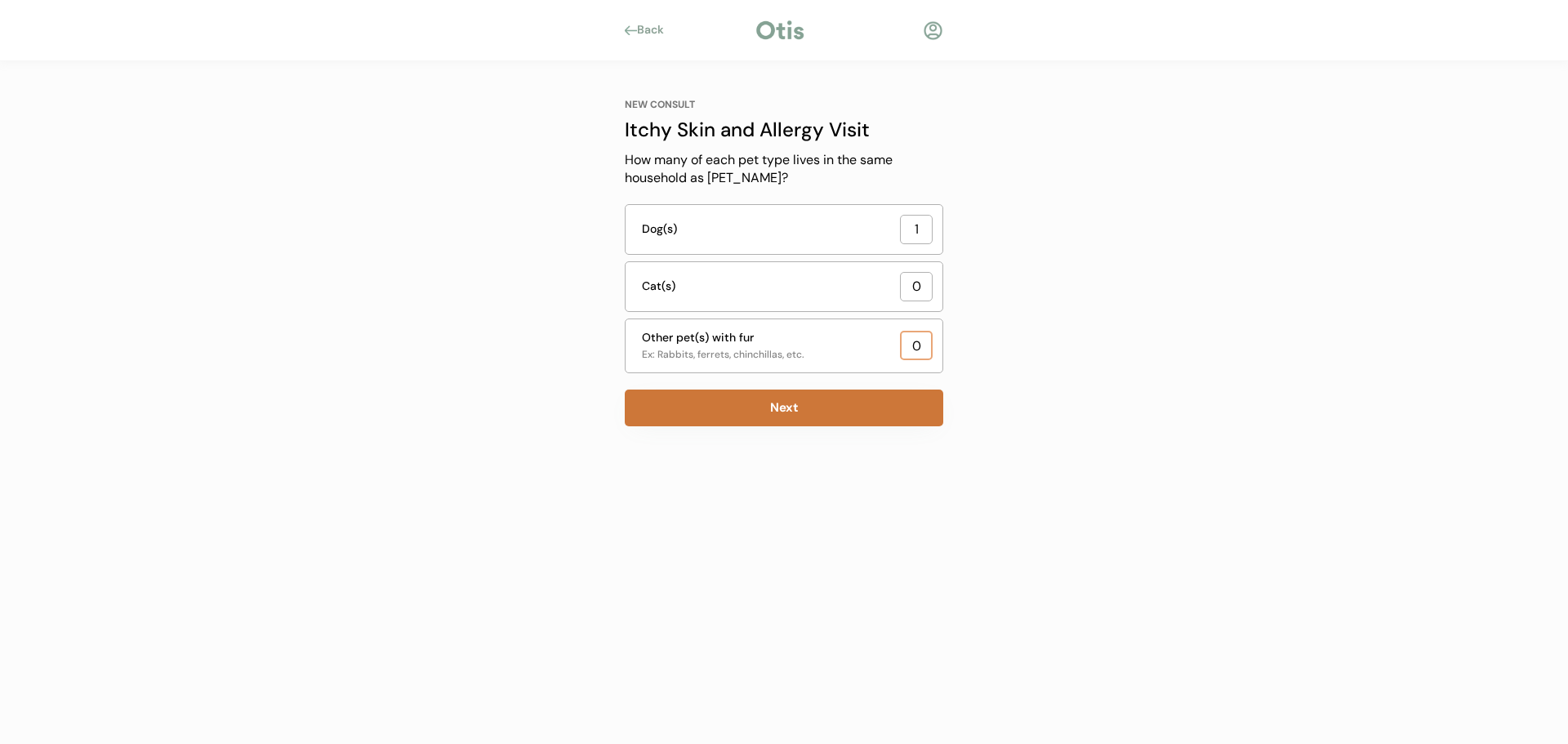 click on "Next" at bounding box center [784, 408] 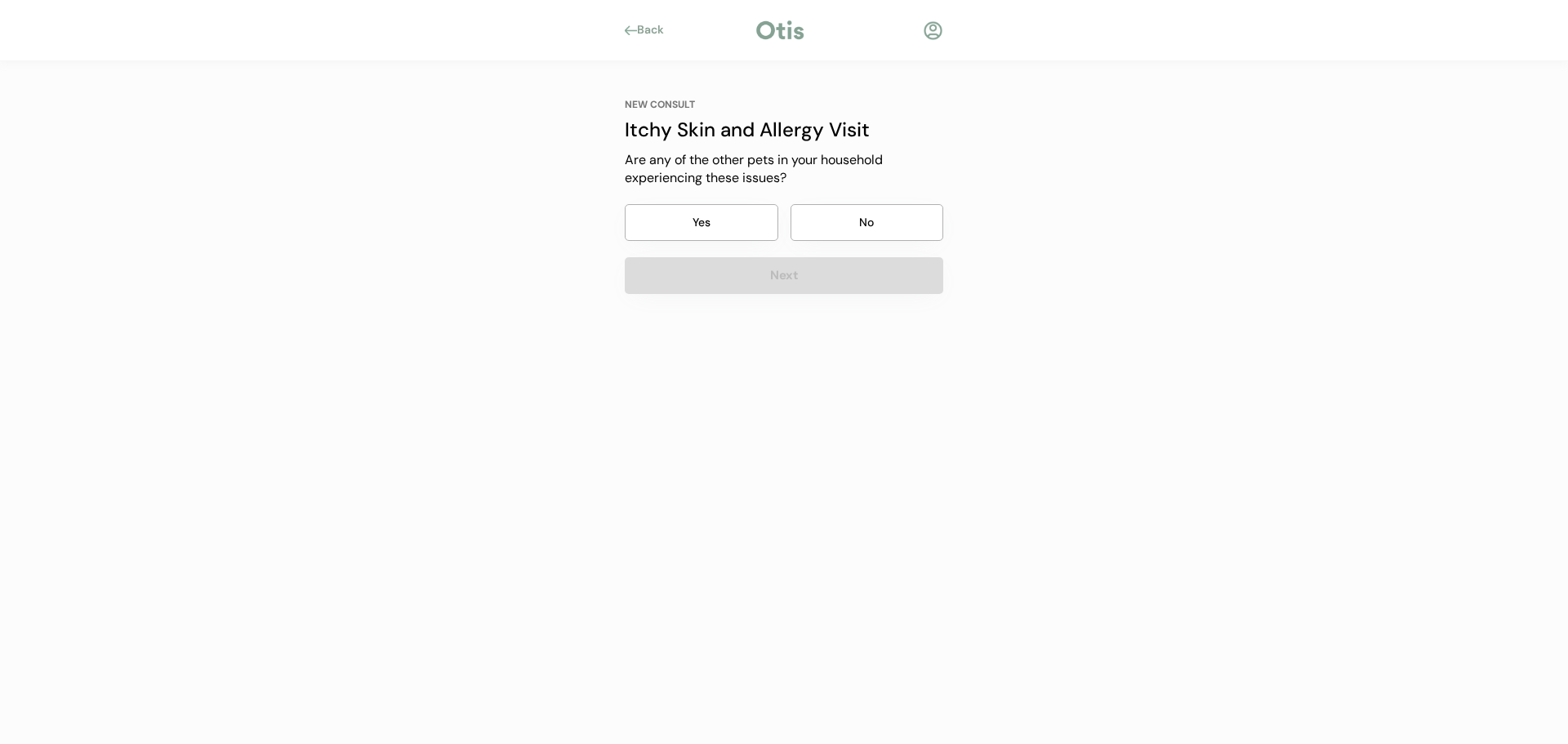click on "No" at bounding box center (867, 222) 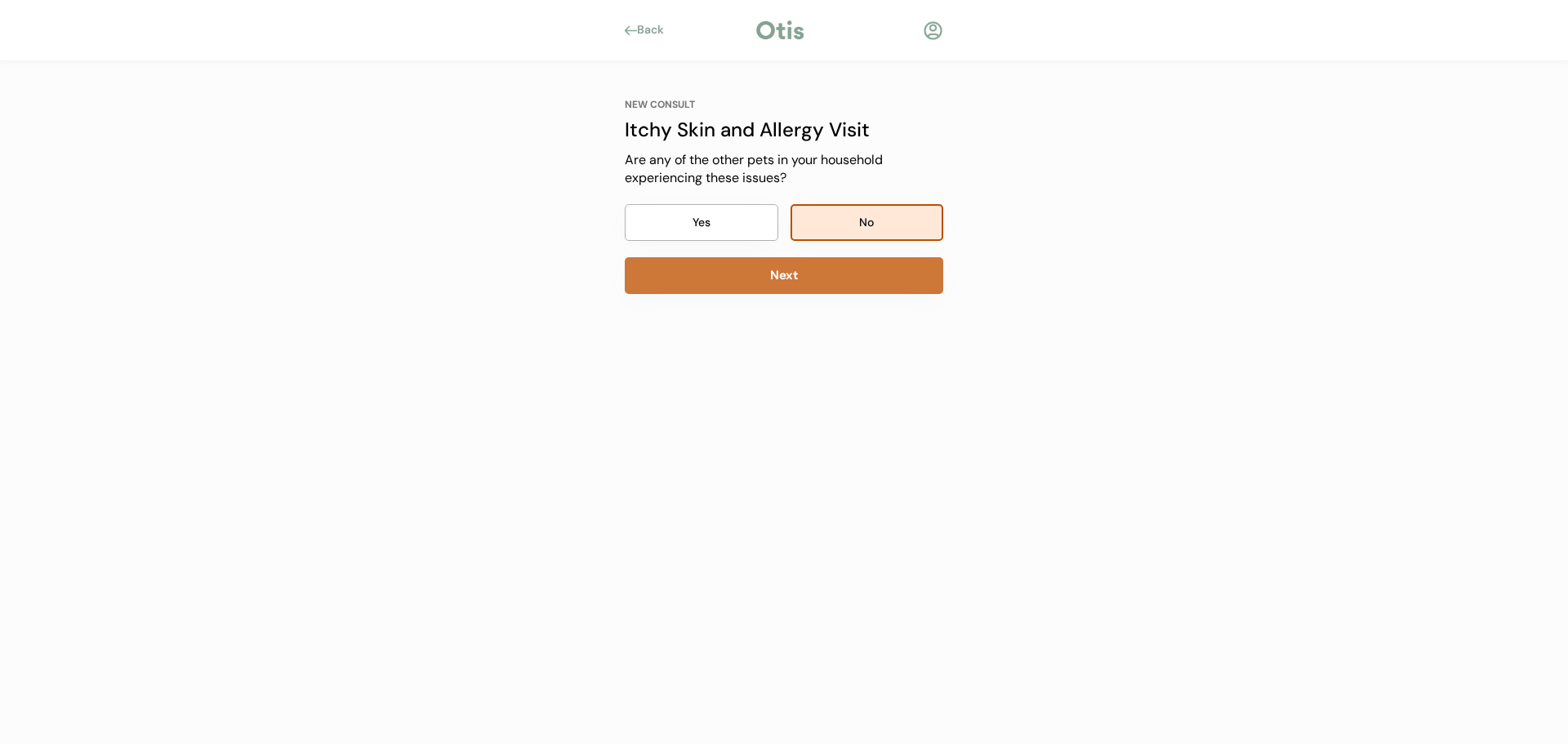 click on "Next" at bounding box center (784, 275) 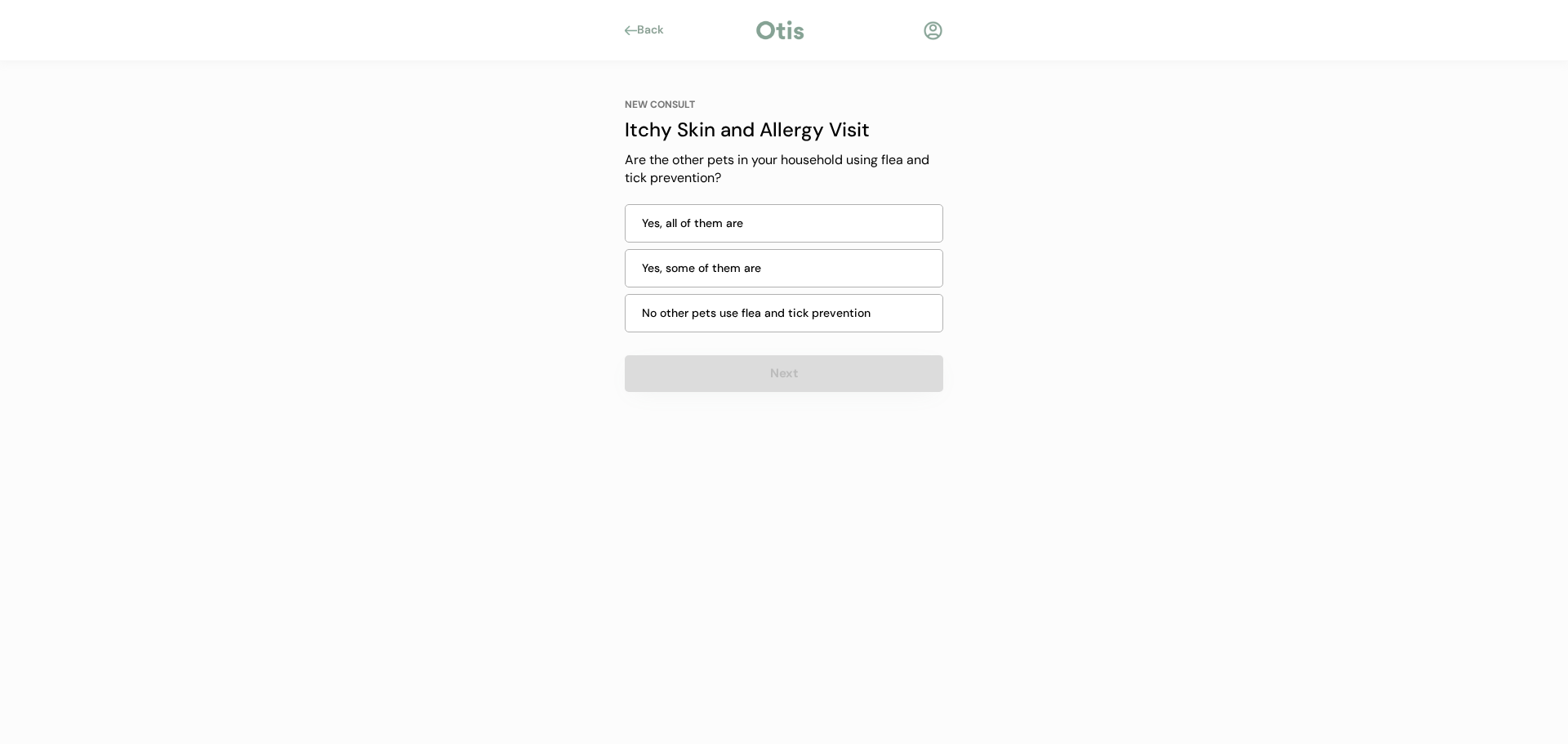 click on "No other pets use flea and tick prevention" at bounding box center (787, 313) 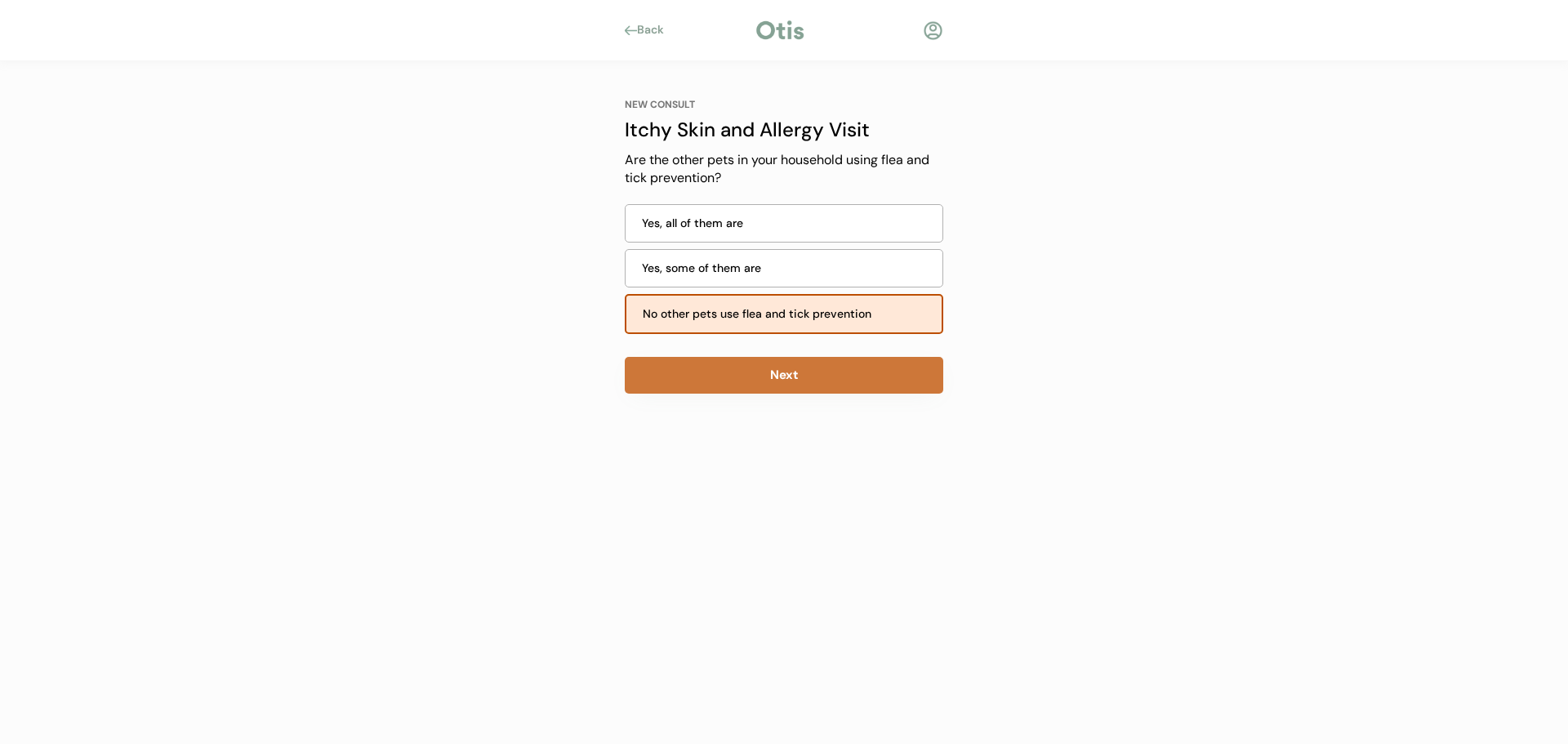 click on "Next" at bounding box center [784, 375] 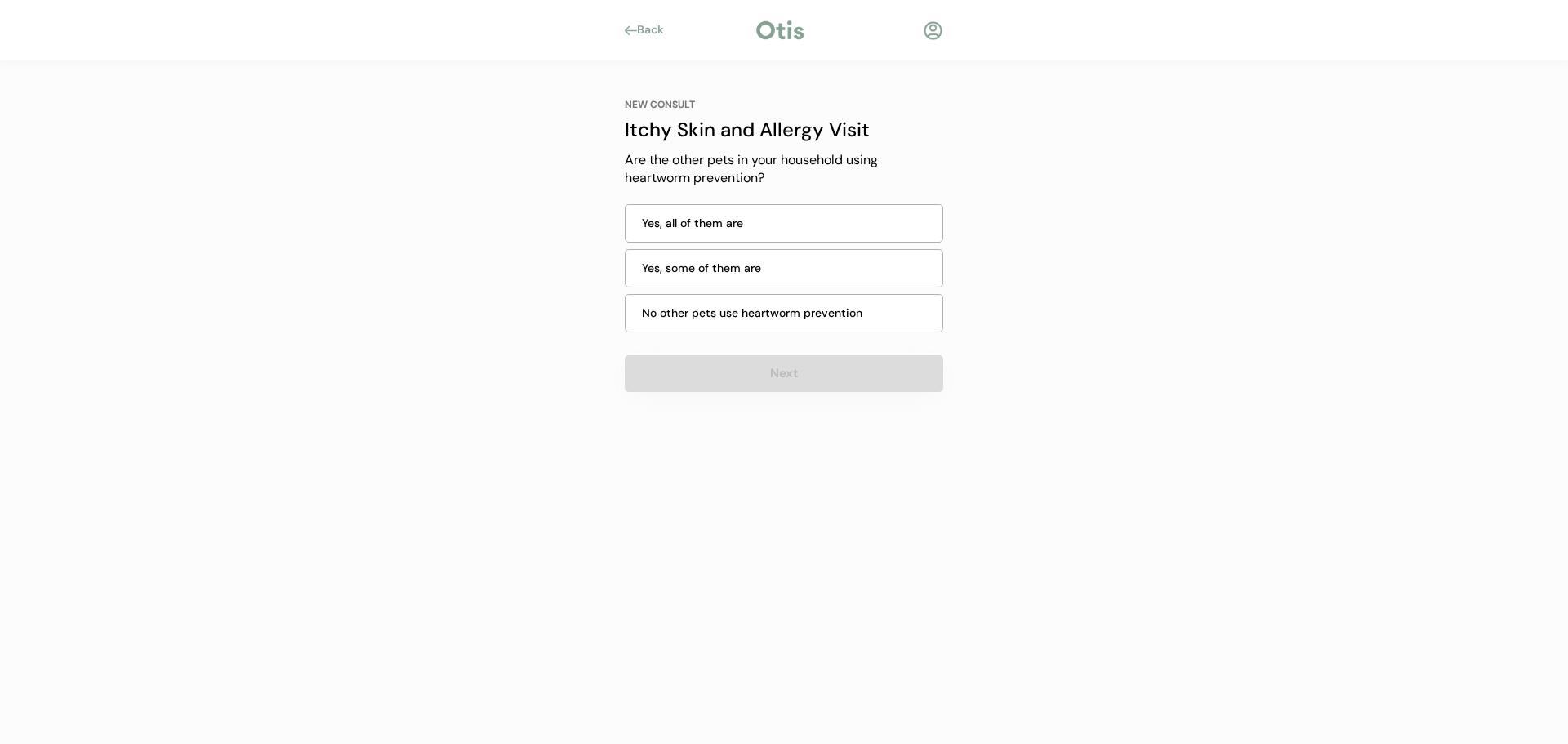 click on "No other pets use heartworm prevention" at bounding box center [787, 313] 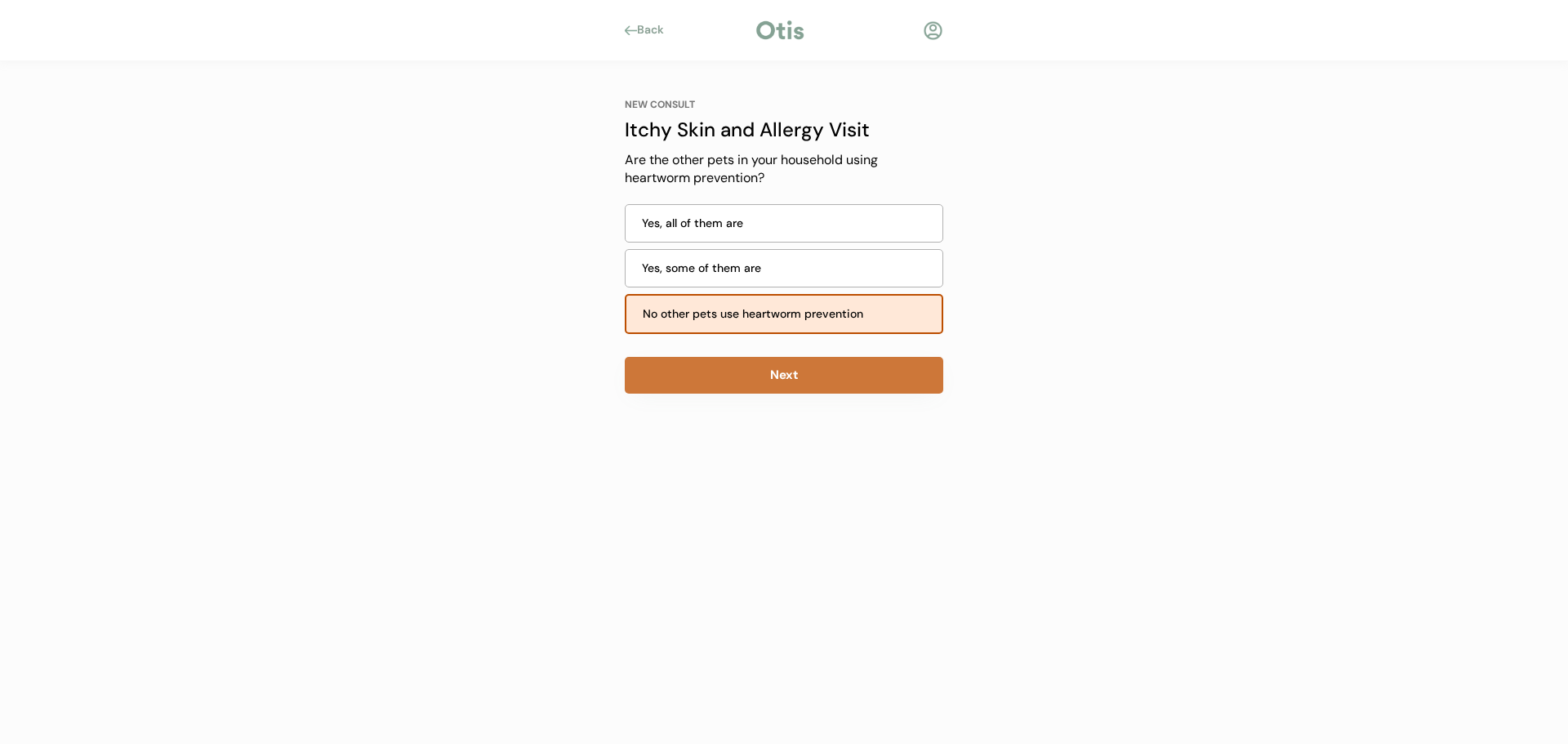 click on "Next" at bounding box center (784, 375) 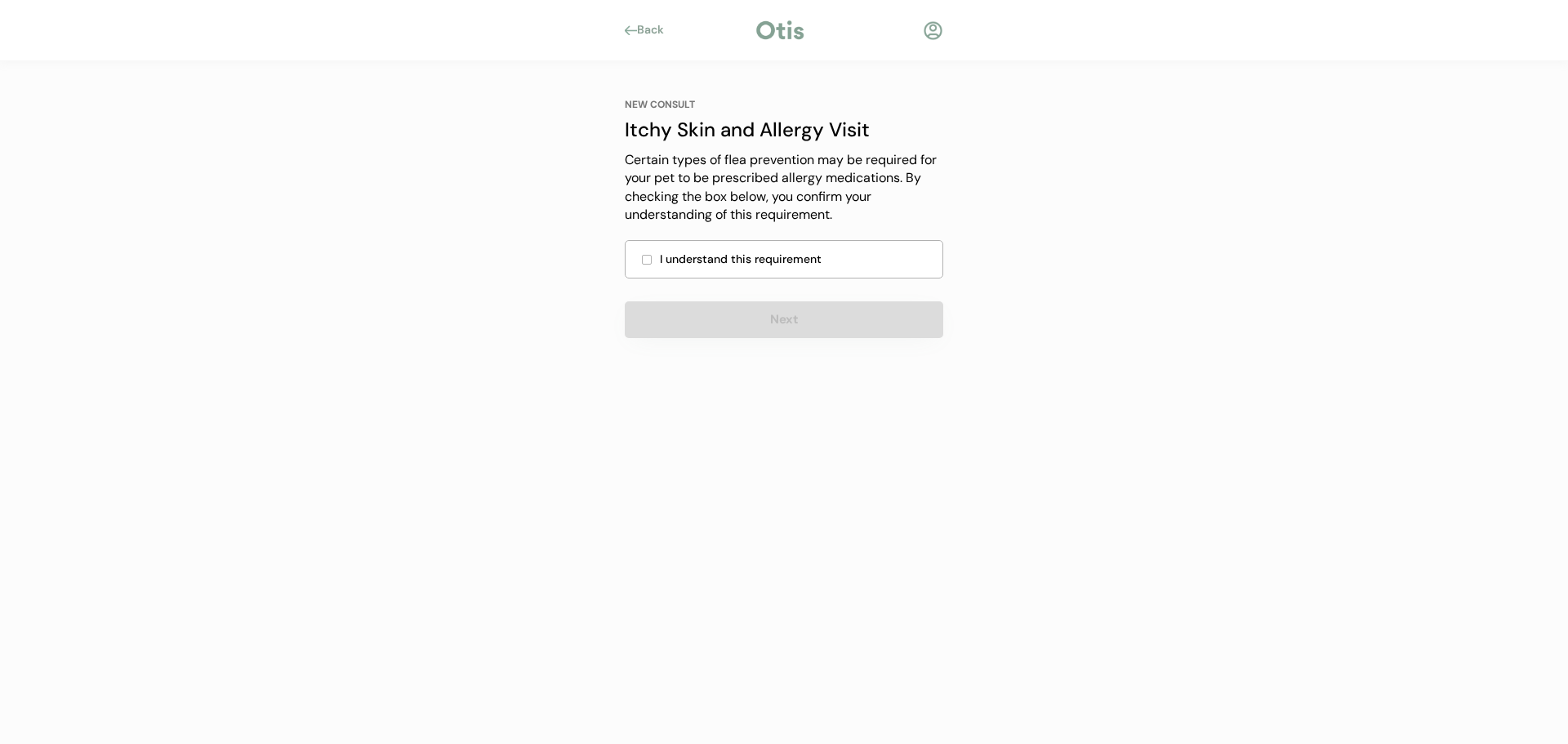click at bounding box center (647, 260) 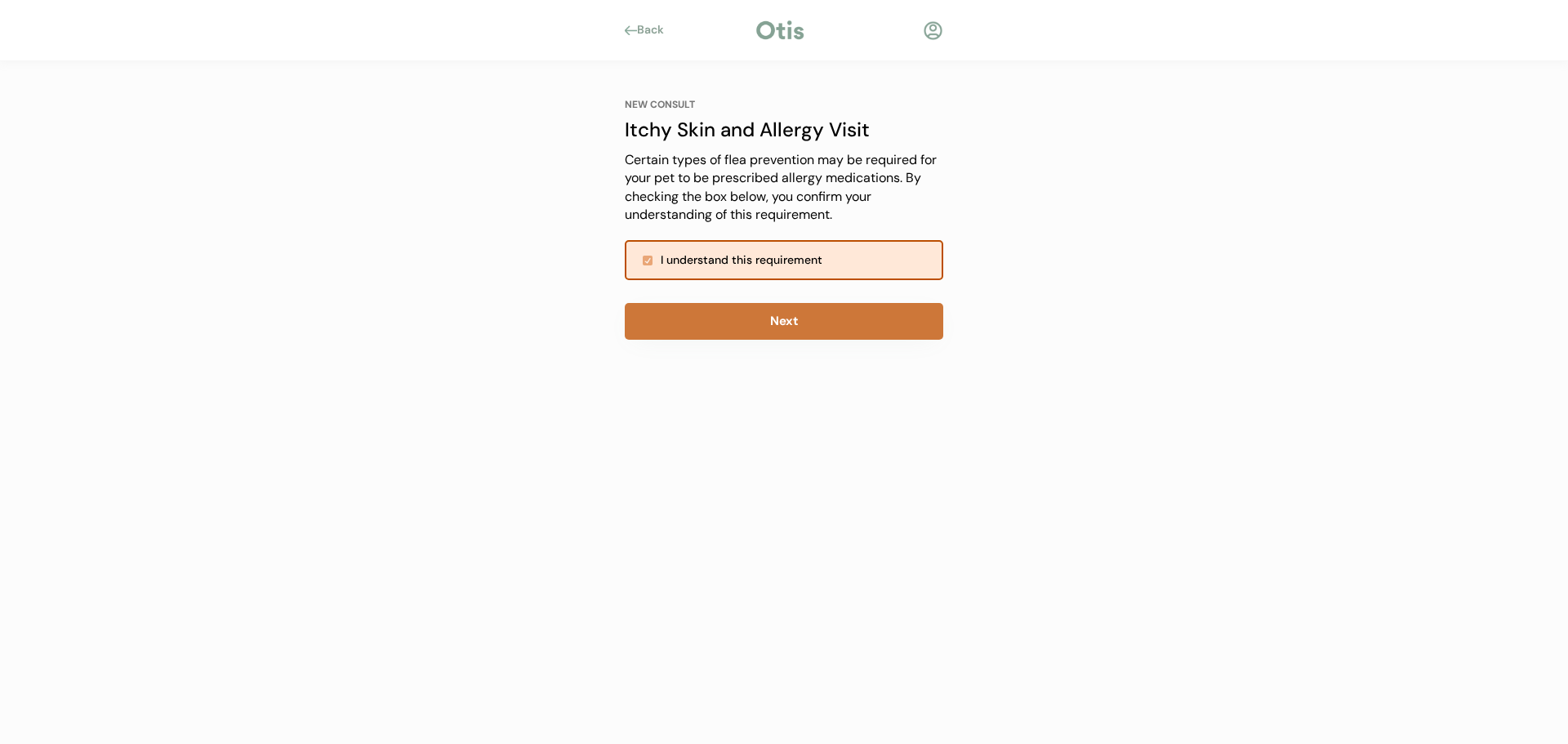 click on "Next" at bounding box center [784, 321] 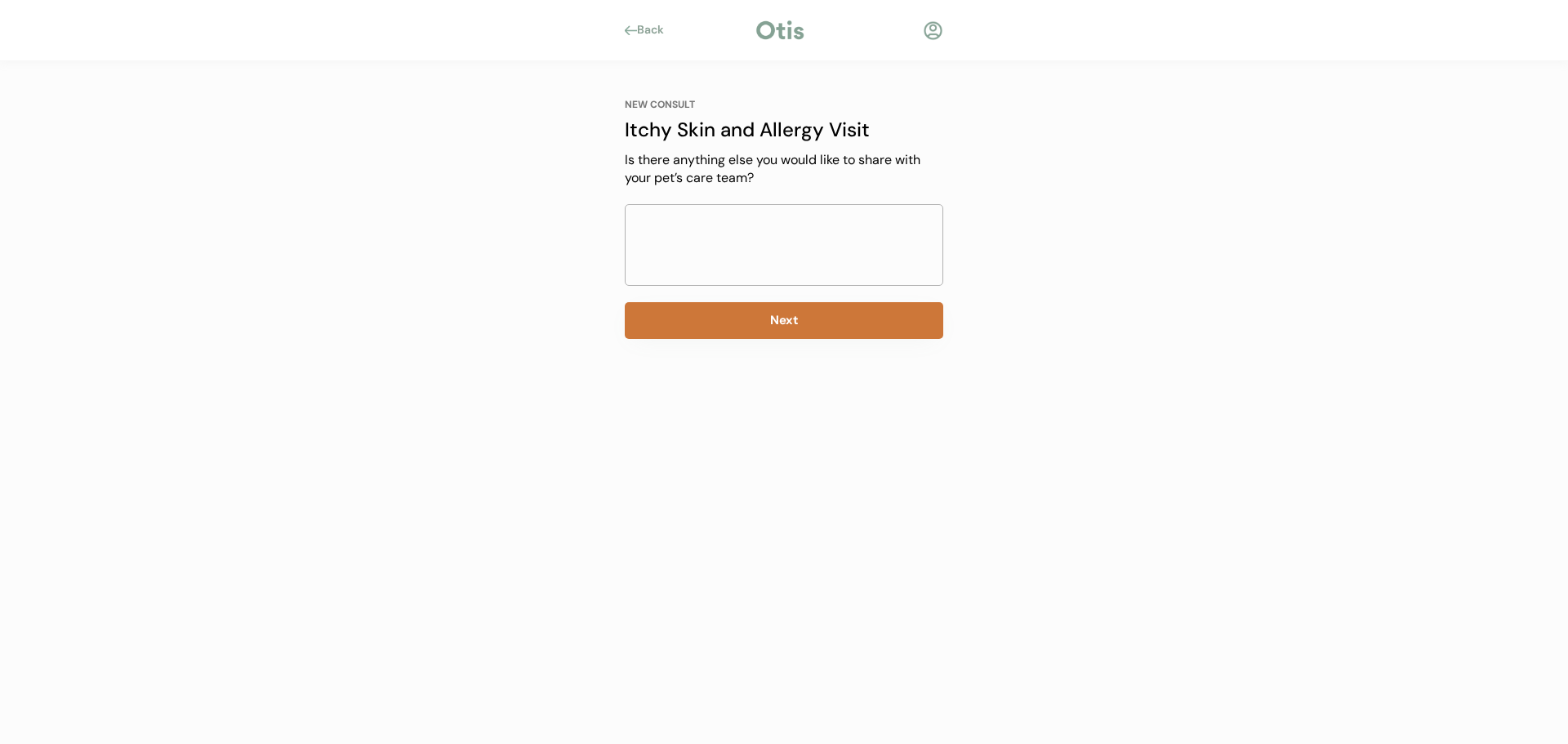 click on "Next" at bounding box center [784, 320] 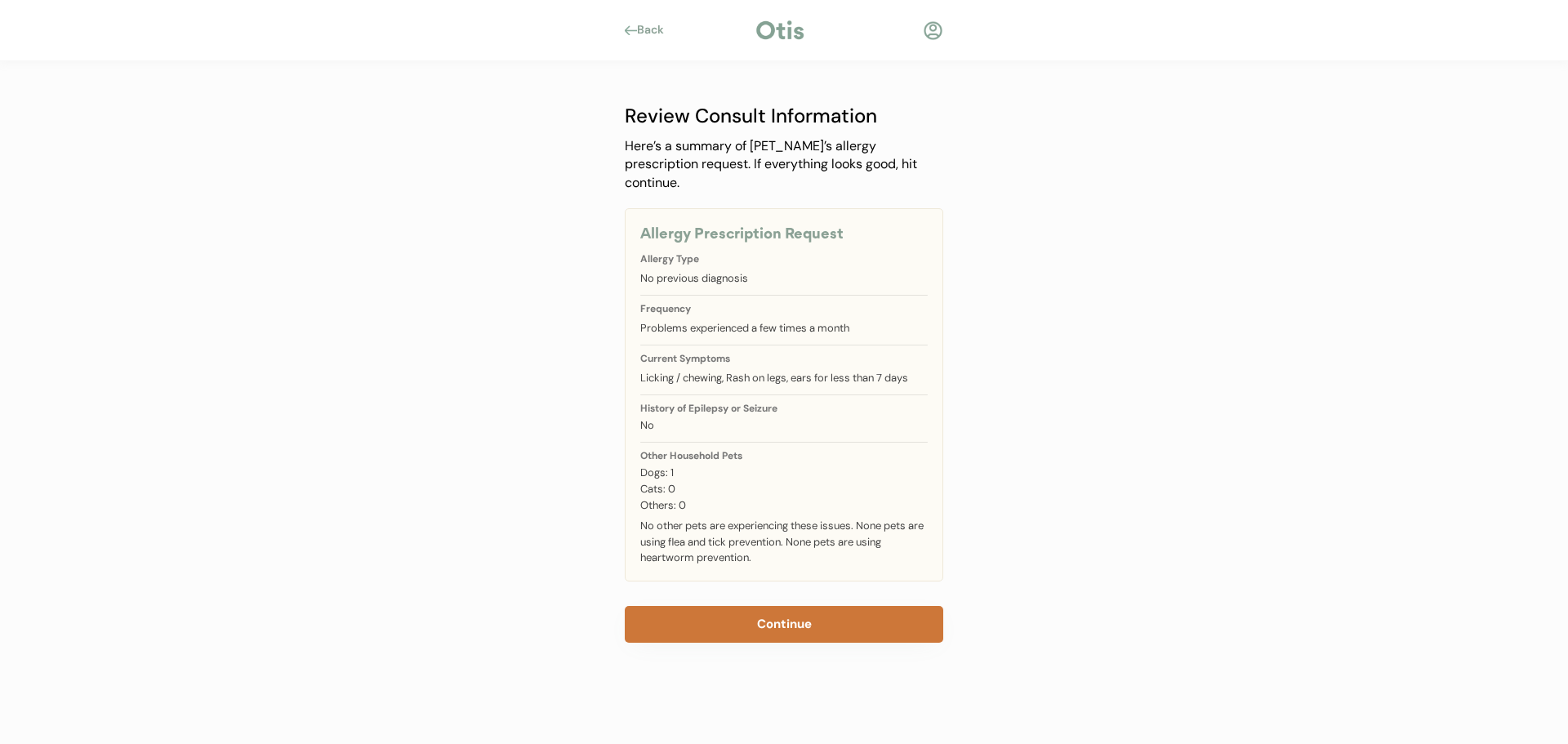 click on "Continue" at bounding box center (784, 624) 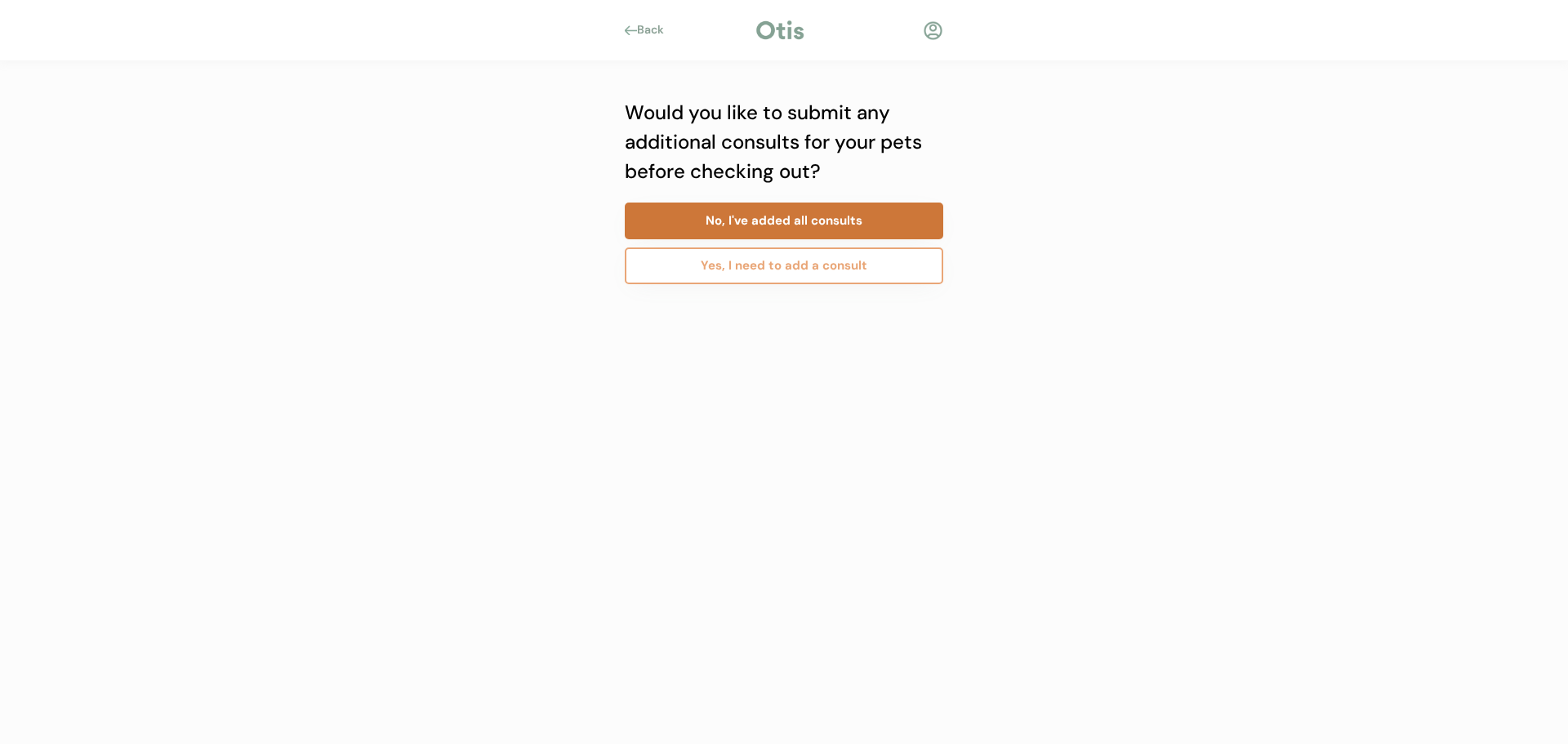 click on "No, I've added all consults" at bounding box center [784, 221] 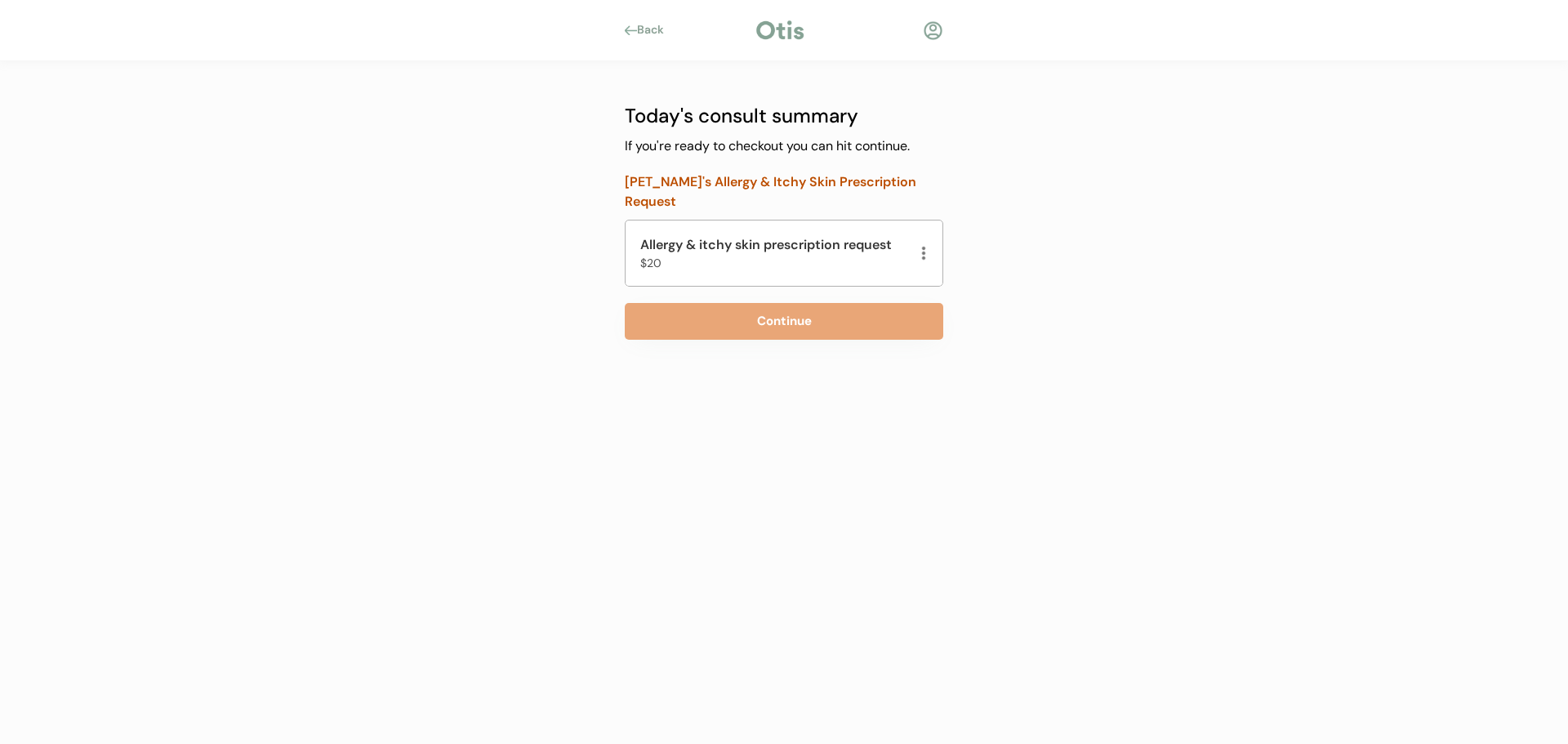 click on "$20" at bounding box center (722, 263) 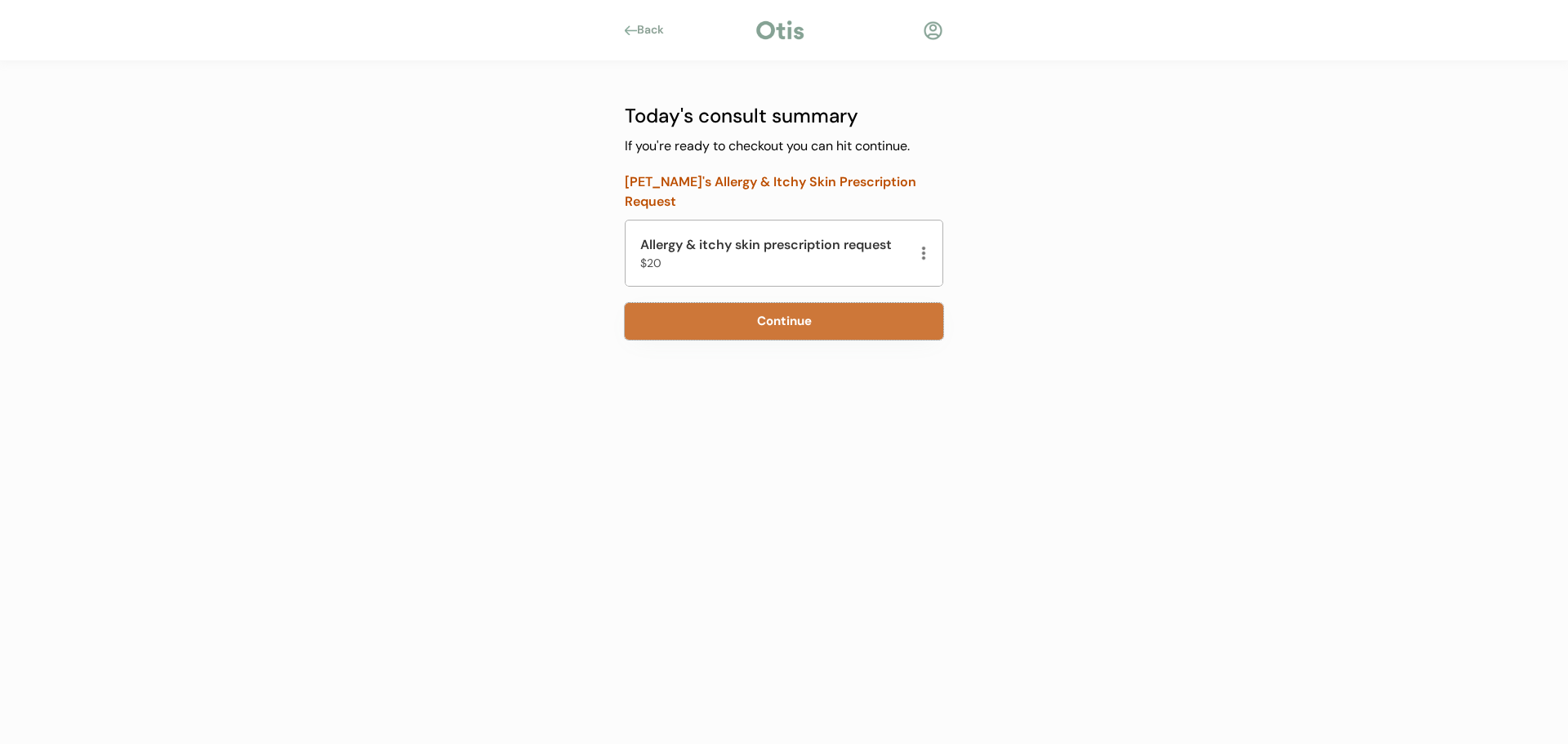 click on "Continue" at bounding box center [784, 321] 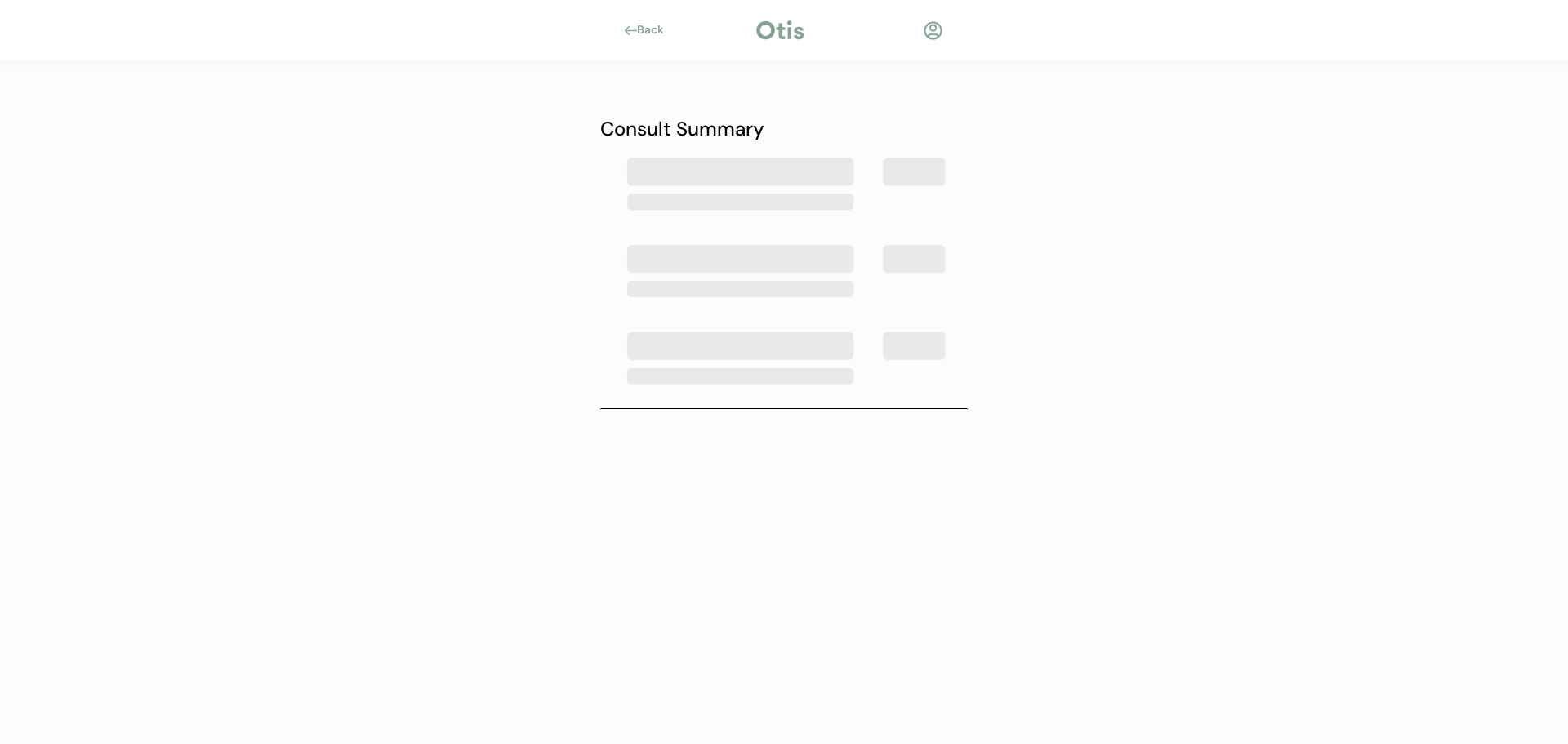 scroll, scrollTop: 0, scrollLeft: 0, axis: both 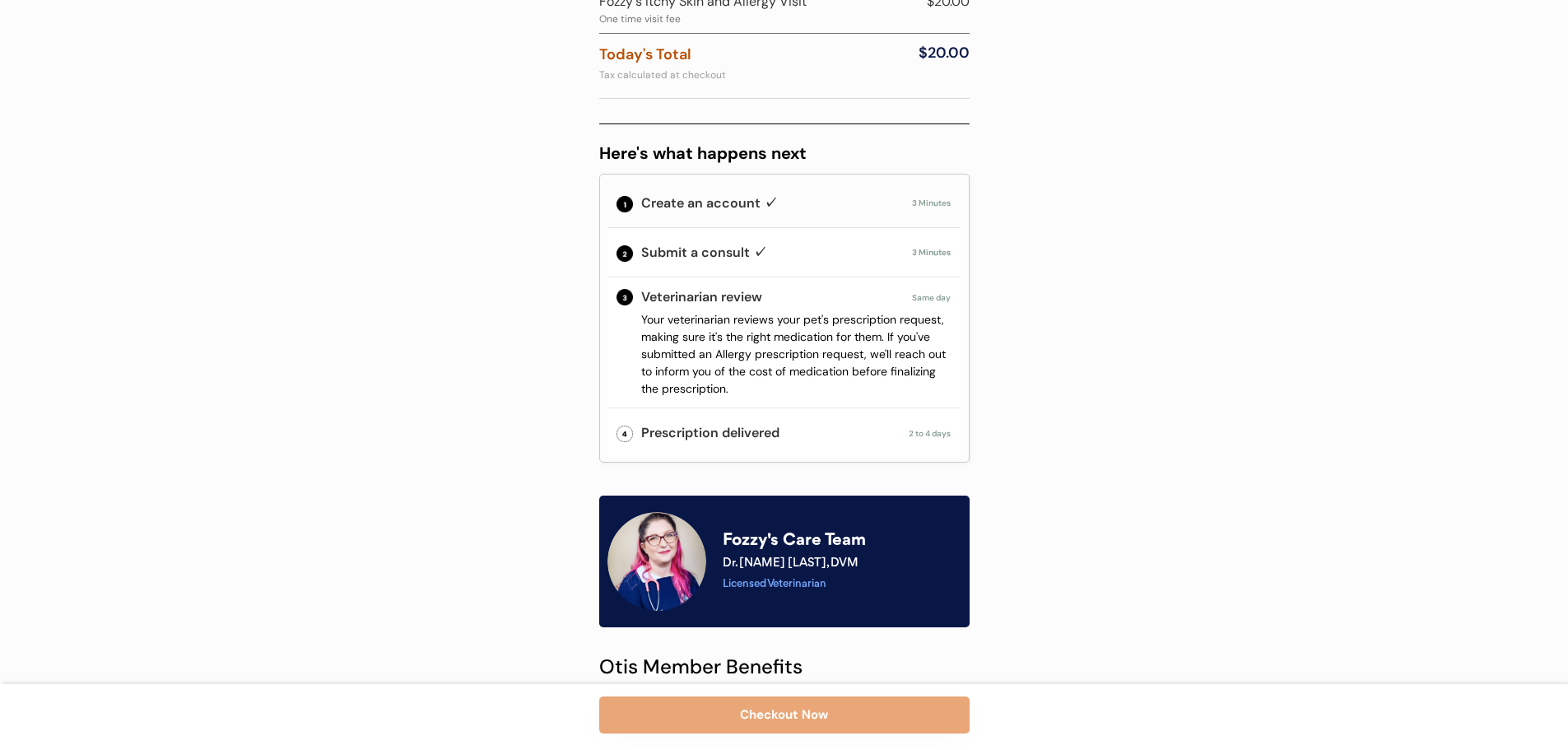 click at bounding box center (625, 434) 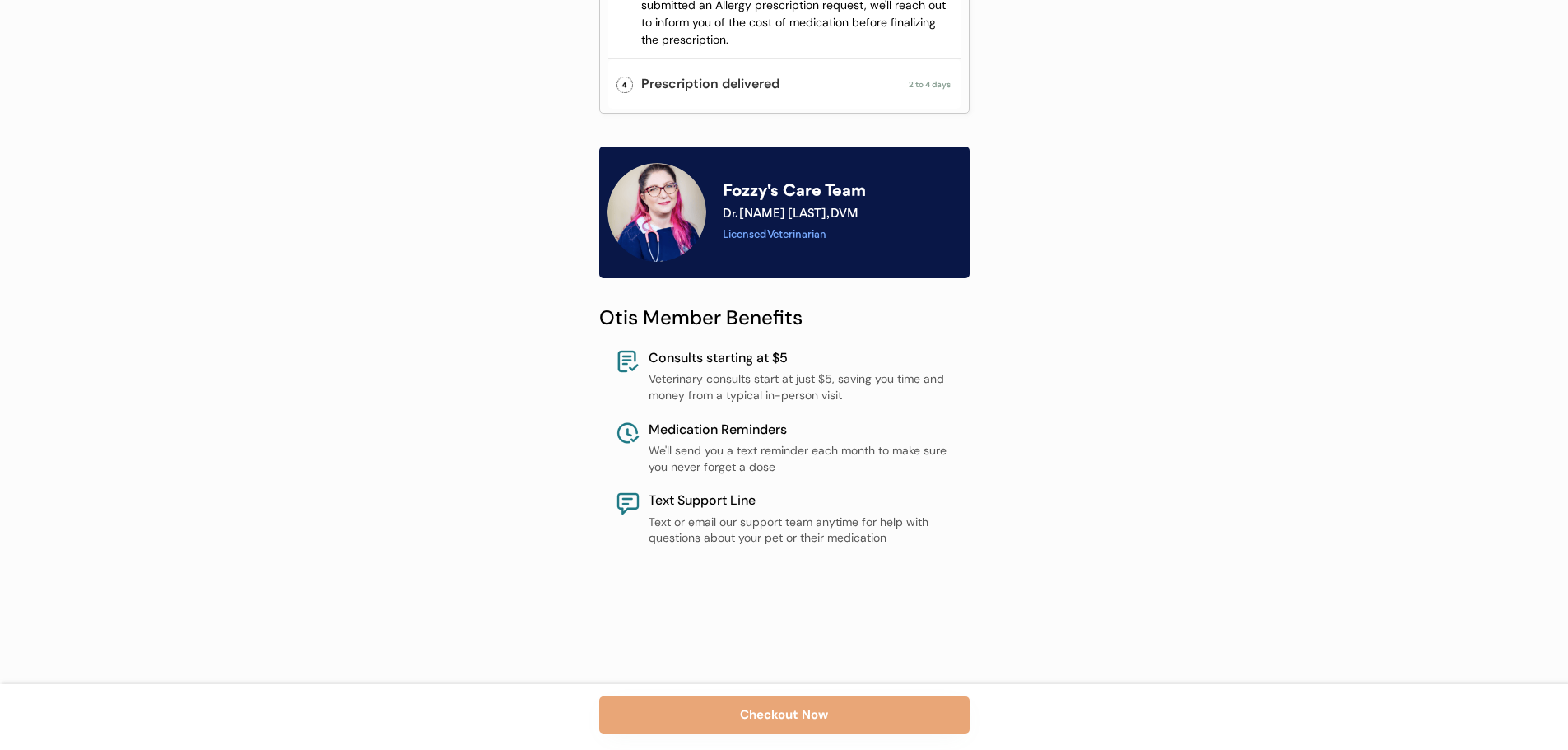 scroll, scrollTop: 534, scrollLeft: 0, axis: vertical 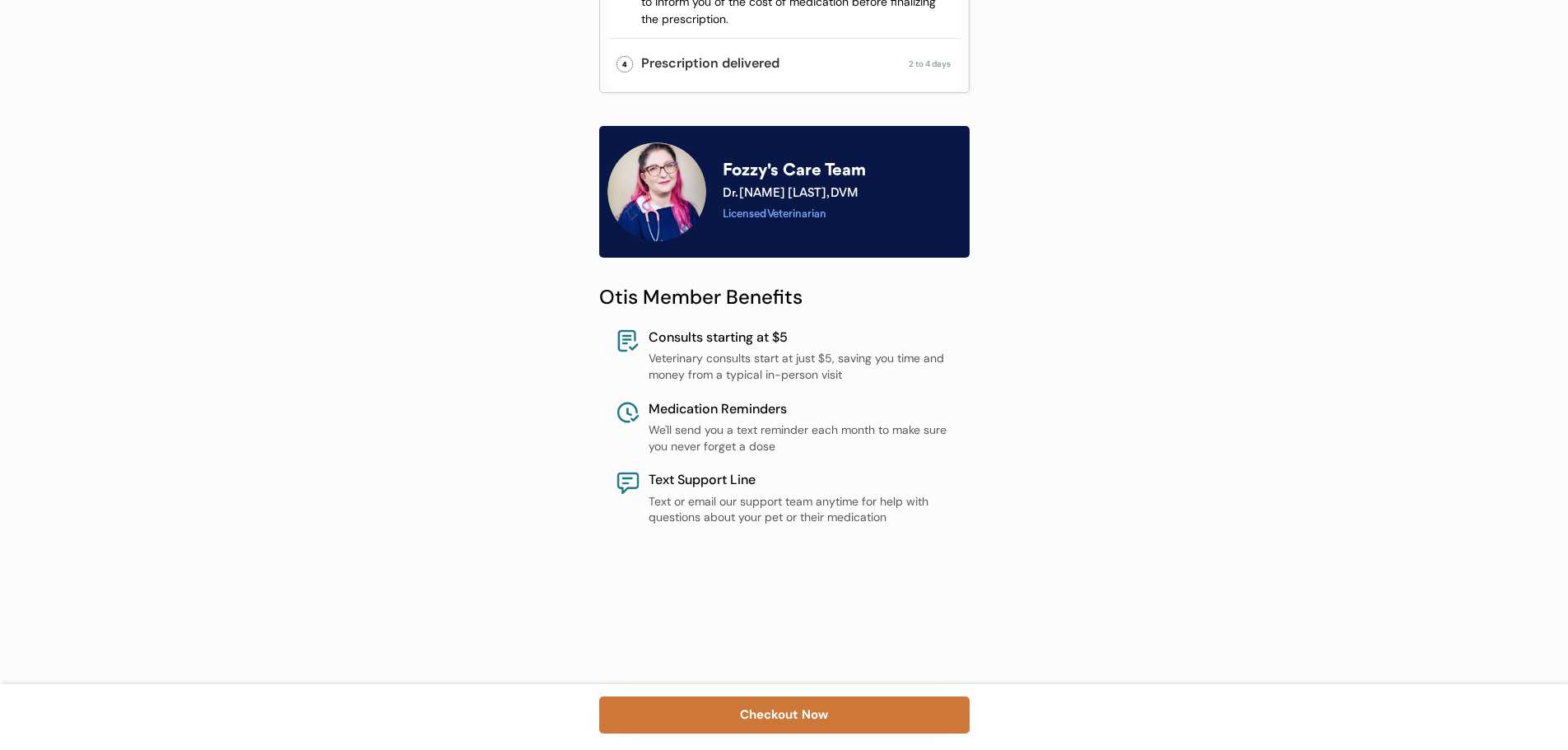 click on "Checkout Now" at bounding box center [784, 715] 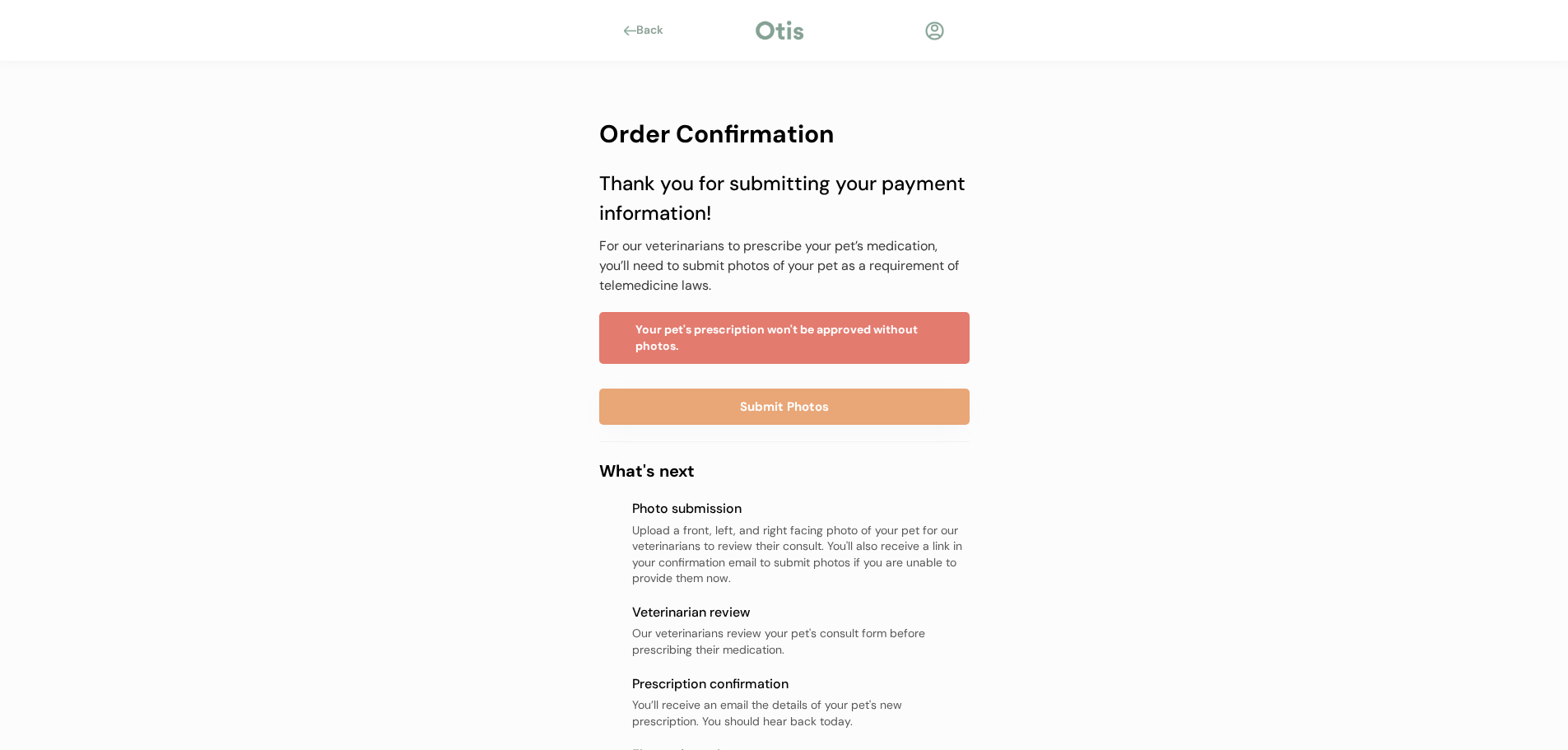 scroll, scrollTop: 0, scrollLeft: 0, axis: both 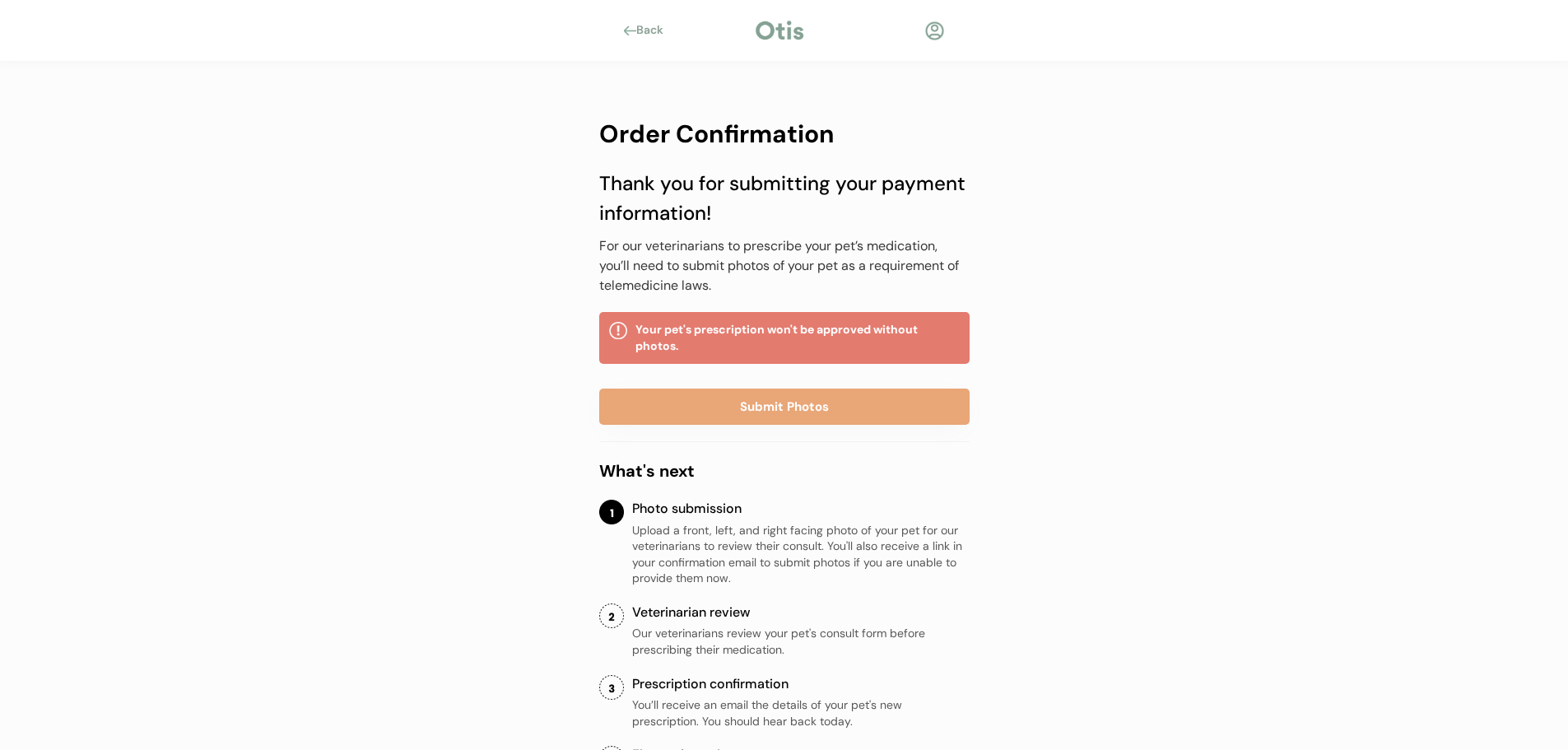click on "Your pet's prescription won't be approved without photos." at bounding box center [798, 338] 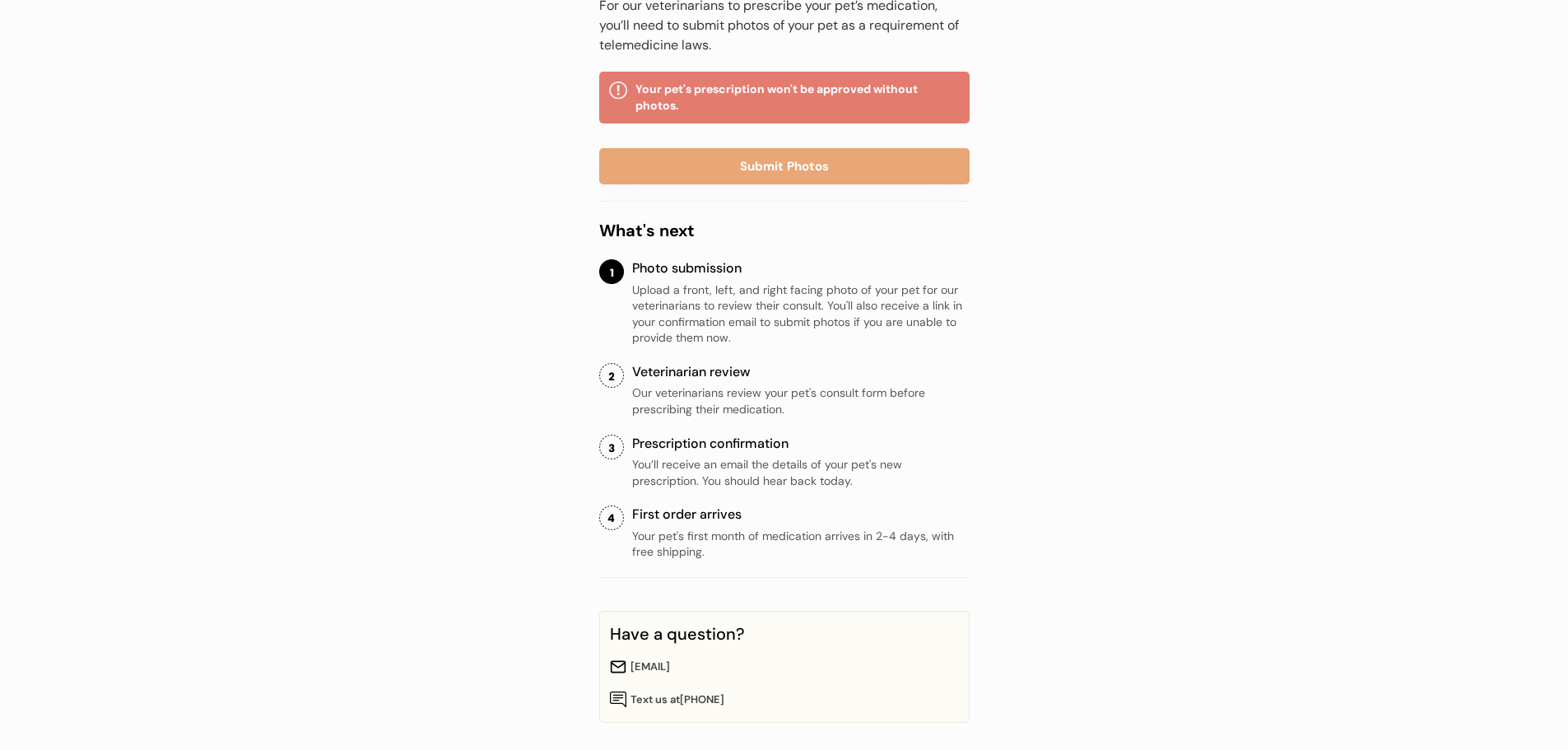 scroll, scrollTop: 247, scrollLeft: 0, axis: vertical 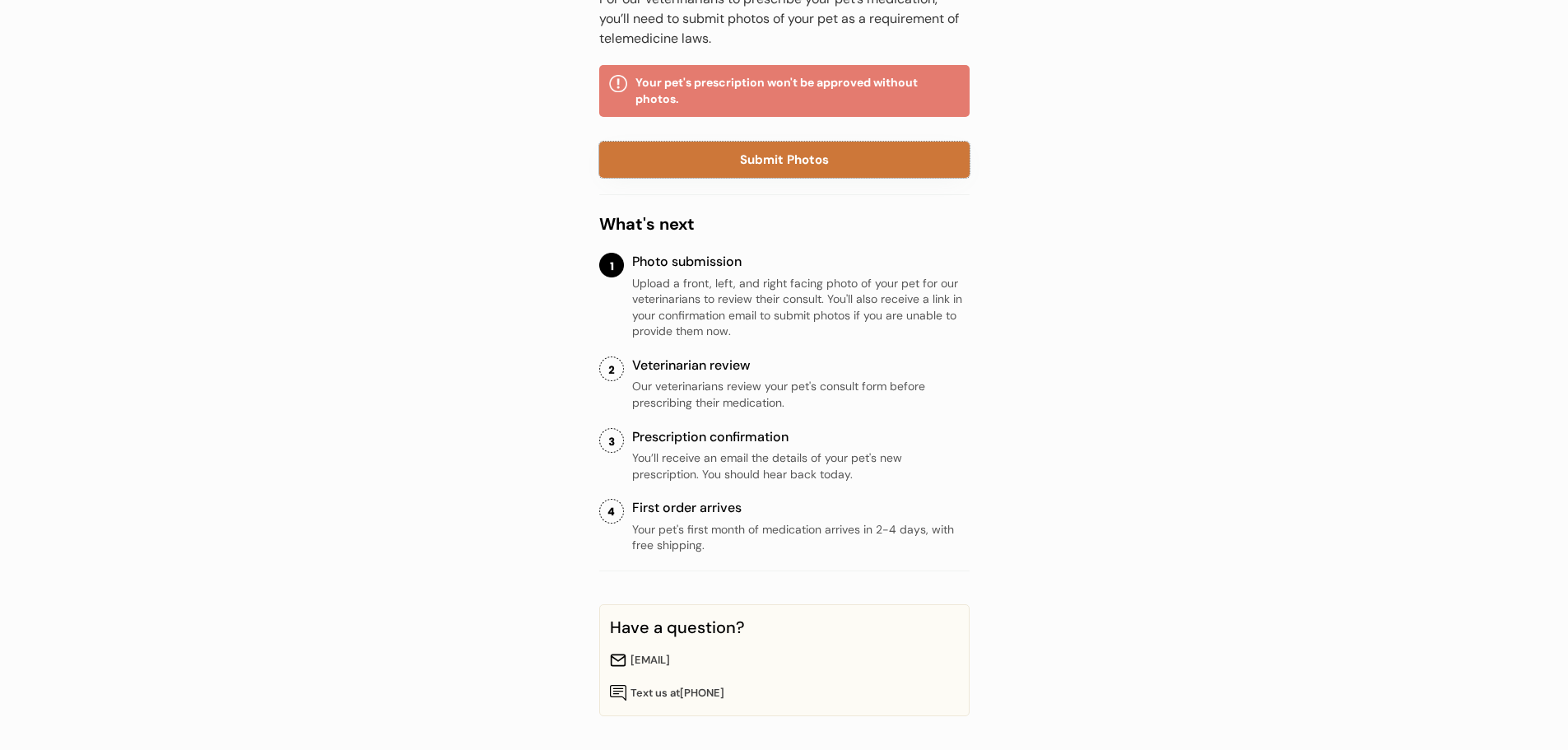 click on "Submit Photos" at bounding box center [784, 160] 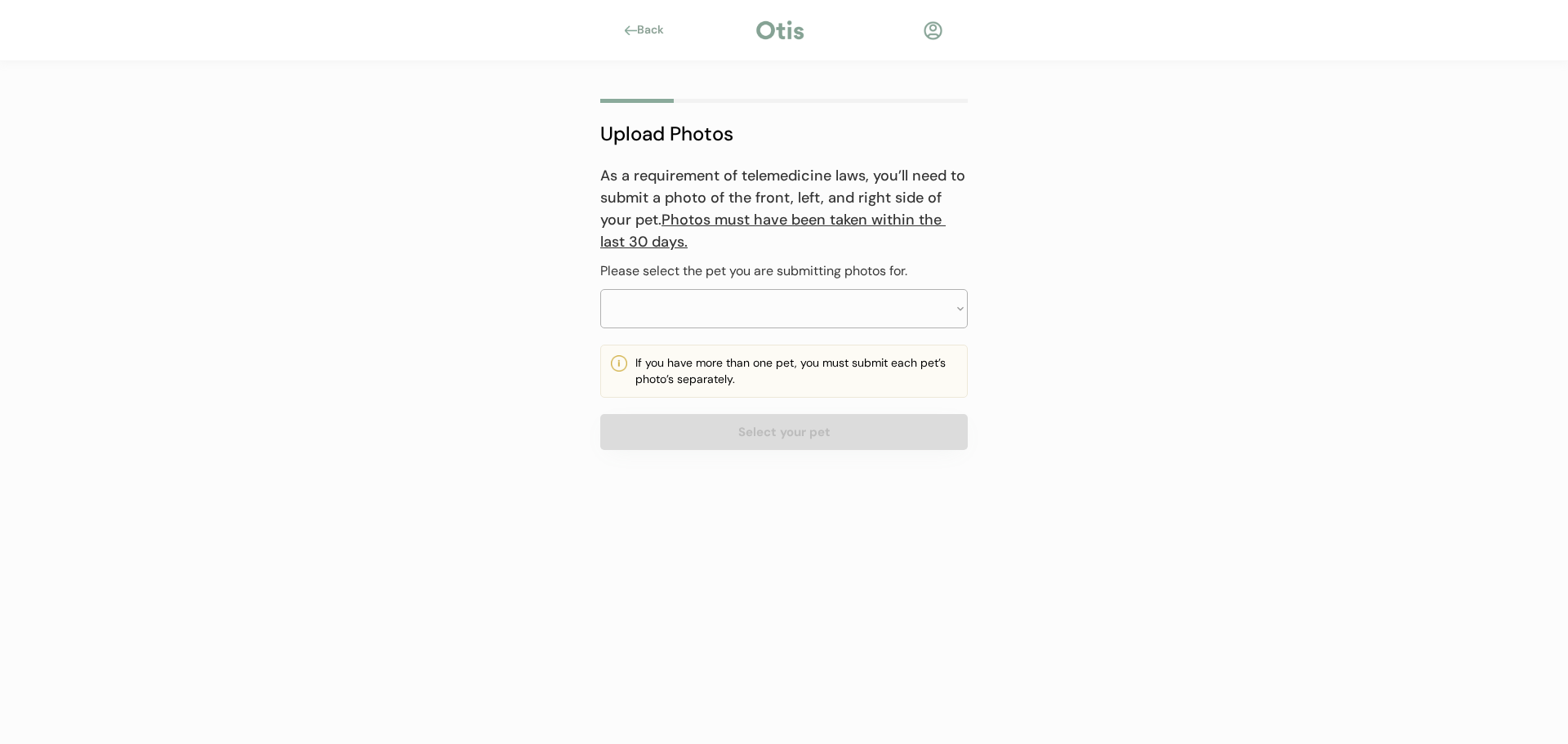 scroll, scrollTop: 0, scrollLeft: 0, axis: both 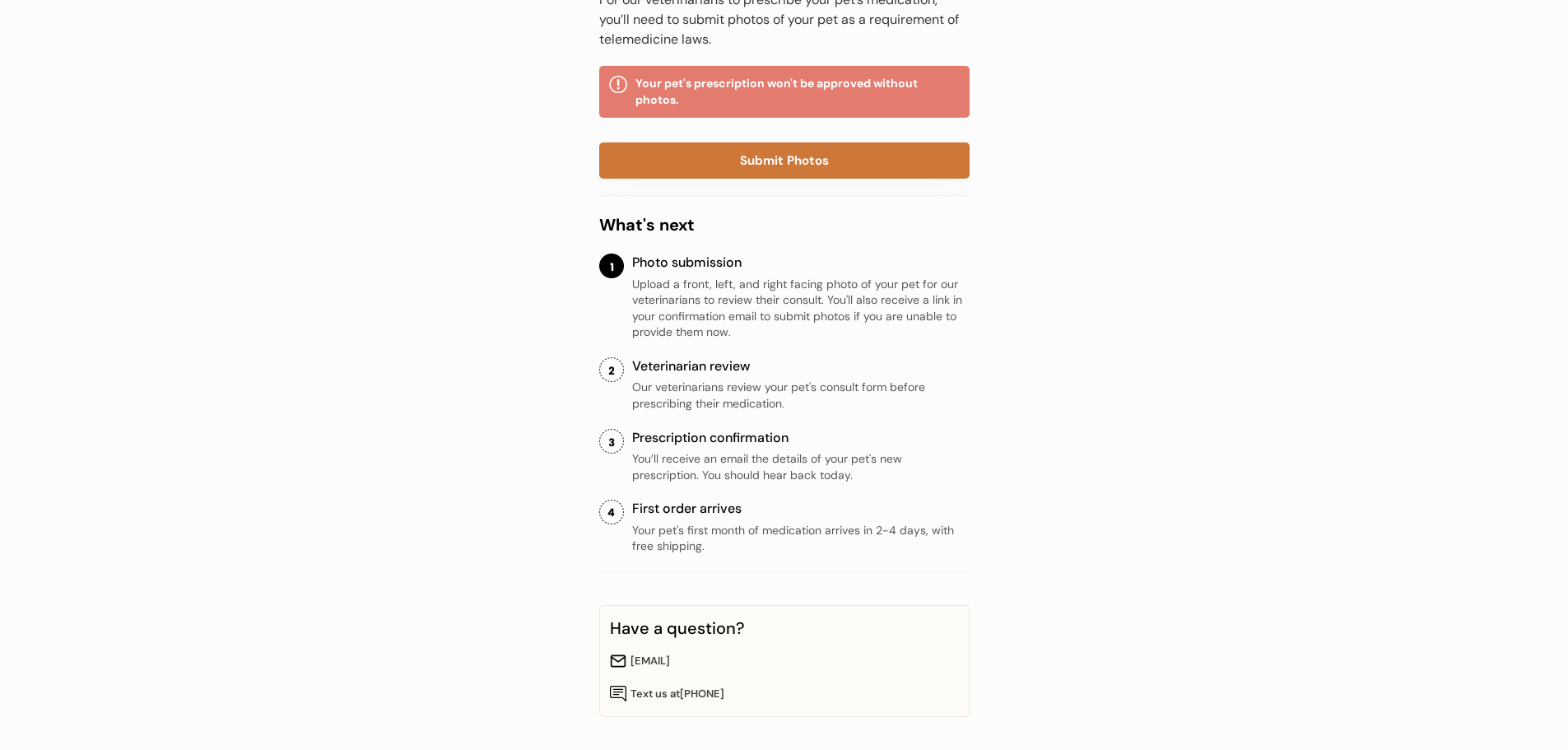 click on "Submit Photos" at bounding box center (784, 161) 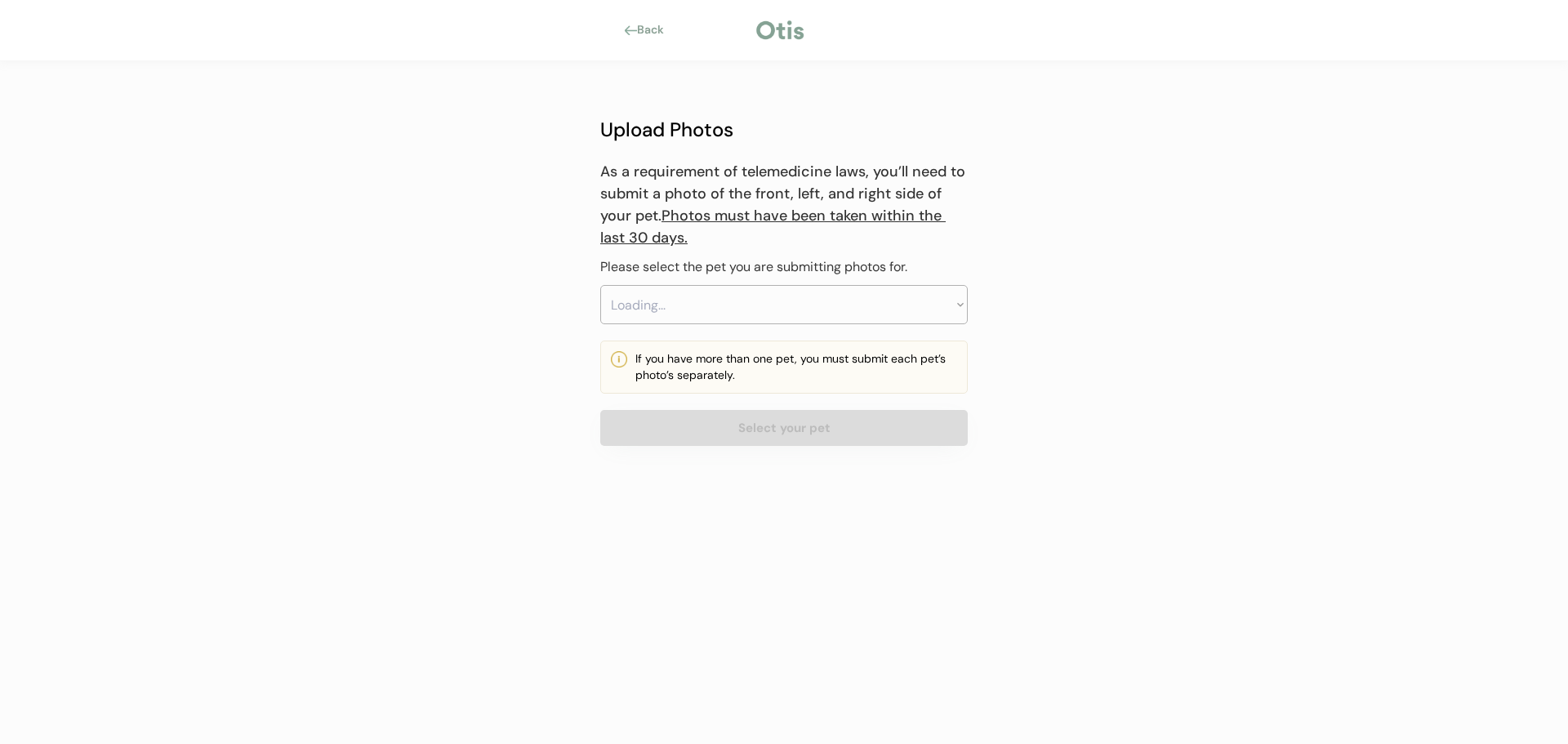 scroll, scrollTop: 0, scrollLeft: 0, axis: both 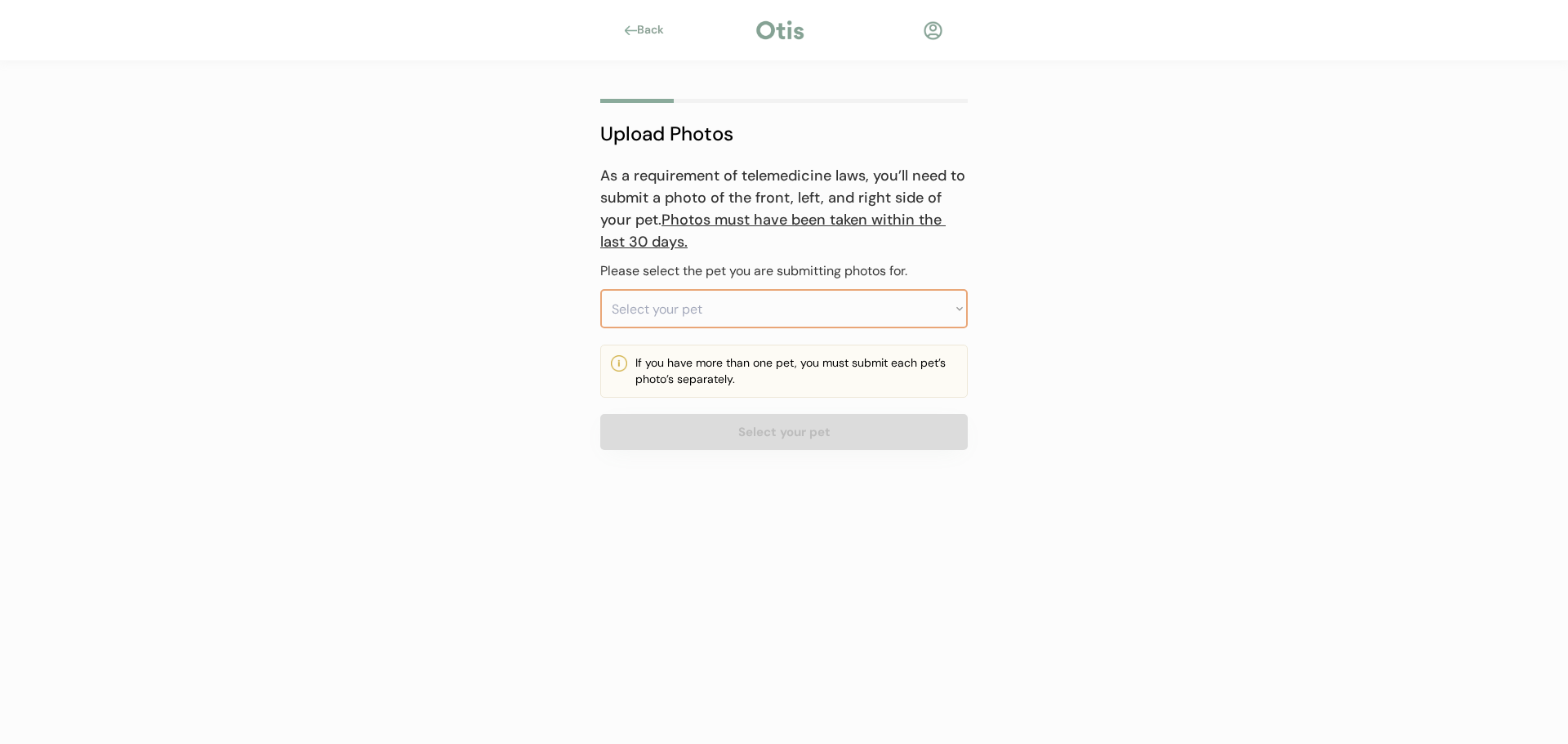 click on "Select your pet Fozzy" at bounding box center [784, 309] 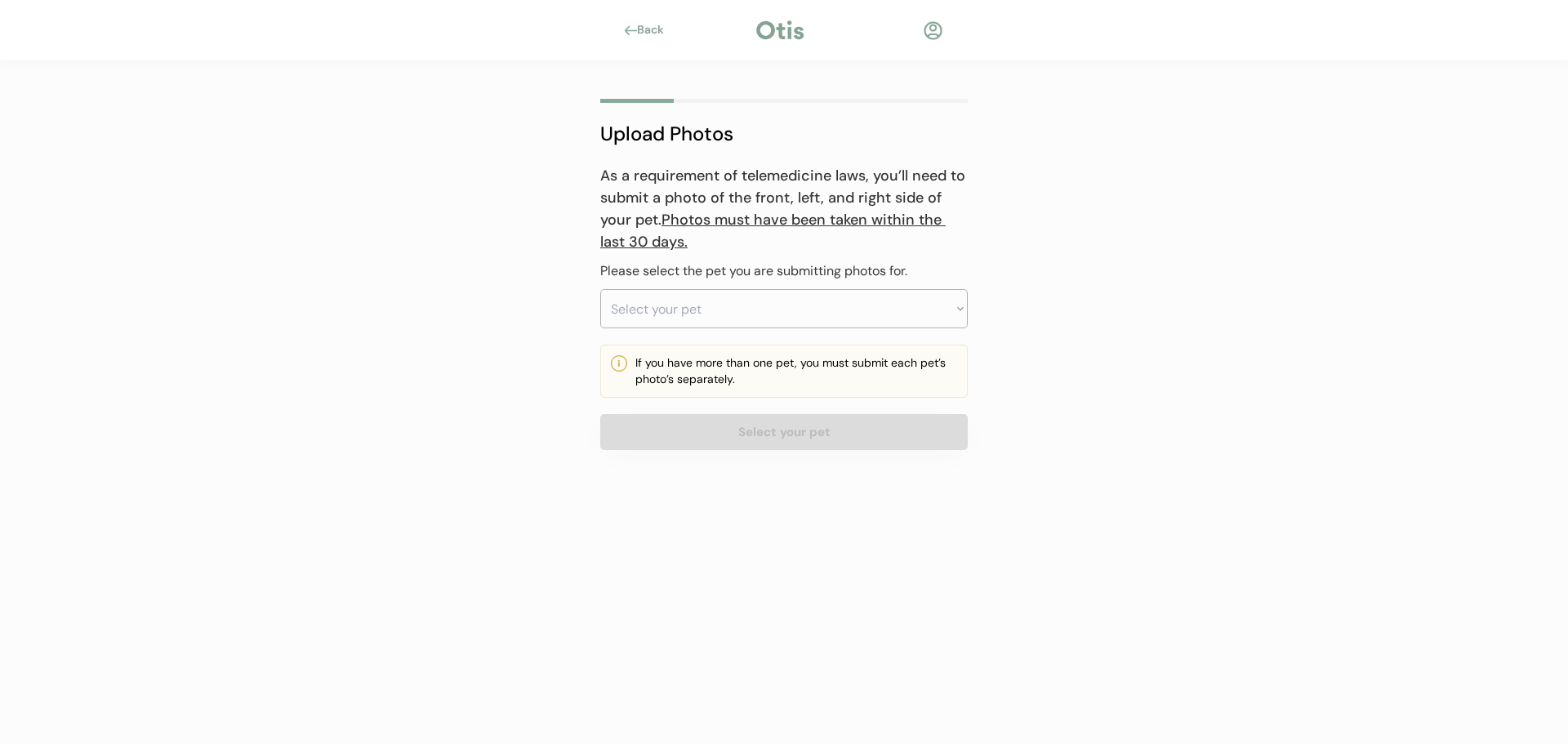 click on "Back Upload Photos As a requirement of telemedicine laws, you’ll need to submit a photo of the front, left, and right side of your pet.  Photos must have been taken within the last 30 days. Please select the pet you are submitting photos for.  Select your pet Fozzy If you have more than one pet, you must submit each pet’s photo’s separately. Select your pet" at bounding box center [784, 372] 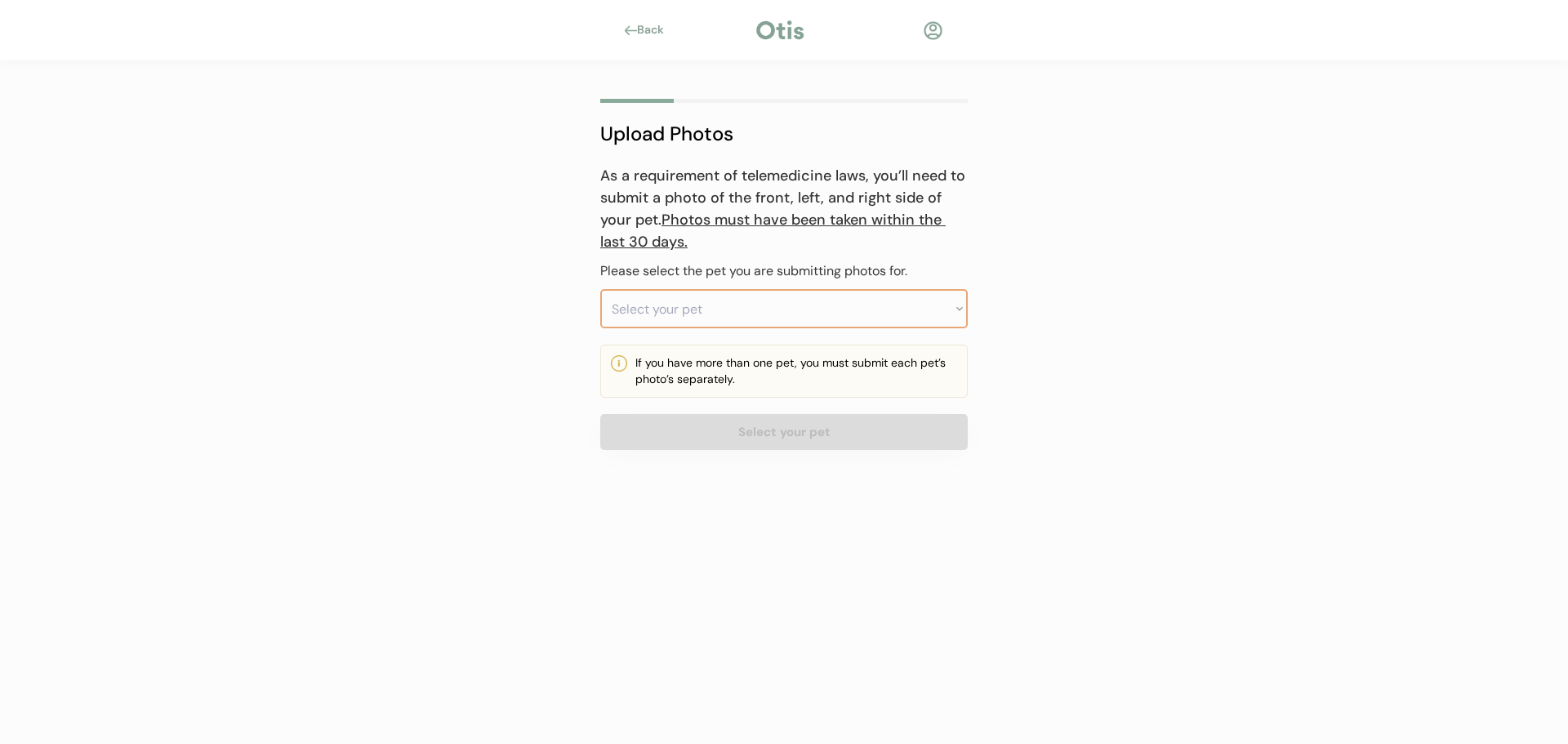 click on "Select your pet Fozzy" at bounding box center (784, 309) 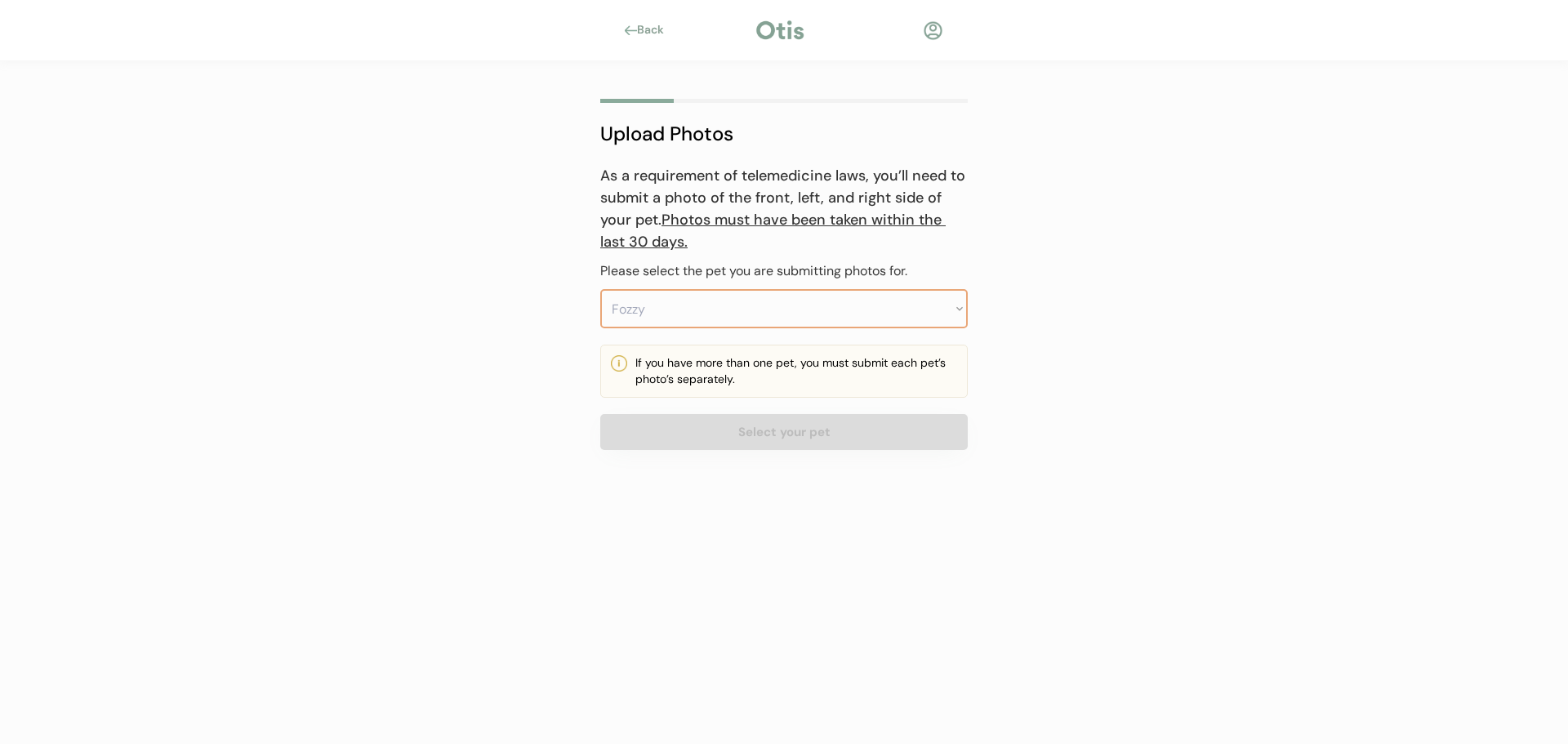 click on "Select your pet Fozzy" at bounding box center [784, 309] 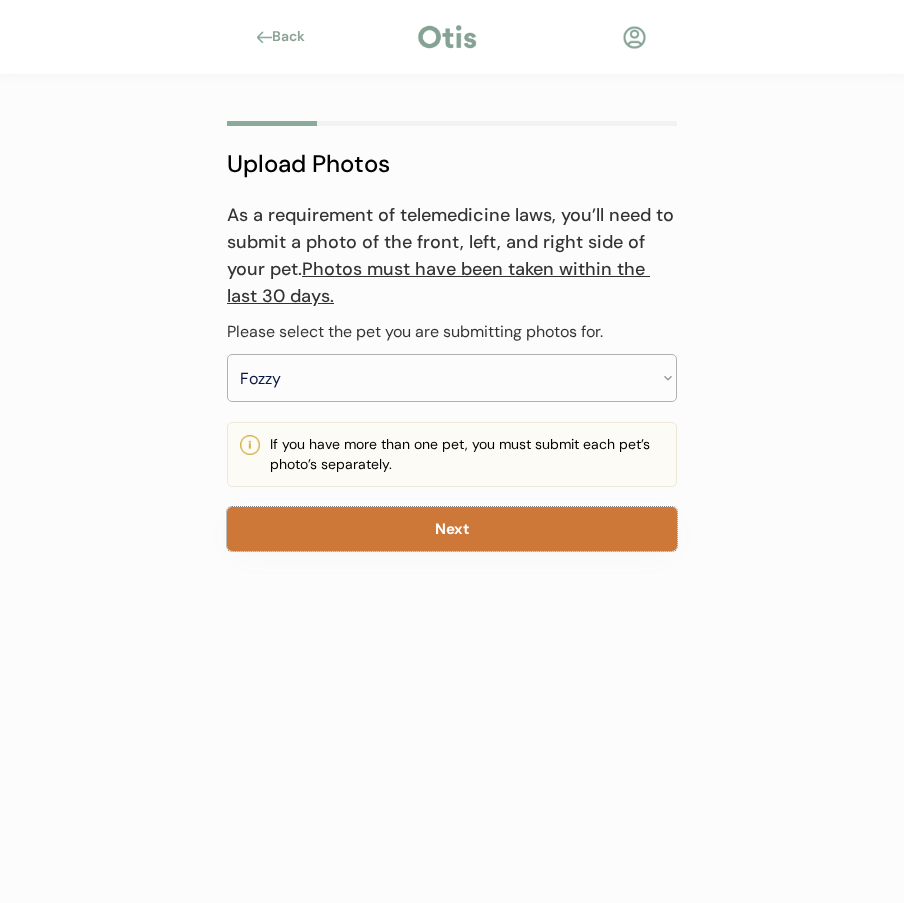 click on "Next" at bounding box center (452, 529) 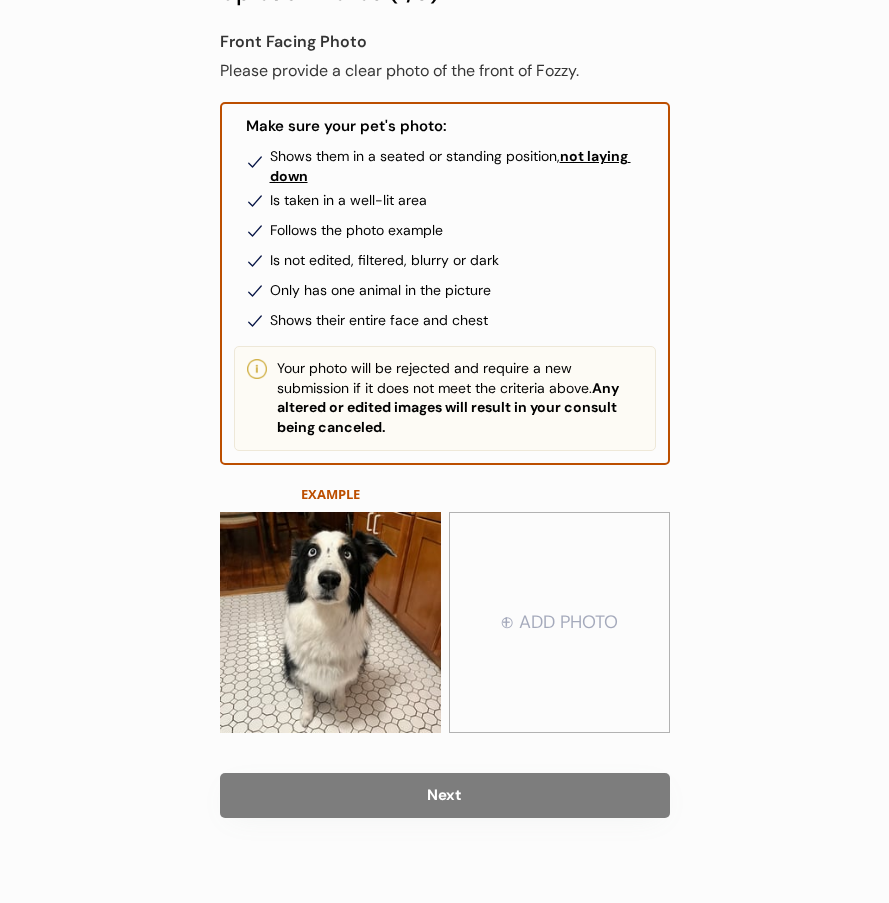 scroll, scrollTop: 187, scrollLeft: 0, axis: vertical 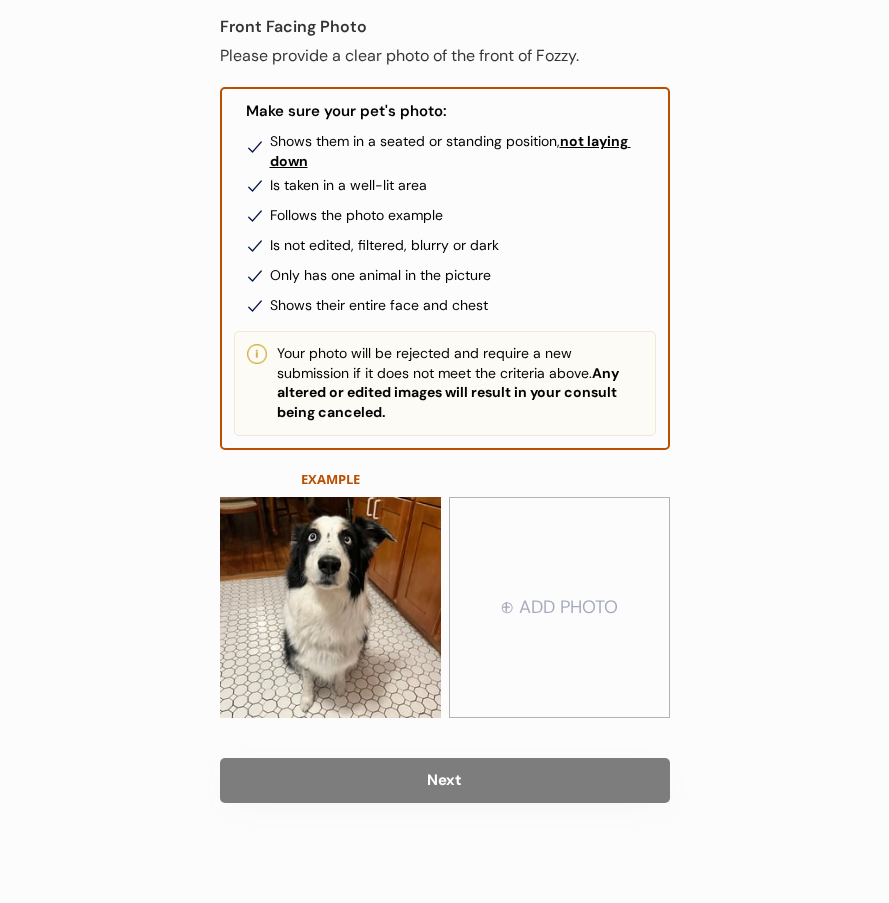 click at bounding box center [559, 608] 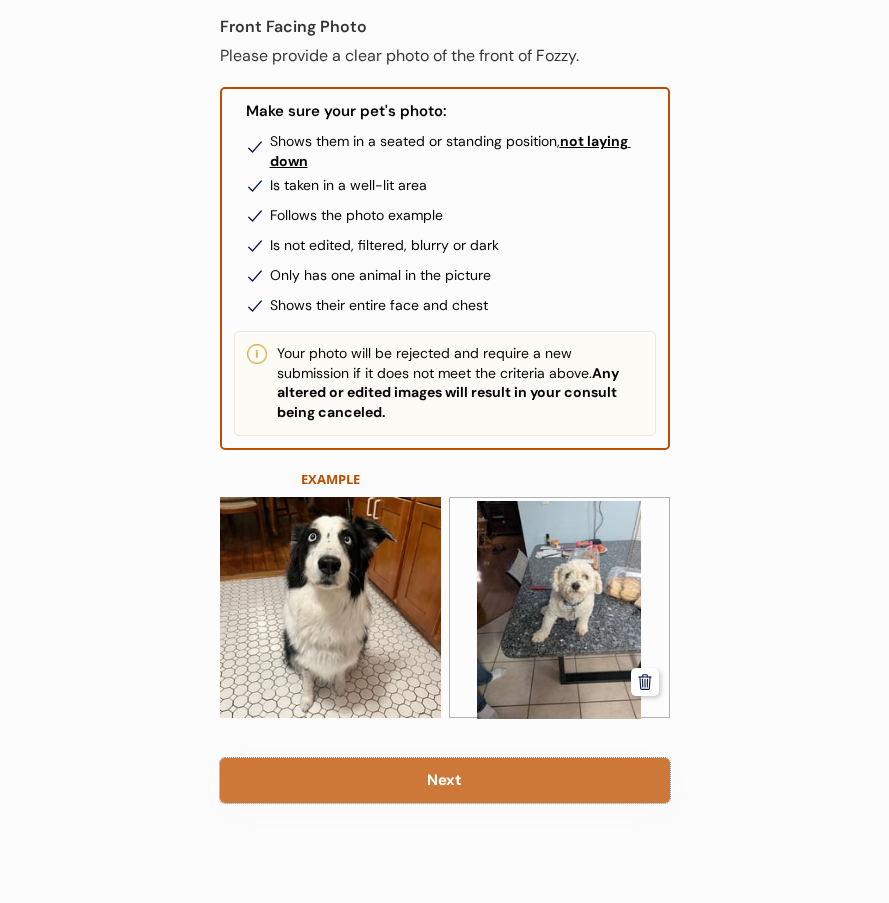 click on "Next" at bounding box center (445, 780) 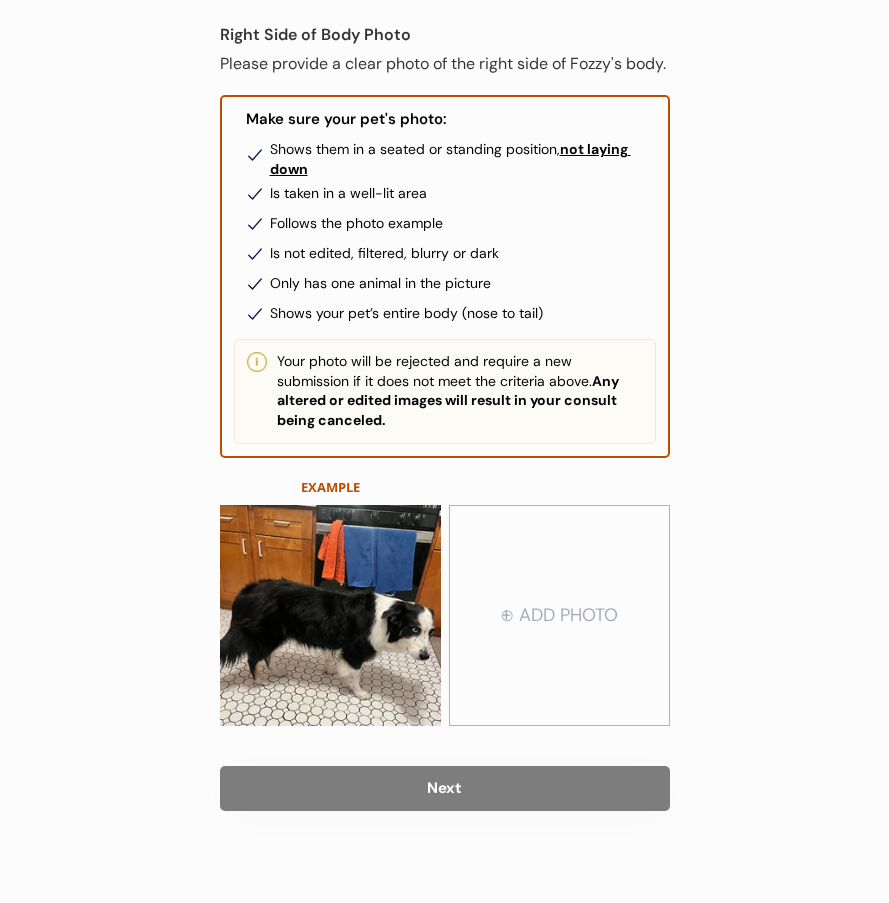 scroll, scrollTop: 204, scrollLeft: 0, axis: vertical 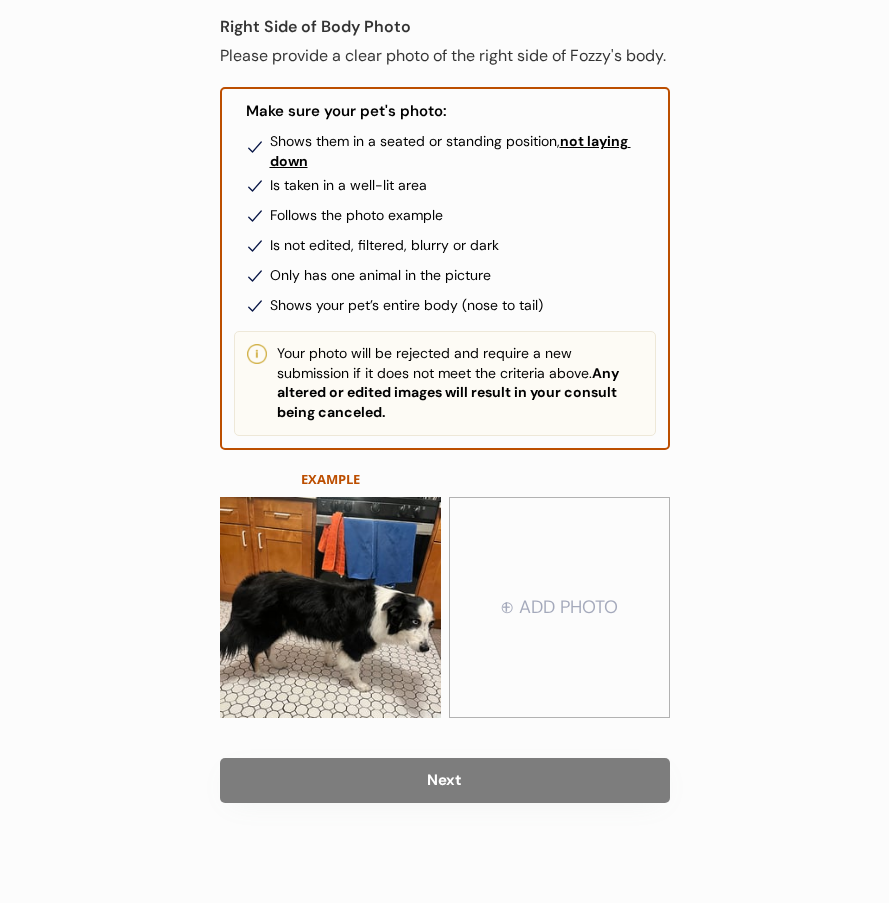 click at bounding box center (559, 608) 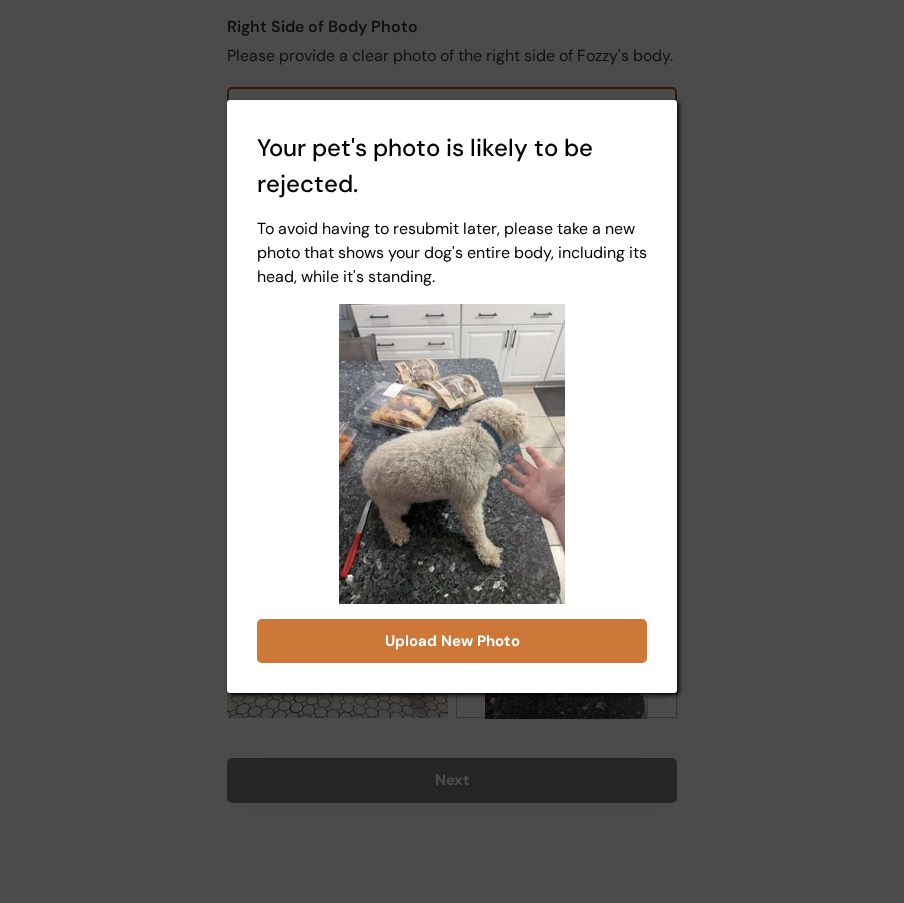 click on "Upload New Photo" at bounding box center (452, 641) 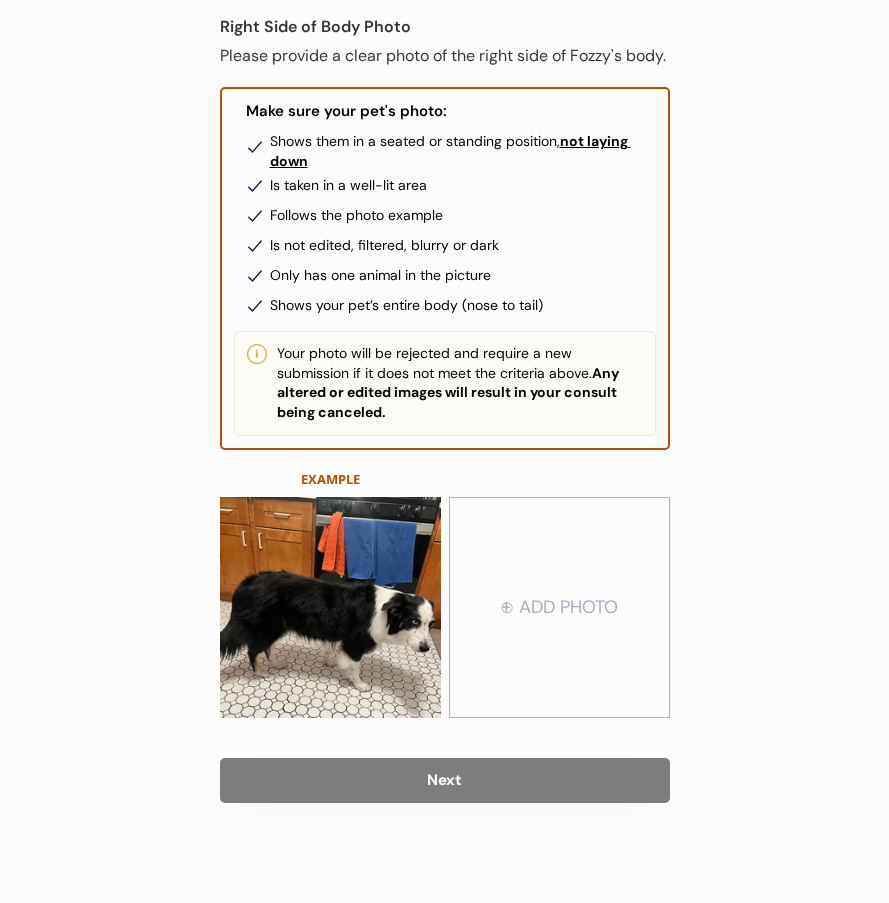 click at bounding box center [559, 608] 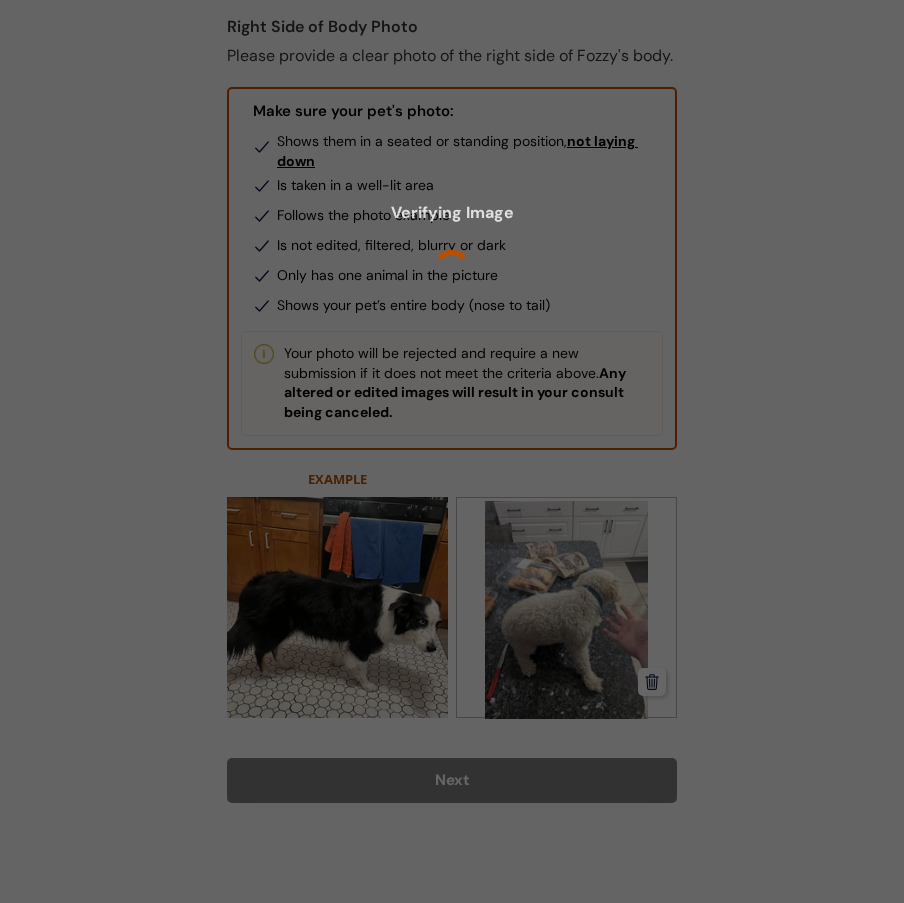 click at bounding box center (452, 451) 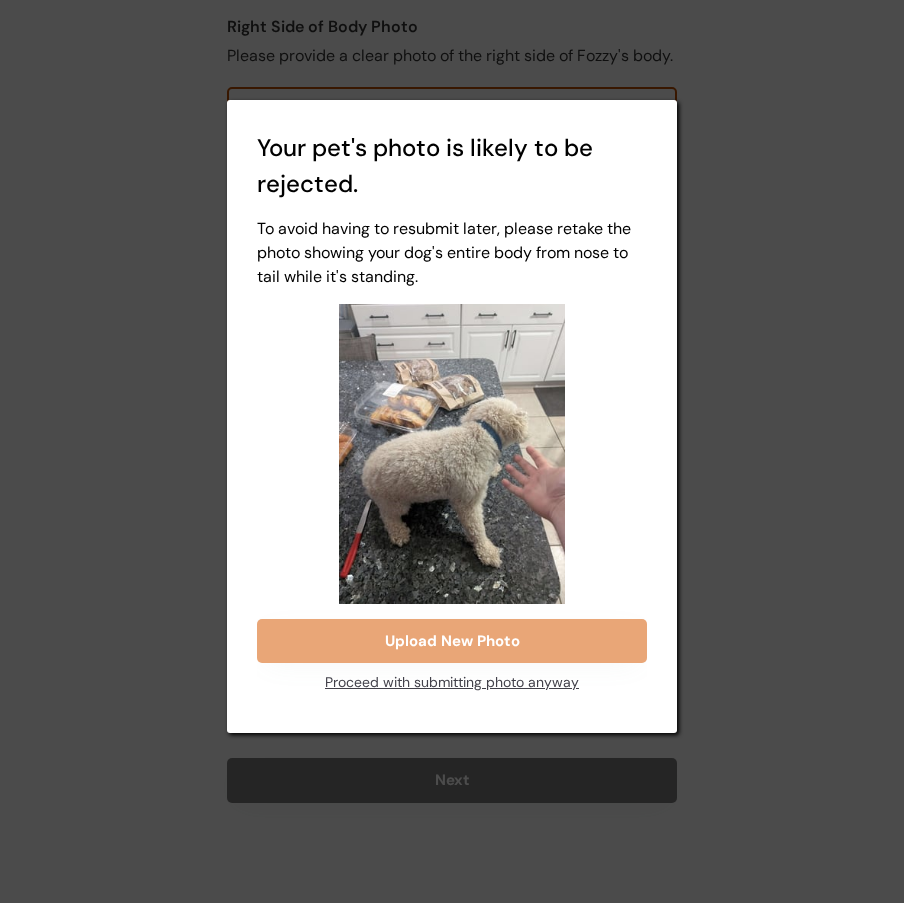 click on "Proceed with submitting photo anyway" at bounding box center [452, 683] 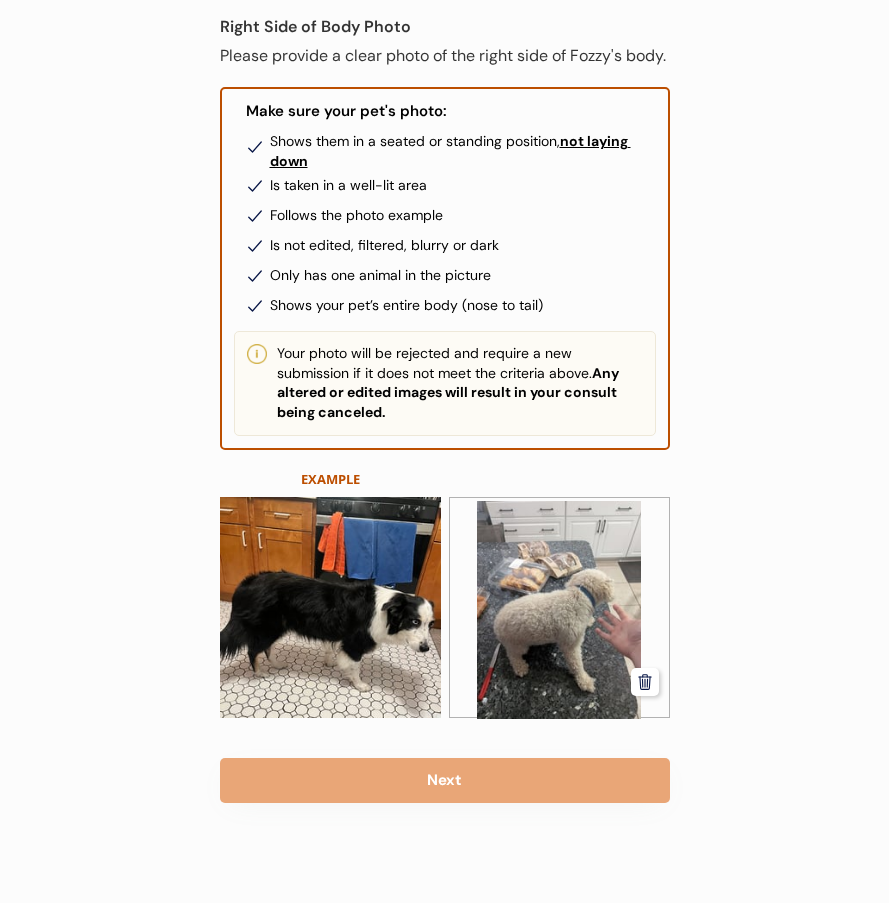 click on "Back Upload Photos (2/5) As a requirement of telemedicine laws, you’ll need to submit a photo of the front, left, and right side of your pet.  Photos must have been taken within the last 30 days. Please select the pet you are submitting photos for.  Select your pet Fozzy If you have more than one pet, you must submit each pet’s photo’s separately. Next Front Facing Photo Please provide a clear photo of the front of Fozzy. Make sure your pet's photo: Shows them in a seated or standing position,  not laying down Is taken in a well-lit area Follows the photo example Is not edited, filtered, blurry or dark Only has one animal in the picture Shows their entire face and chest Your photo will be rejected and require a new submission if it does not meet the criteria above.  Any altered or edited images will result in your consult being canceled. EXAMPLE ⊕ ADD PHOTO Next Right Side of Body Photo Please provide a clear photo of the right side of Fozzy's body. Make sure your pet's photo: not laying down Next" at bounding box center (444, 358) 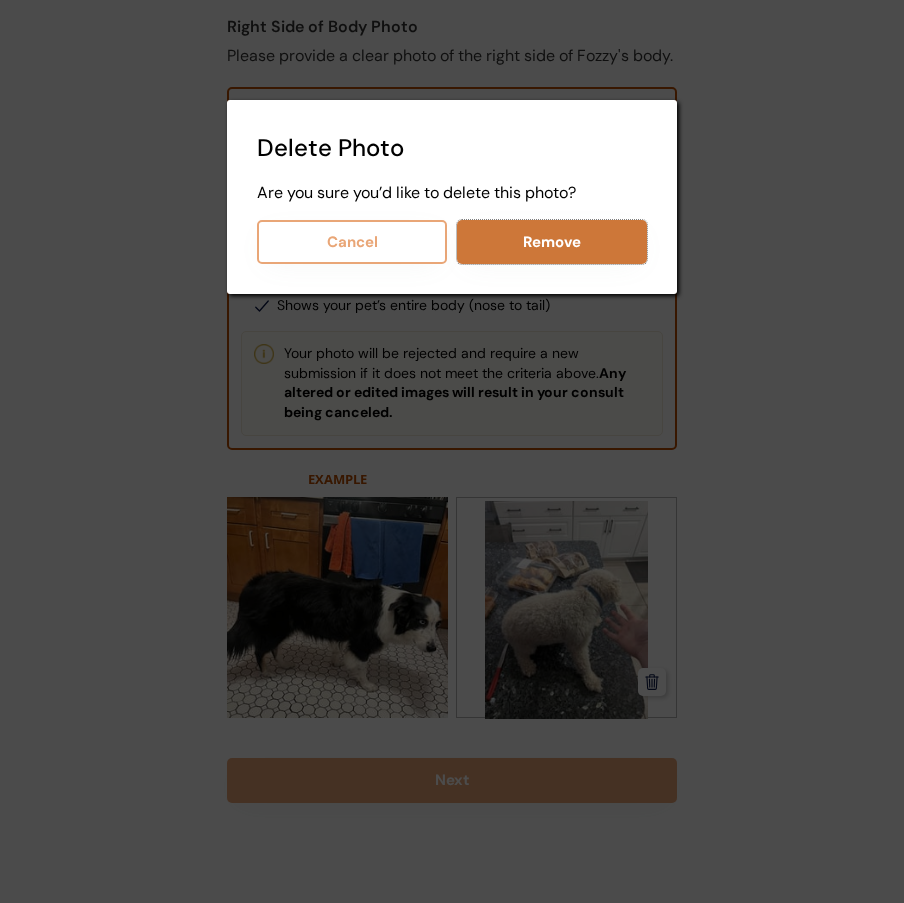 click on "Remove" at bounding box center (552, 242) 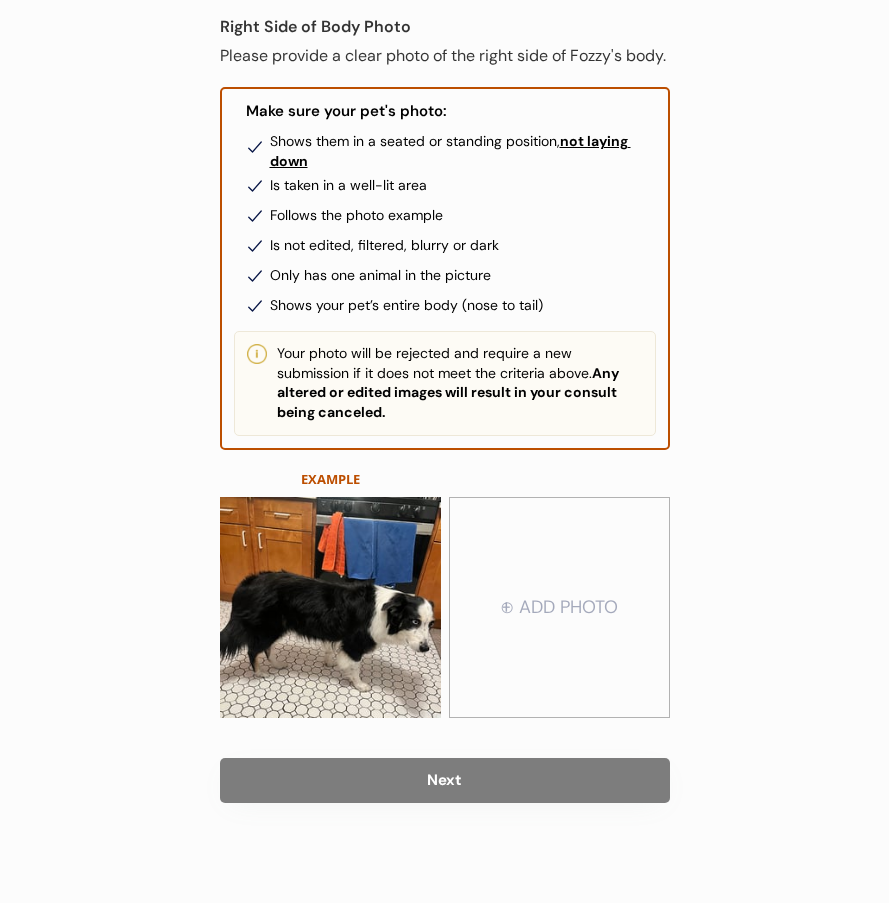 click at bounding box center [559, 608] 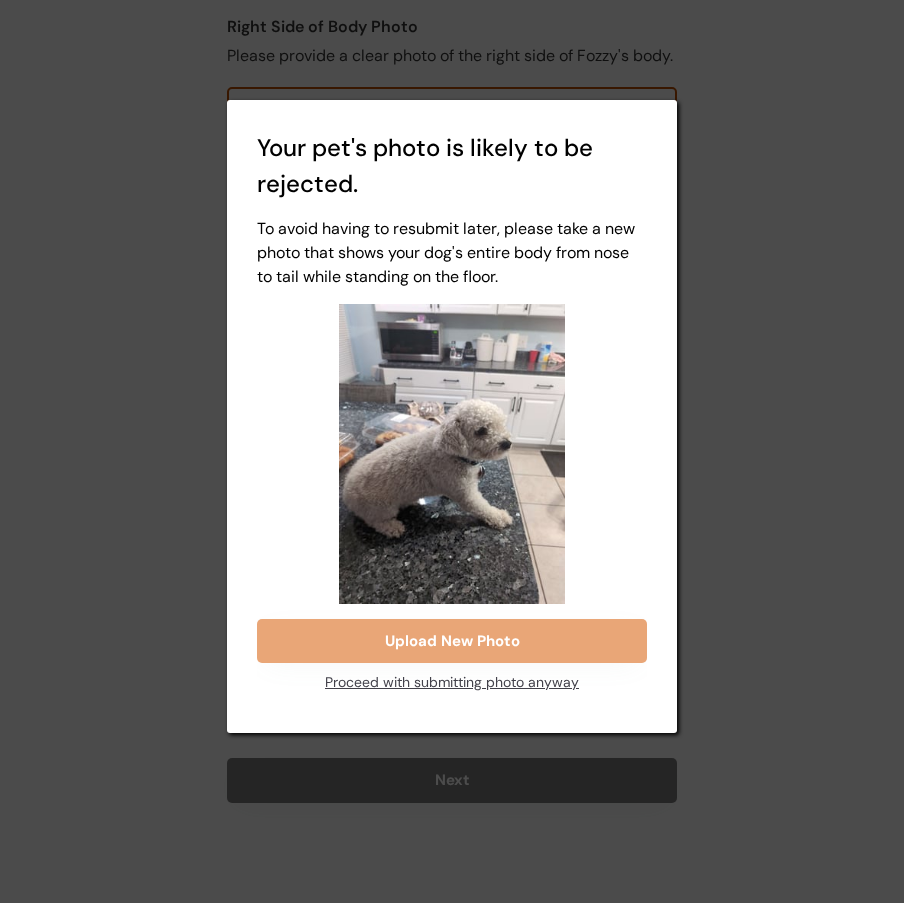 drag, startPoint x: 441, startPoint y: 693, endPoint x: 535, endPoint y: 669, distance: 97.015465 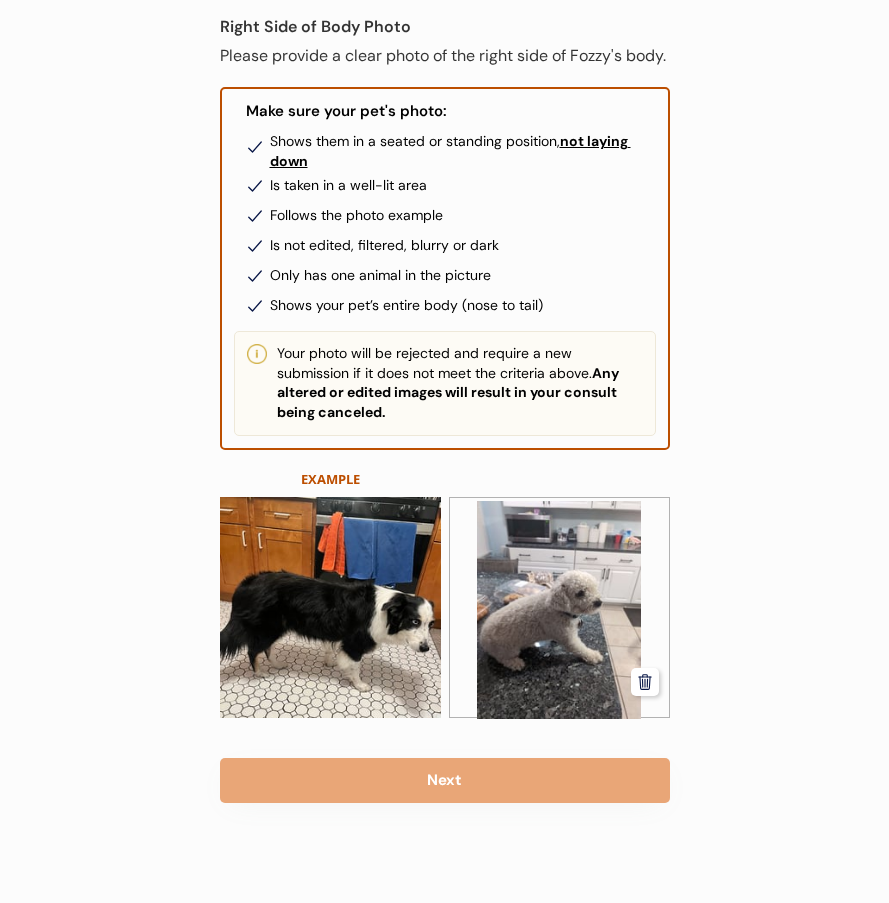 click 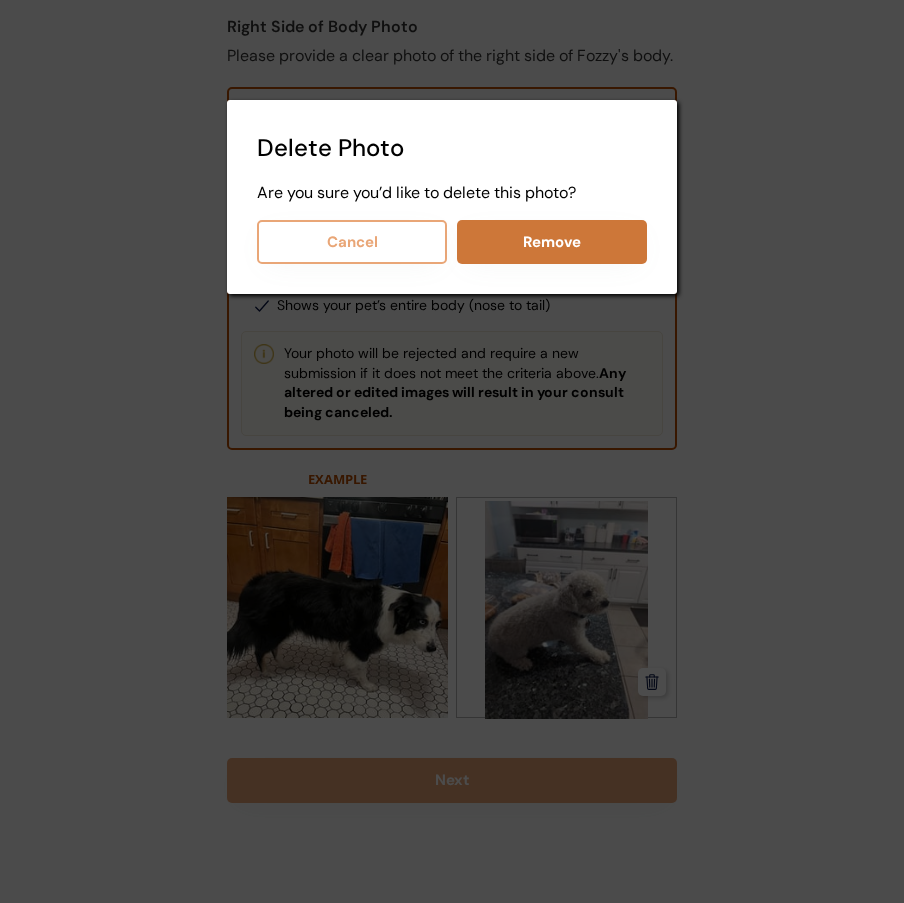 click on "Remove" at bounding box center (552, 242) 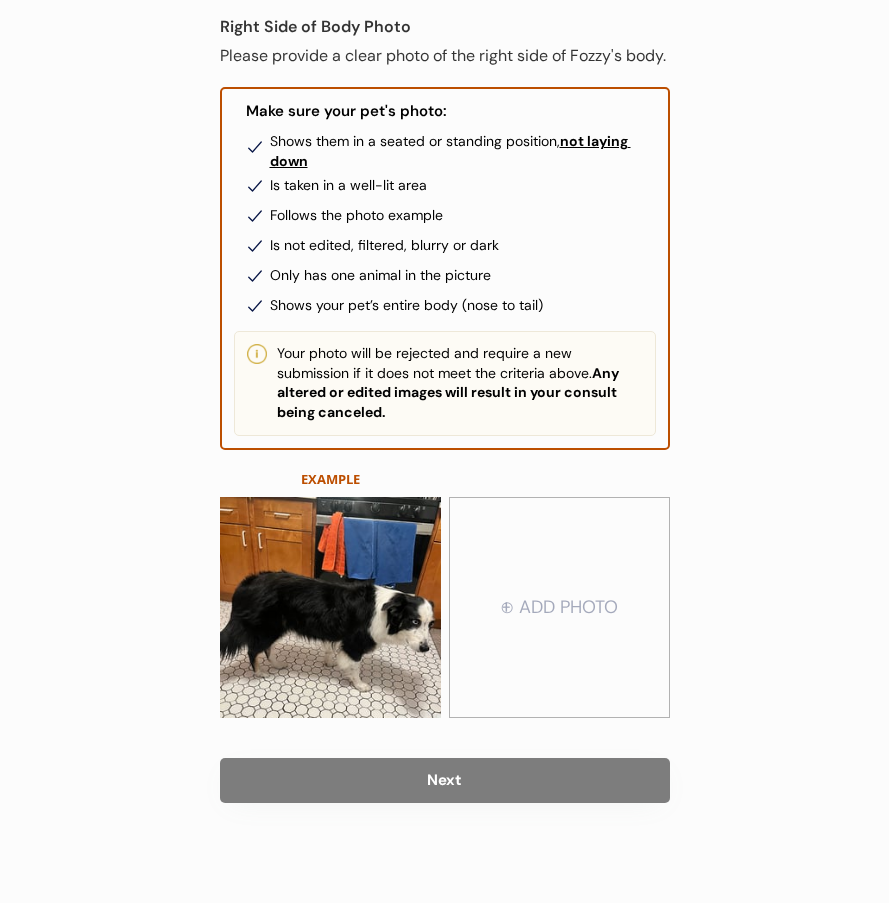 click at bounding box center [559, 608] 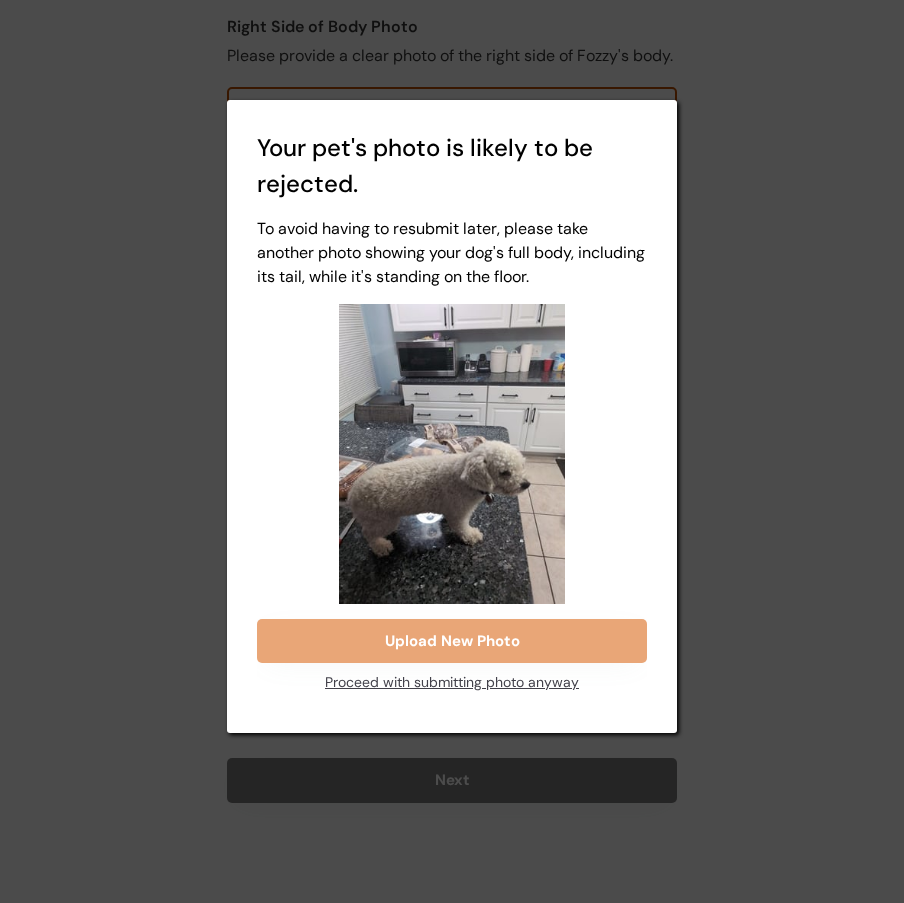 click on "Proceed with submitting photo anyway" at bounding box center (452, 683) 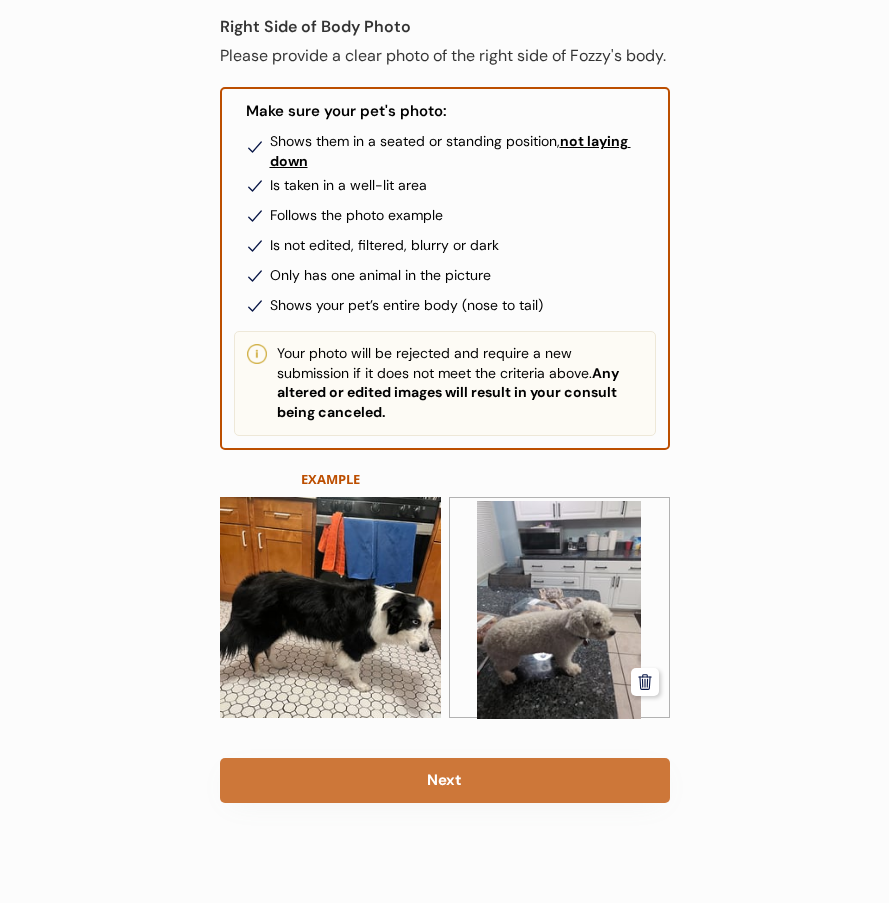 click on "Next" at bounding box center (445, 780) 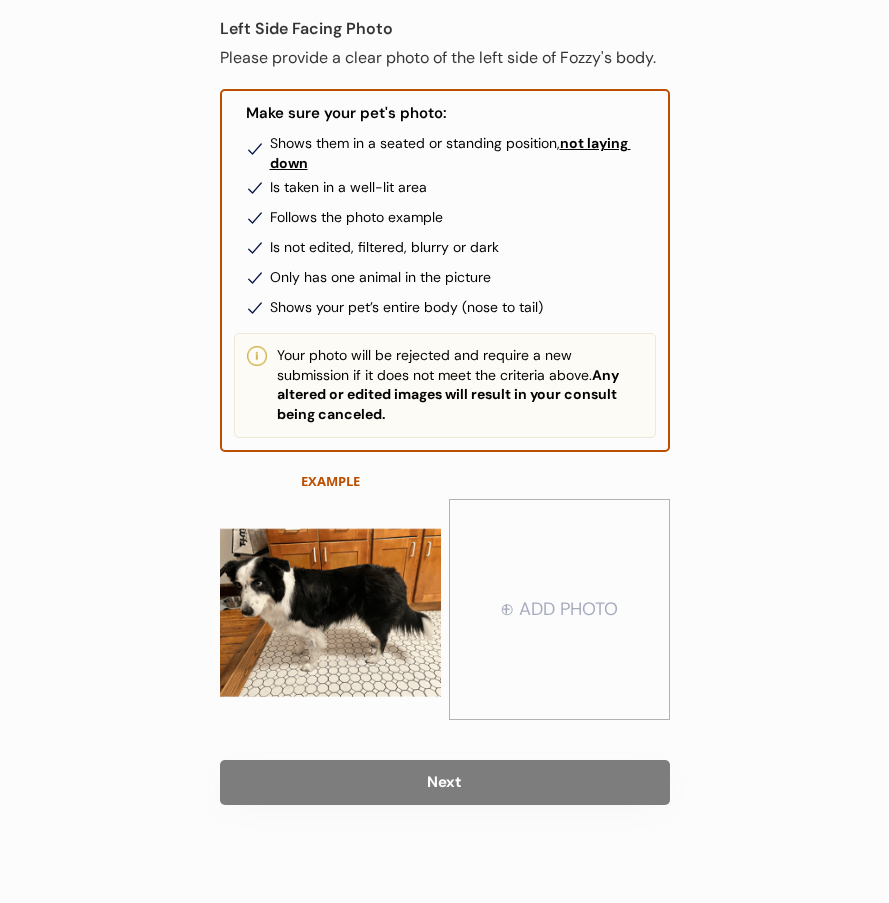 scroll, scrollTop: 187, scrollLeft: 0, axis: vertical 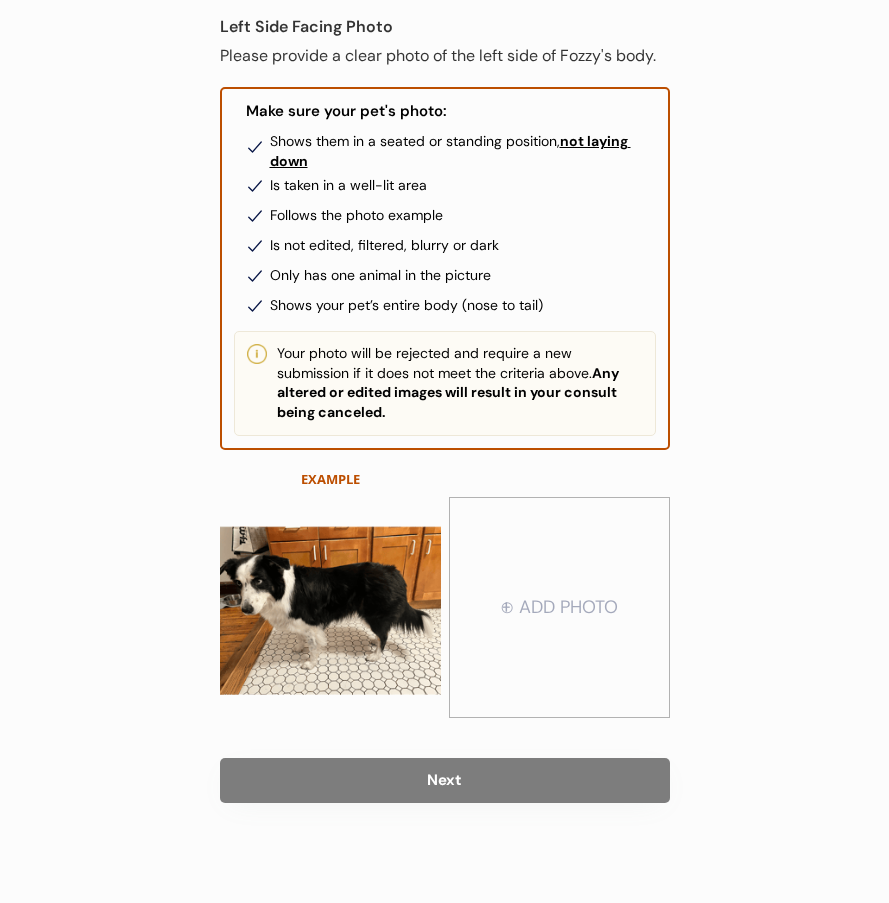 click at bounding box center [559, 608] 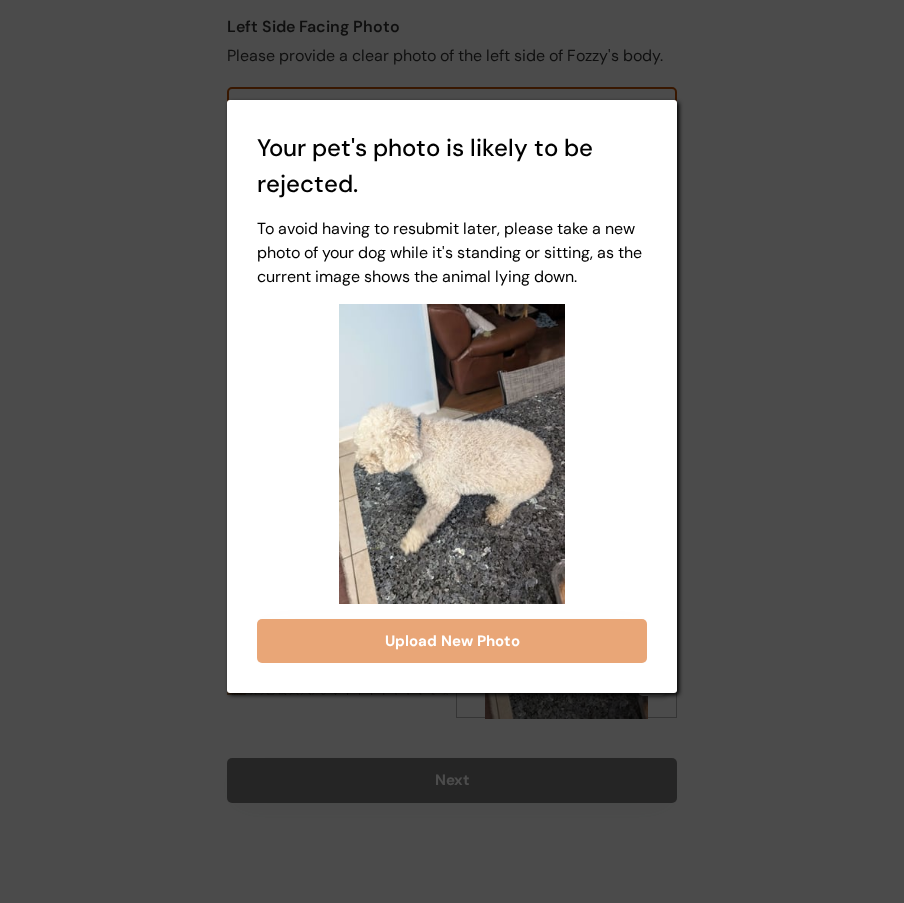 click at bounding box center [452, 451] 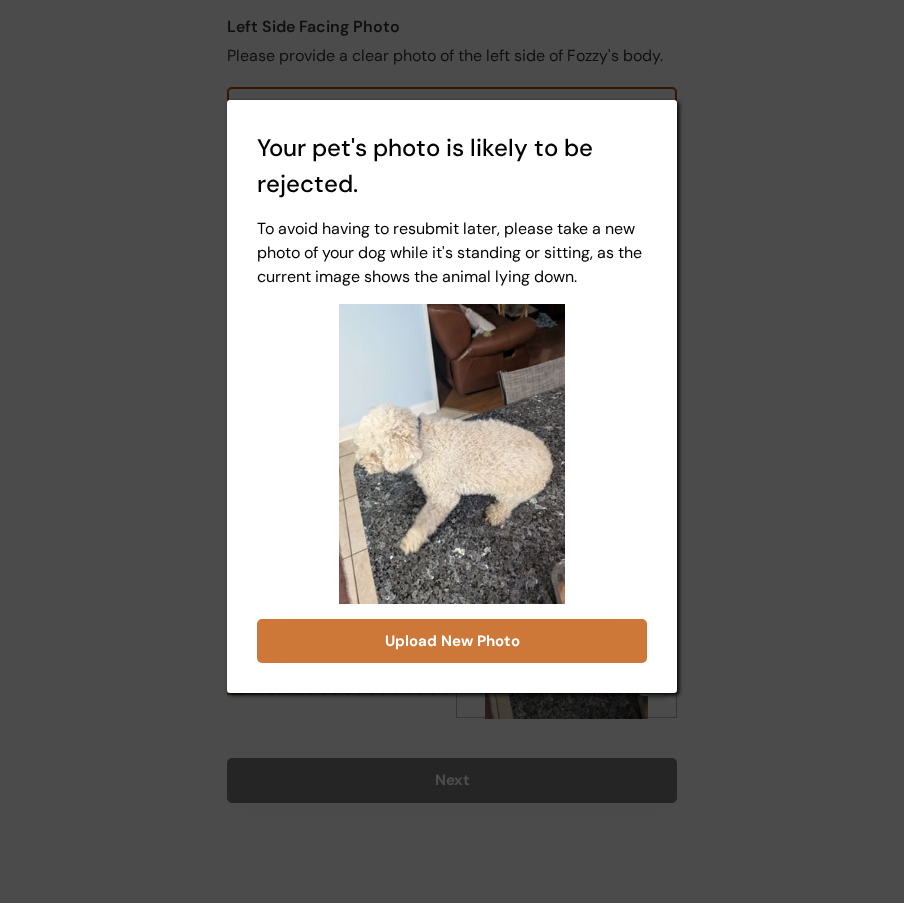 click on "Upload New Photo" at bounding box center [0, 0] 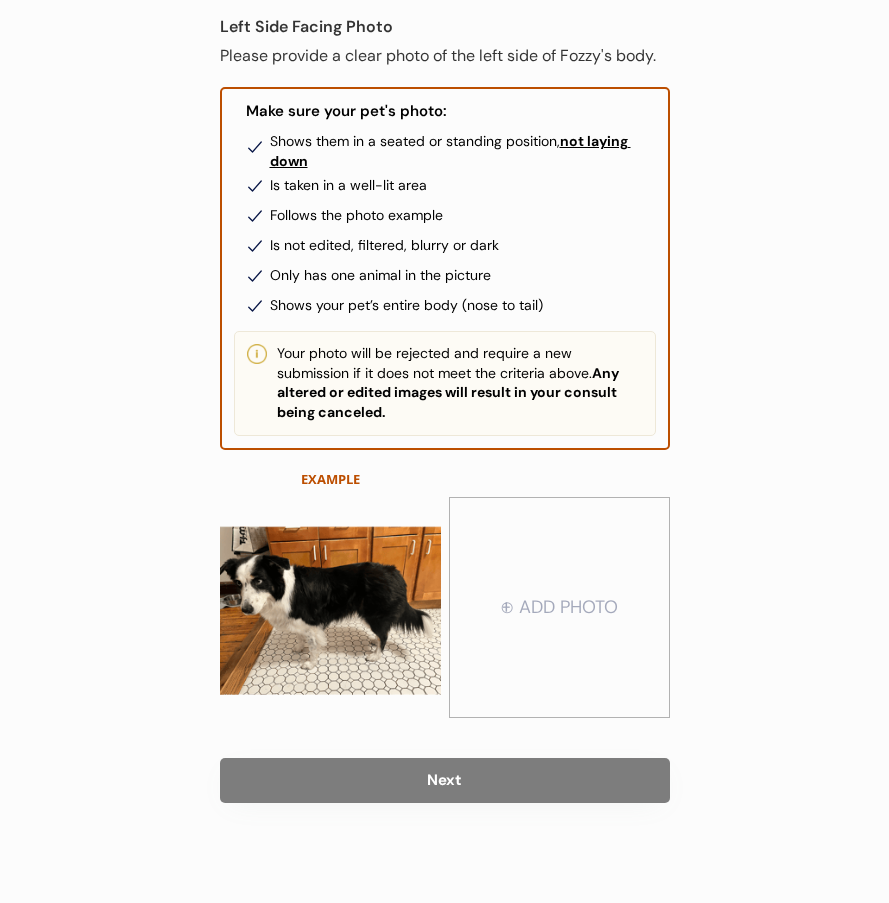 click at bounding box center (559, 608) 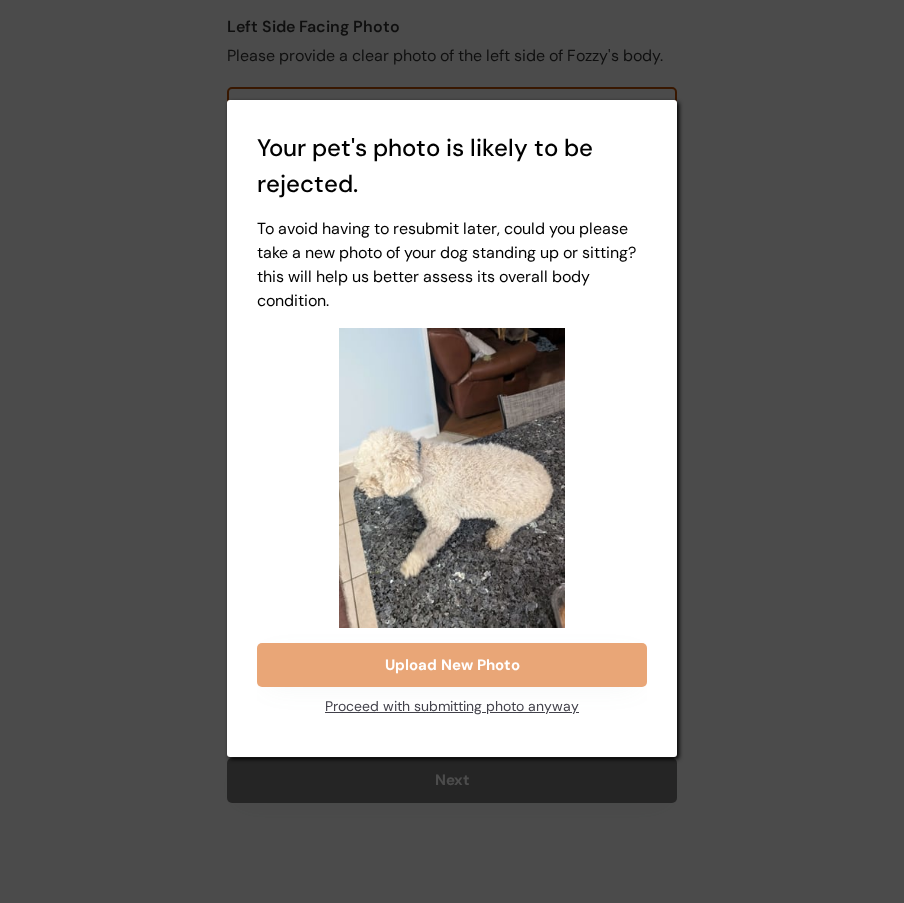 click on "Proceed with submitting photo anyway" at bounding box center (0, 0) 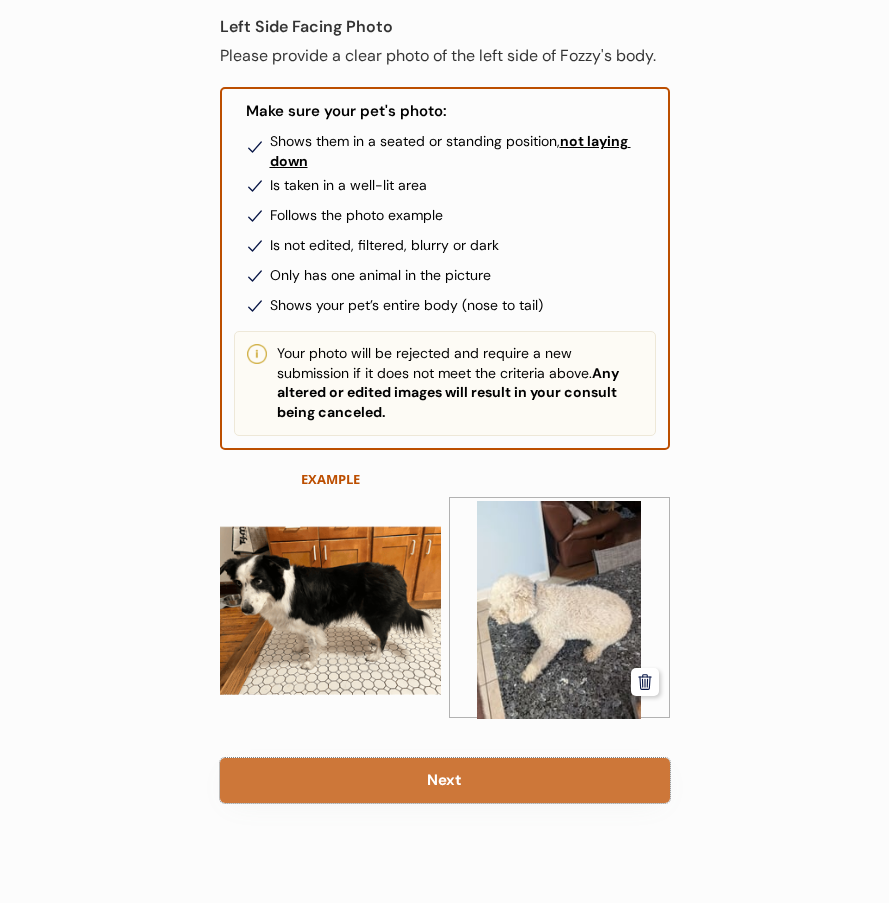 click on "Next" at bounding box center [445, 780] 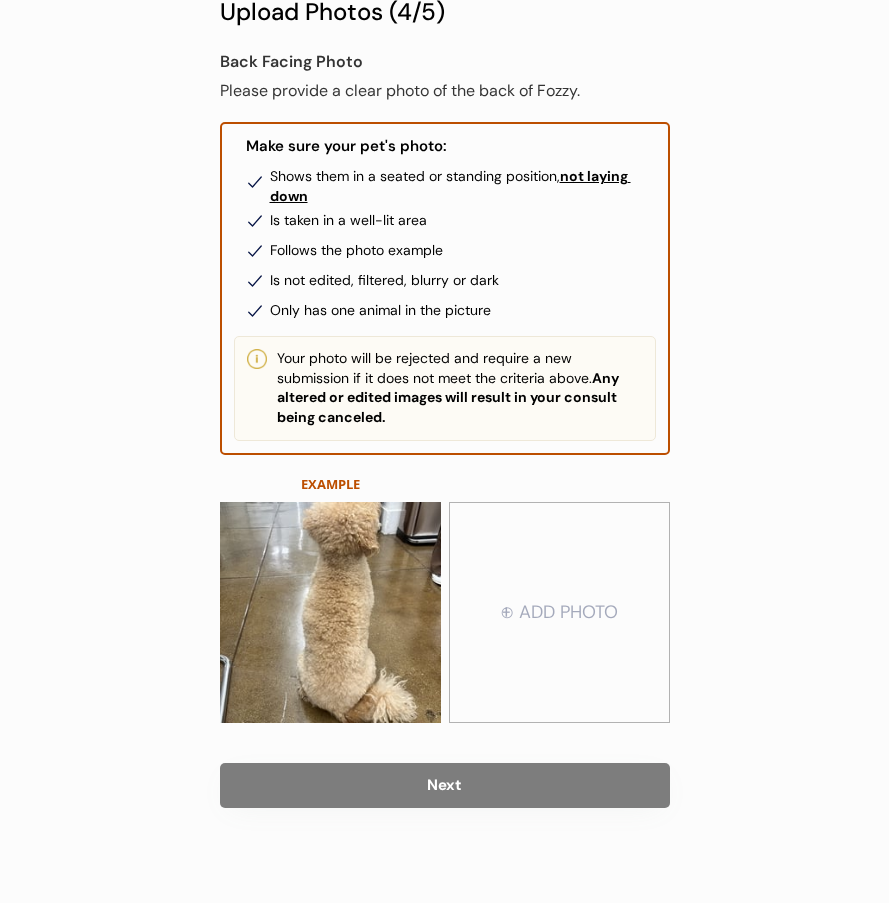 scroll, scrollTop: 157, scrollLeft: 0, axis: vertical 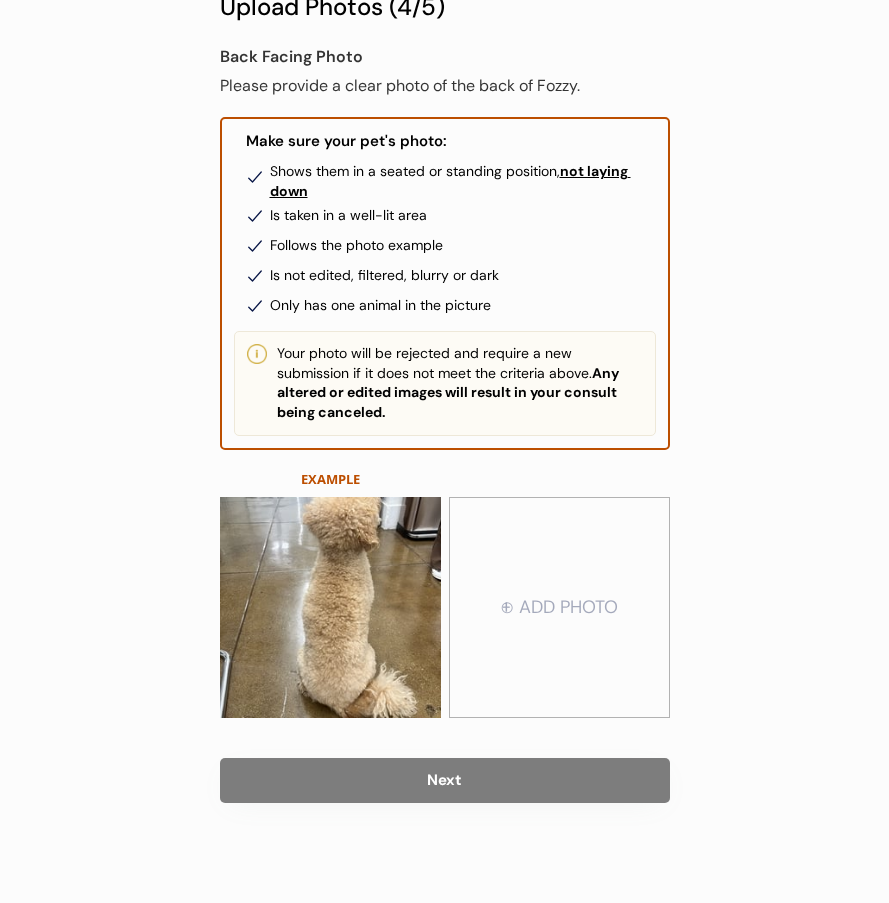 click at bounding box center (559, 608) 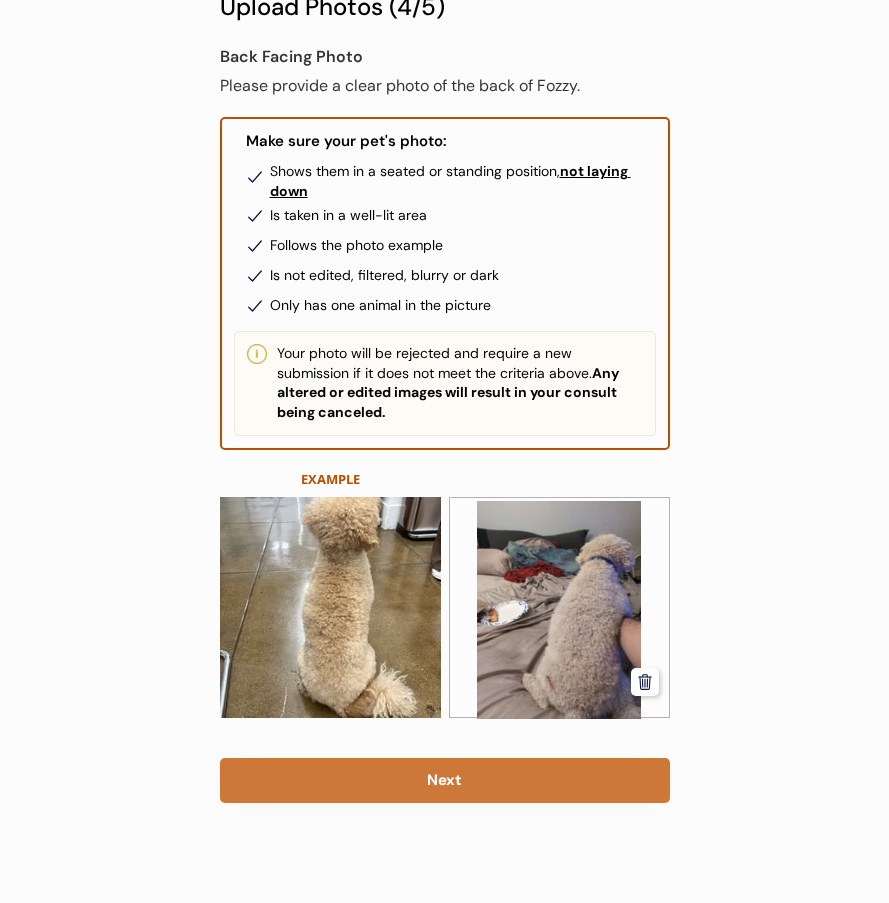 click on "Next" at bounding box center (445, 780) 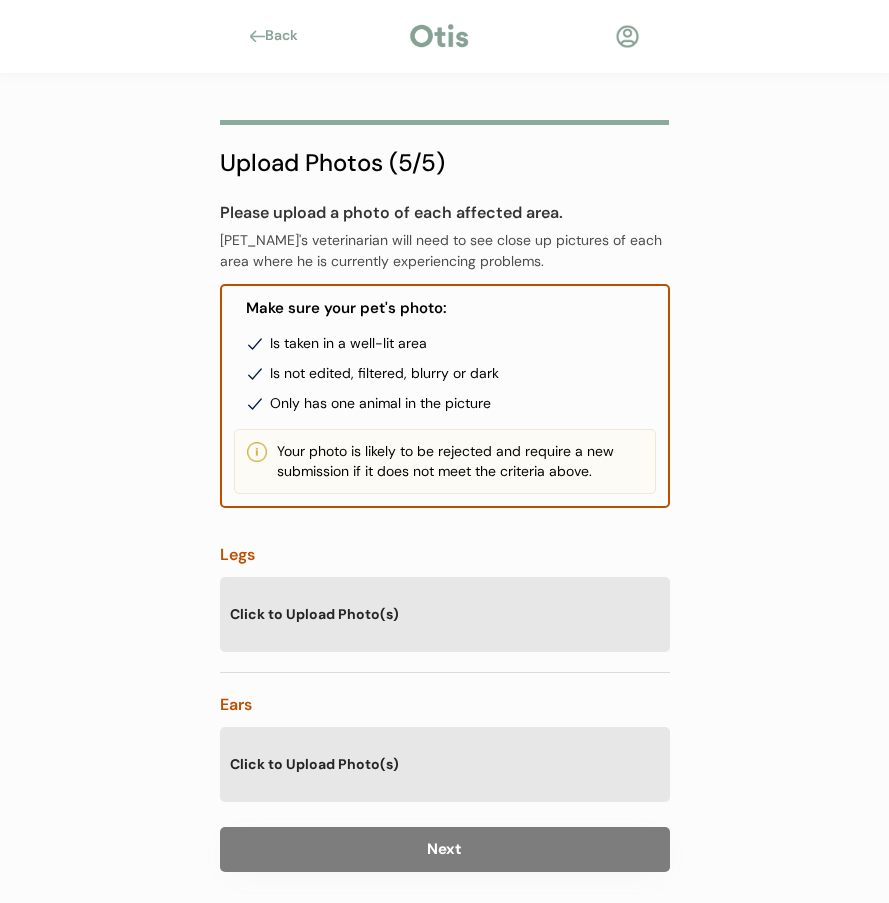 scroll, scrollTop: 0, scrollLeft: 0, axis: both 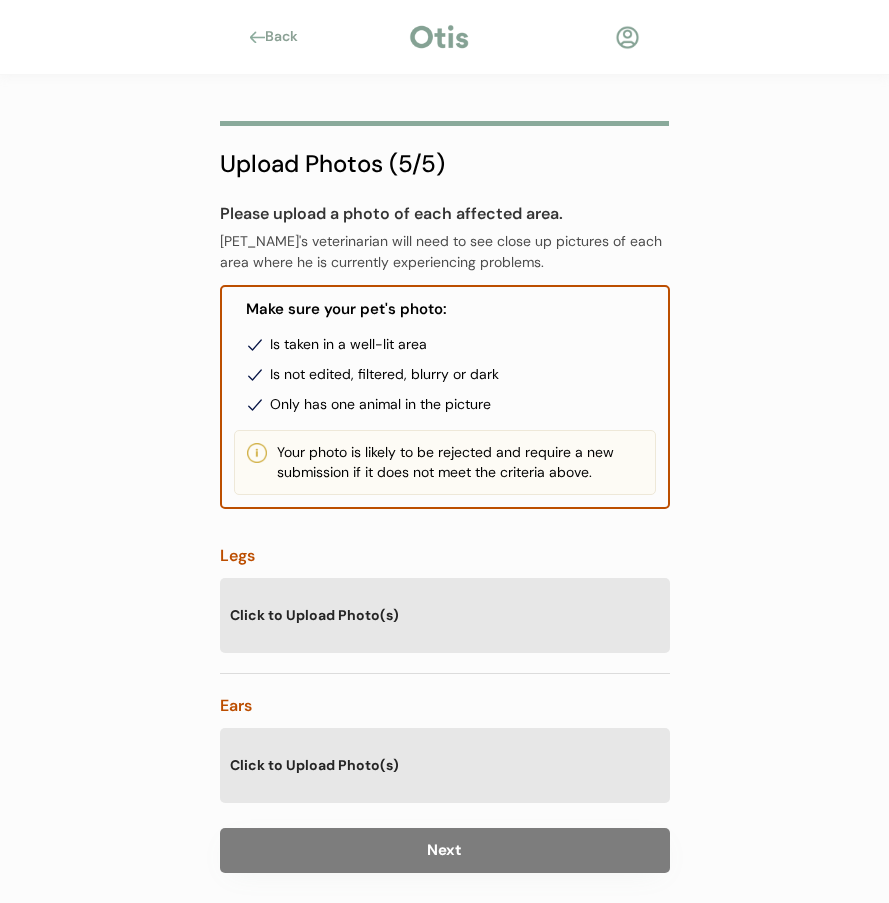 click on "Click to Upload Photo(s)" at bounding box center [445, 614] 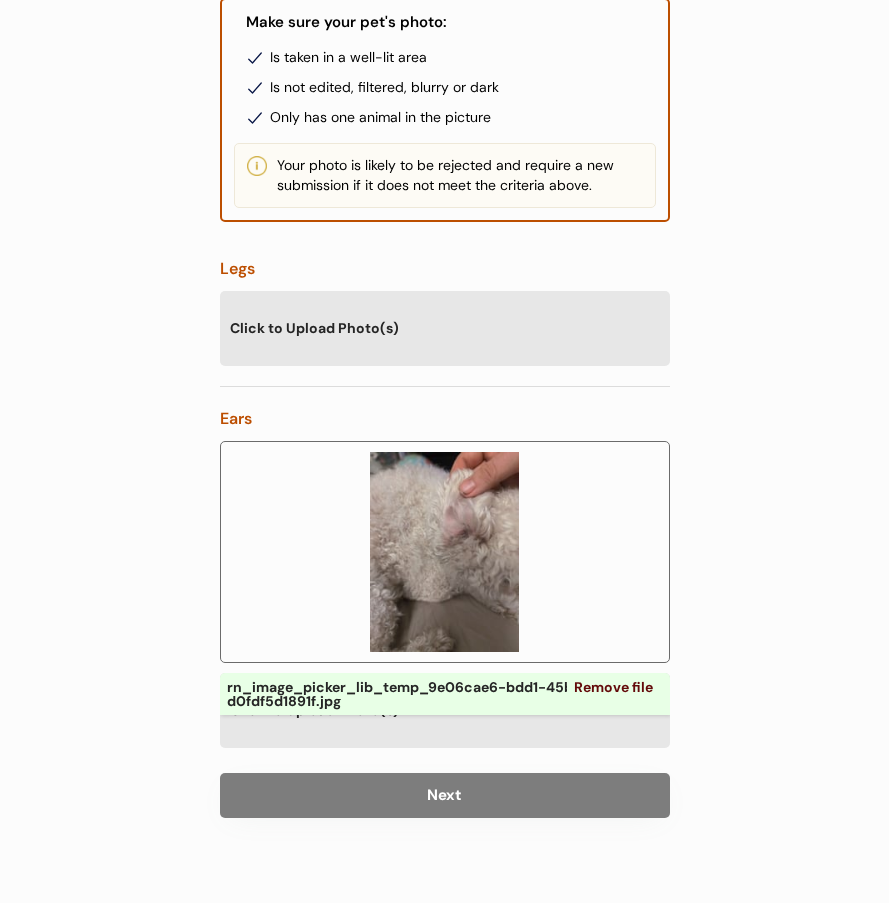 scroll, scrollTop: 302, scrollLeft: 0, axis: vertical 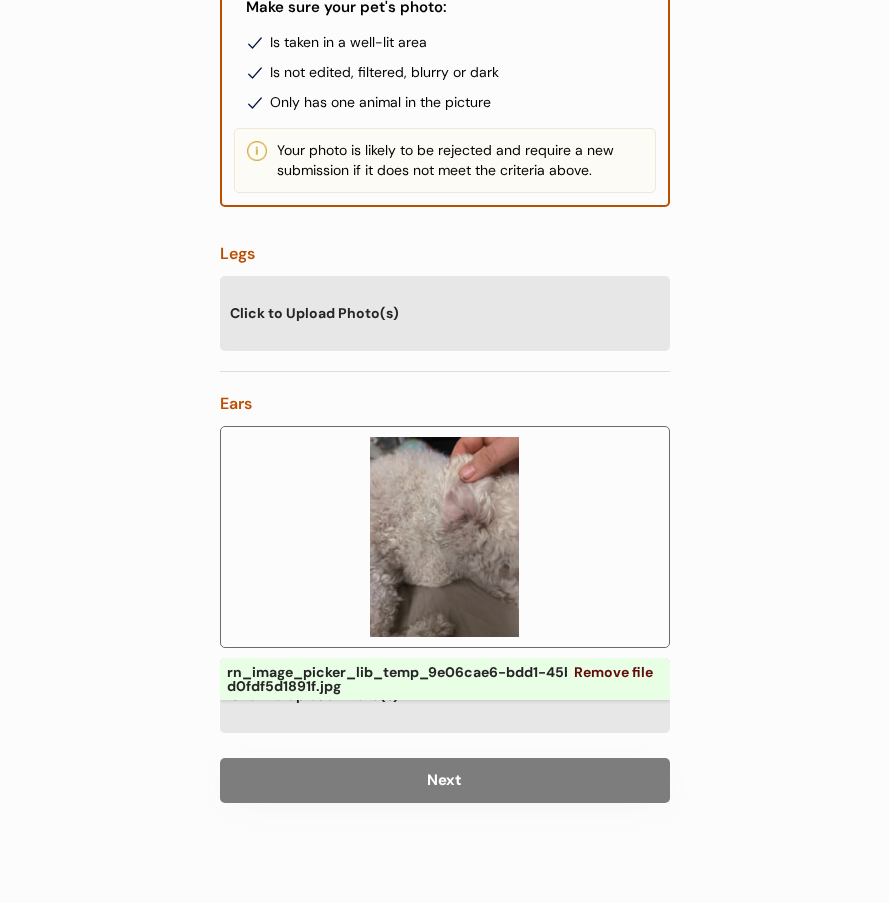 click on "Click to Upload Photo(s)" at bounding box center (445, 694) 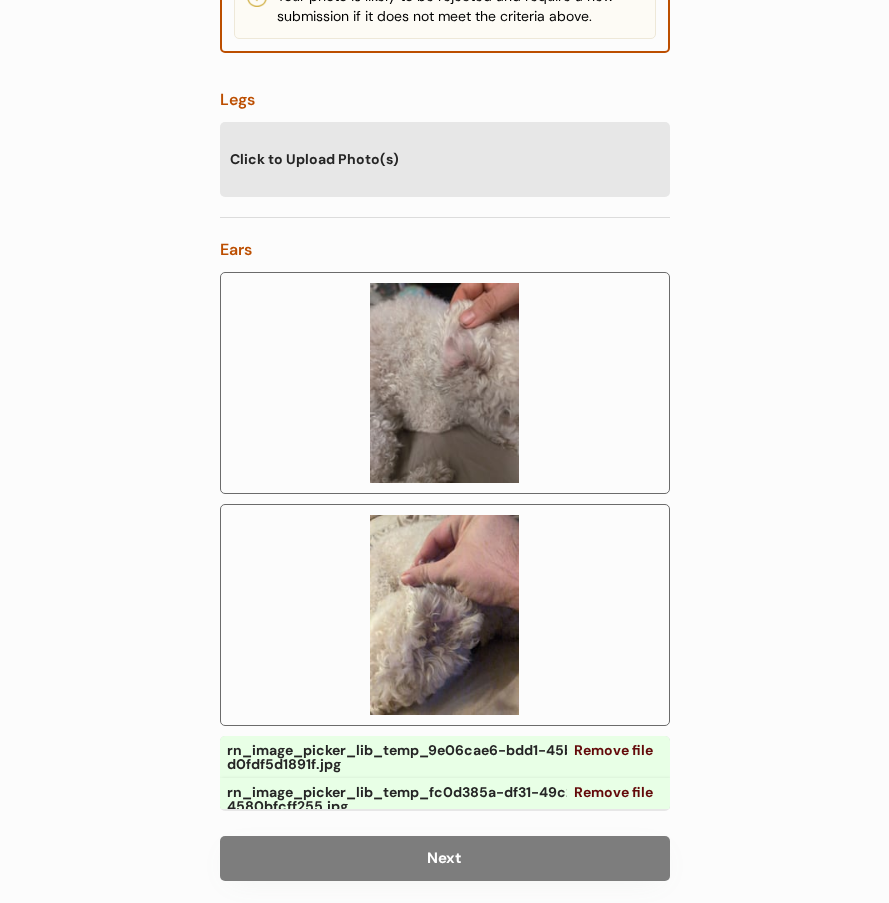 scroll, scrollTop: 334, scrollLeft: 0, axis: vertical 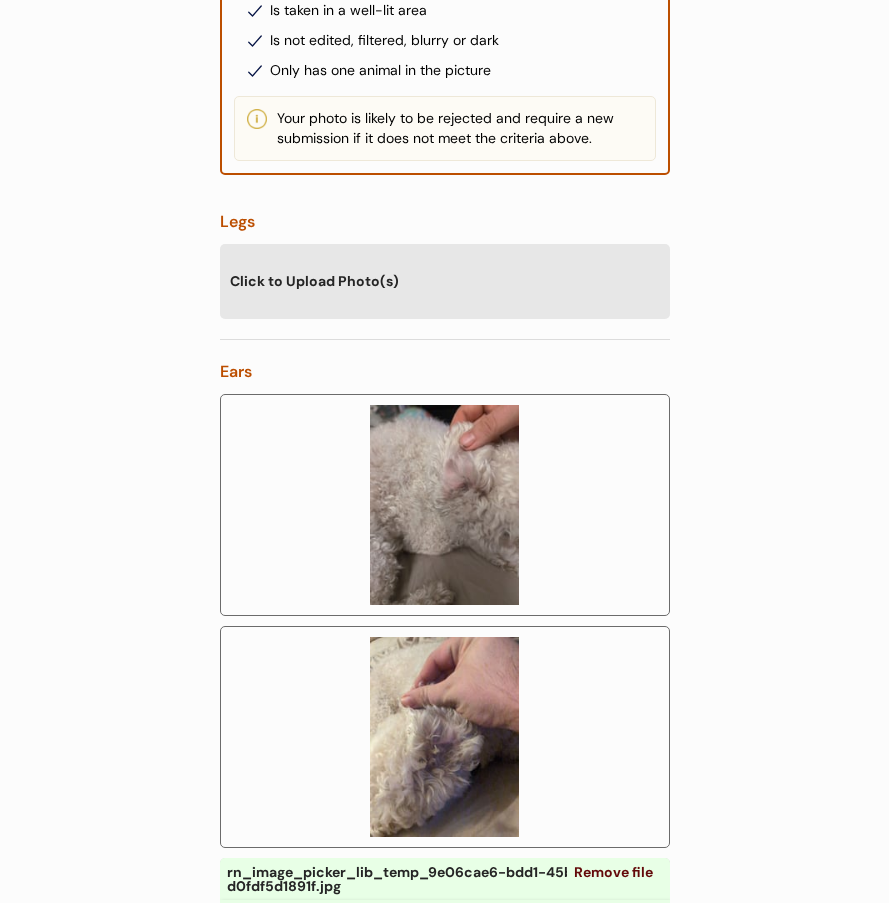 click on "Click to Upload Photo(s)" at bounding box center [445, 280] 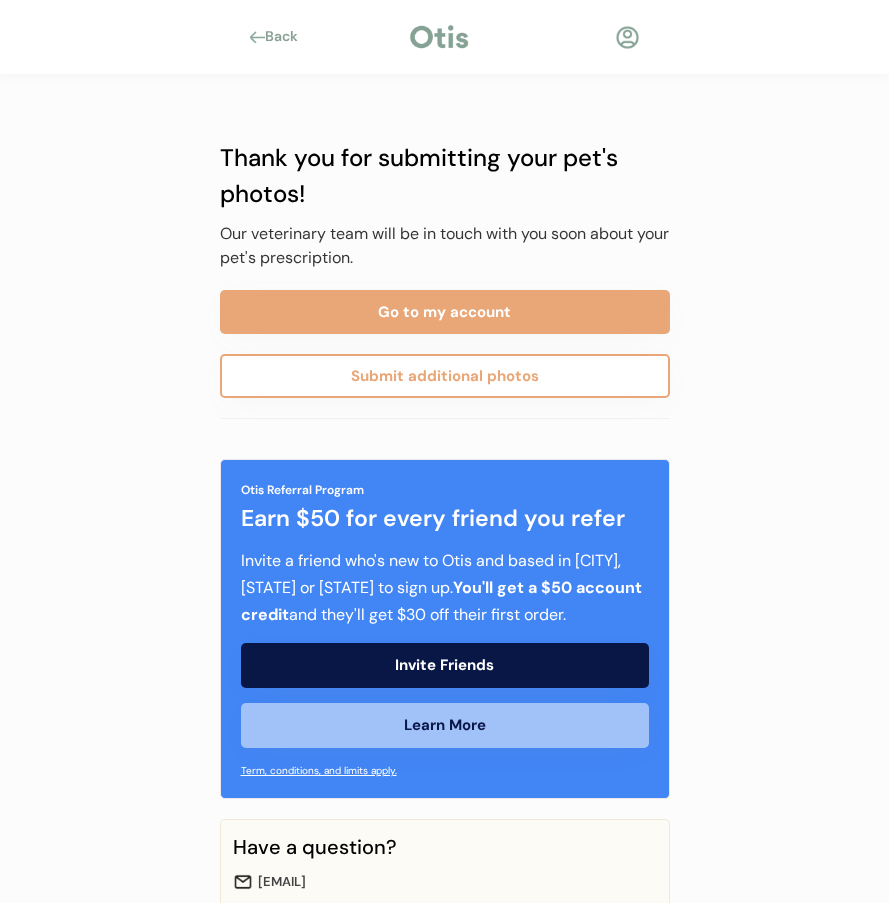 scroll, scrollTop: 0, scrollLeft: 0, axis: both 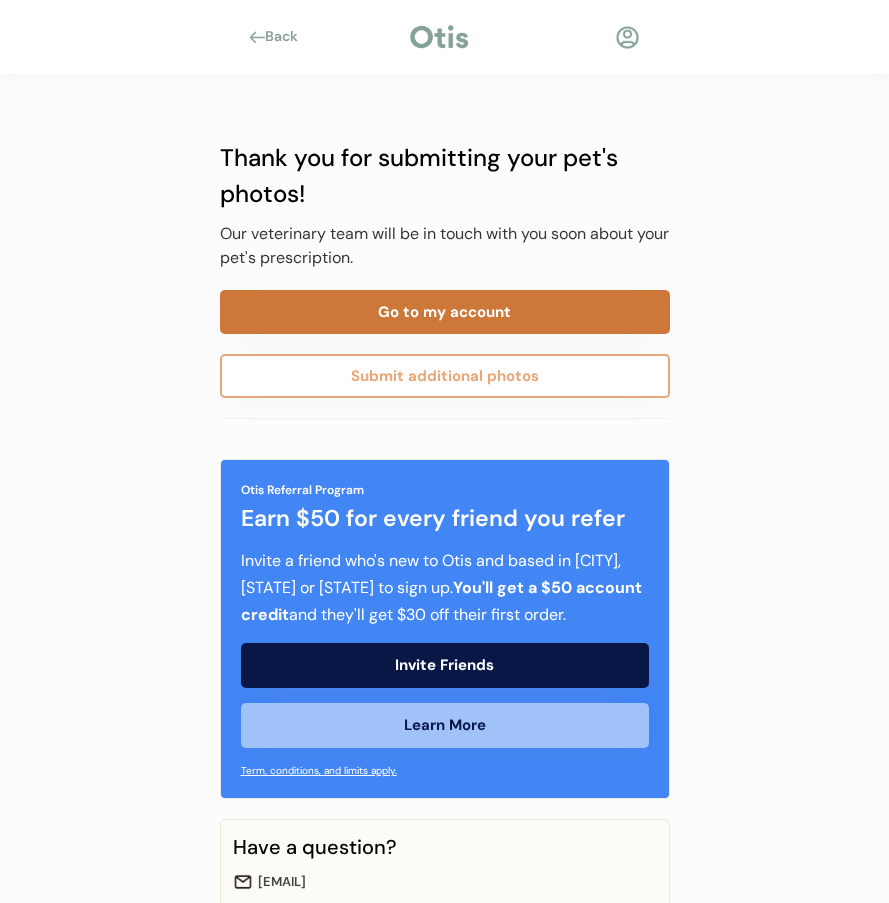 click on "Go to my account" at bounding box center (445, 312) 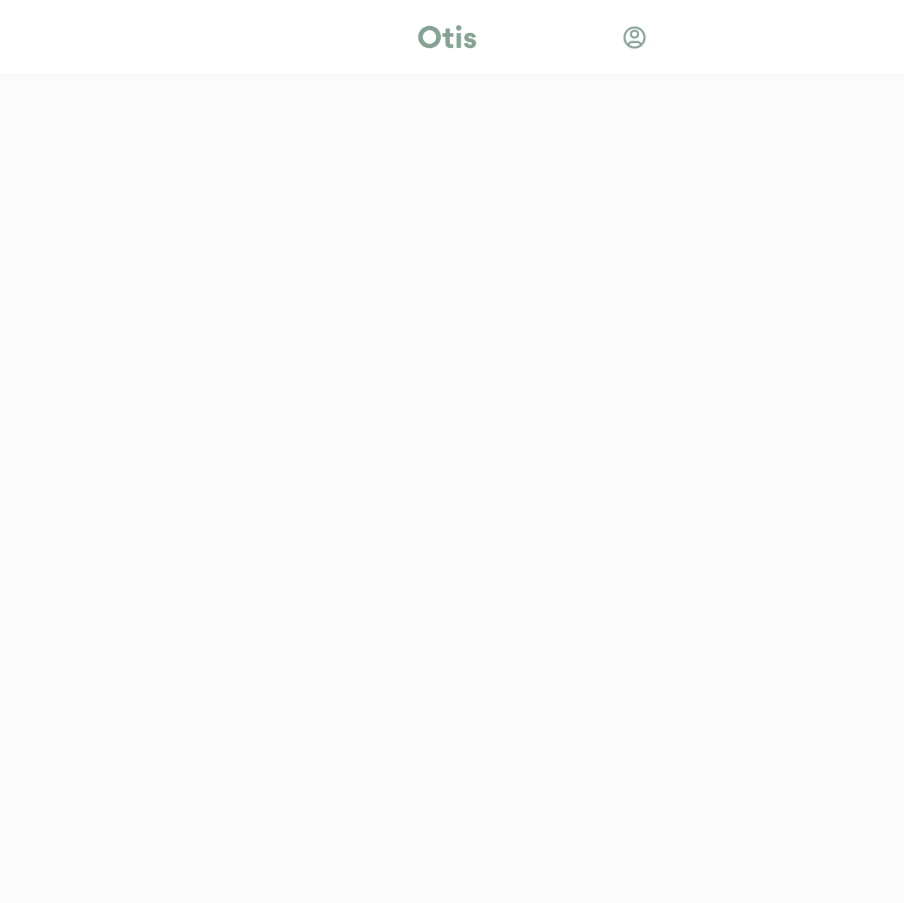 scroll, scrollTop: 0, scrollLeft: 0, axis: both 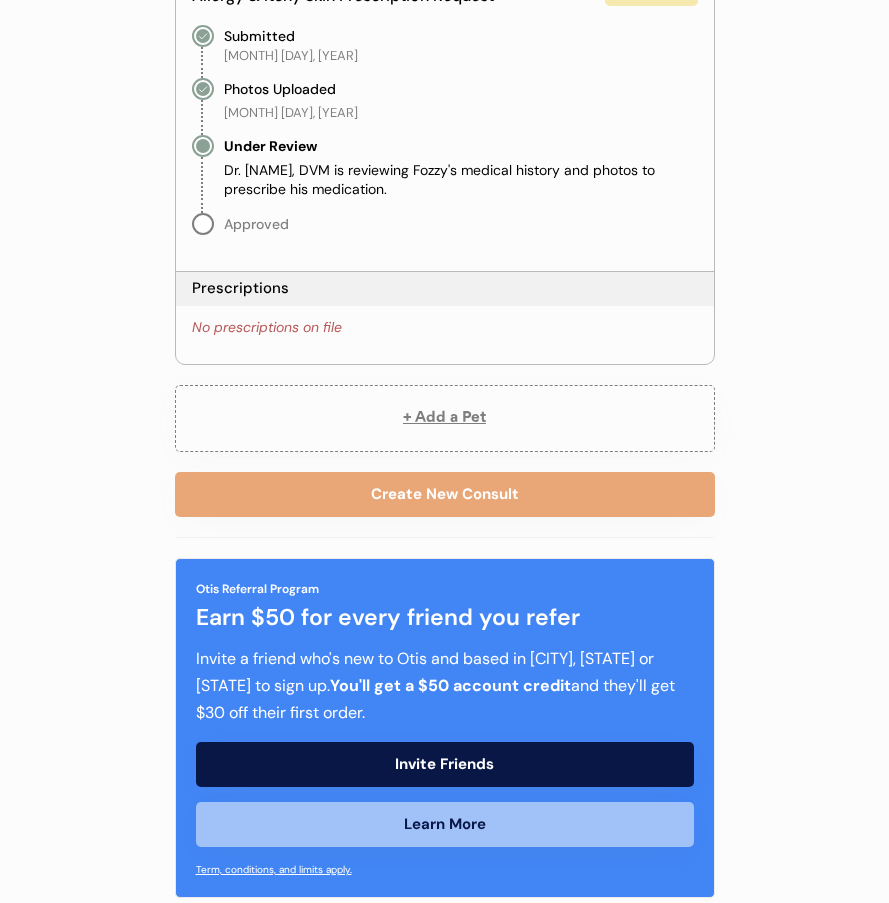 click on "No prescriptions on file" at bounding box center (445, 328) 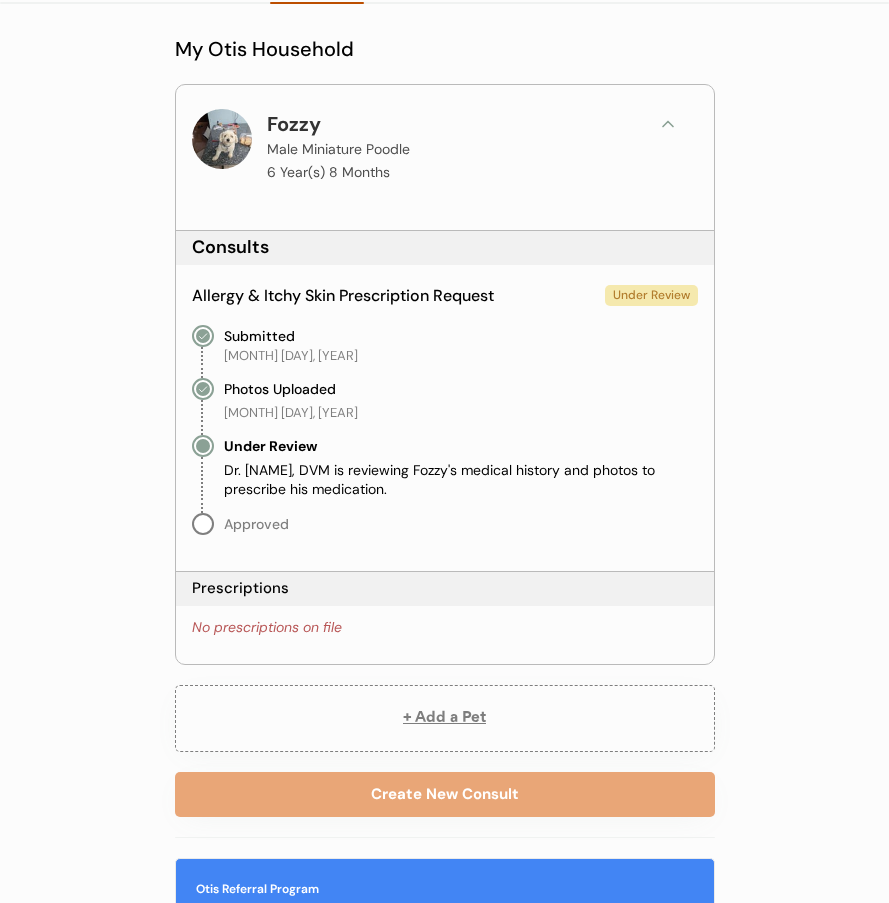 scroll, scrollTop: 0, scrollLeft: 0, axis: both 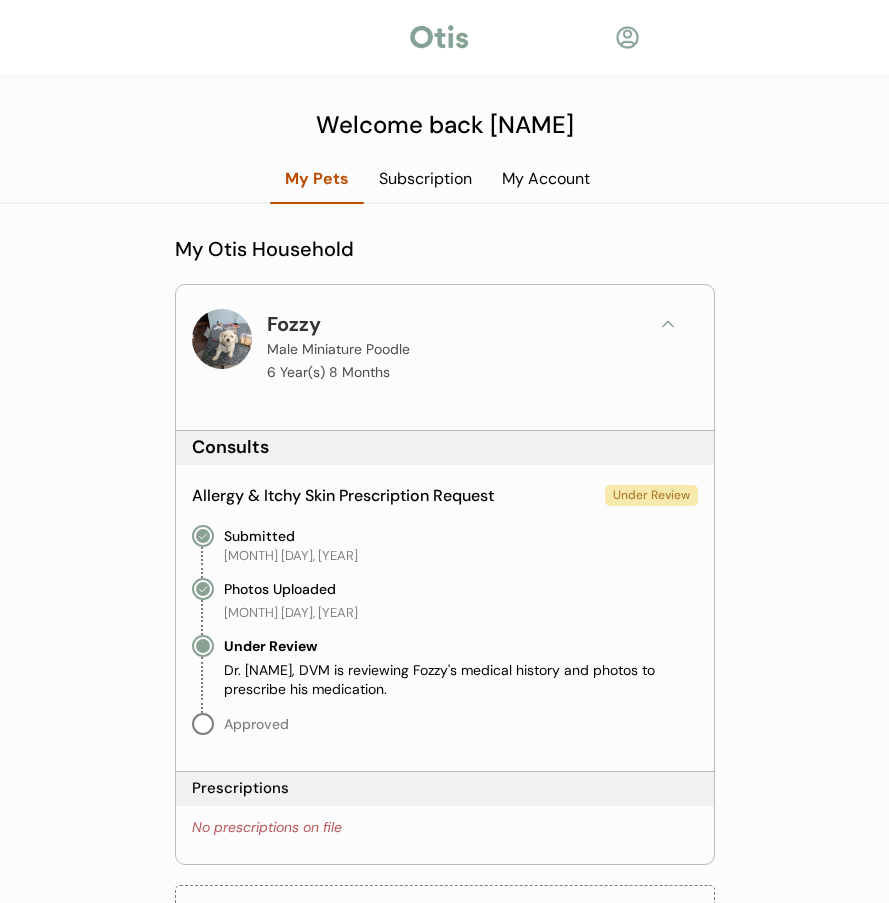 click on "My Account" at bounding box center [546, 179] 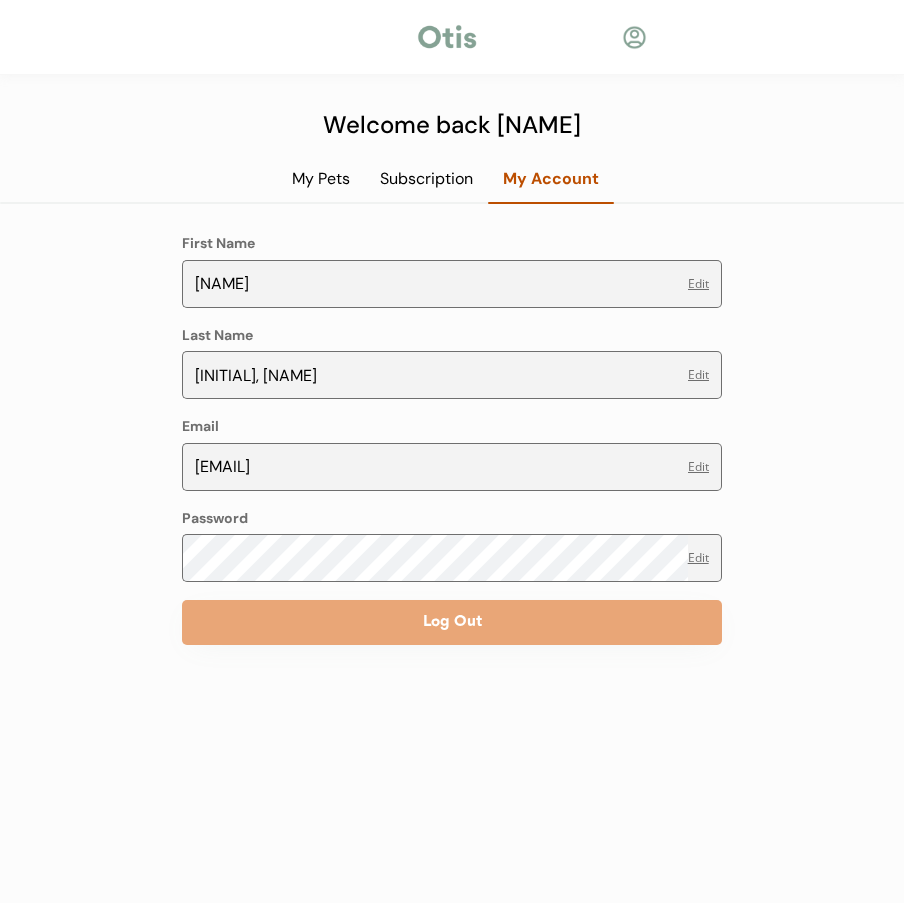 click on "My Pets" at bounding box center [321, 186] 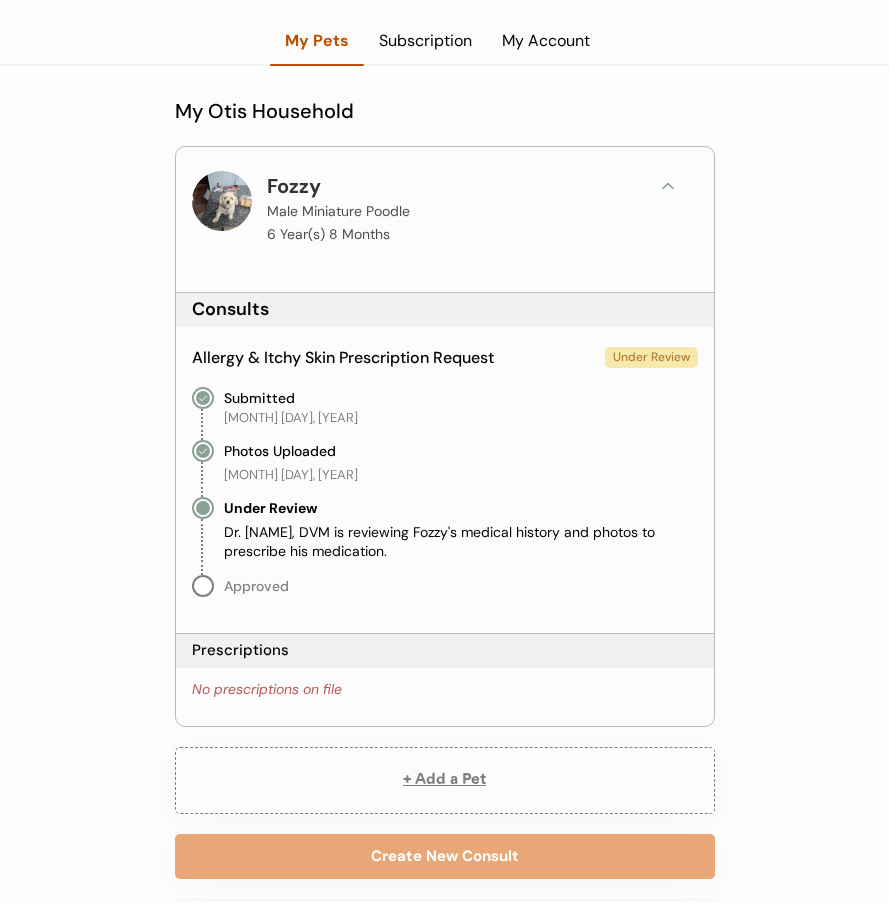 scroll, scrollTop: 136, scrollLeft: 0, axis: vertical 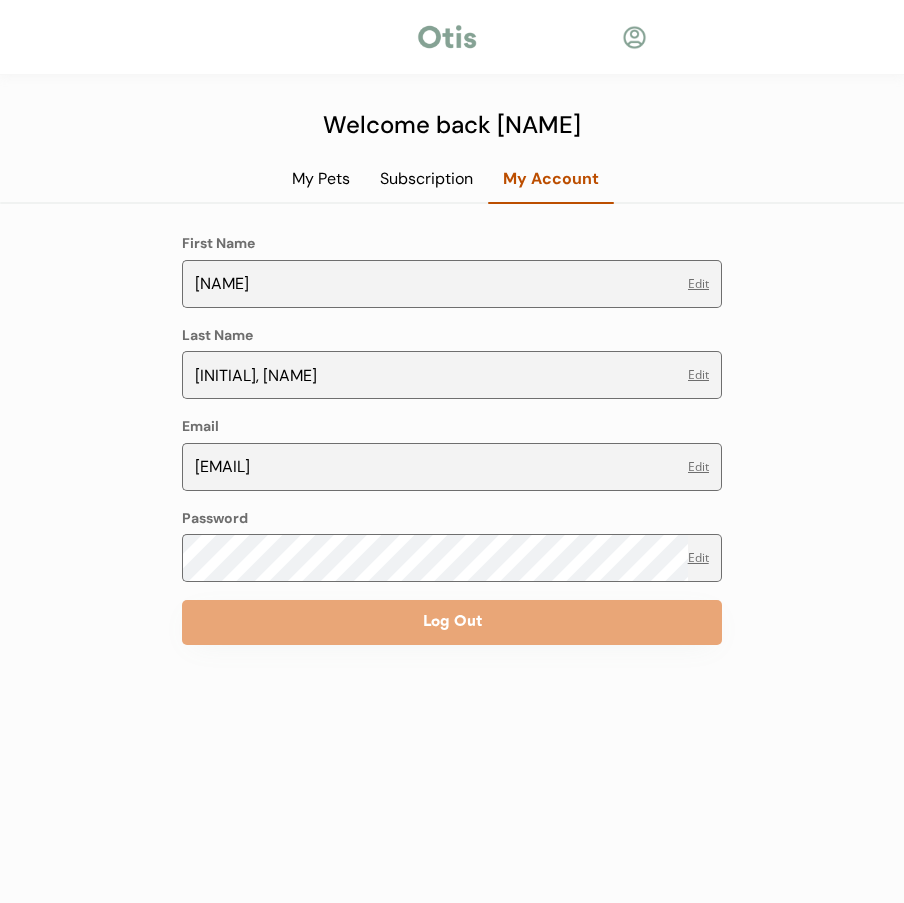 drag, startPoint x: 289, startPoint y: 408, endPoint x: 273, endPoint y: 414, distance: 17.088007 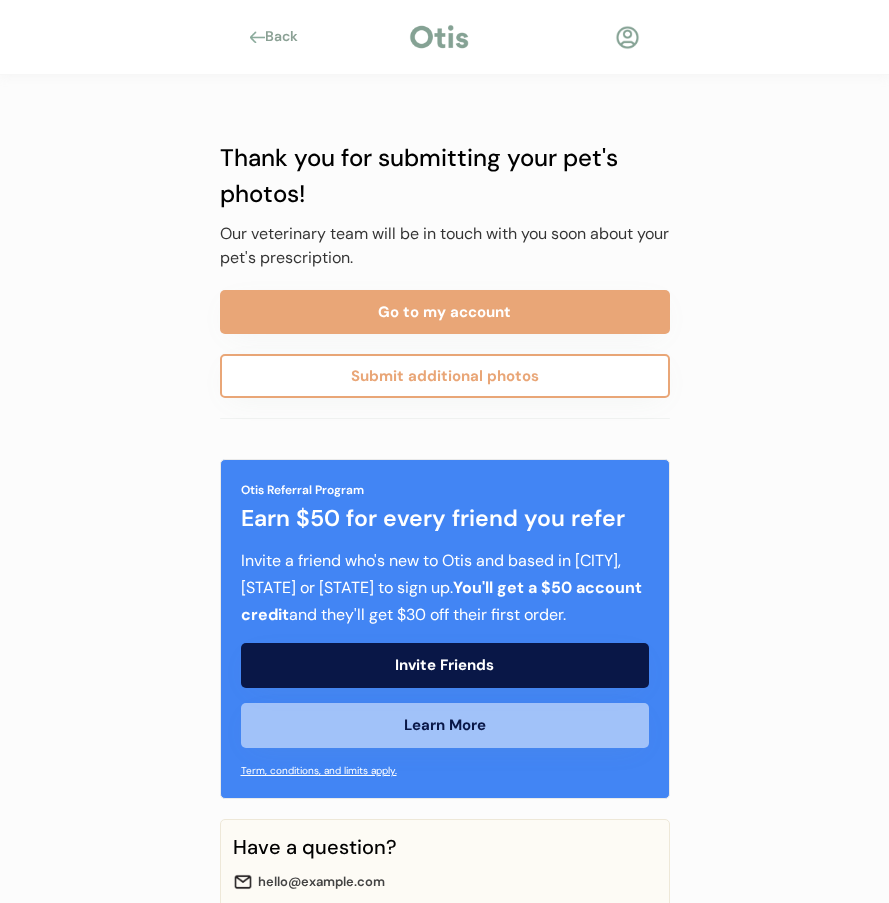 scroll, scrollTop: 0, scrollLeft: 0, axis: both 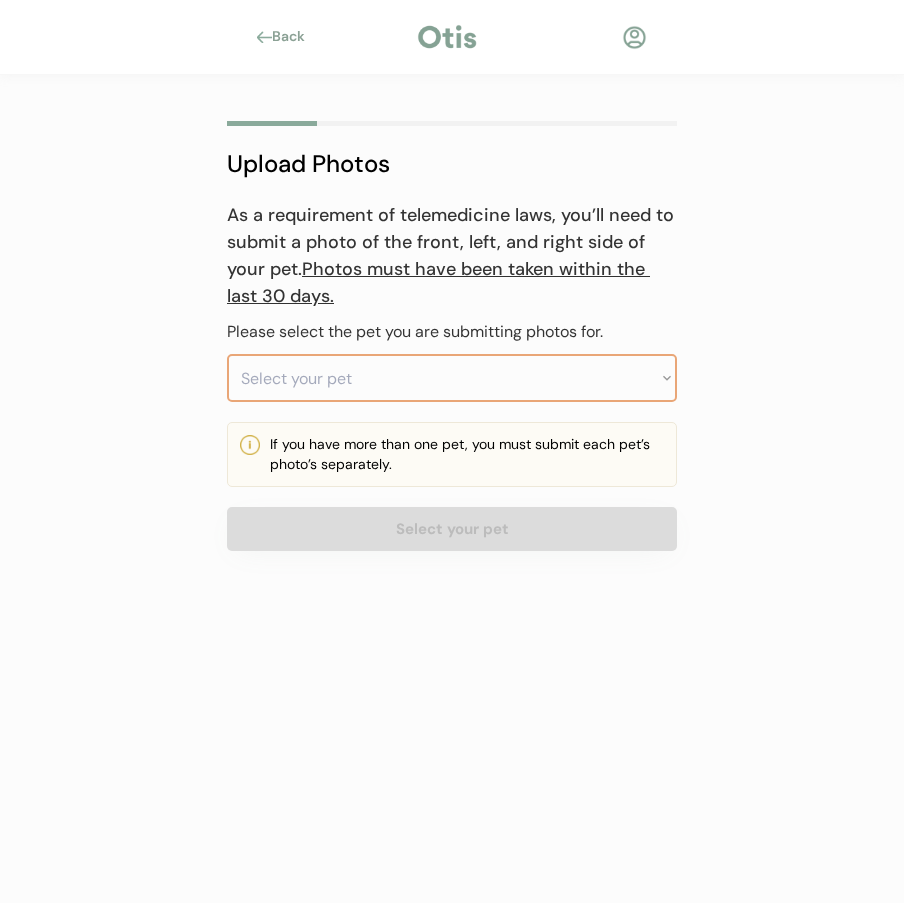 click on "Select your pet Fozzy" at bounding box center (452, 378) 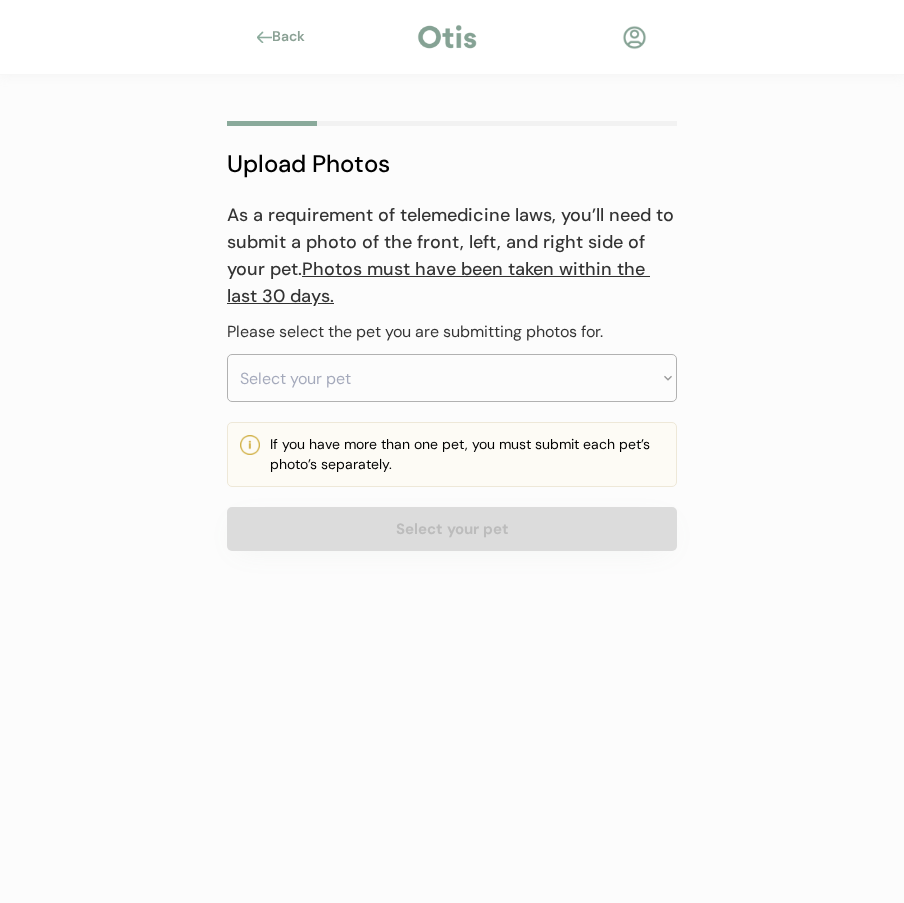click on "If you have more than one pet, you must submit each pet’s photo’s separately." at bounding box center (467, 454) 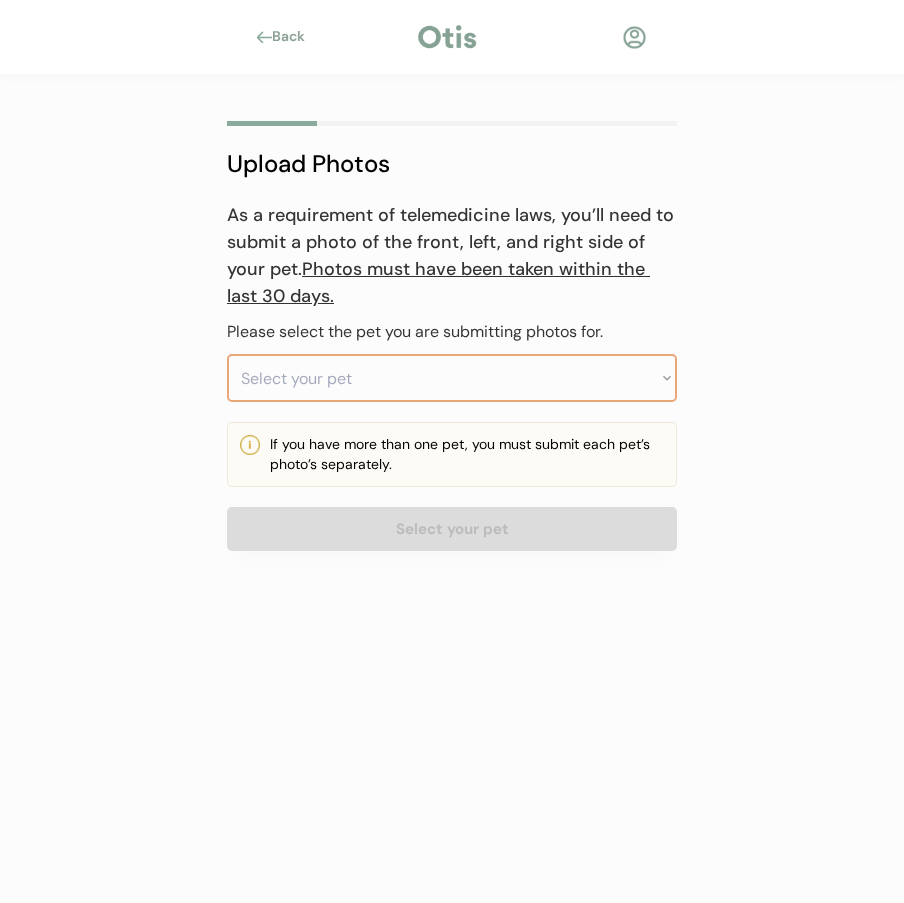 click on "Select your pet Fozzy" at bounding box center [452, 378] 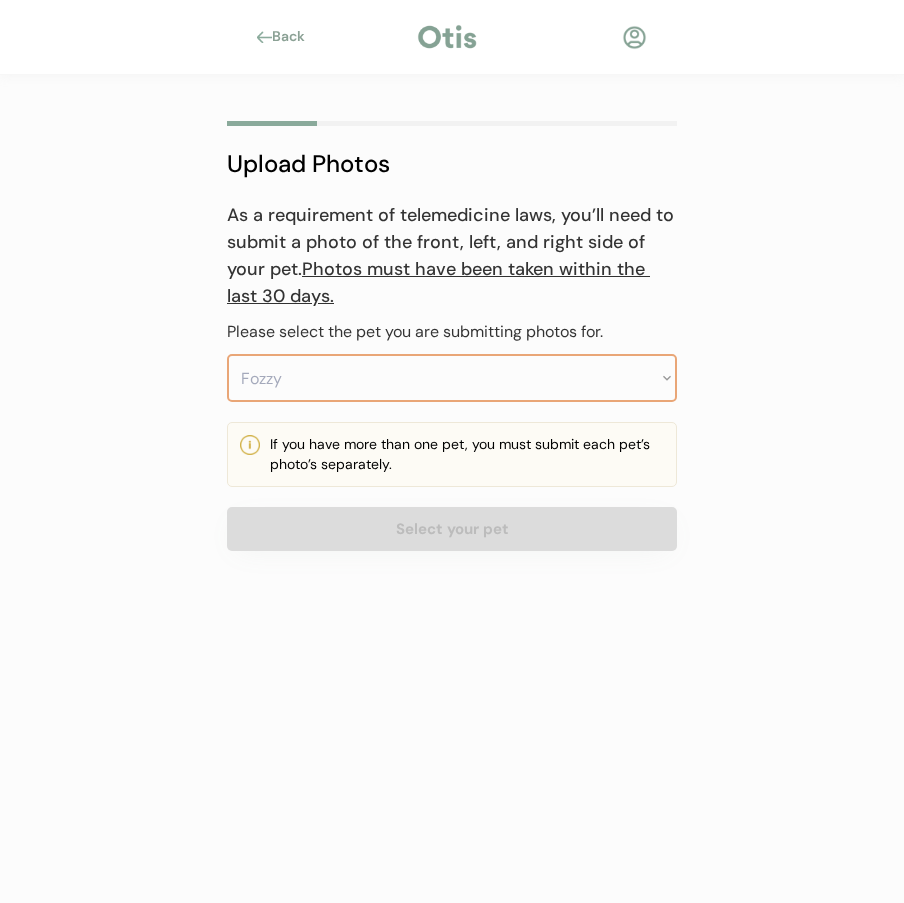 click on "Select your pet Fozzy" at bounding box center [452, 378] 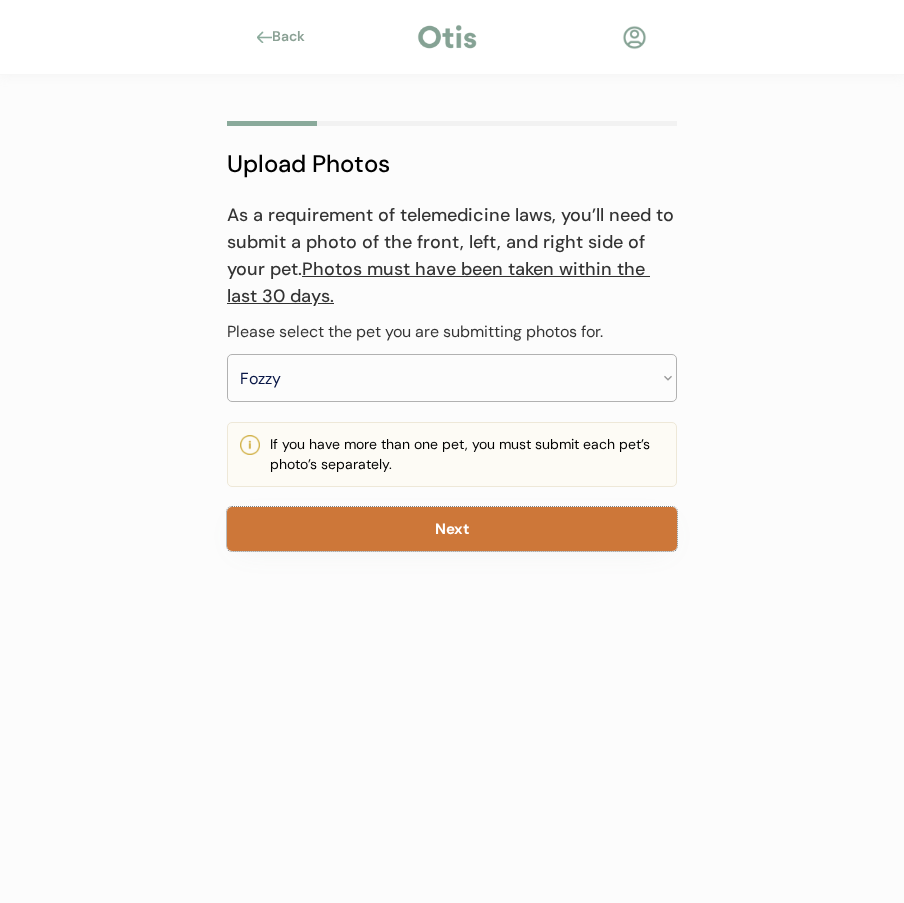 click on "Next" at bounding box center (452, 529) 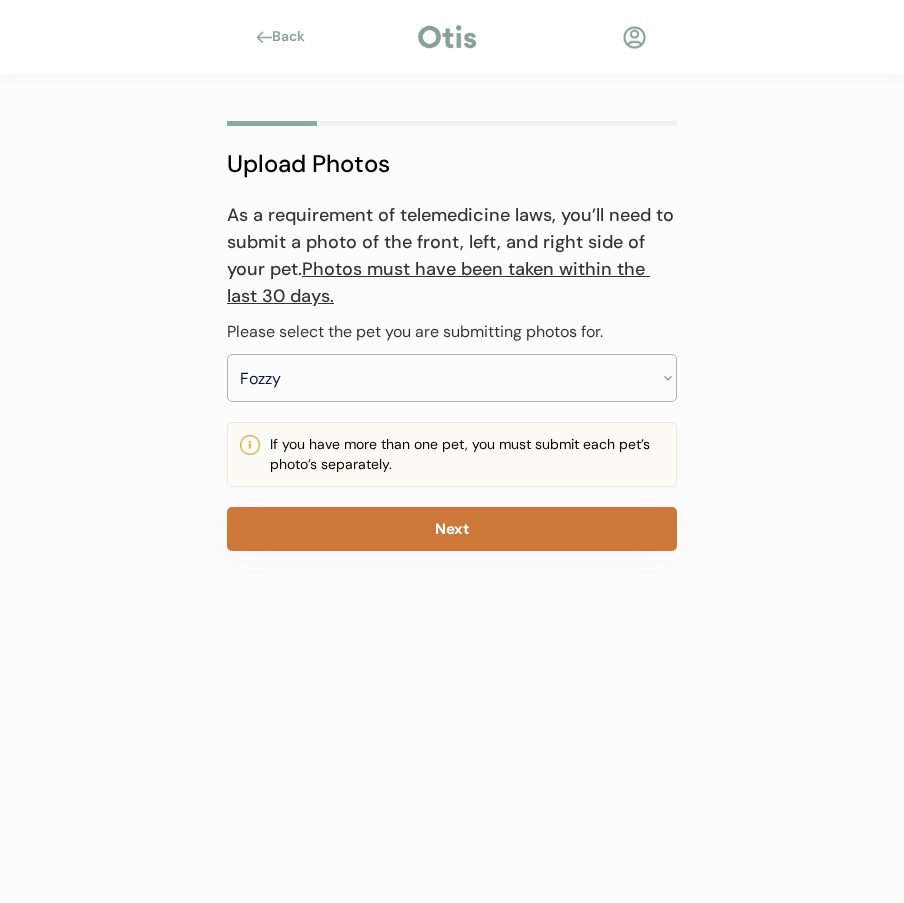 click on "Next" at bounding box center (452, 529) 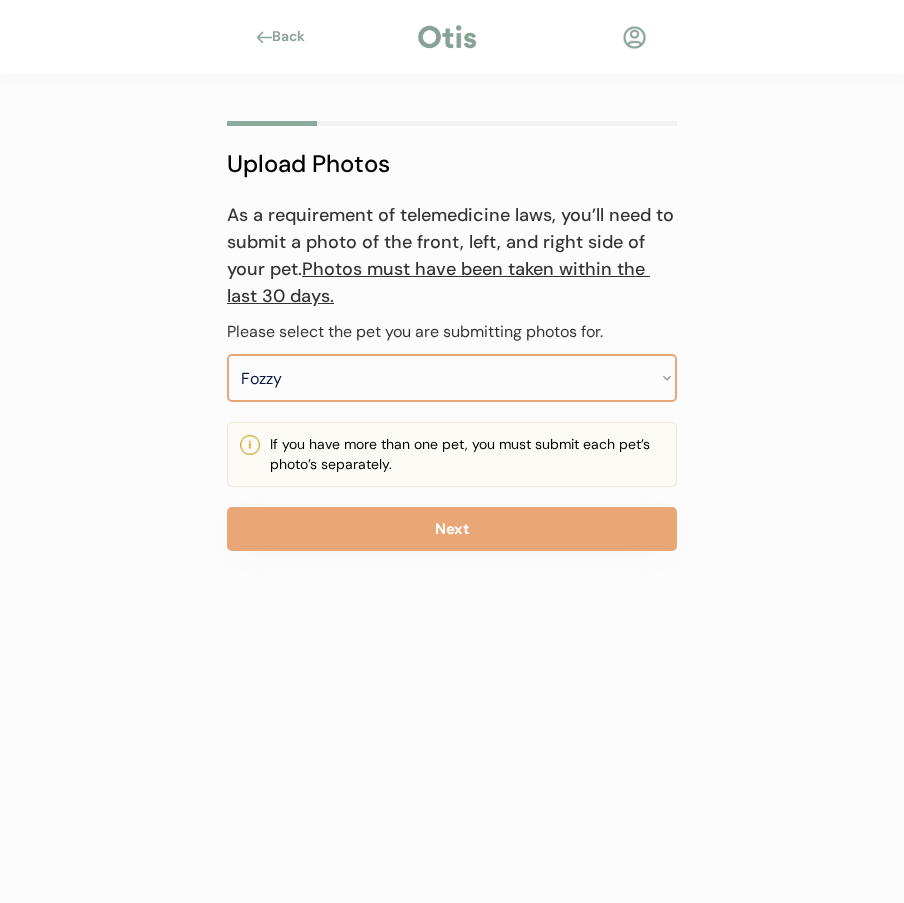 click on "Select your pet Fozzy" at bounding box center (452, 378) 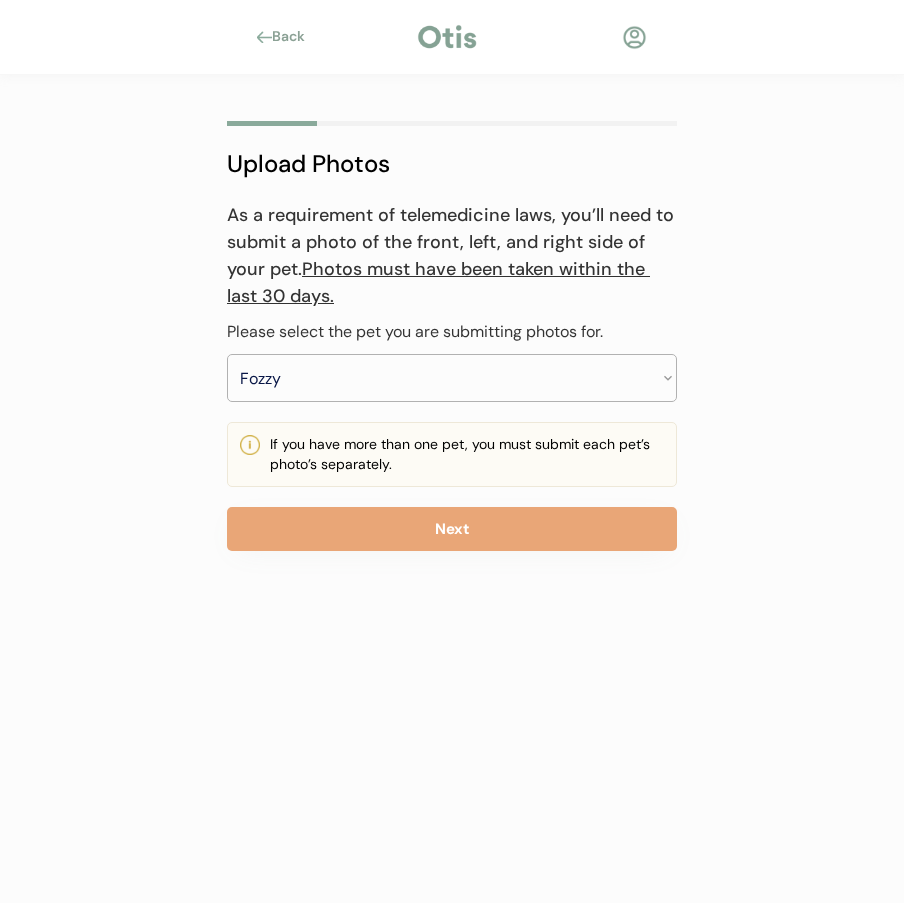 click on "If you have more than one pet, you must submit each pet’s photo’s separately." at bounding box center [452, 454] 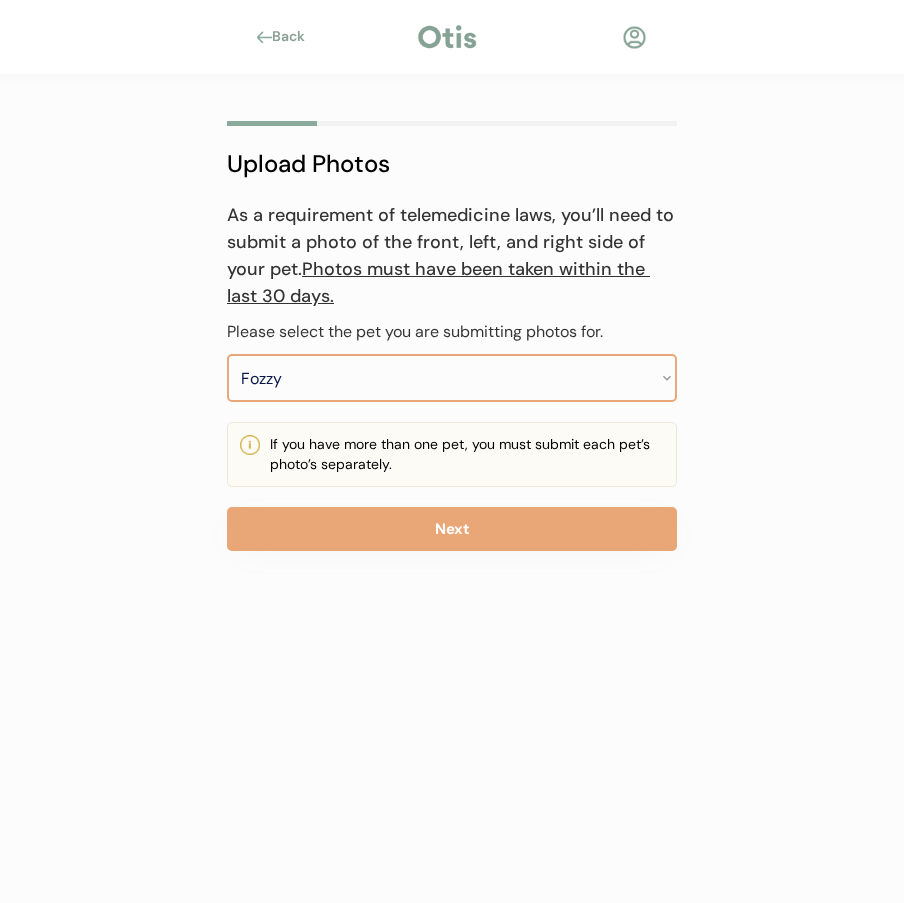 click on "Select your pet Fozzy" at bounding box center [452, 378] 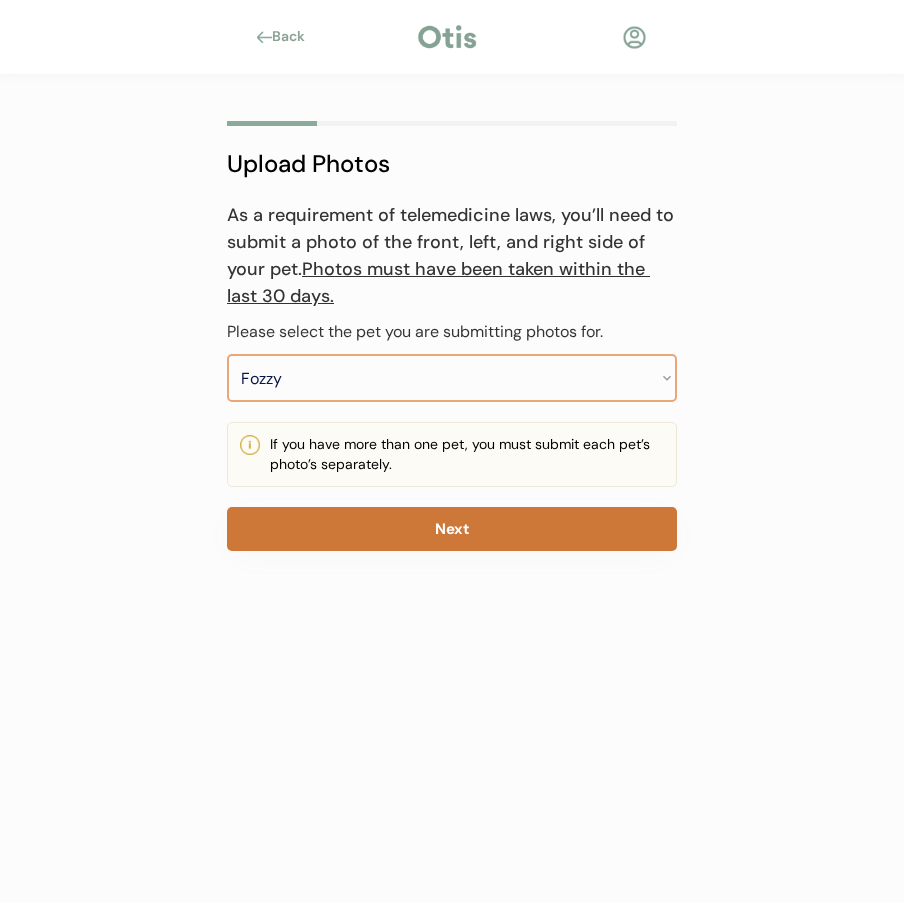 click on "Next" at bounding box center [452, 529] 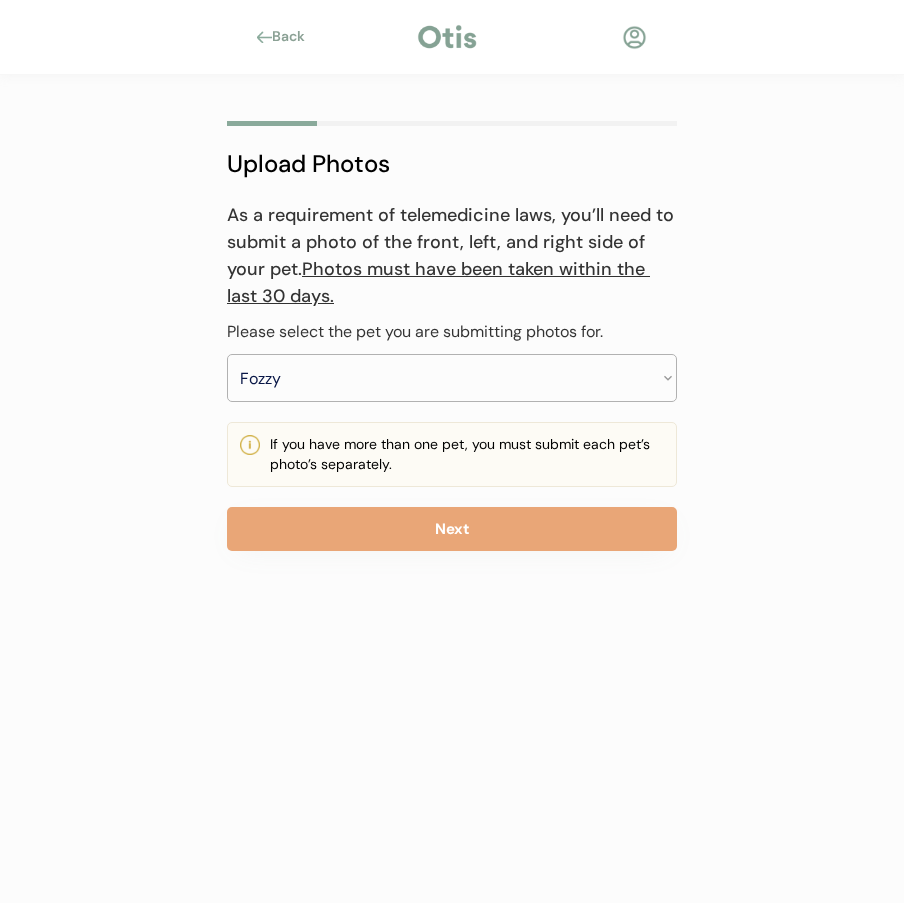 click on "As a requirement of telemedicine laws, you’ll need to submit a photo of the front, left, and right side of your pet.  Photos must have been taken within the last 30 days. Please select the pet you are submitting photos for.  Select your pet Fozzy If you have more than one pet, you must submit each pet’s photo’s separately. Next" at bounding box center [452, 376] 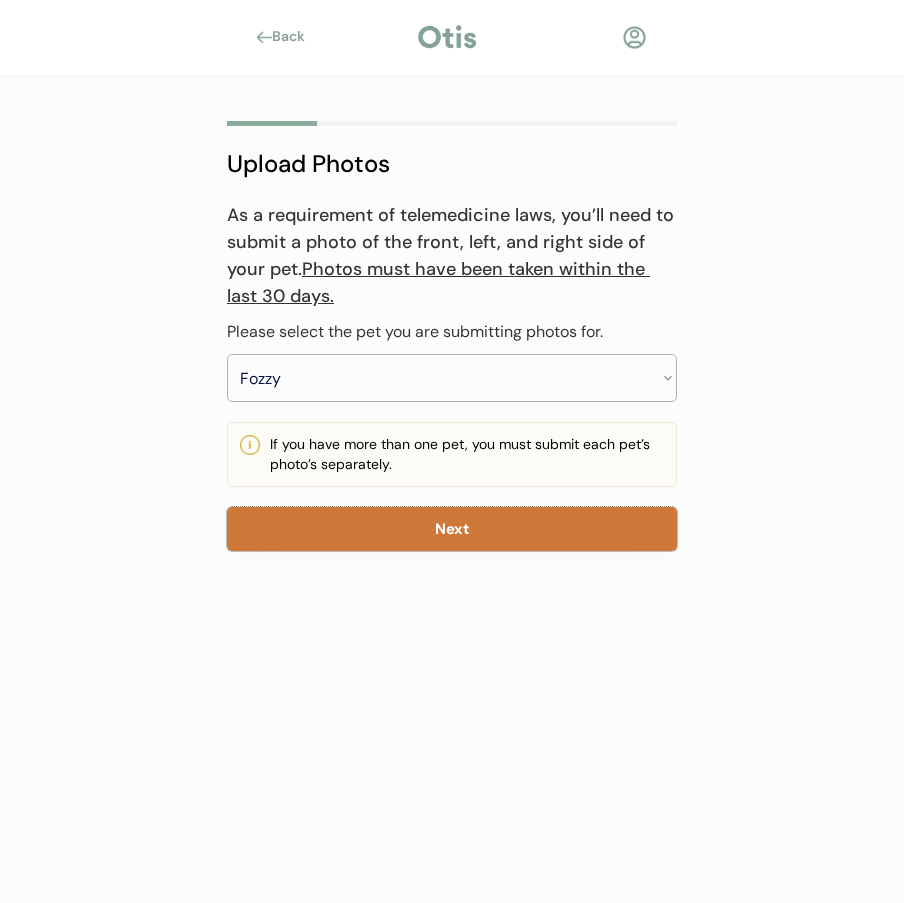click on "Next" at bounding box center [452, 529] 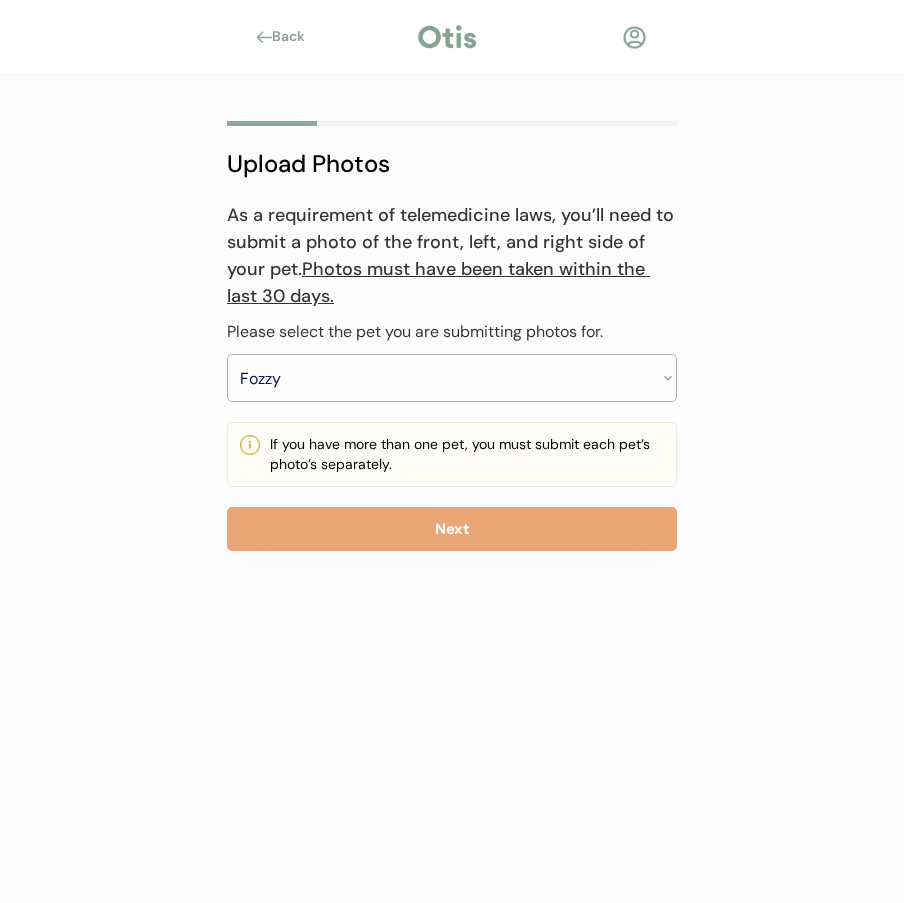 click on "Back" at bounding box center [452, 37] 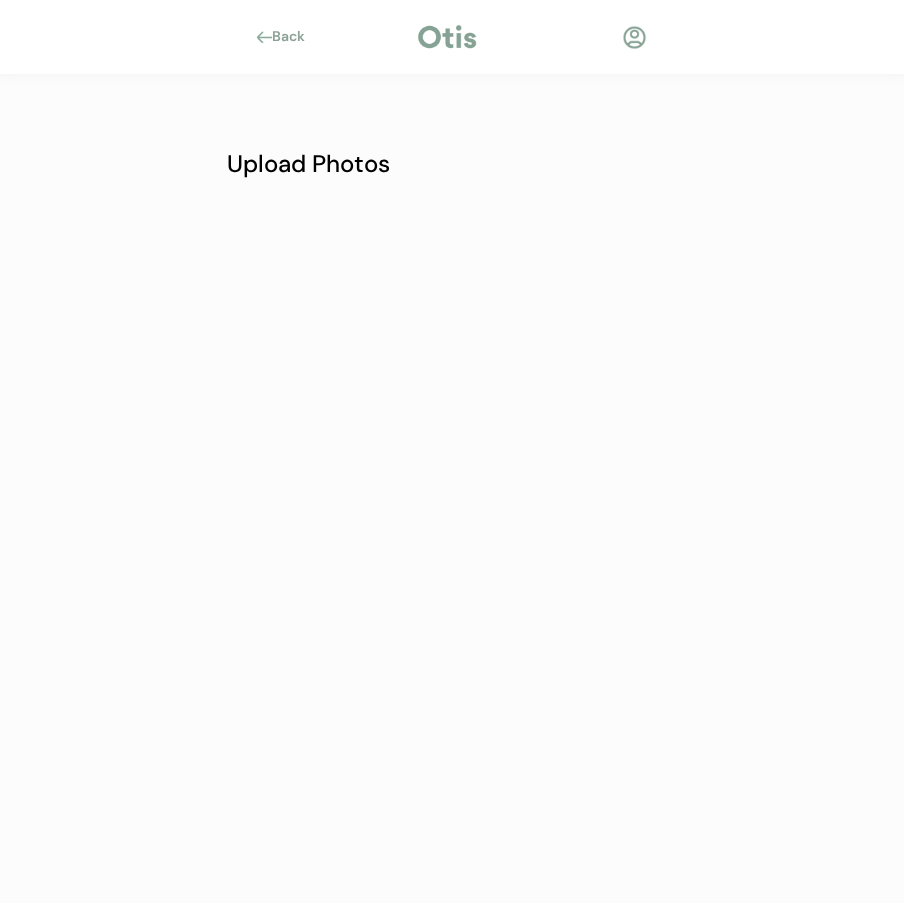 click on "Back" at bounding box center [294, 37] 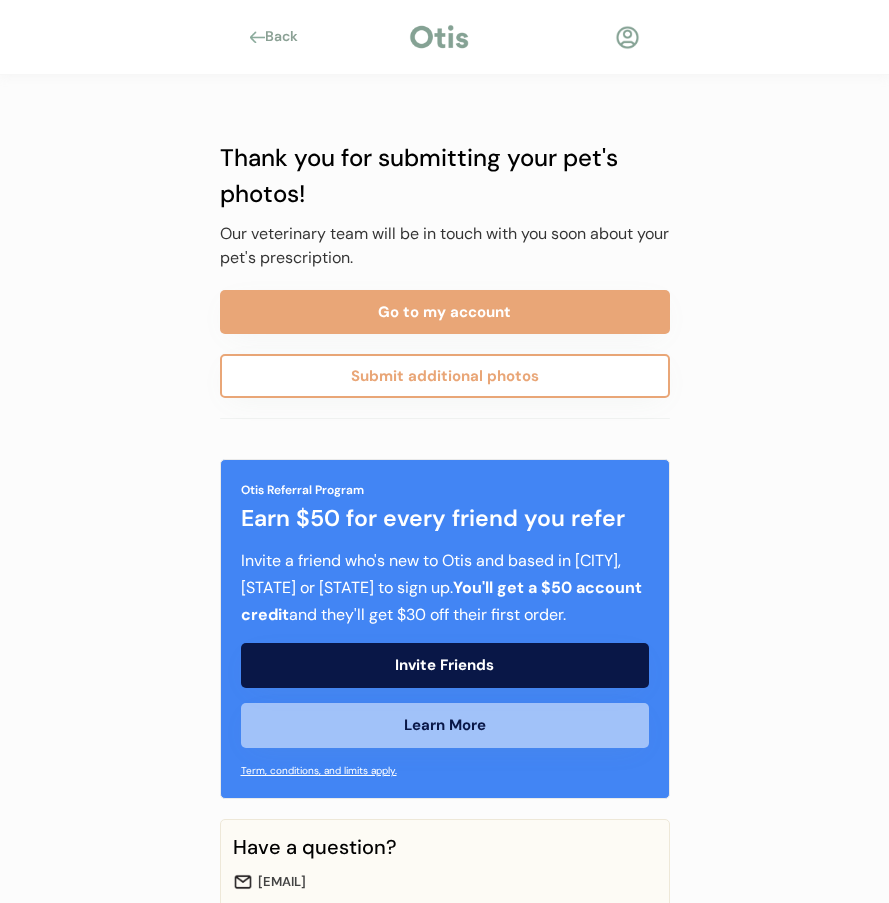 scroll, scrollTop: 0, scrollLeft: 0, axis: both 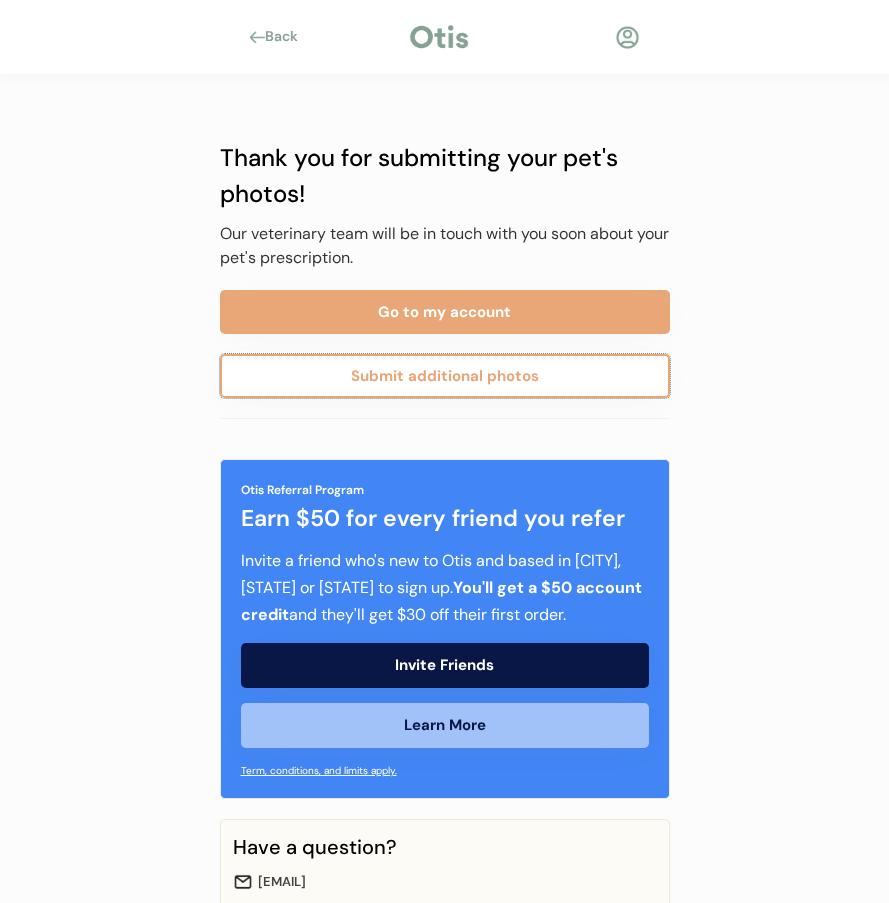 click on "Submit additional photos" at bounding box center [445, 376] 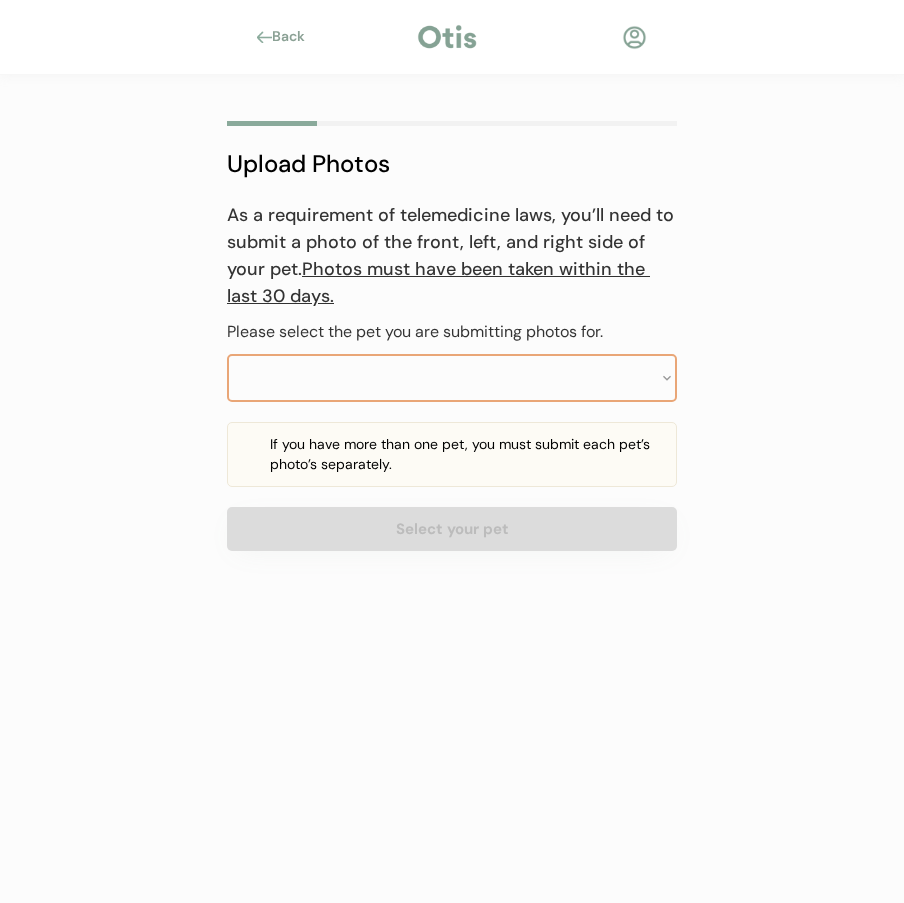 scroll, scrollTop: 0, scrollLeft: 0, axis: both 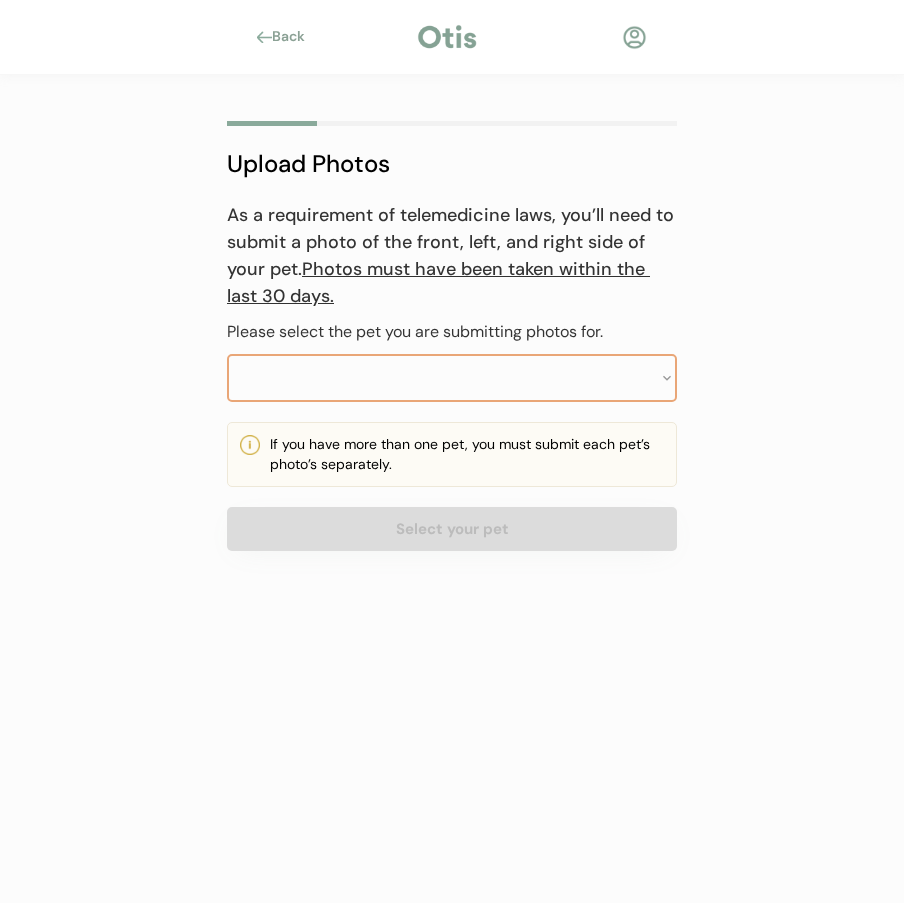 drag, startPoint x: 0, startPoint y: 0, endPoint x: 355, endPoint y: 378, distance: 518.5644 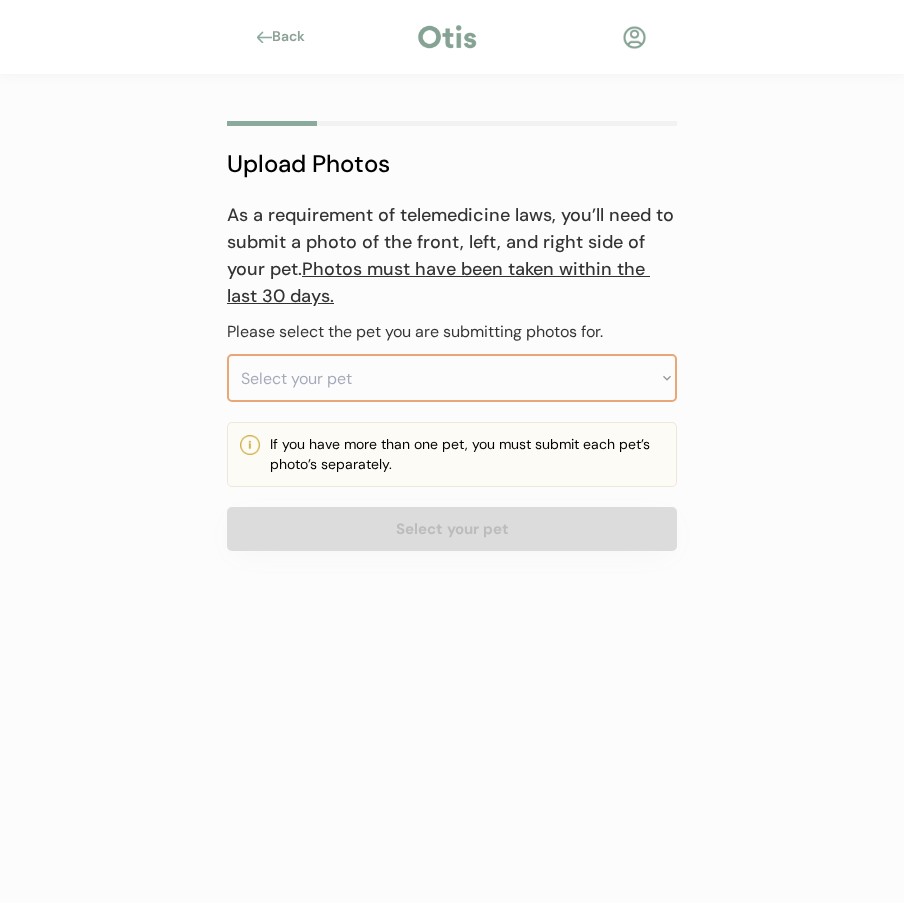 select on ""1348695171700984260__LOOKUP__1752978668038x909496970610475000"" 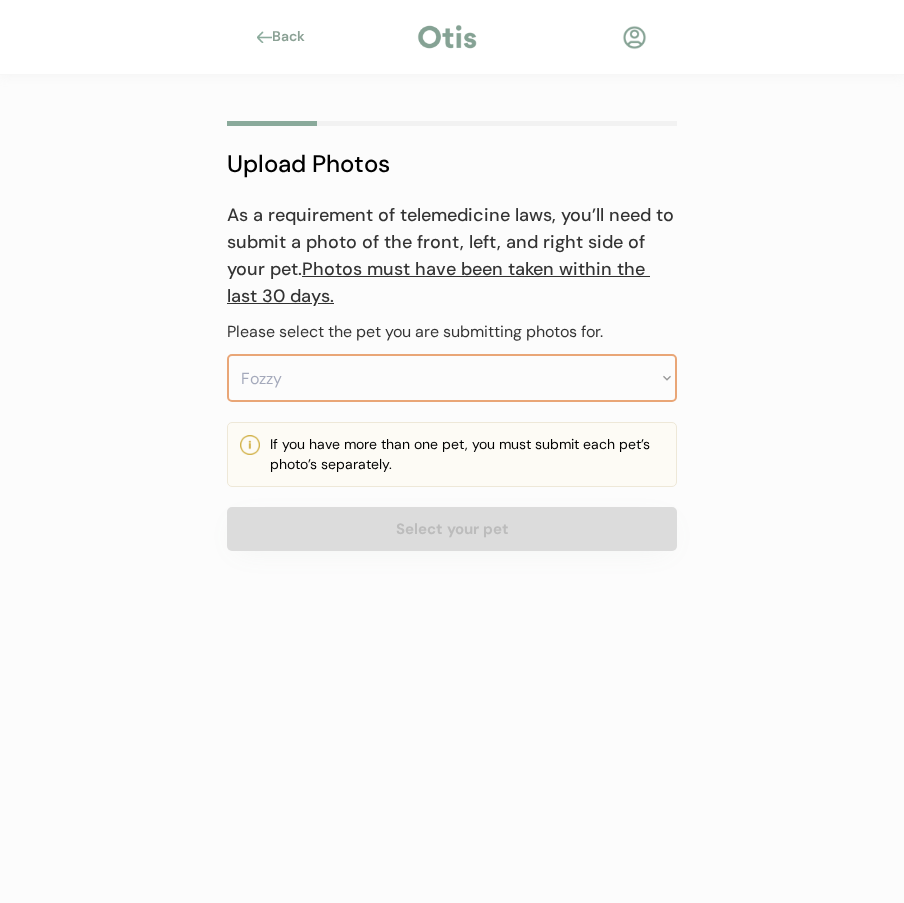 click on "Select your pet Fozzy" at bounding box center [452, 378] 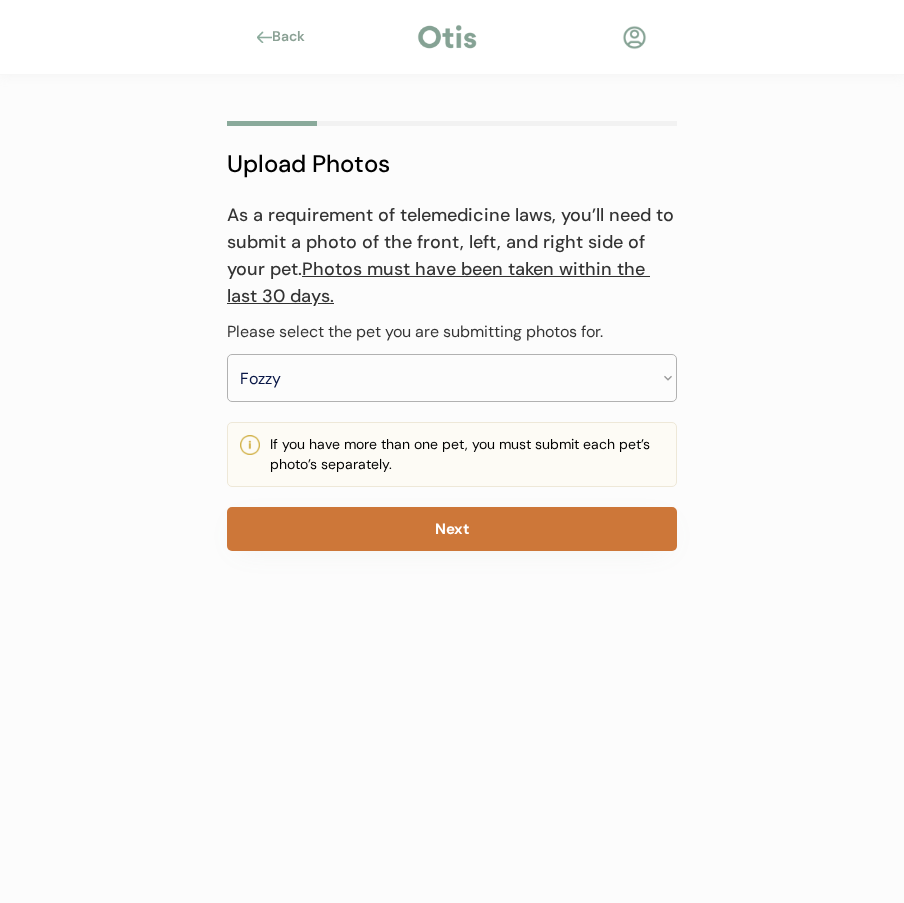 click on "Next" at bounding box center (452, 529) 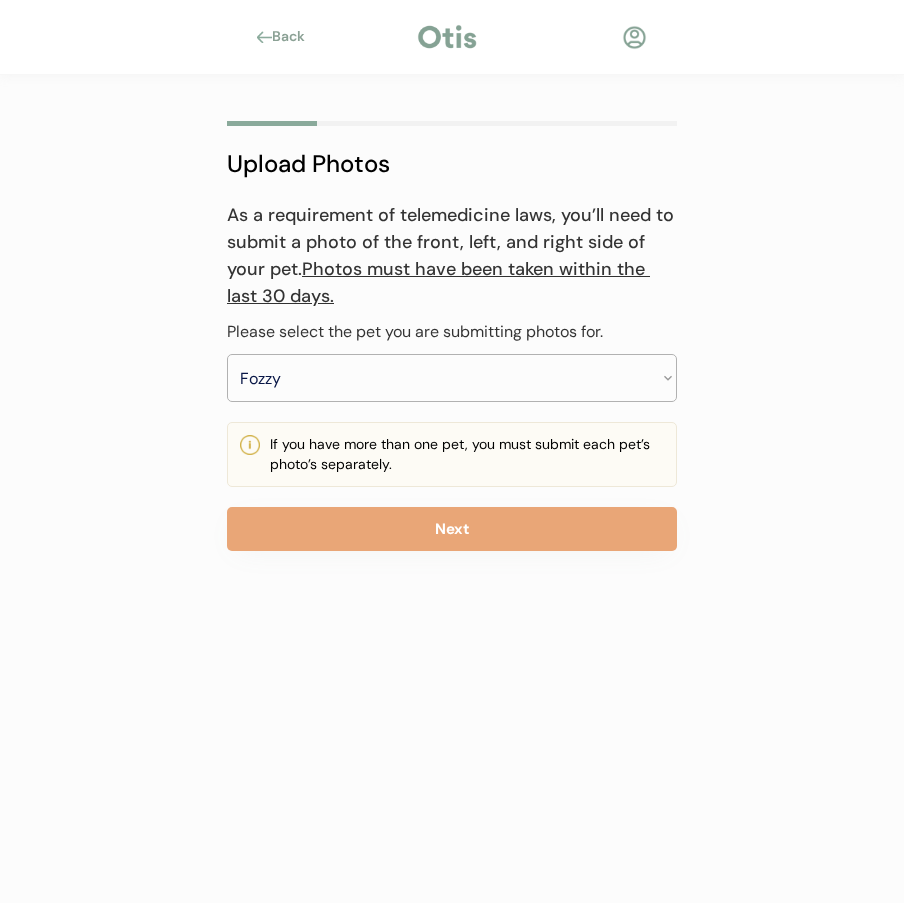 click on "Back" at bounding box center (294, 37) 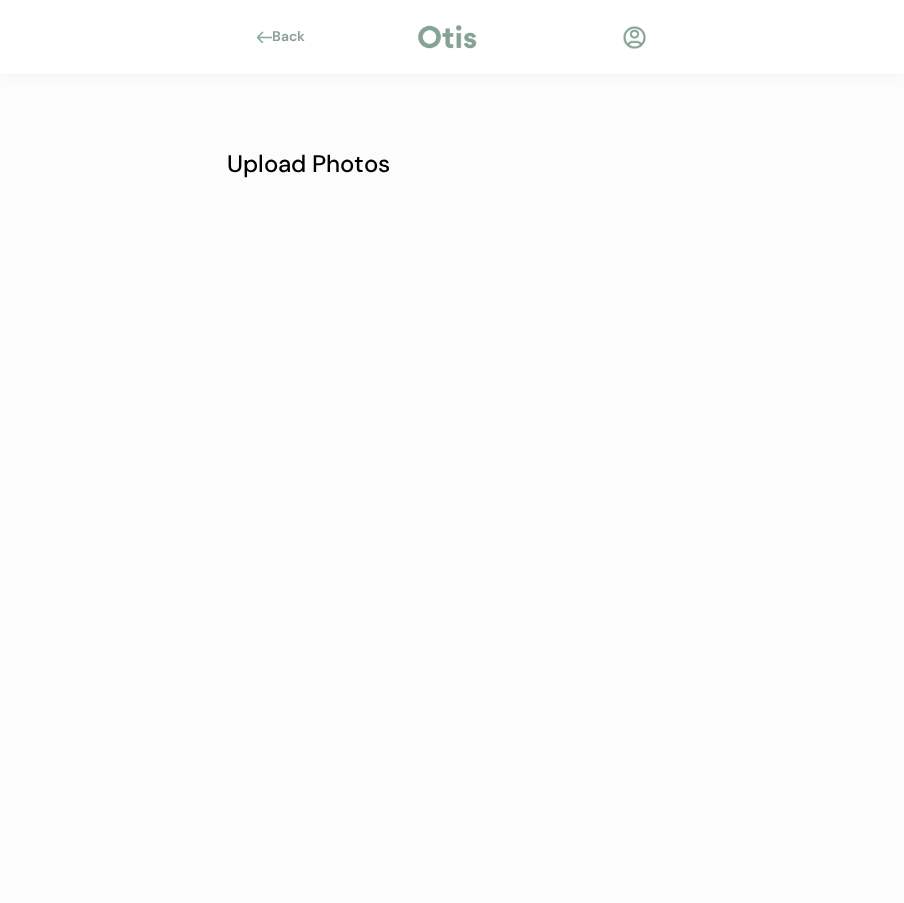 click on "Back" at bounding box center [294, 37] 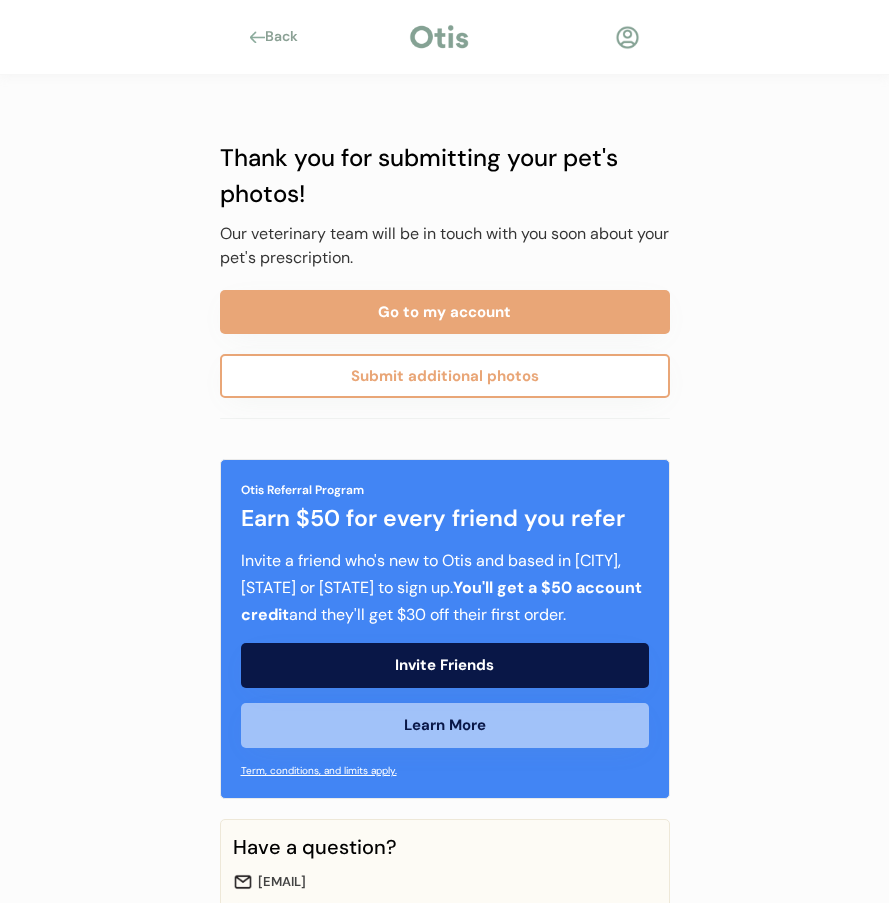 scroll, scrollTop: 0, scrollLeft: 0, axis: both 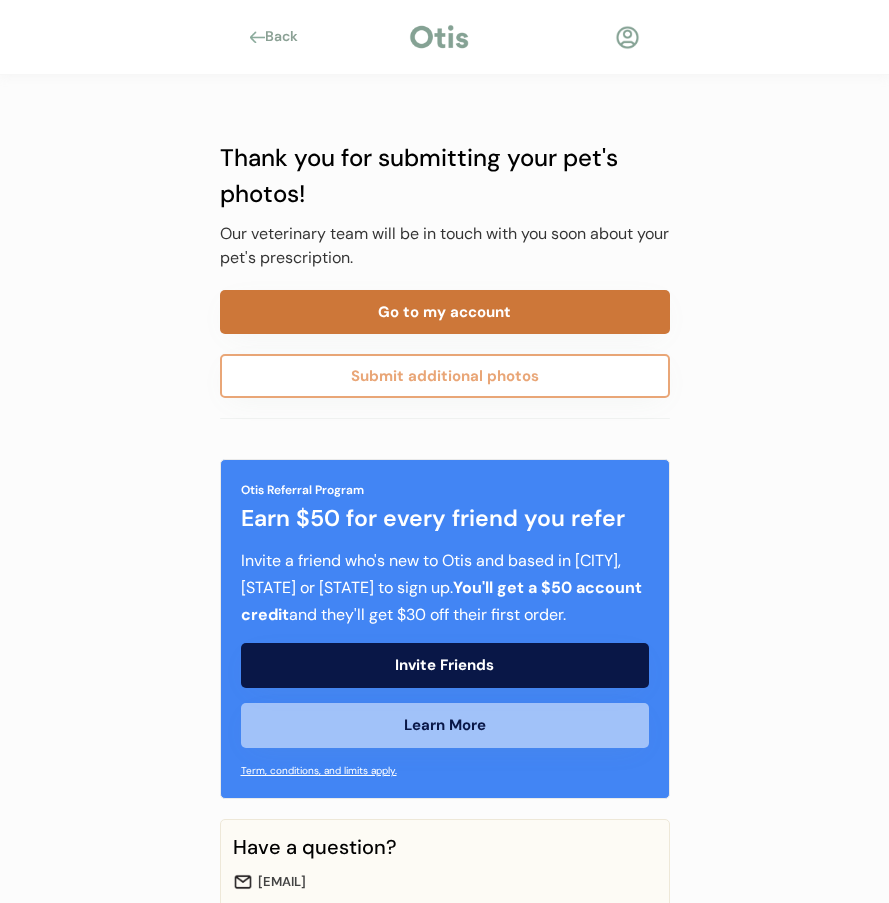 click on "Go to my account" at bounding box center (445, 312) 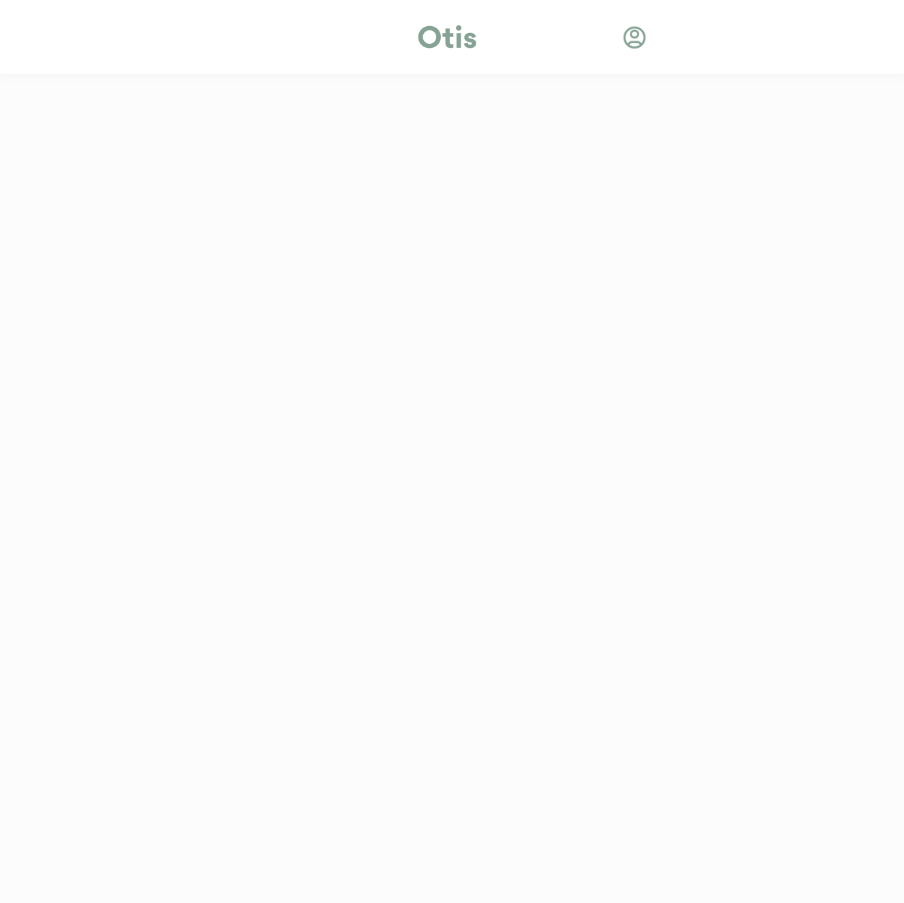 scroll, scrollTop: 0, scrollLeft: 0, axis: both 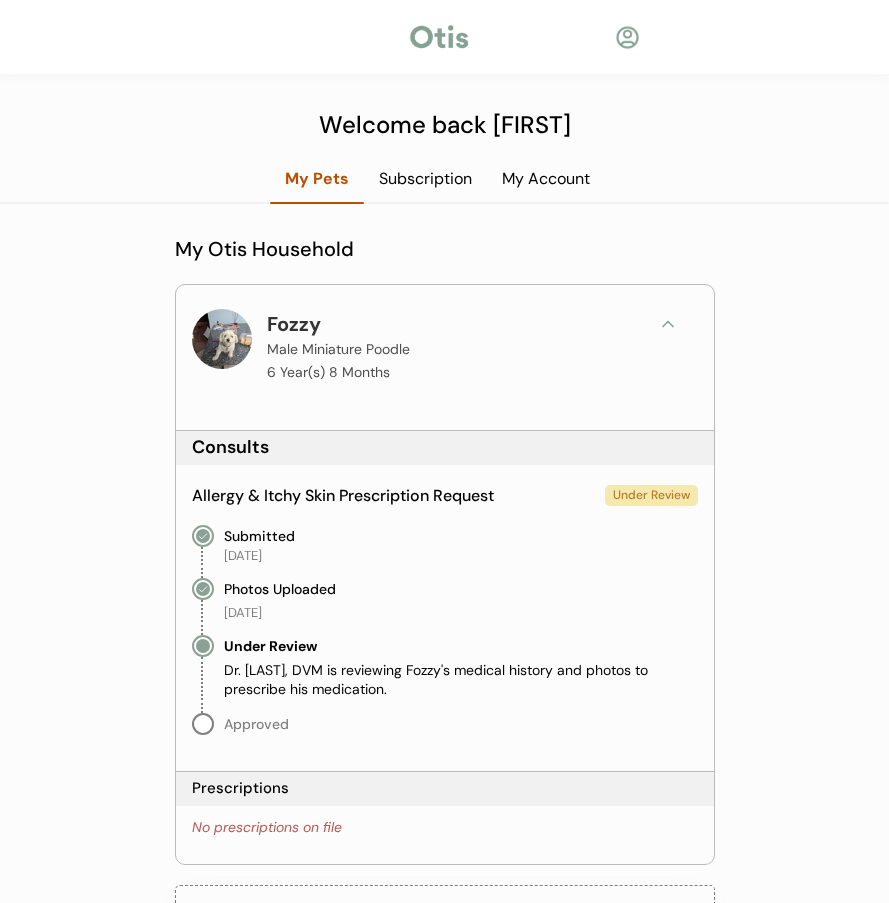 click on "Subscription" at bounding box center (425, 179) 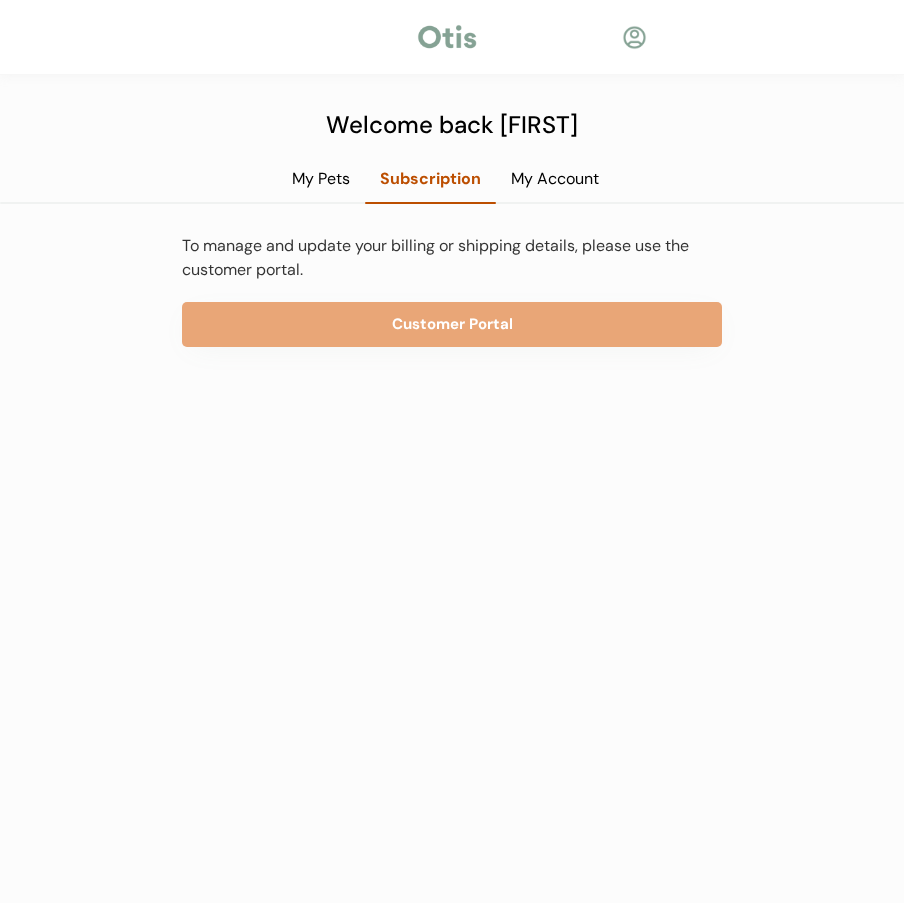 click on "My Pets" at bounding box center (321, 179) 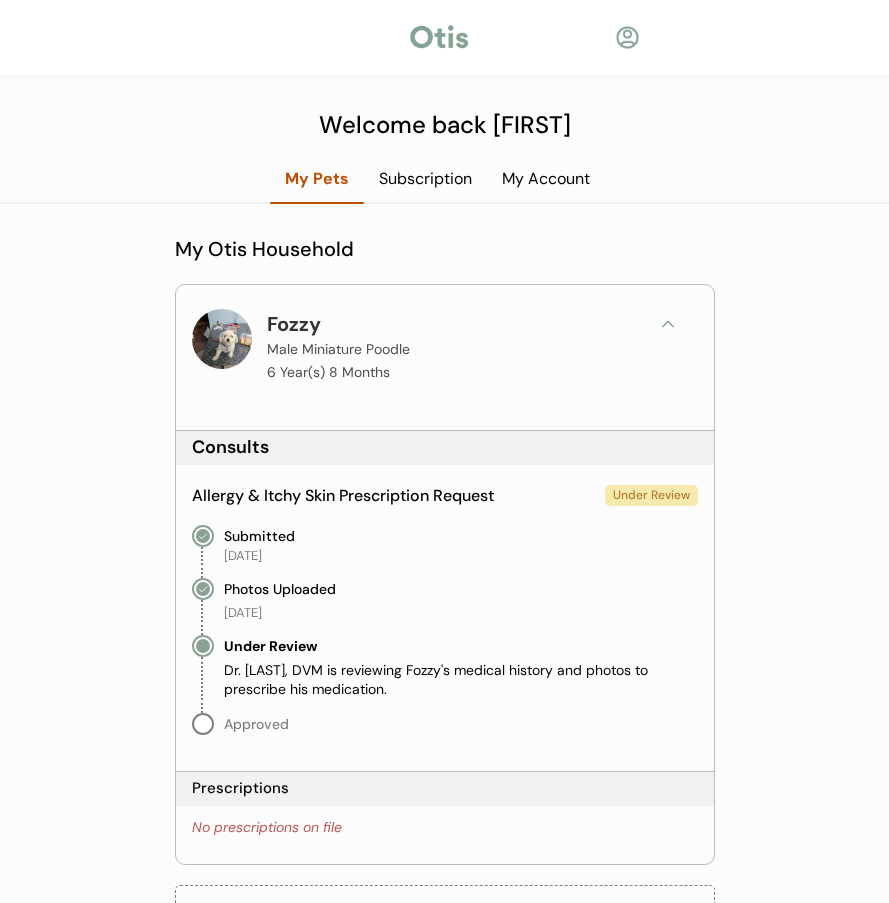 click on "My Account" at bounding box center (546, 186) 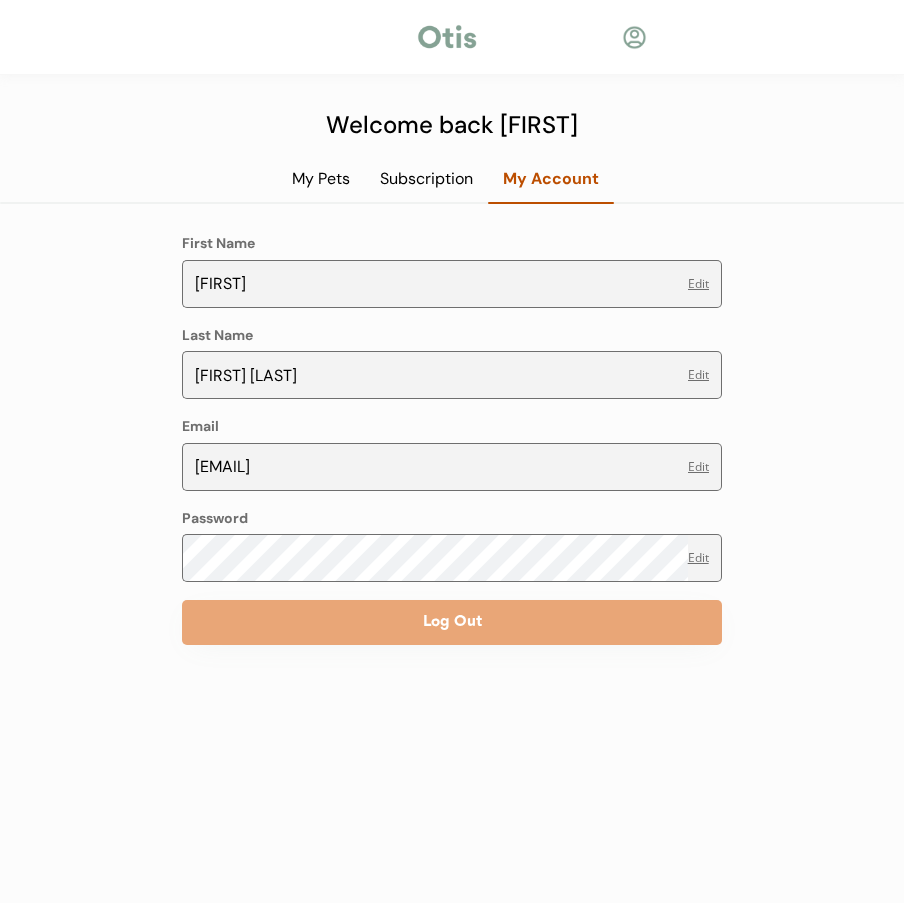 click on "My Pets" at bounding box center (321, 179) 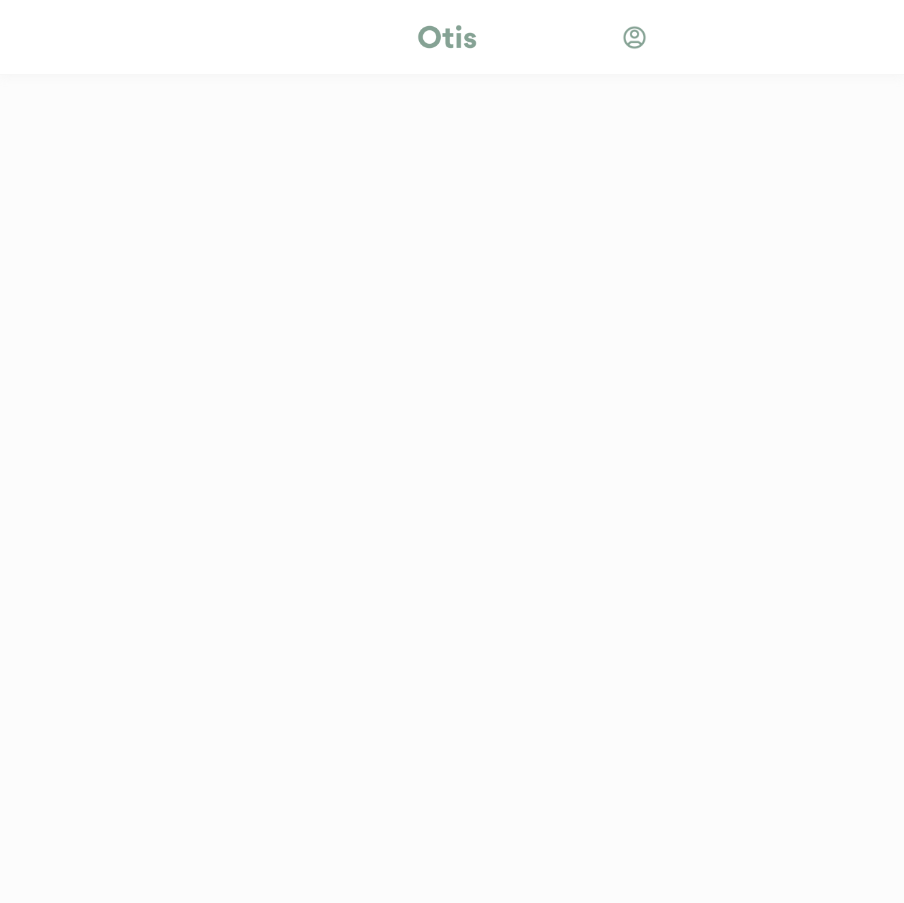 scroll, scrollTop: 0, scrollLeft: 0, axis: both 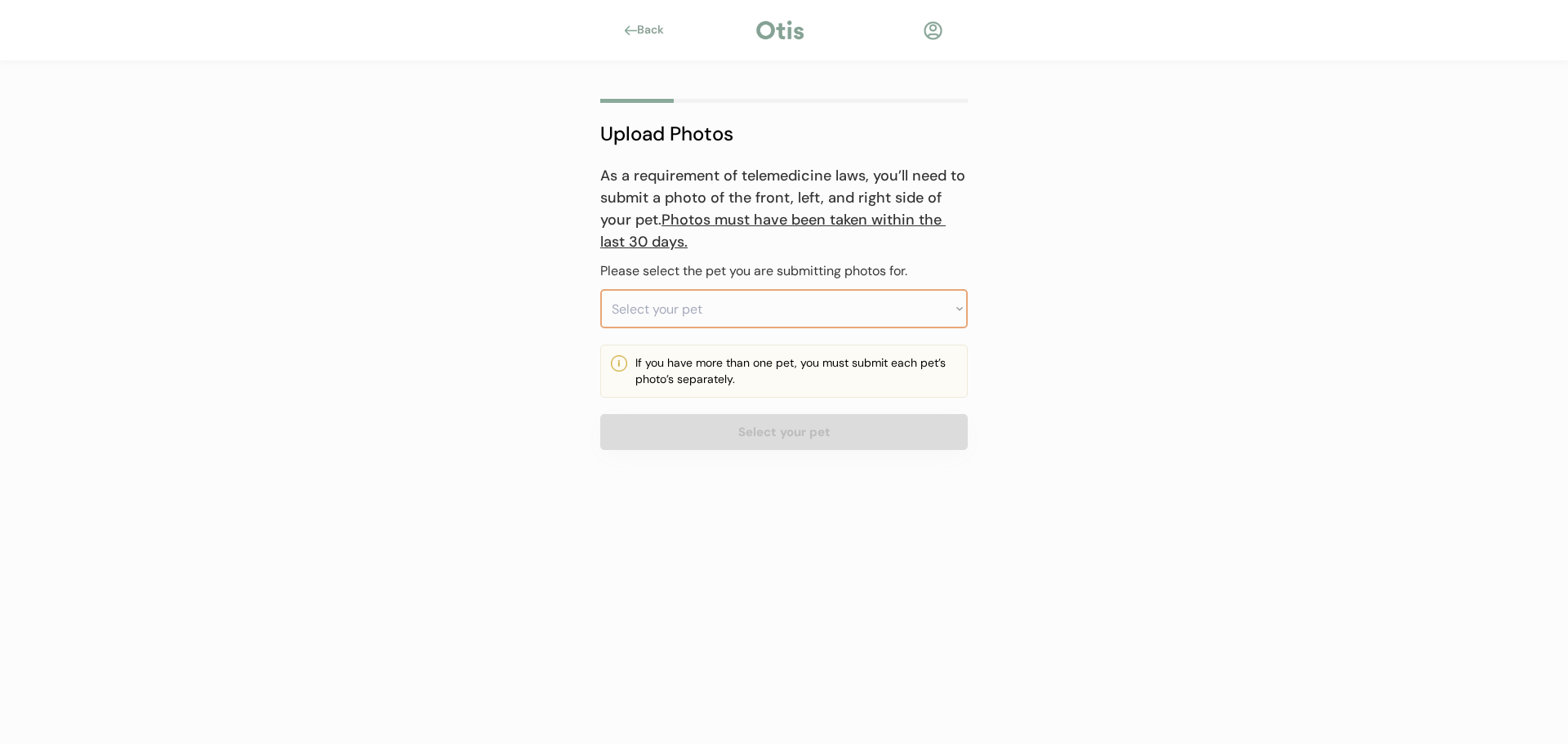 click on "Select your pet Fozzy" at bounding box center (784, 309) 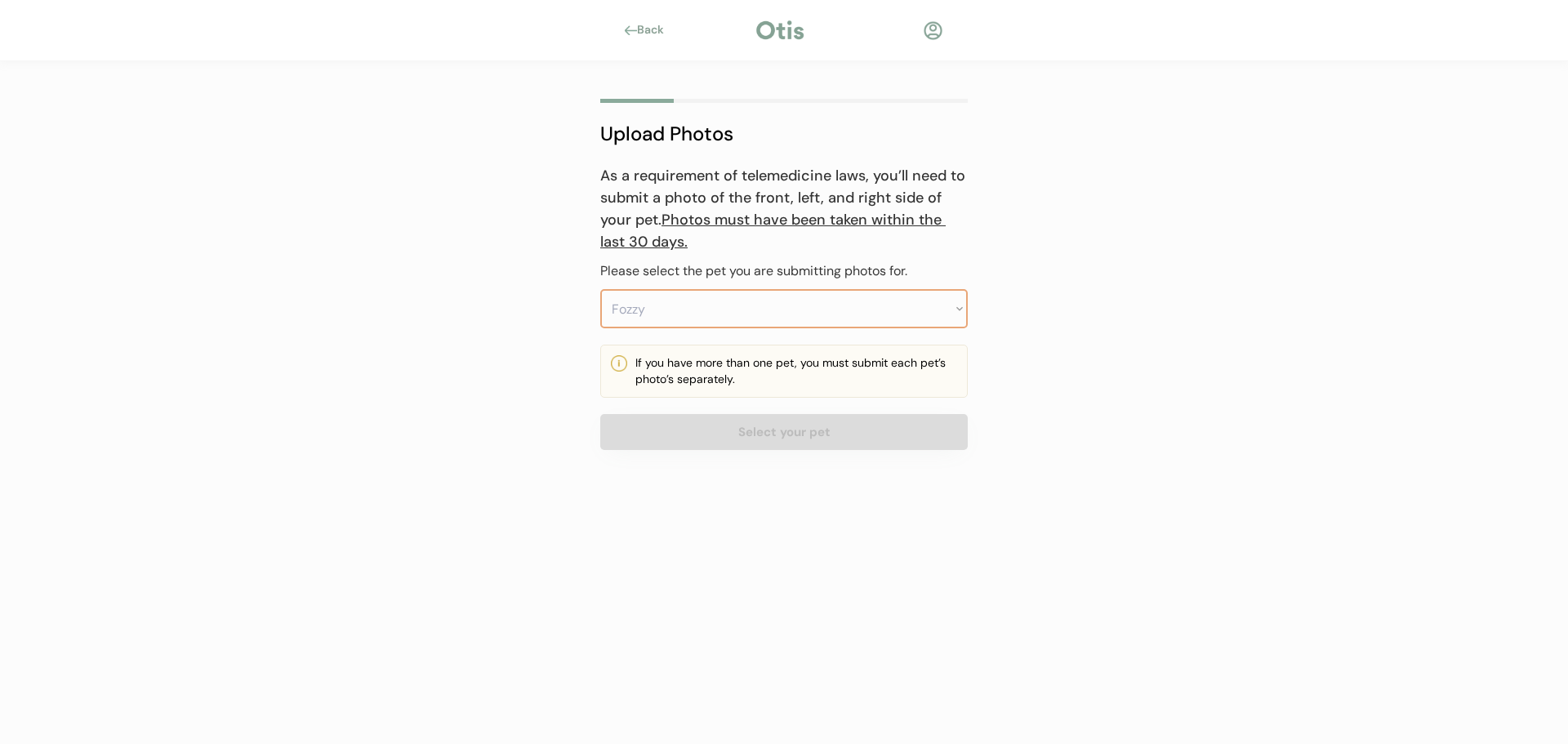 click on "Select your pet Fozzy" at bounding box center (784, 309) 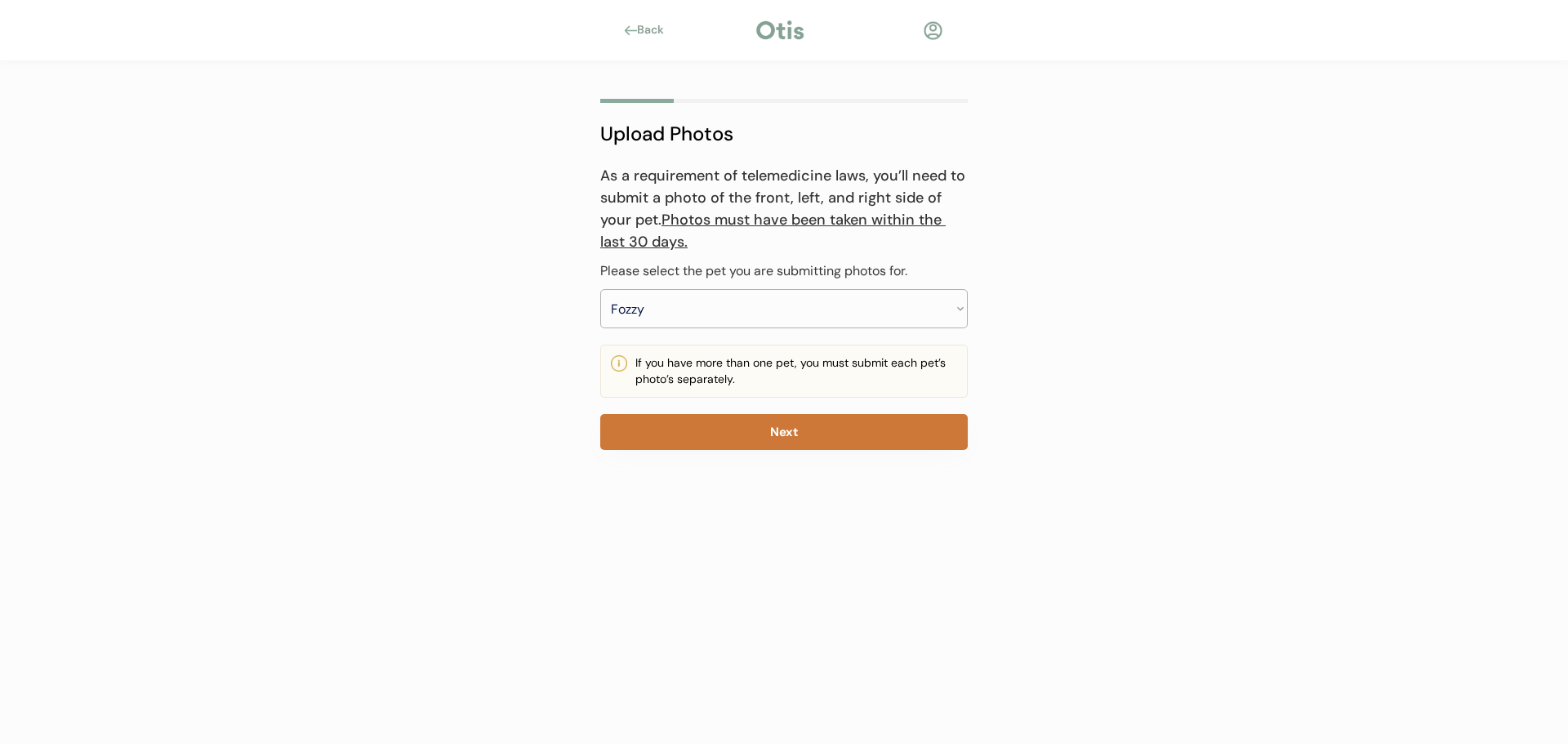 click on "Next" at bounding box center [784, 432] 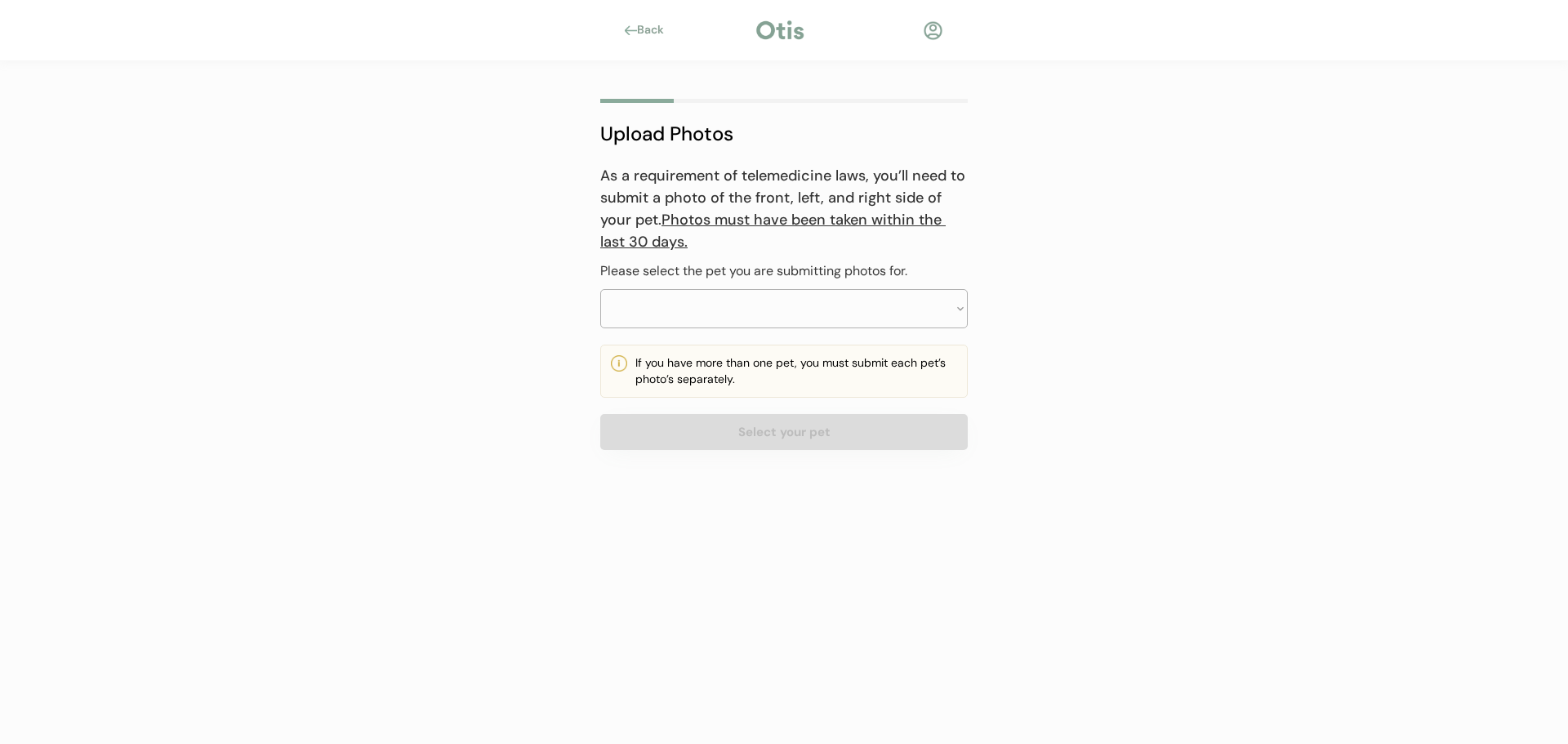 scroll, scrollTop: 0, scrollLeft: 0, axis: both 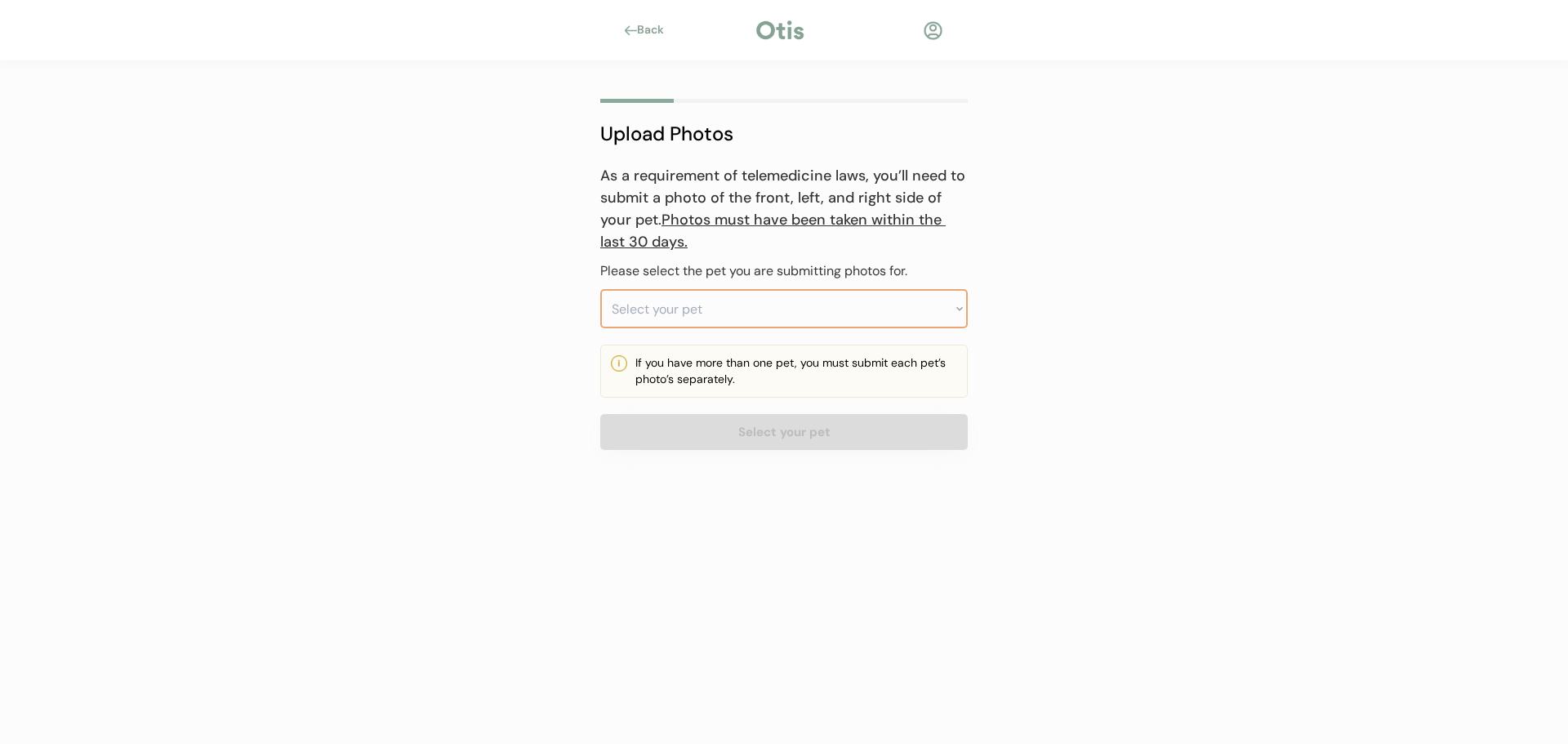click on "Select your pet Fozzy" at bounding box center [784, 309] 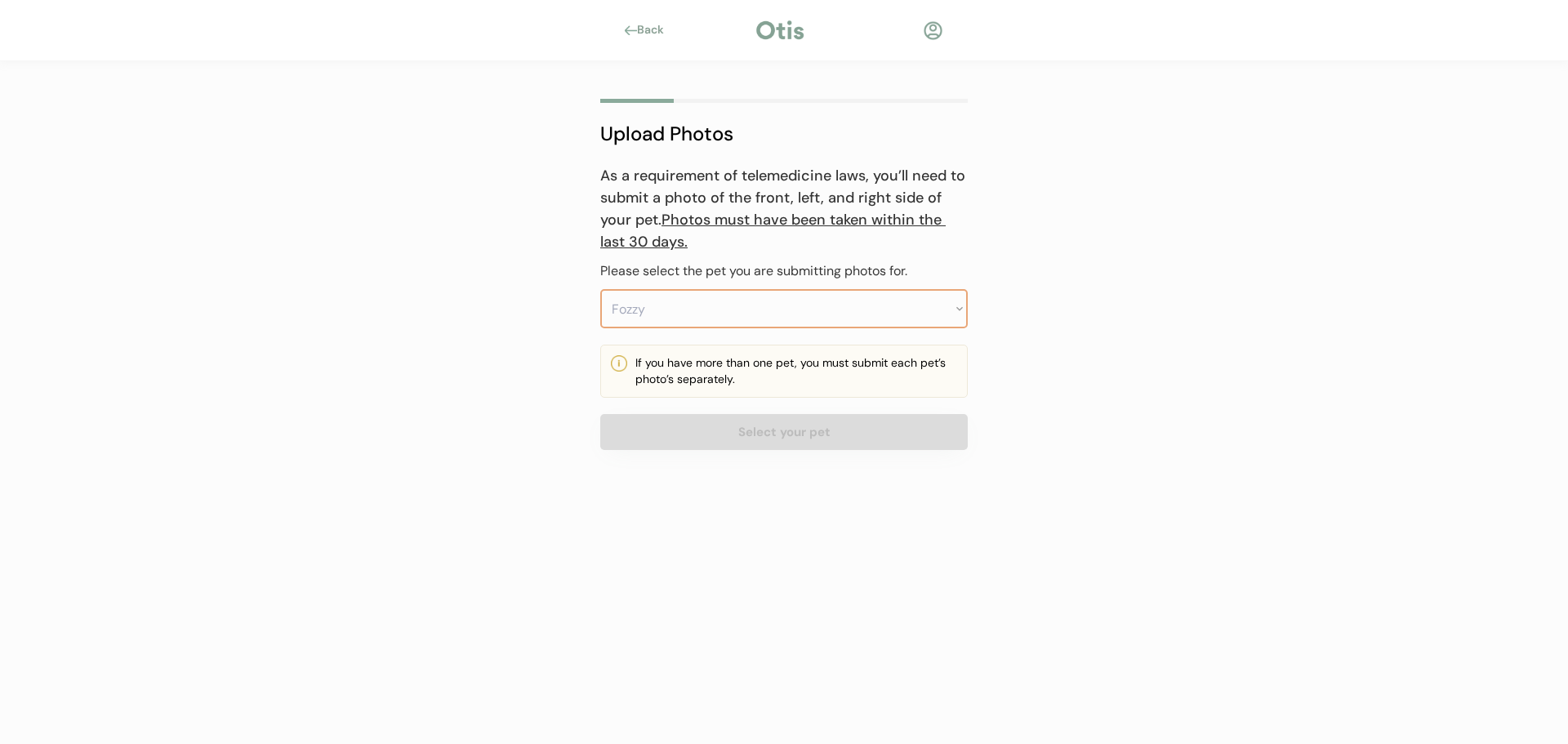 click on "Select your pet Fozzy" at bounding box center (784, 309) 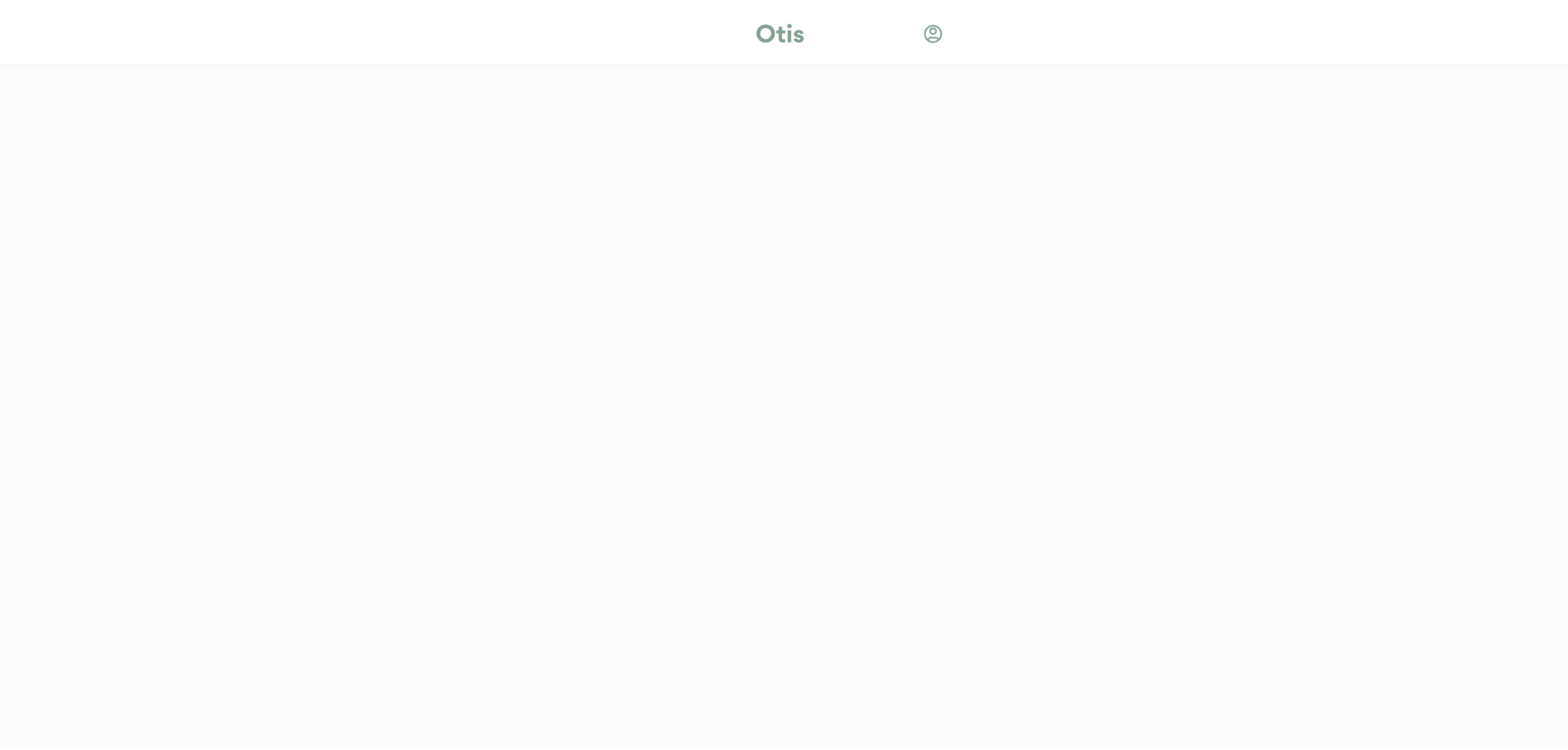 scroll, scrollTop: 0, scrollLeft: 0, axis: both 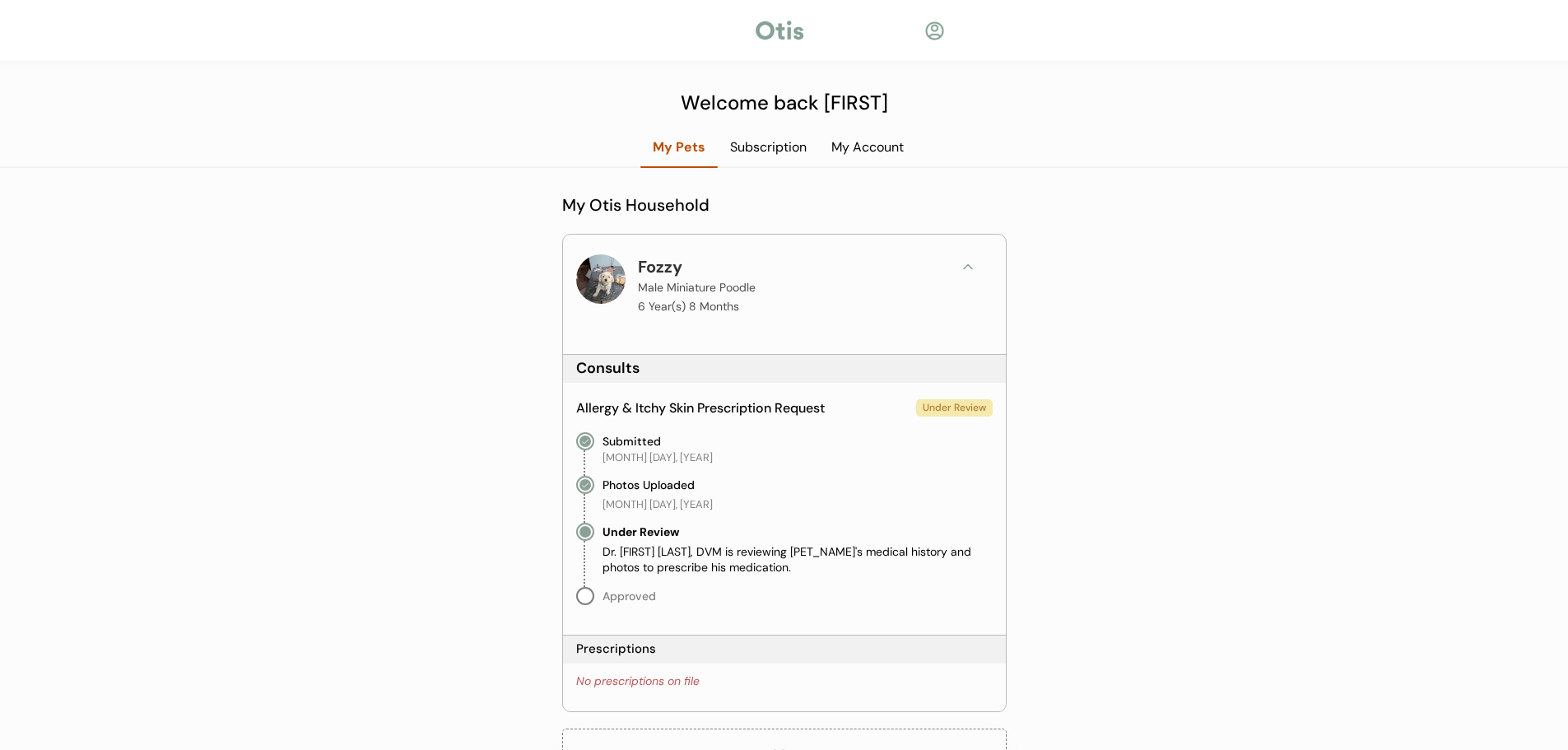 click on "Subscription" at bounding box center (768, 147) 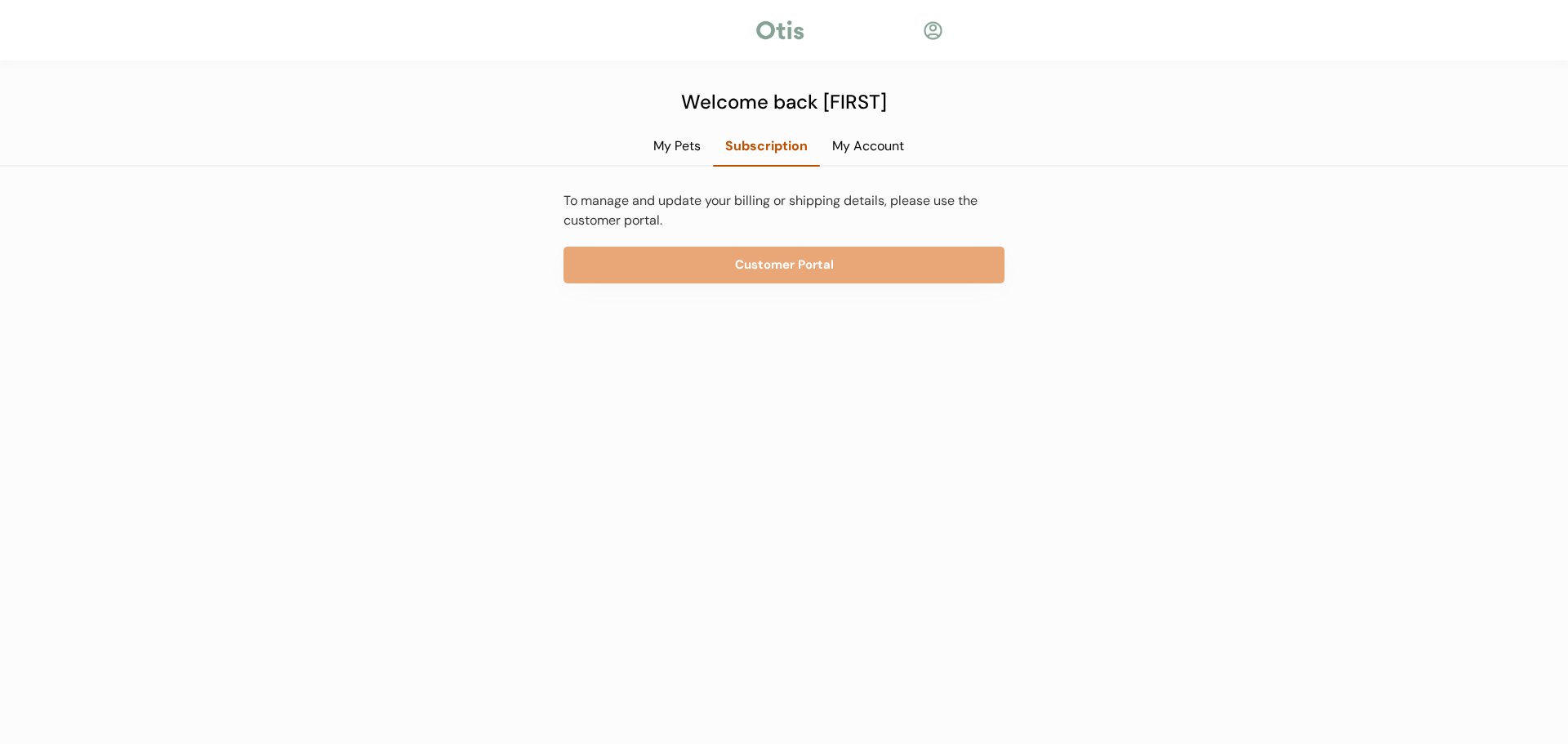 click on "Welcome back [FIRST]" at bounding box center (784, 91) 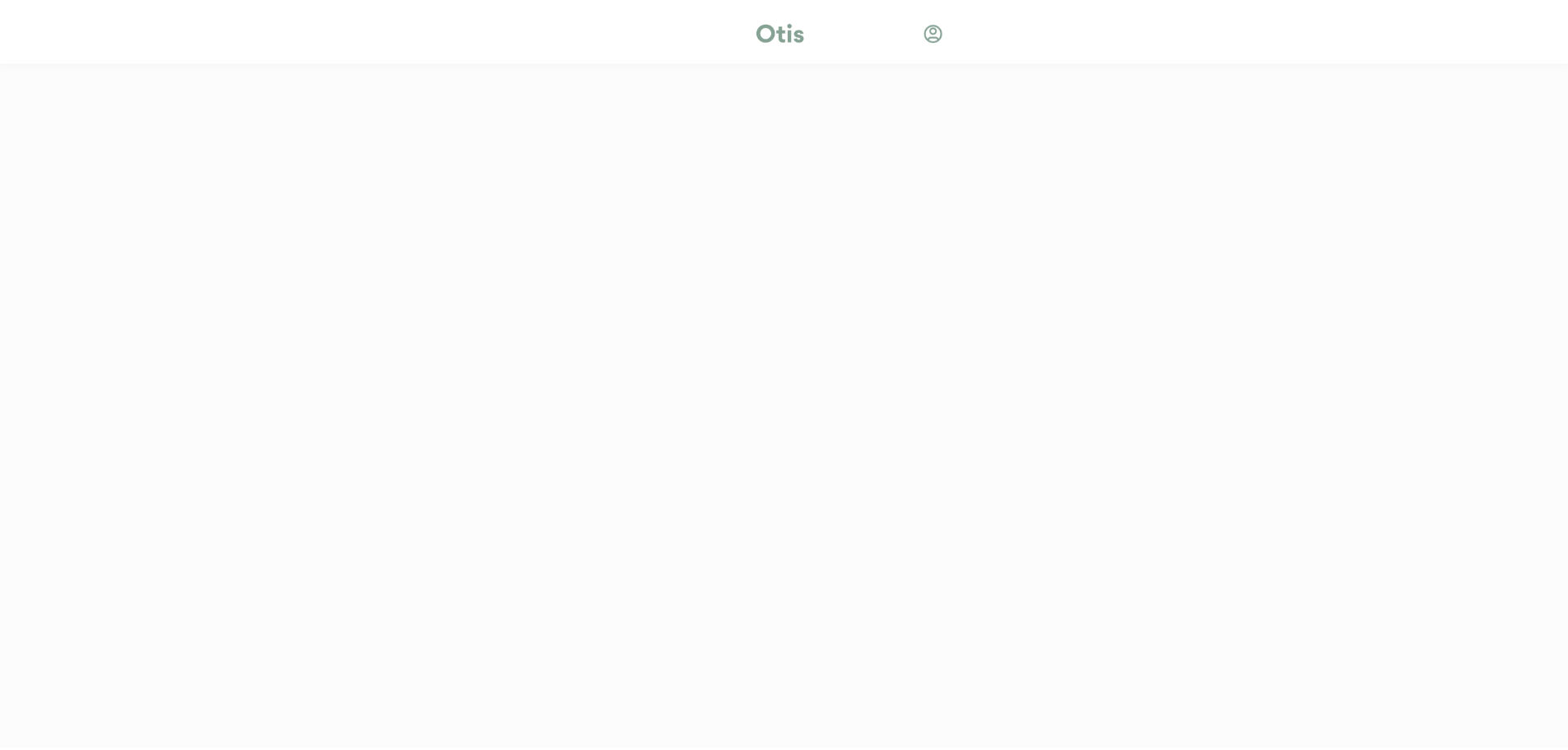 scroll, scrollTop: 0, scrollLeft: 0, axis: both 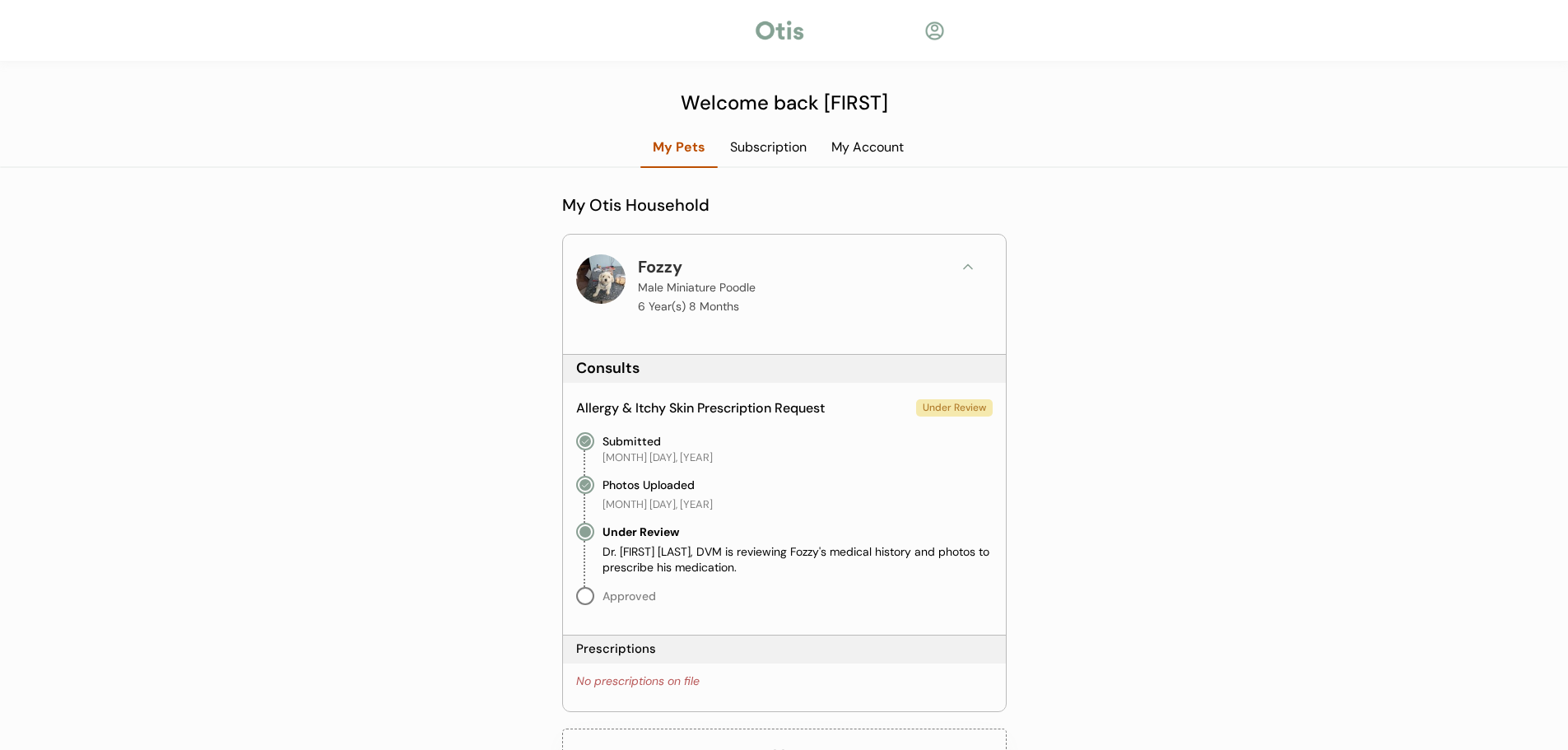 click on "Subscription" at bounding box center (768, 147) 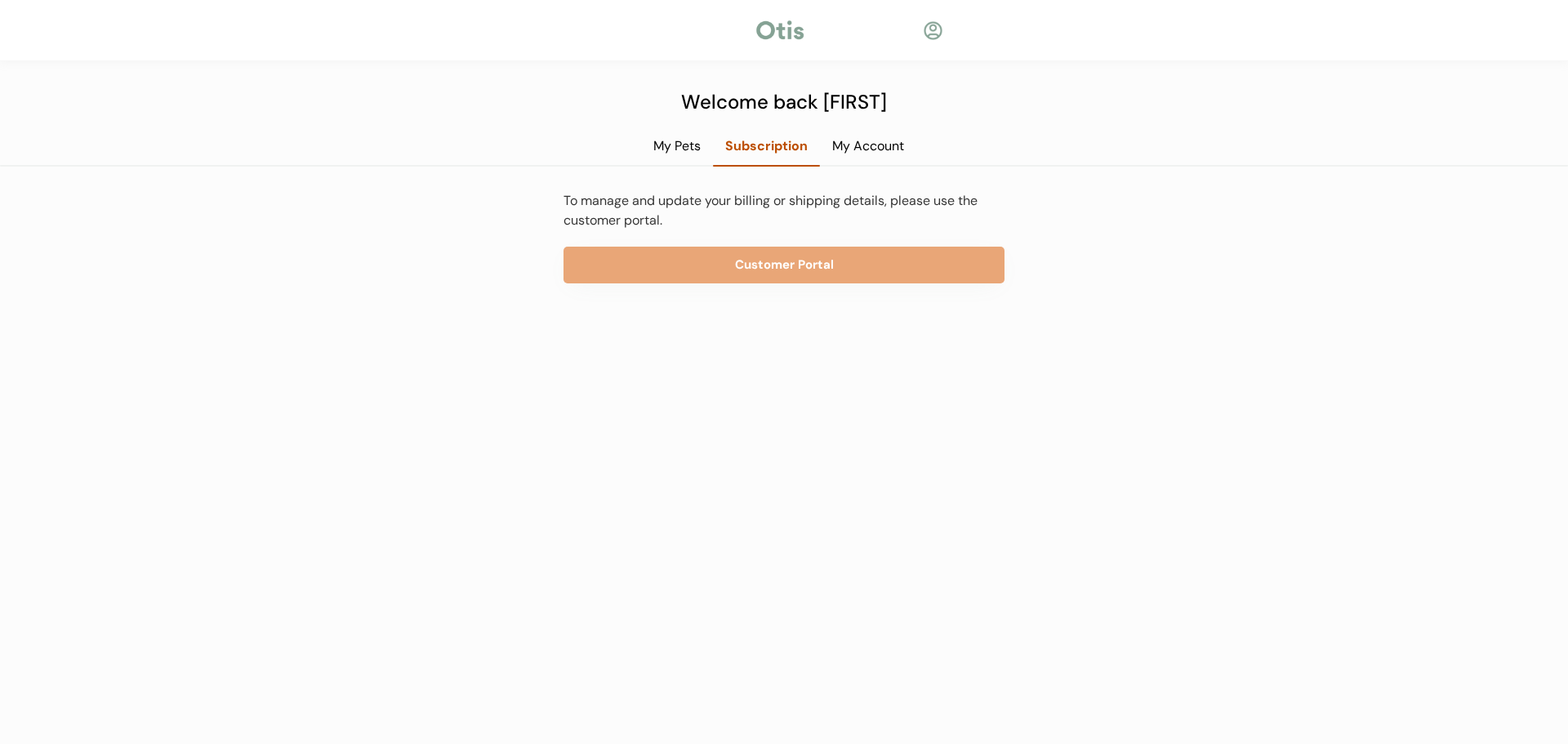 click on "My Pets" at bounding box center (677, 146) 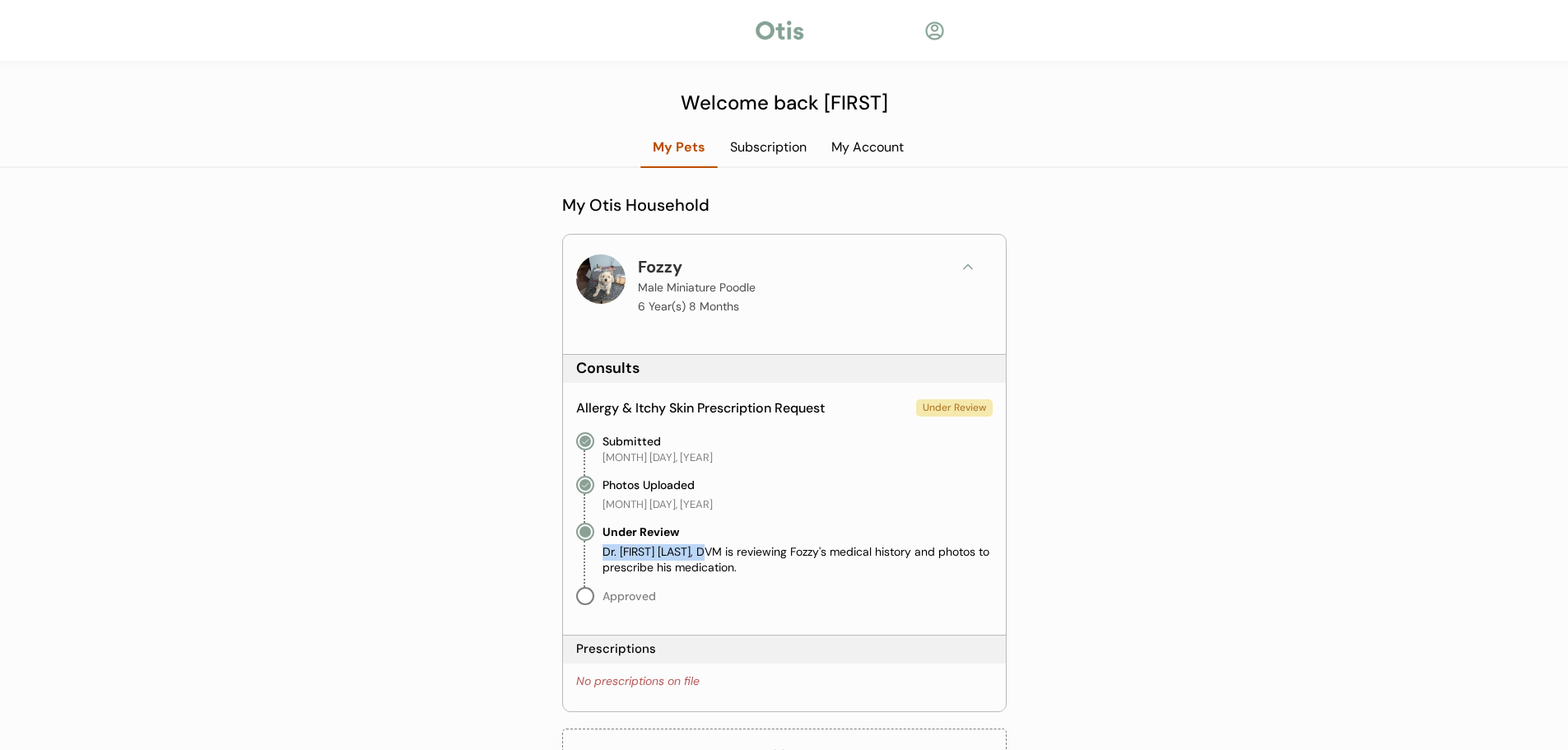 copy on "Dr. [FIRST] [LAST], DVM" 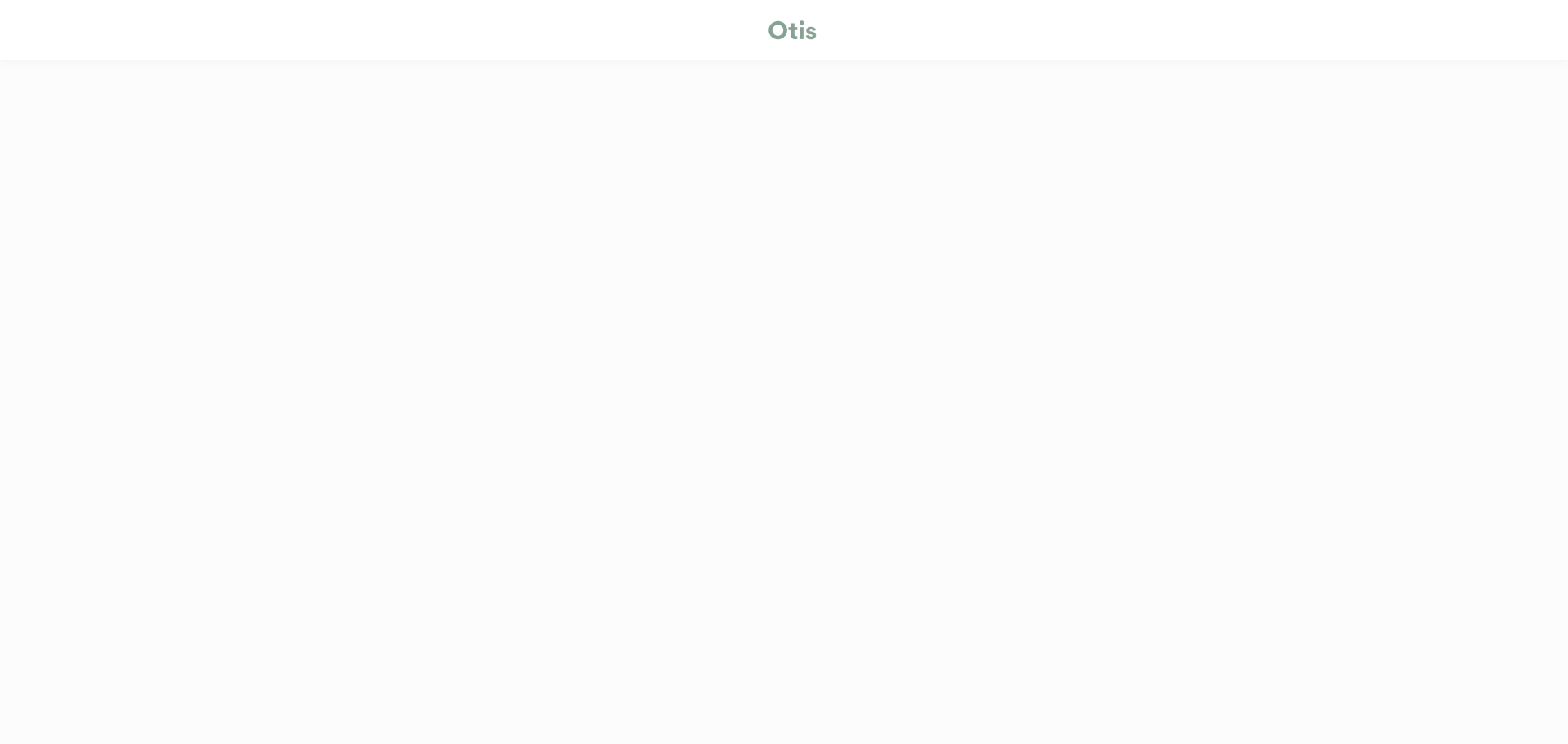 scroll, scrollTop: 0, scrollLeft: 0, axis: both 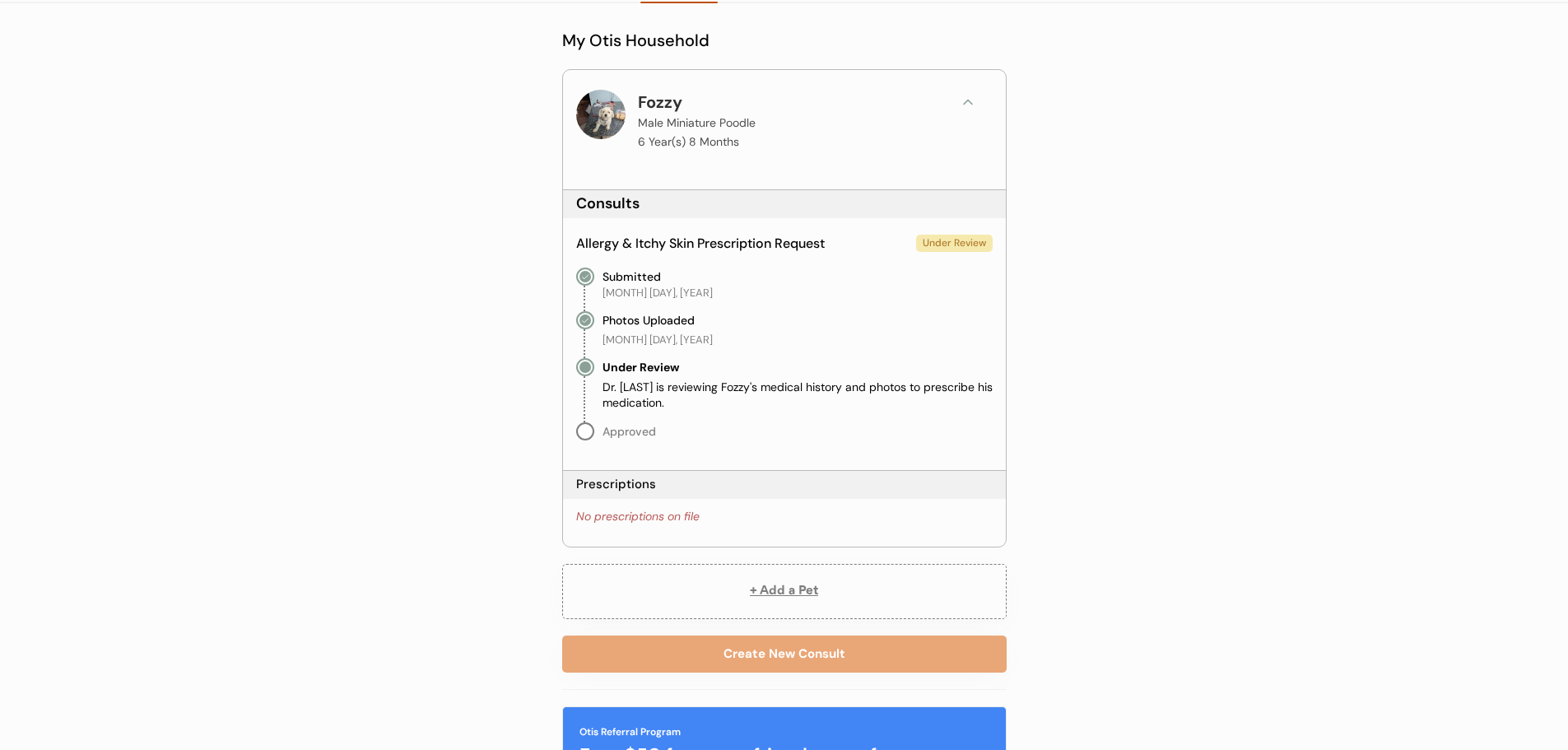 click on "No prescriptions on file" at bounding box center [638, 517] 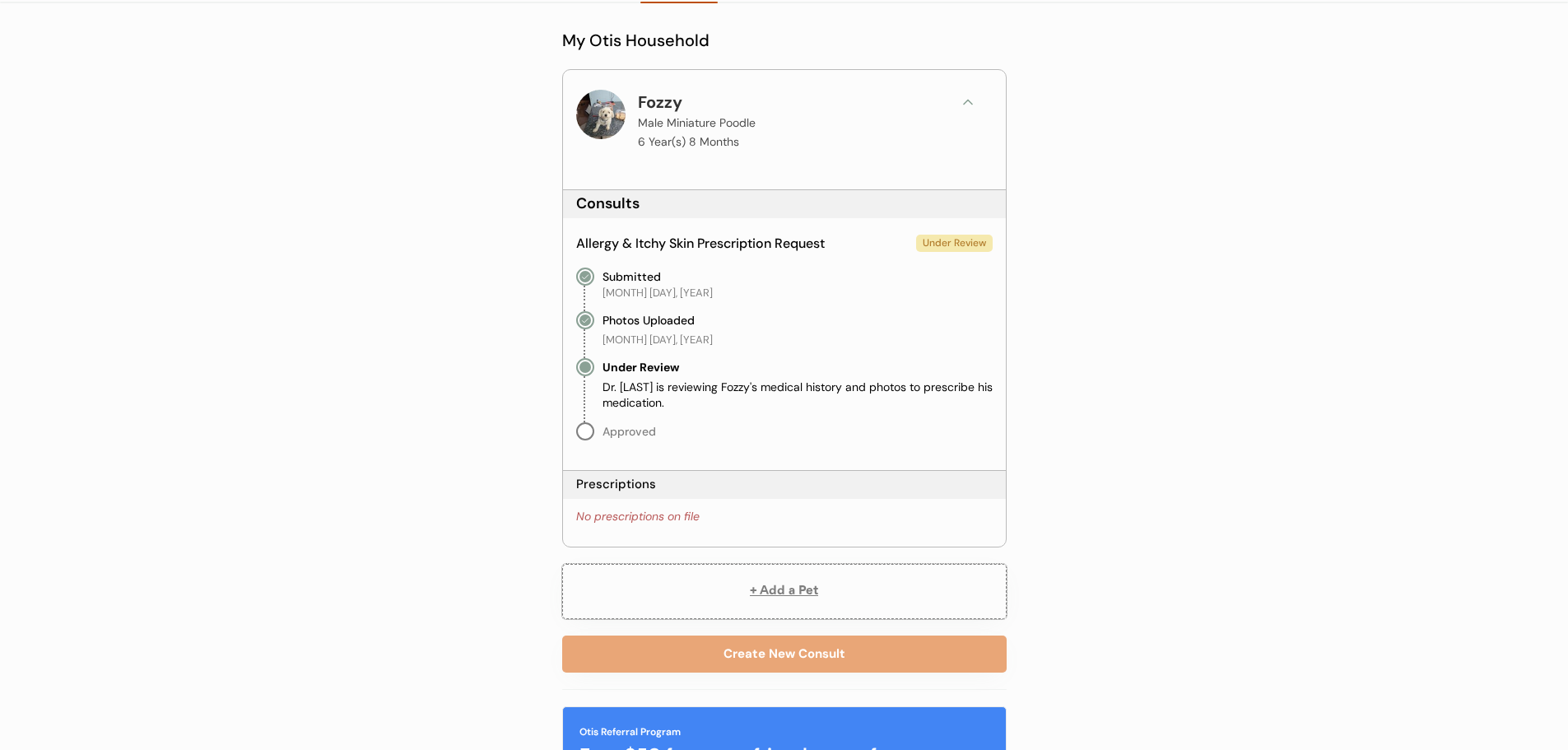 click on "+ Add a Pet" at bounding box center (784, 591) 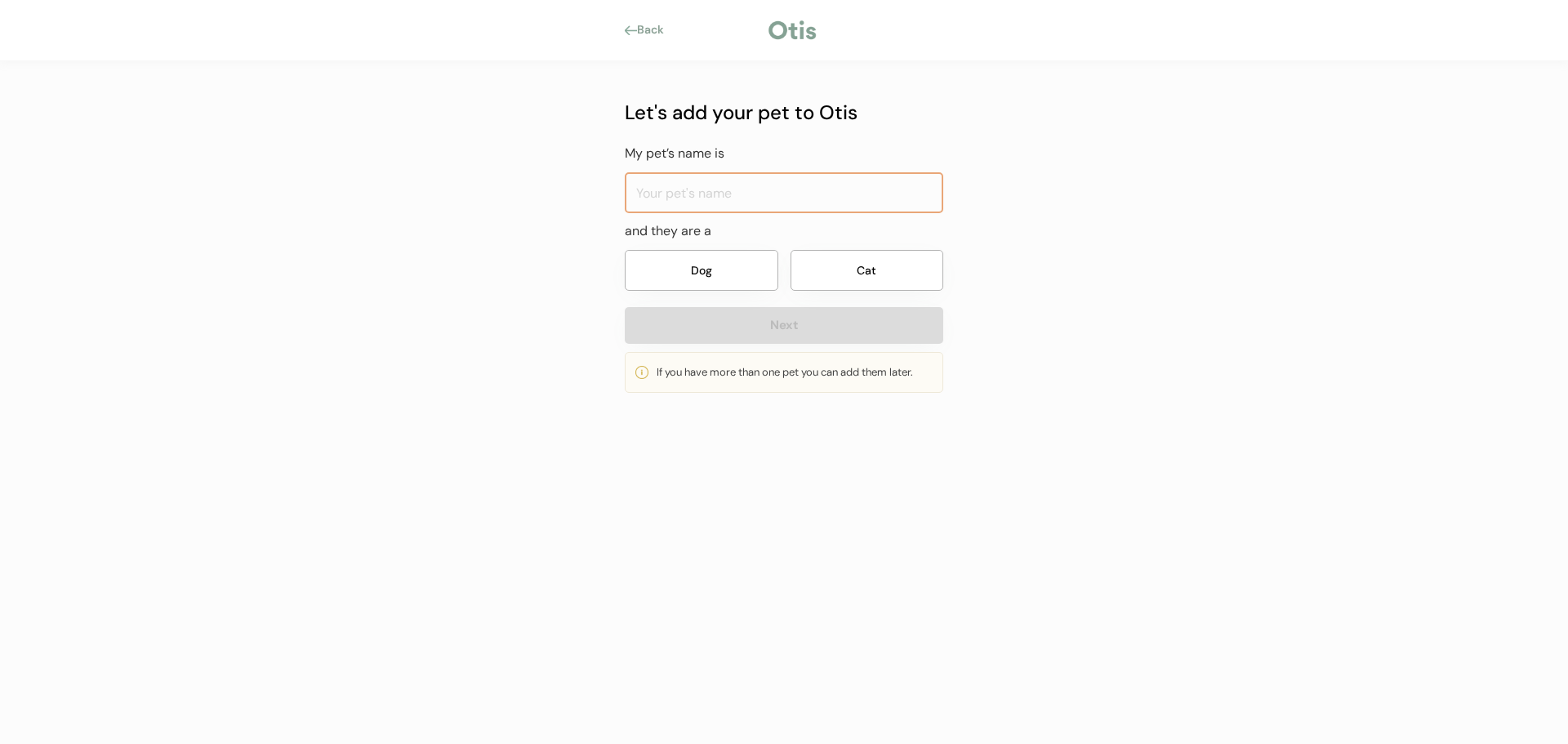 scroll, scrollTop: 0, scrollLeft: 0, axis: both 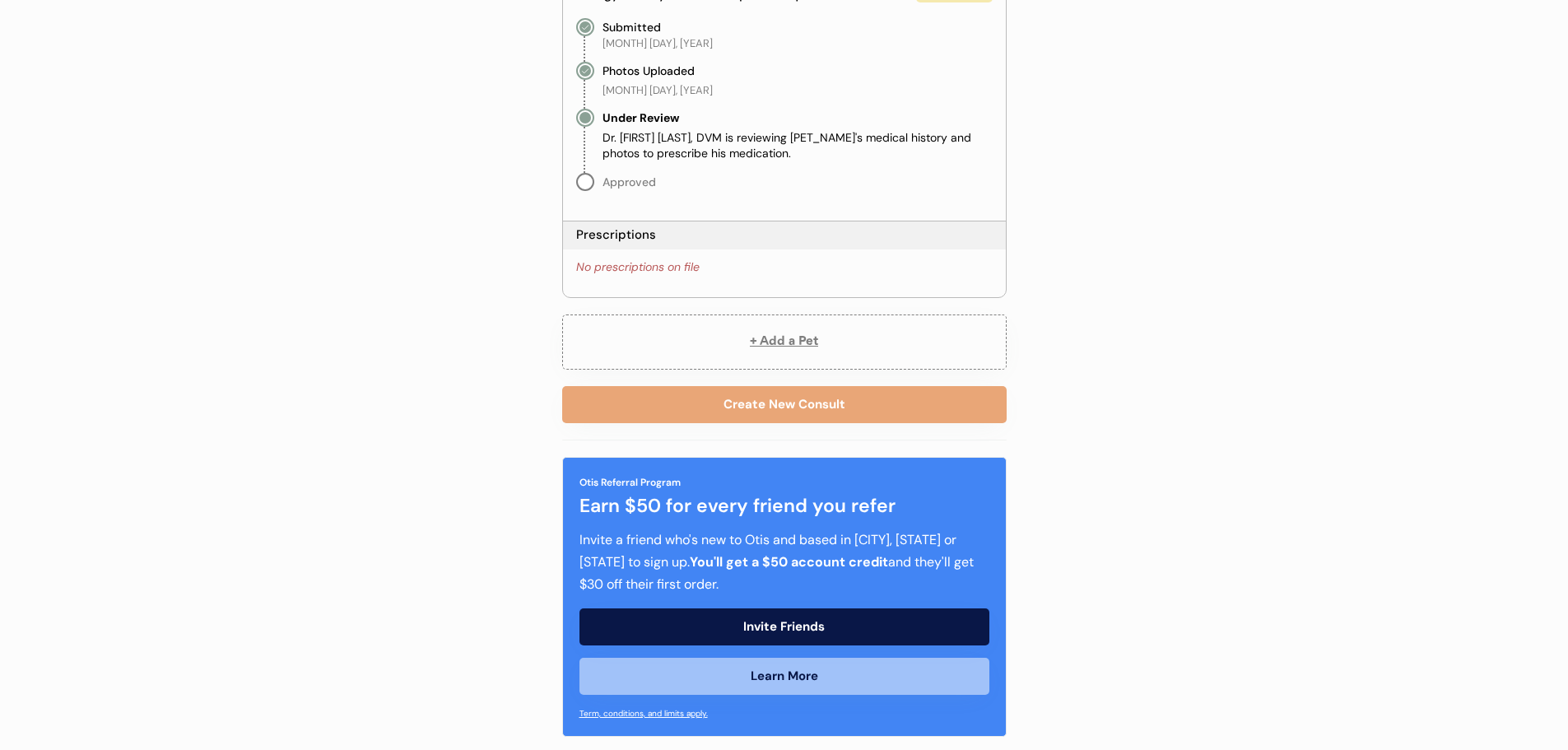 click on "No prescriptions on file" at bounding box center (638, 268) 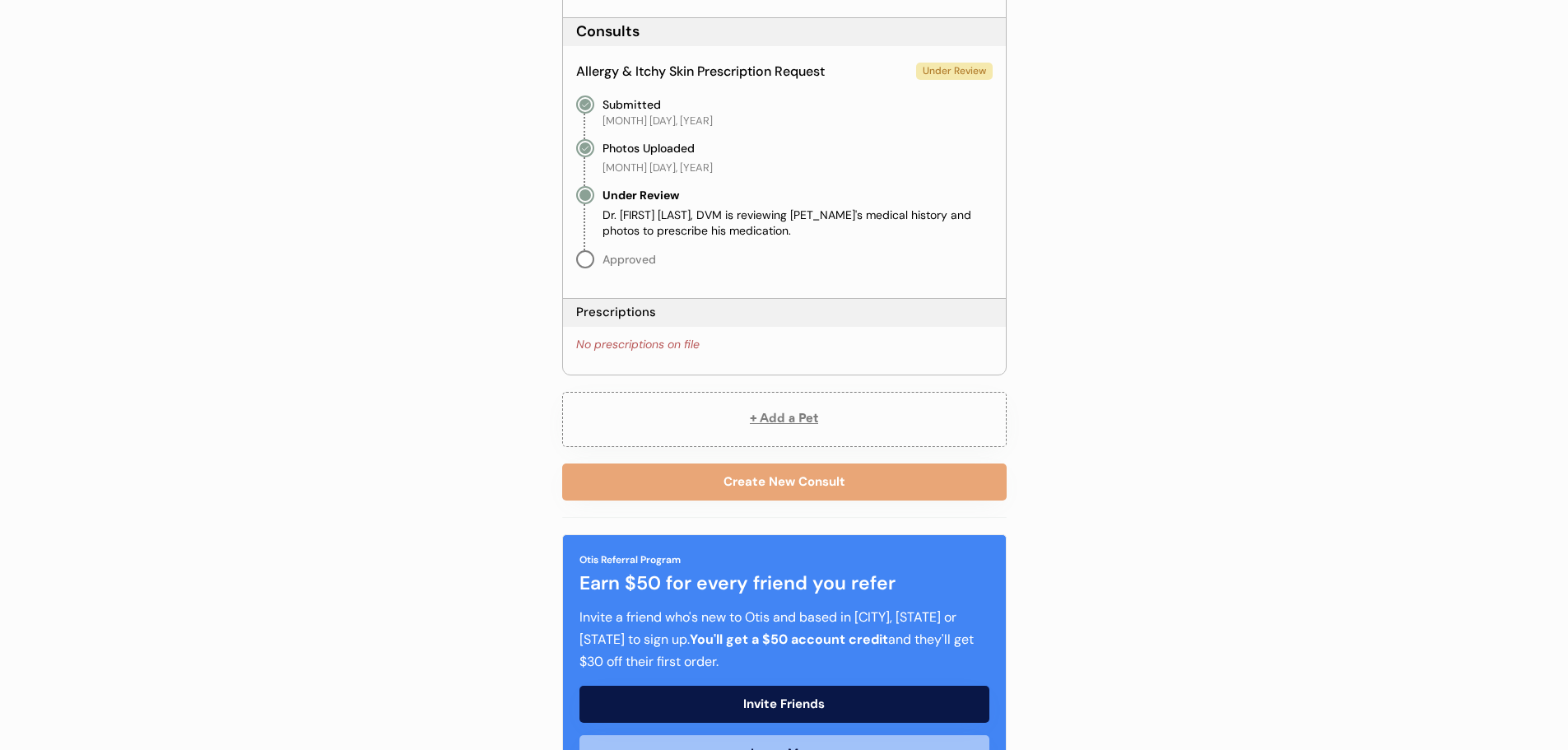 scroll, scrollTop: 167, scrollLeft: 0, axis: vertical 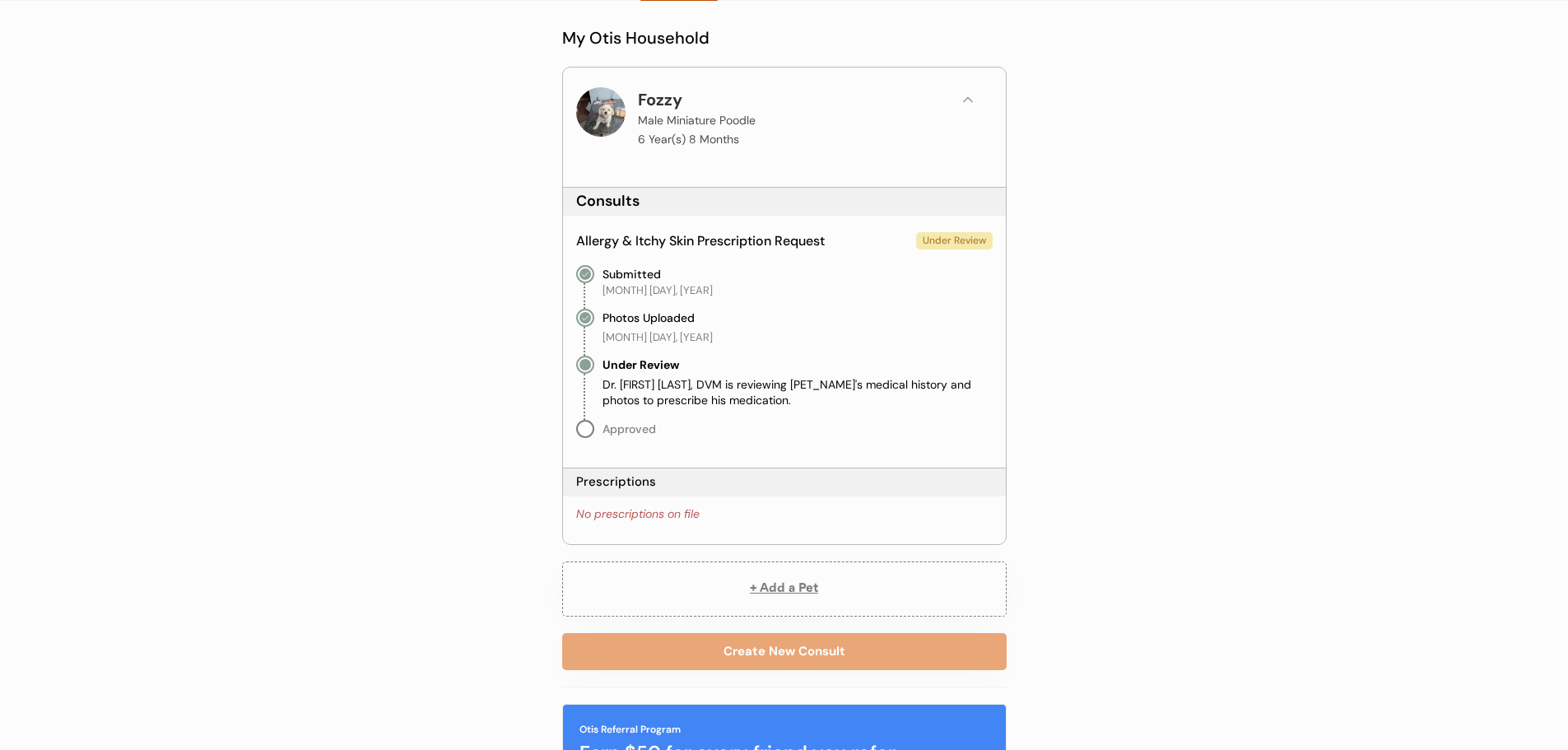 click on "Under Review" at bounding box center [954, 240] 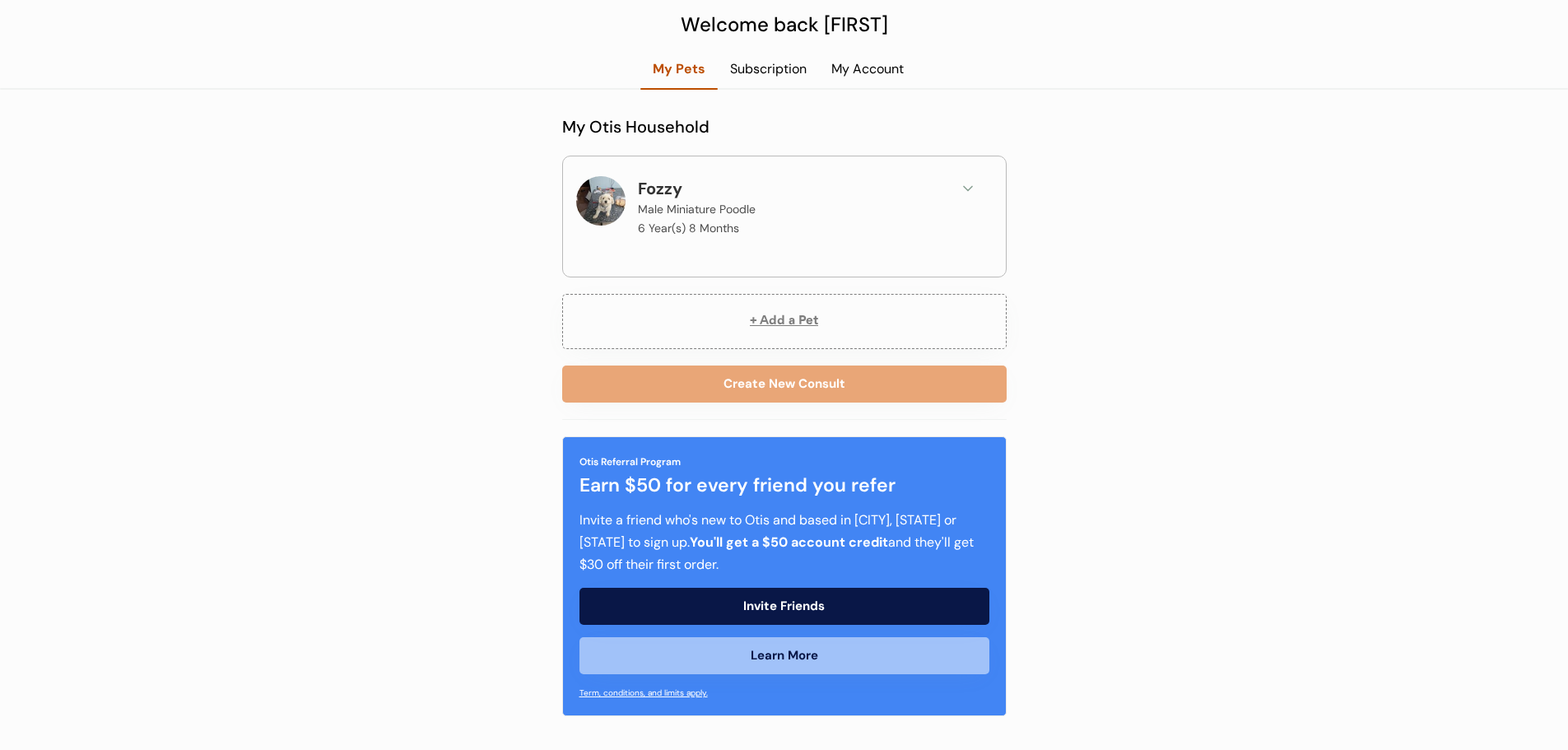 scroll, scrollTop: 78, scrollLeft: 0, axis: vertical 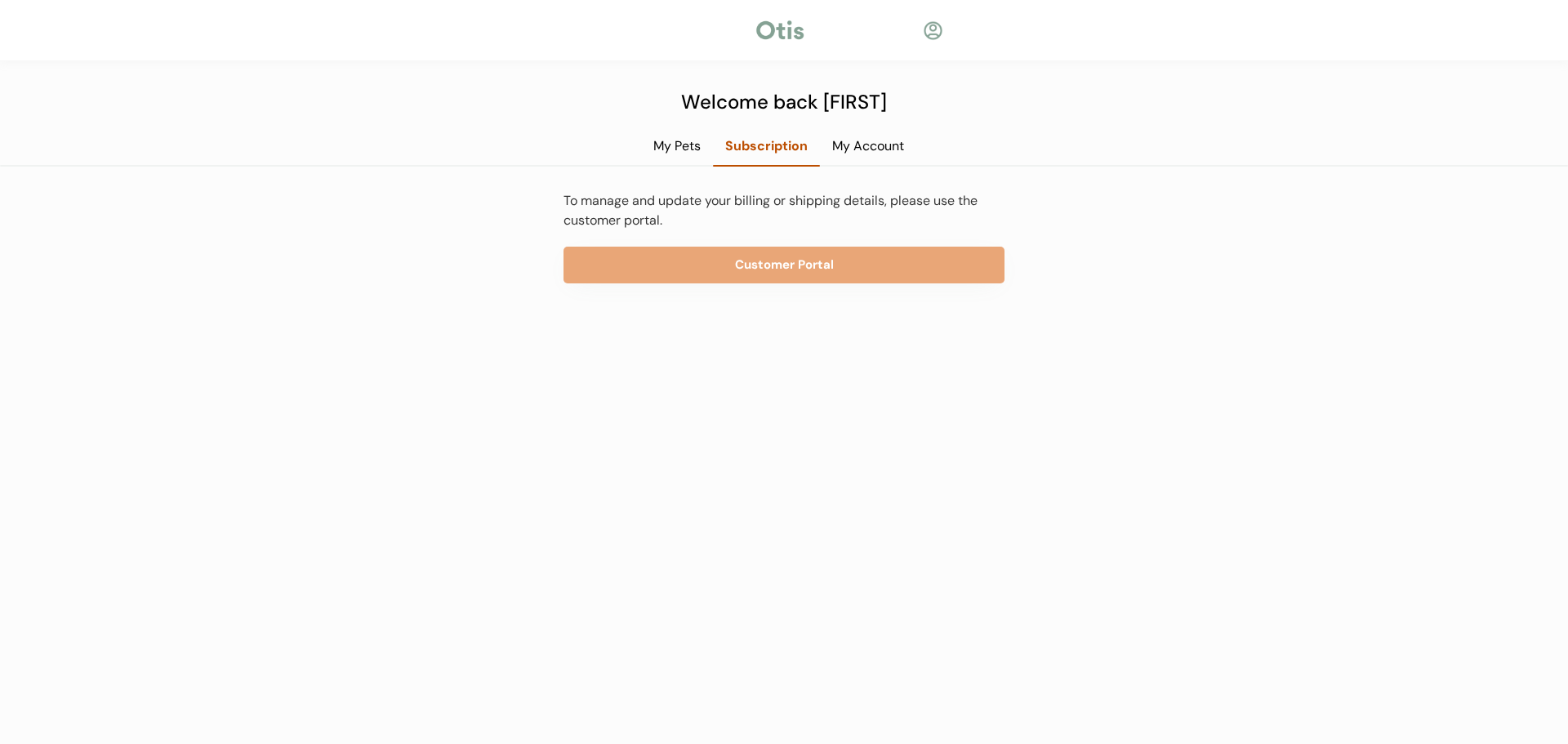 click on "My Account" at bounding box center [868, 146] 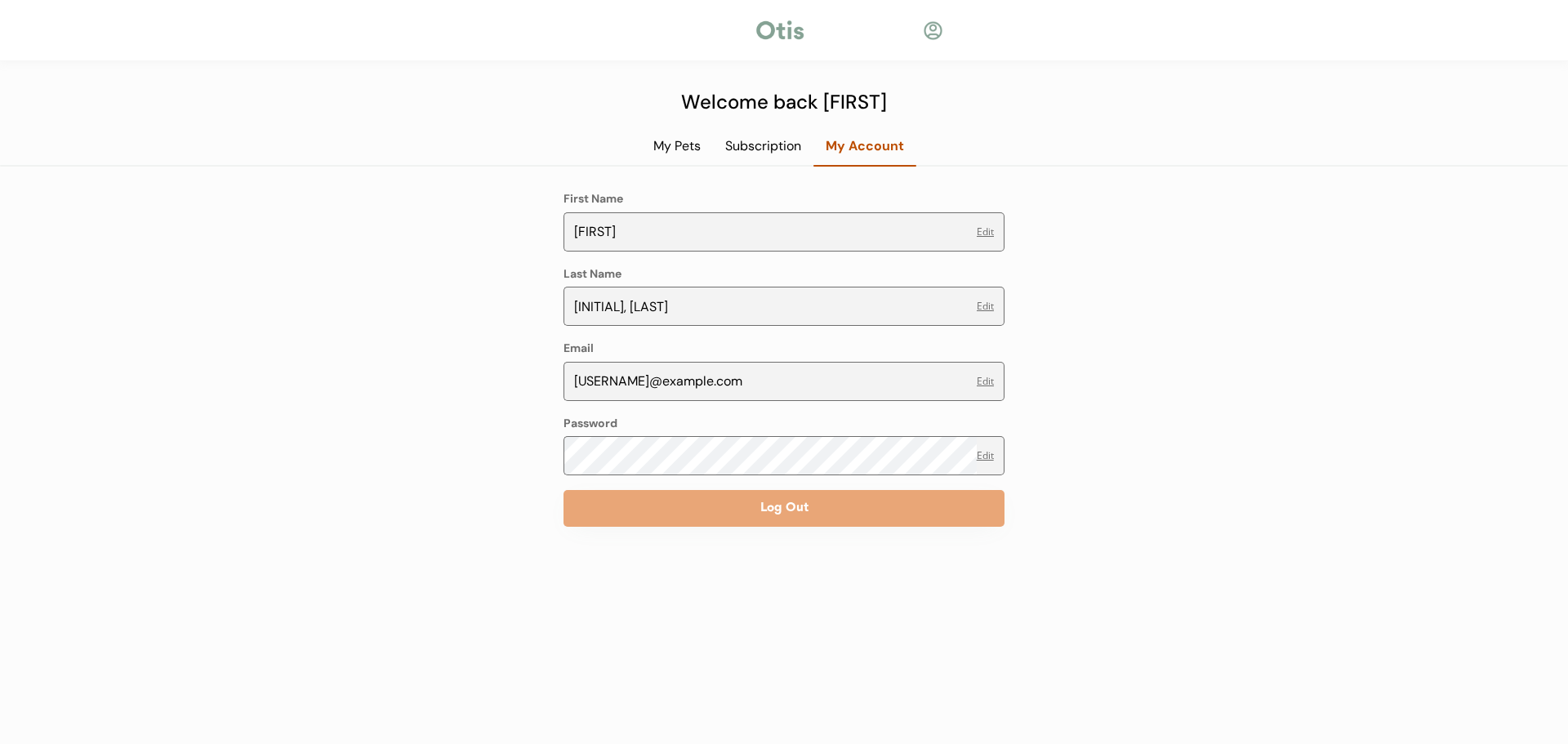 click on "Subscription" at bounding box center [763, 152] 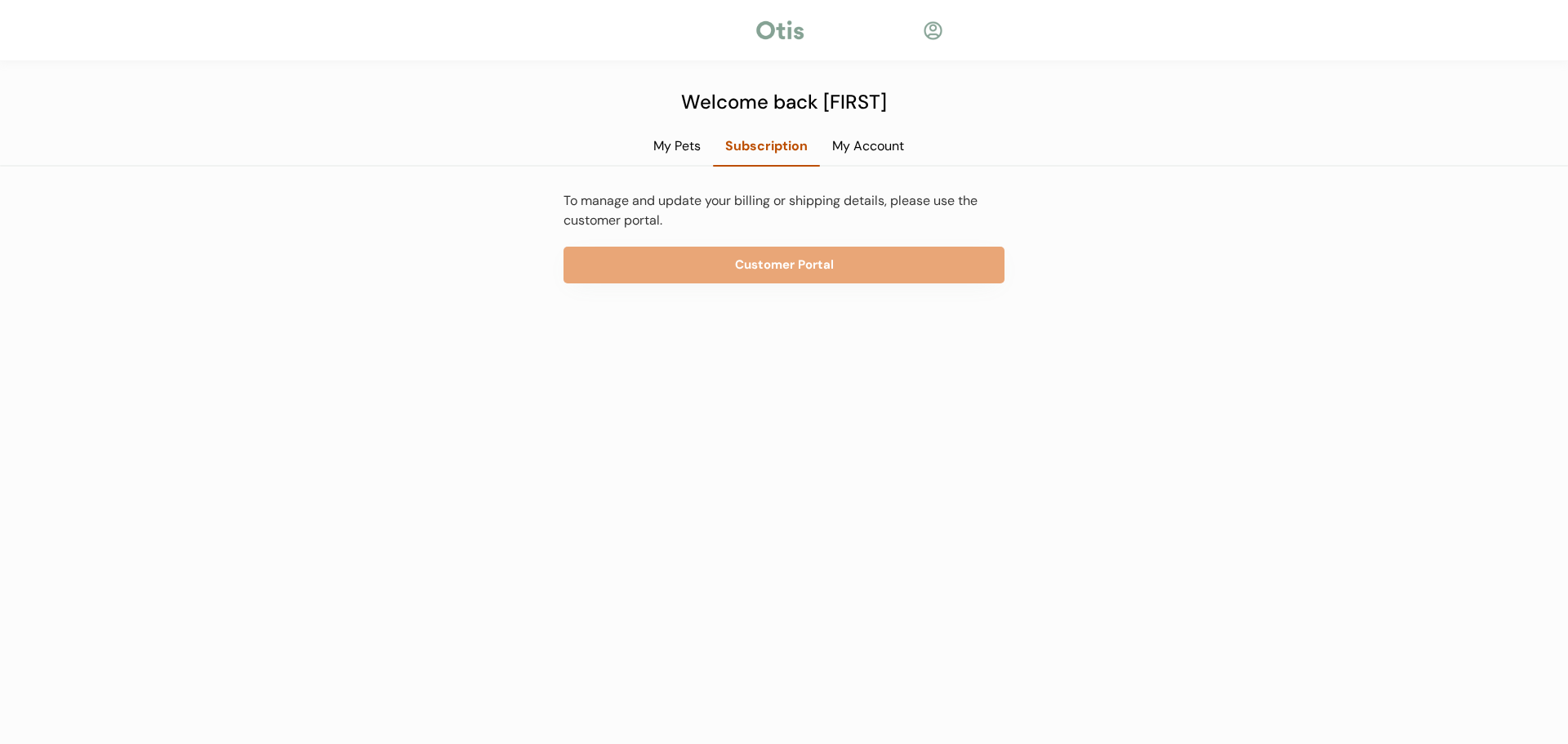 click on "My Pets" at bounding box center [677, 146] 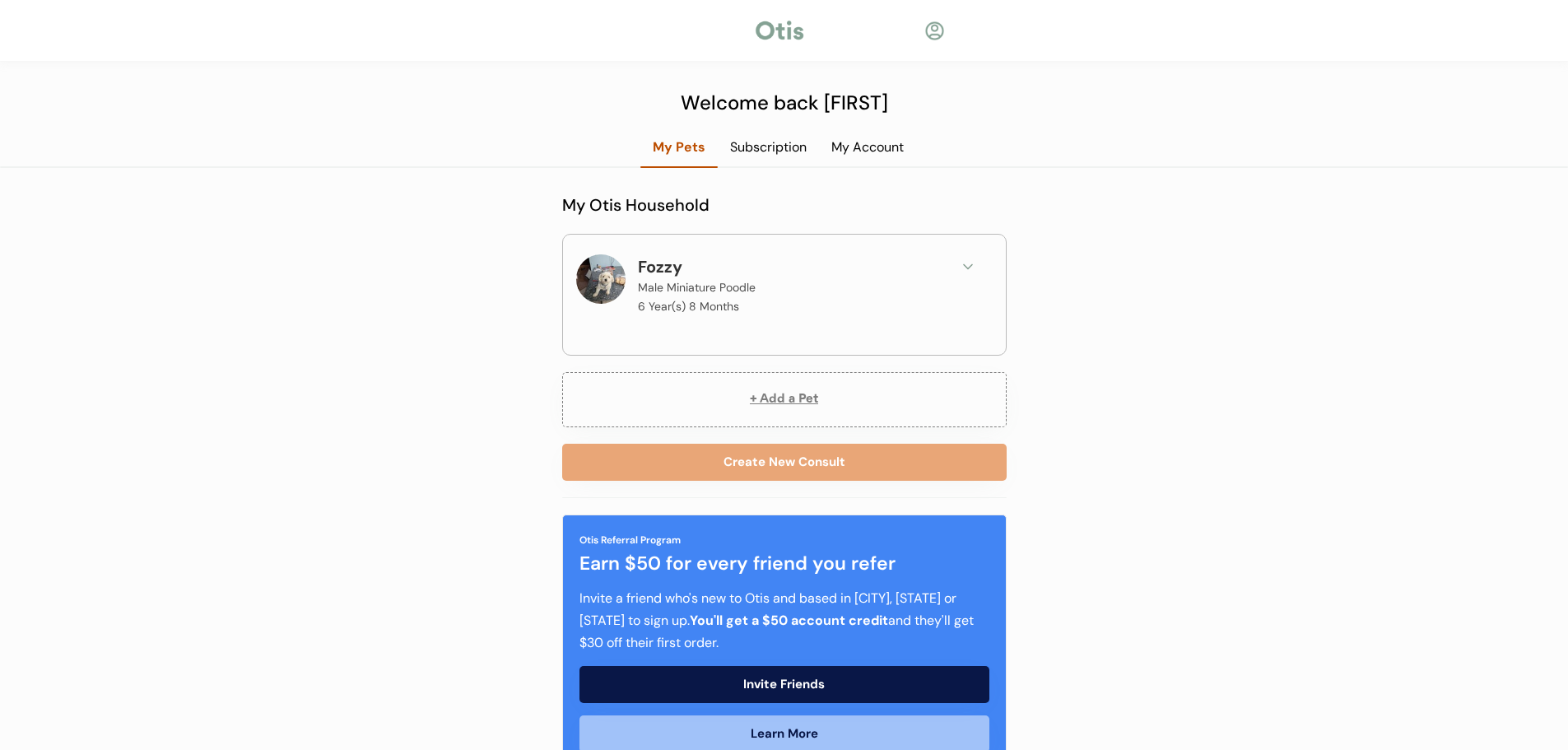 click at bounding box center (601, 279) 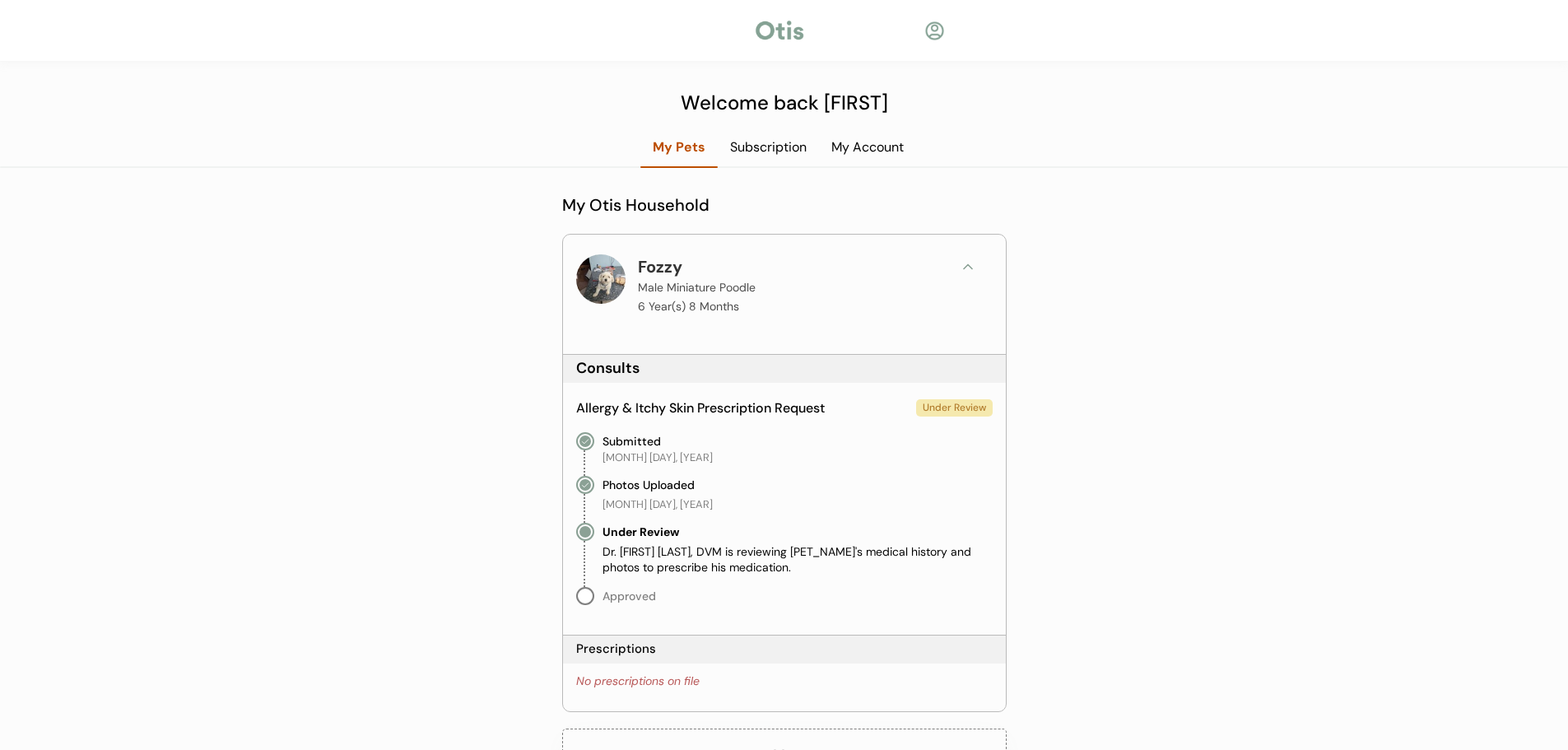 click on "Male Miniature Poodle" at bounding box center (696, 287) 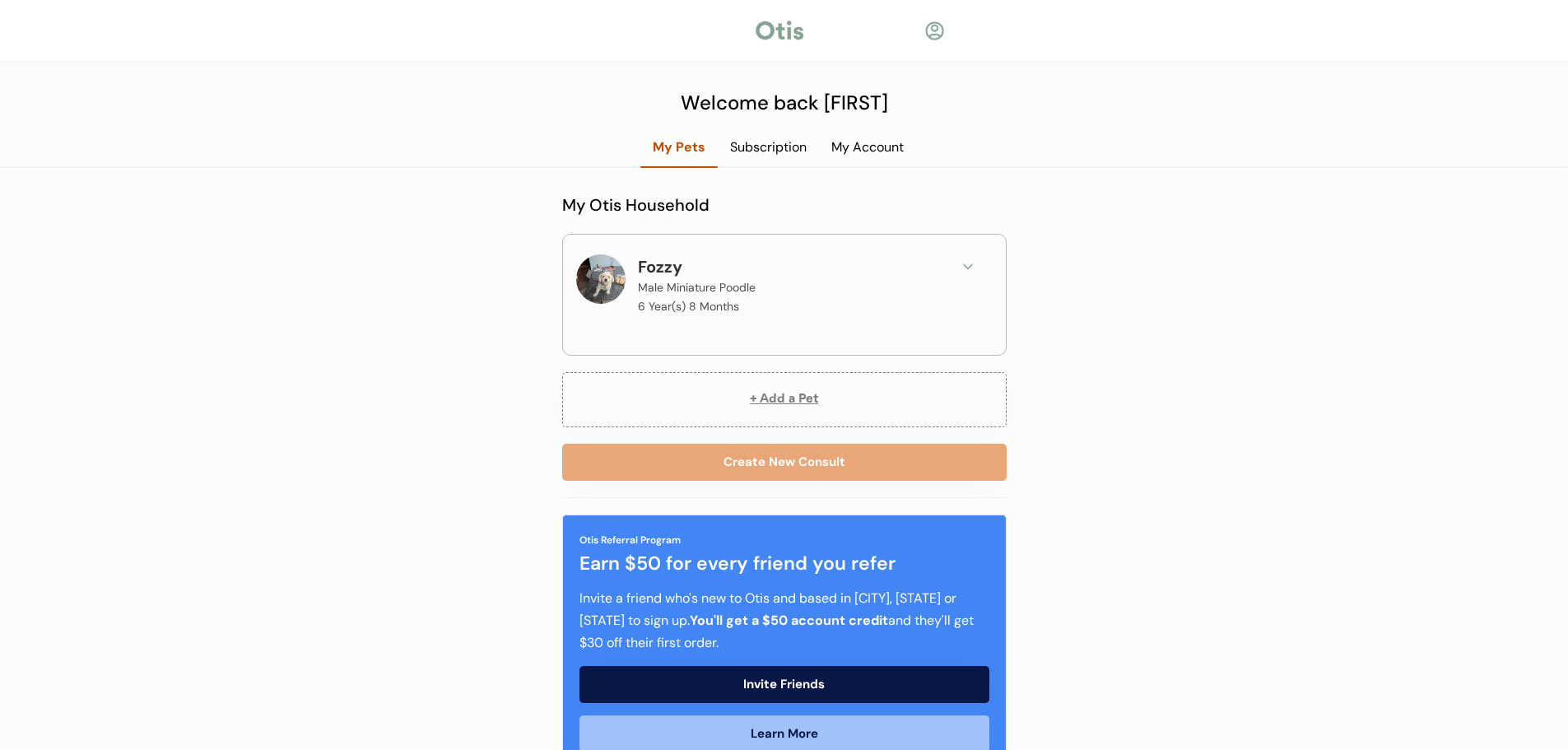click at bounding box center (601, 279) 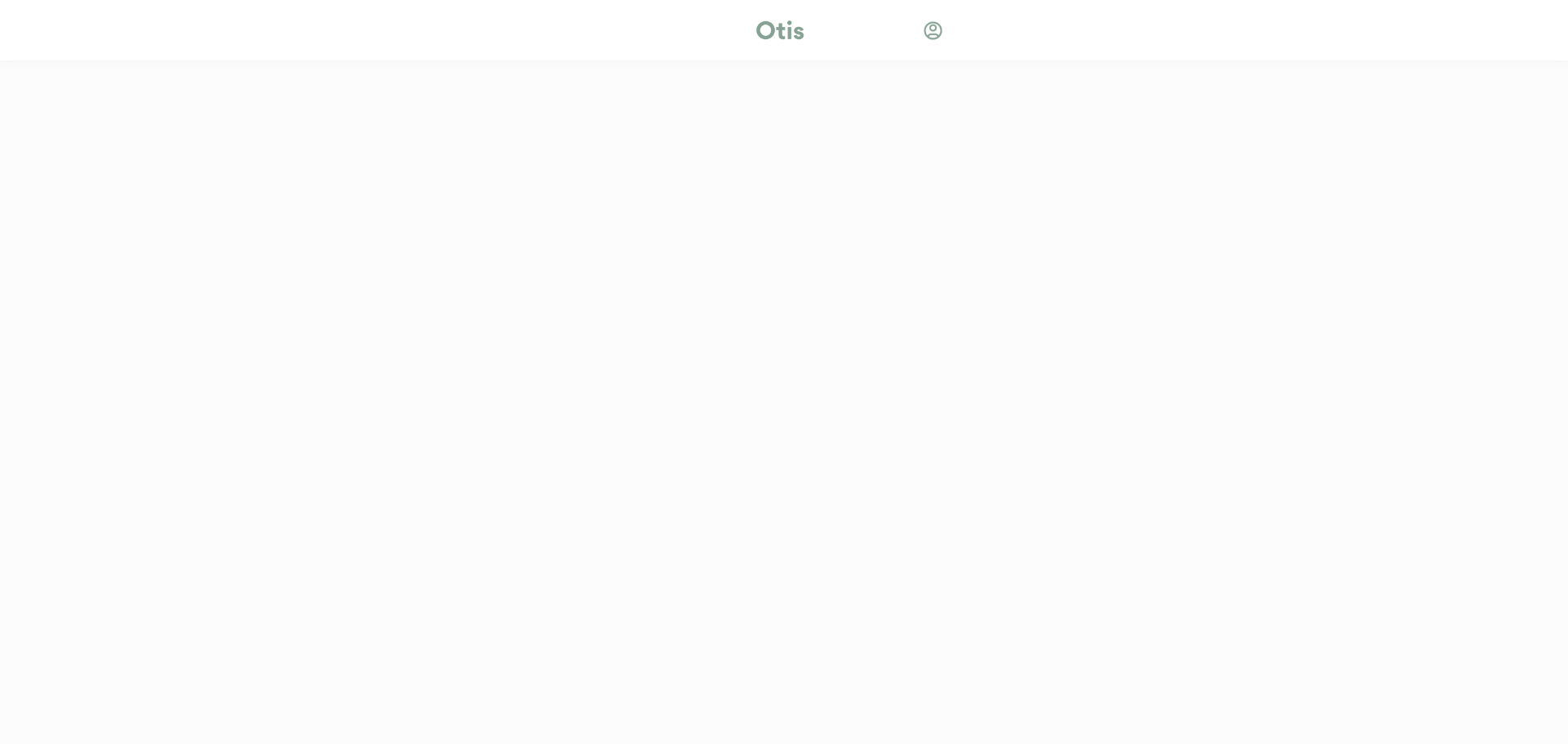 scroll, scrollTop: 0, scrollLeft: 0, axis: both 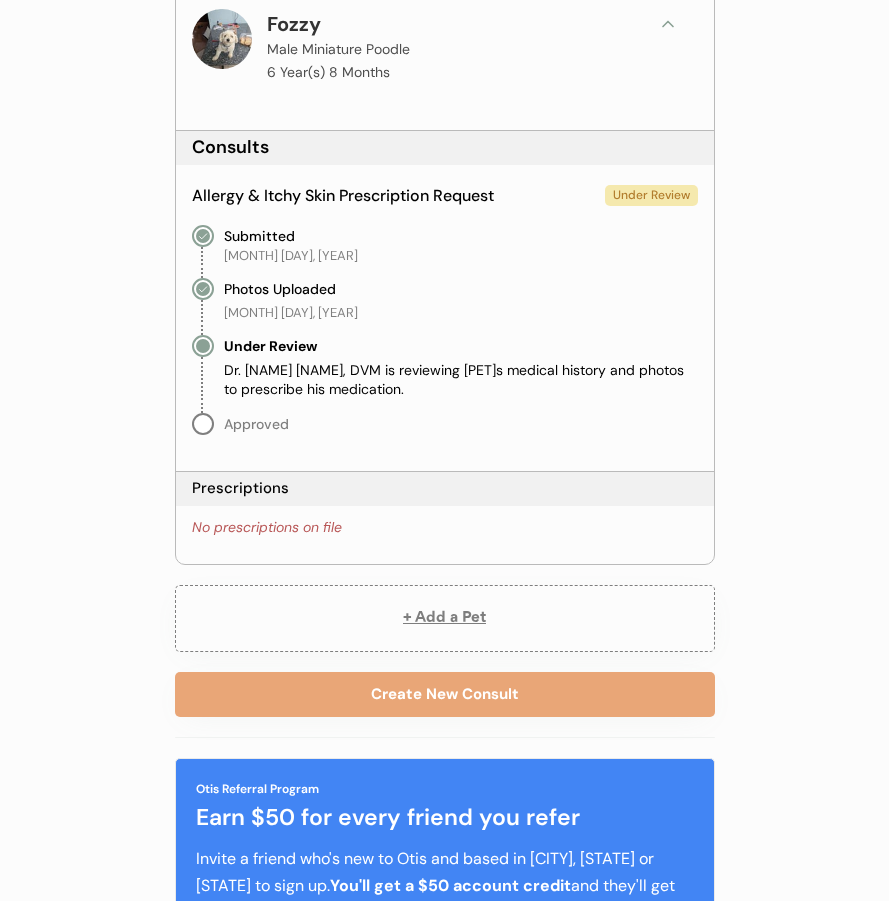 click on "No prescriptions on file" at bounding box center (267, 528) 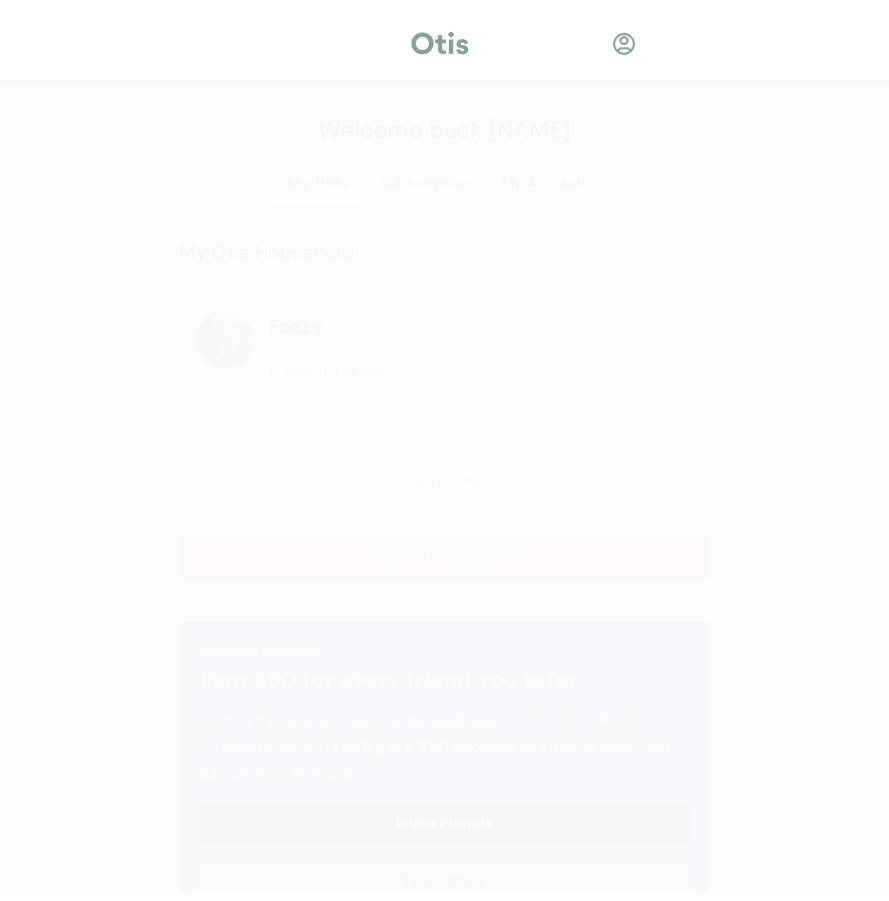scroll, scrollTop: 0, scrollLeft: 0, axis: both 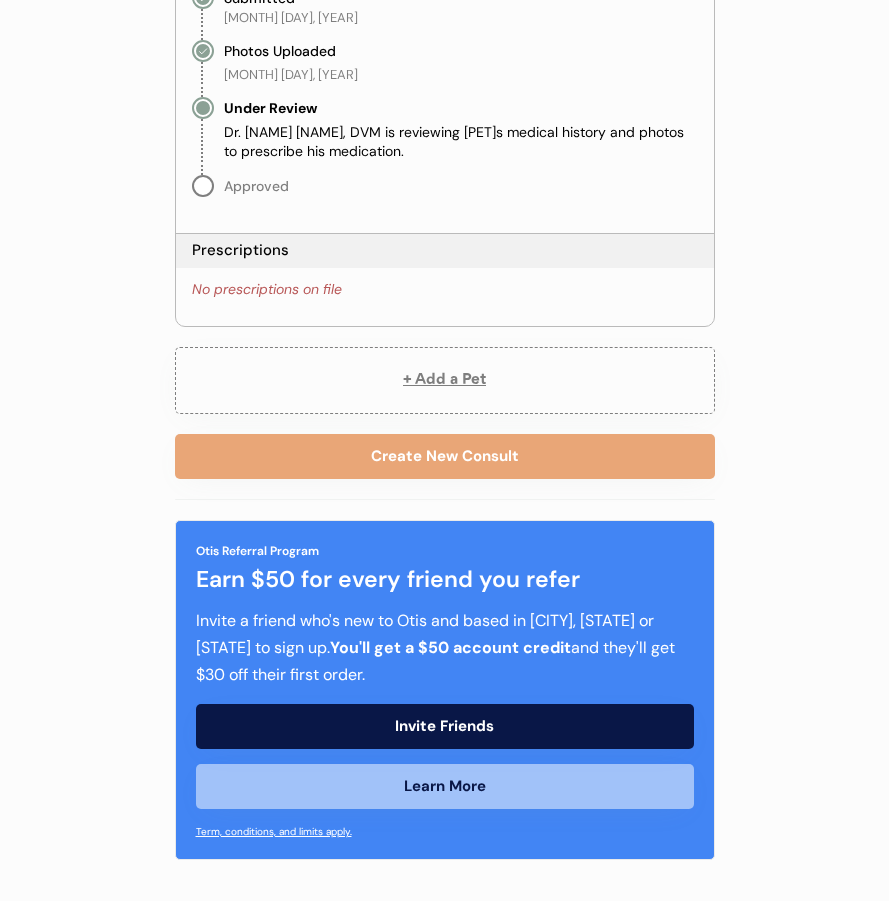 click on "No prescriptions on file" at bounding box center (267, 290) 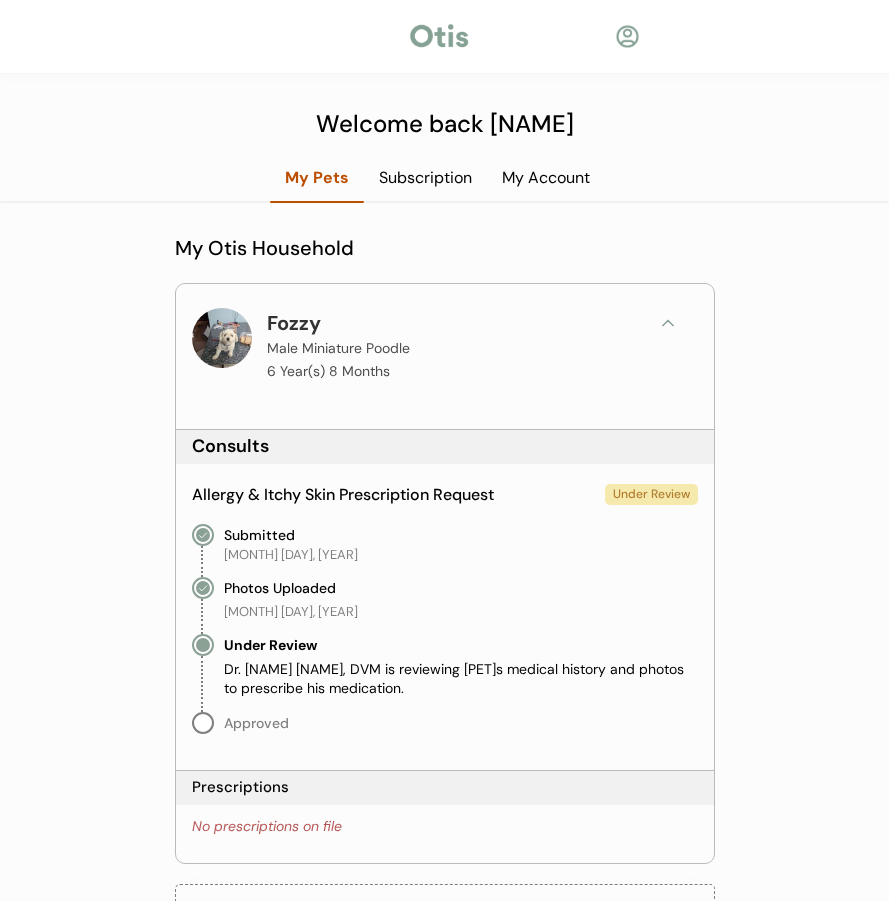 scroll, scrollTop: 0, scrollLeft: 0, axis: both 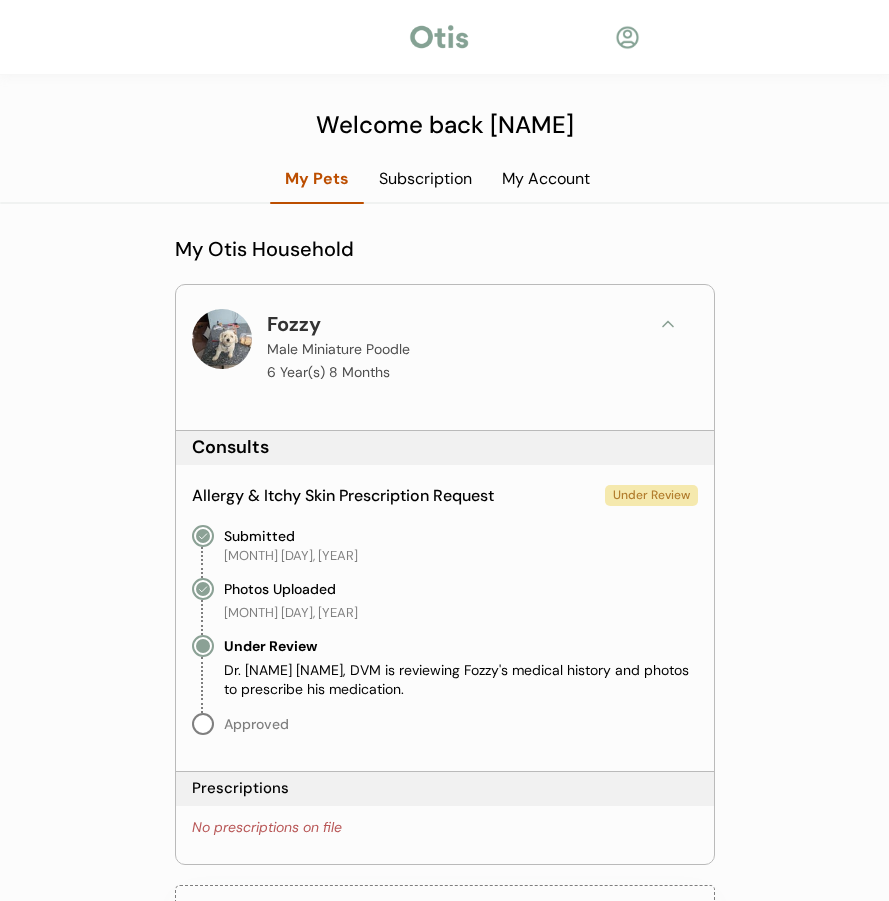 click on "Subscription" at bounding box center [425, 179] 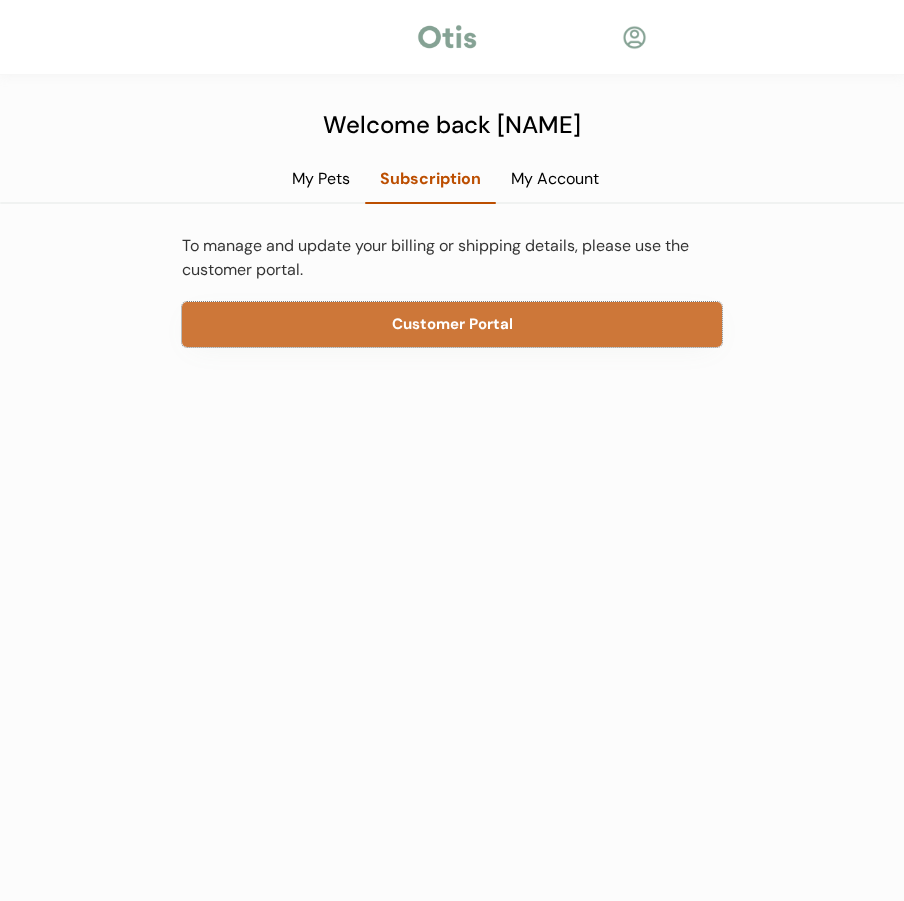 click on "Customer Portal" at bounding box center [452, 324] 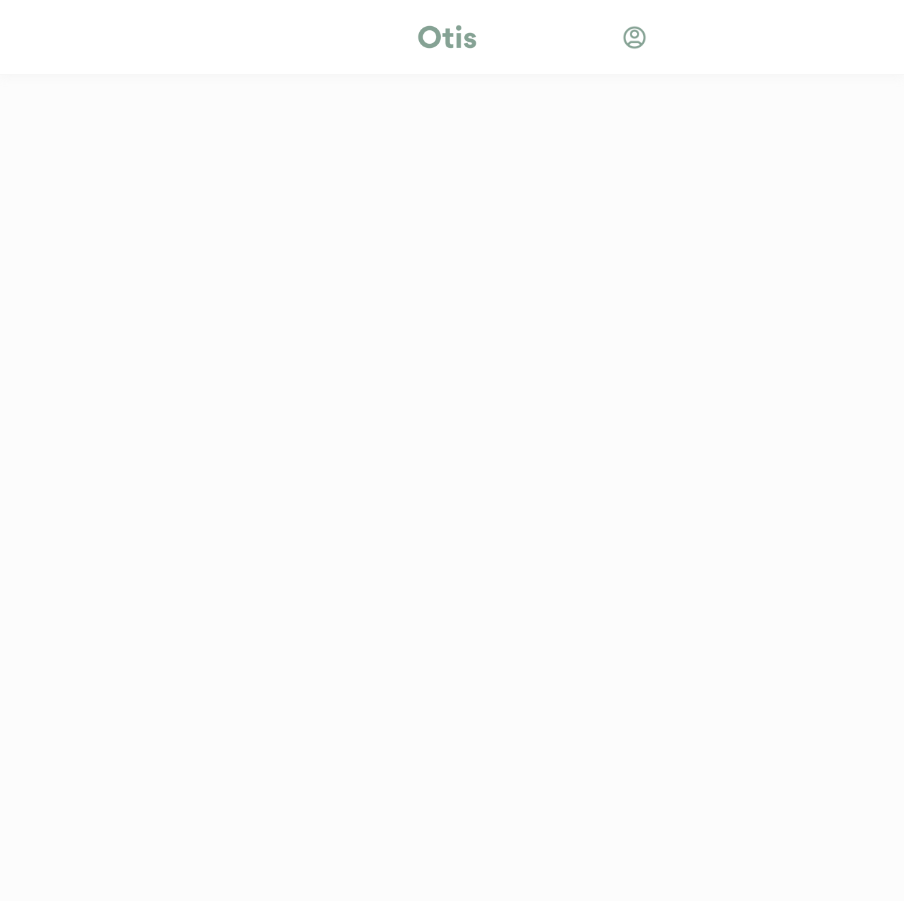 scroll, scrollTop: 0, scrollLeft: 0, axis: both 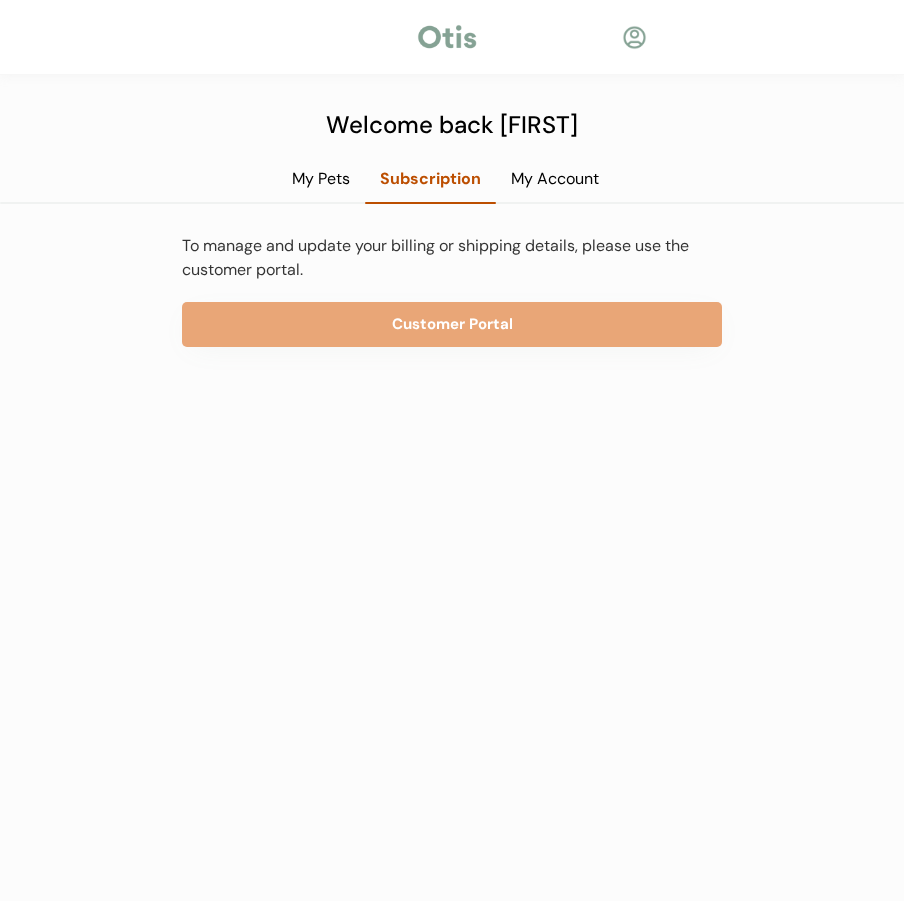 click on "Welcome back [FIRST]. My Pets Subscription My Account To manage and update your billing or shipping details, please use the customer portal.  Customer Portal" at bounding box center [452, 450] 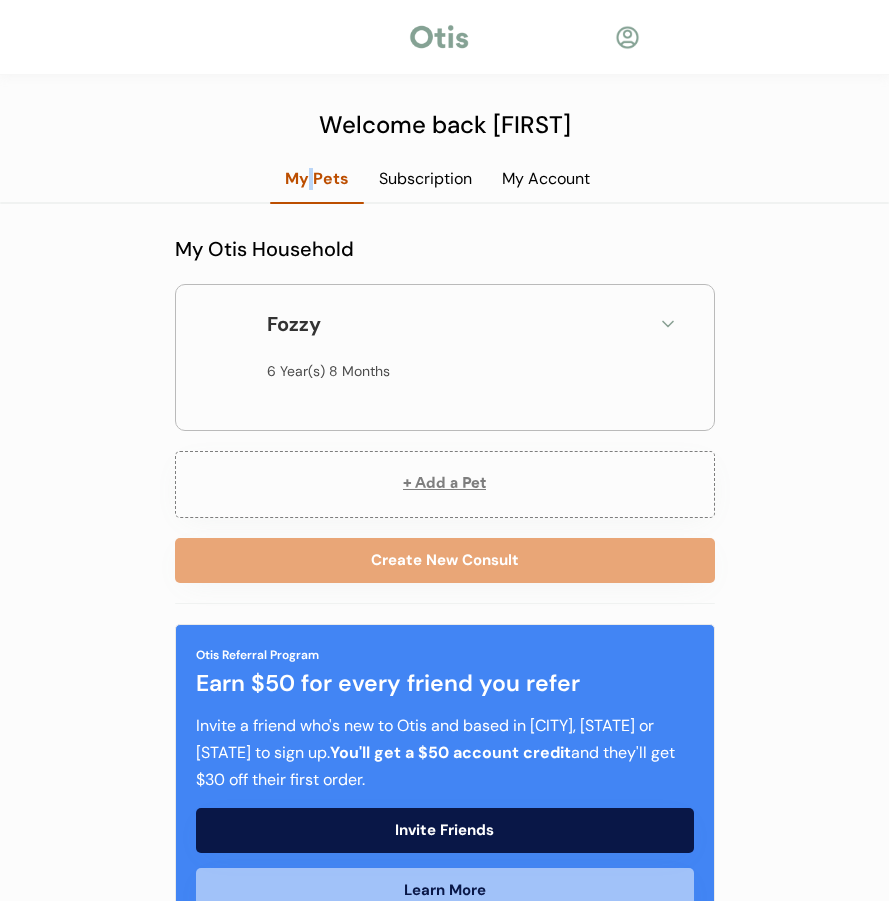 click on "My Pets" at bounding box center (317, 179) 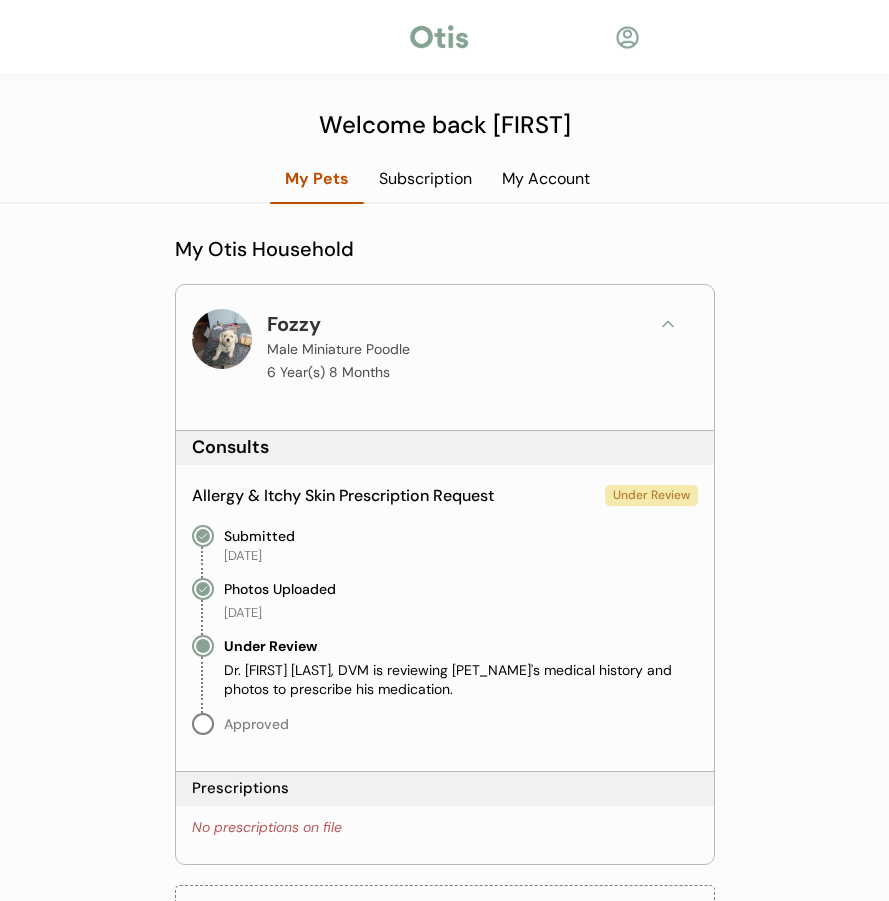 click on "Fozzy" at bounding box center [304, 324] 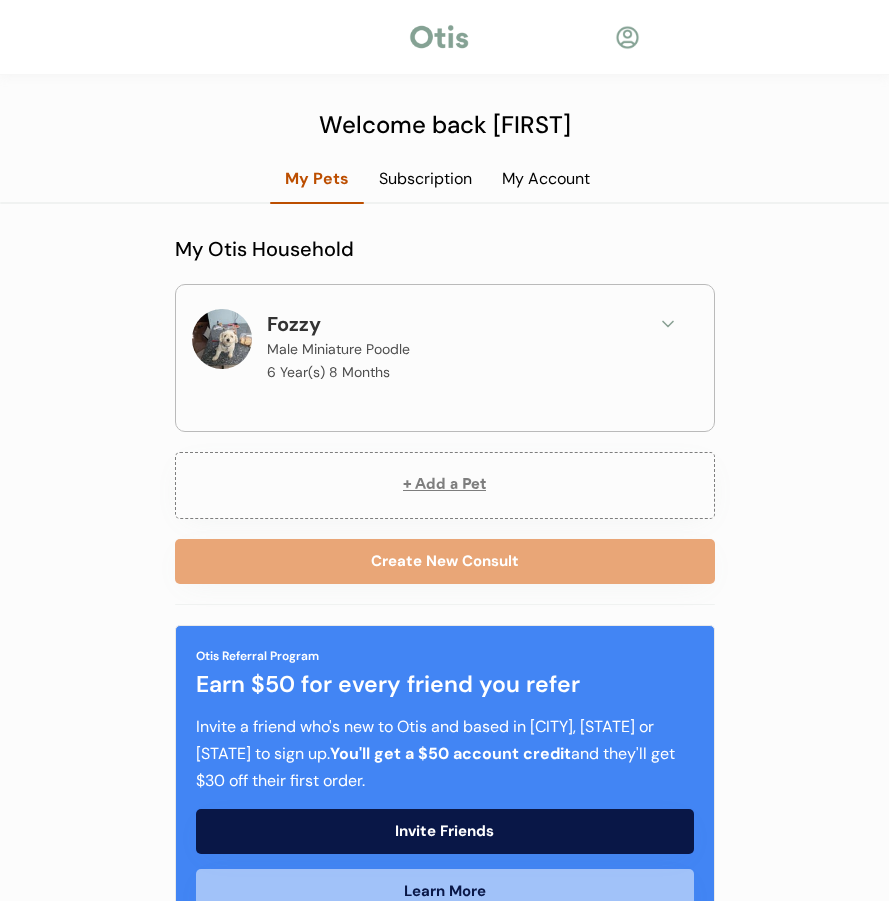 click on "Fozzy" at bounding box center [304, 324] 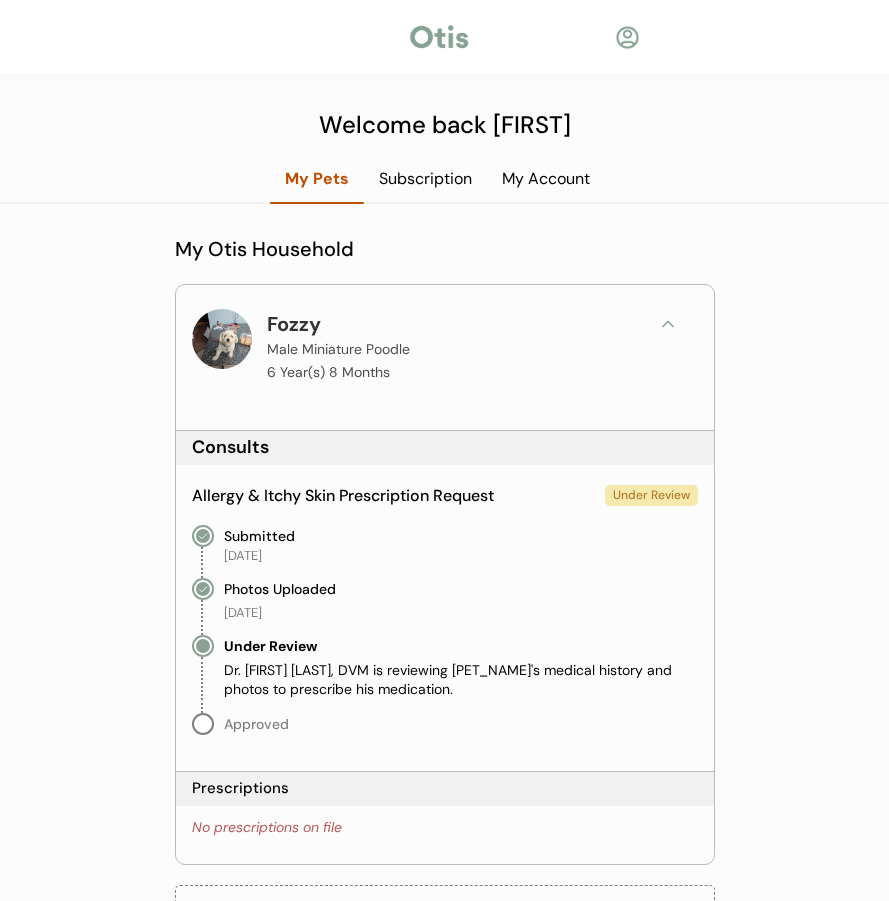 click on "Fozzy" at bounding box center [304, 324] 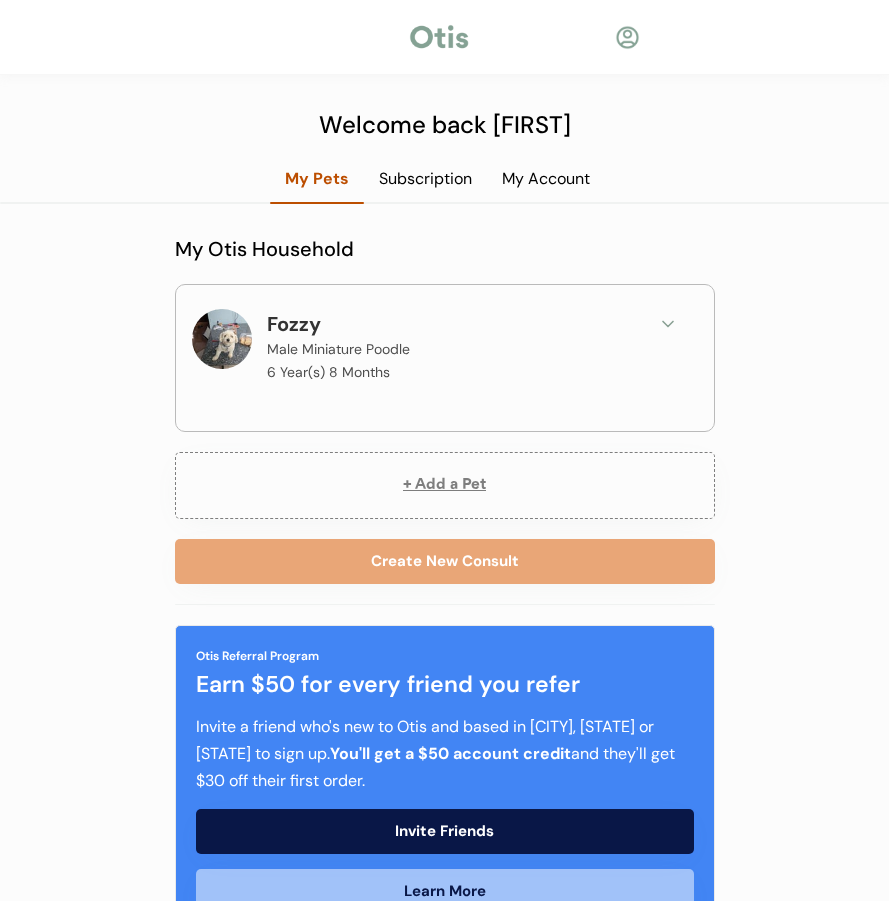 click at bounding box center [222, 339] 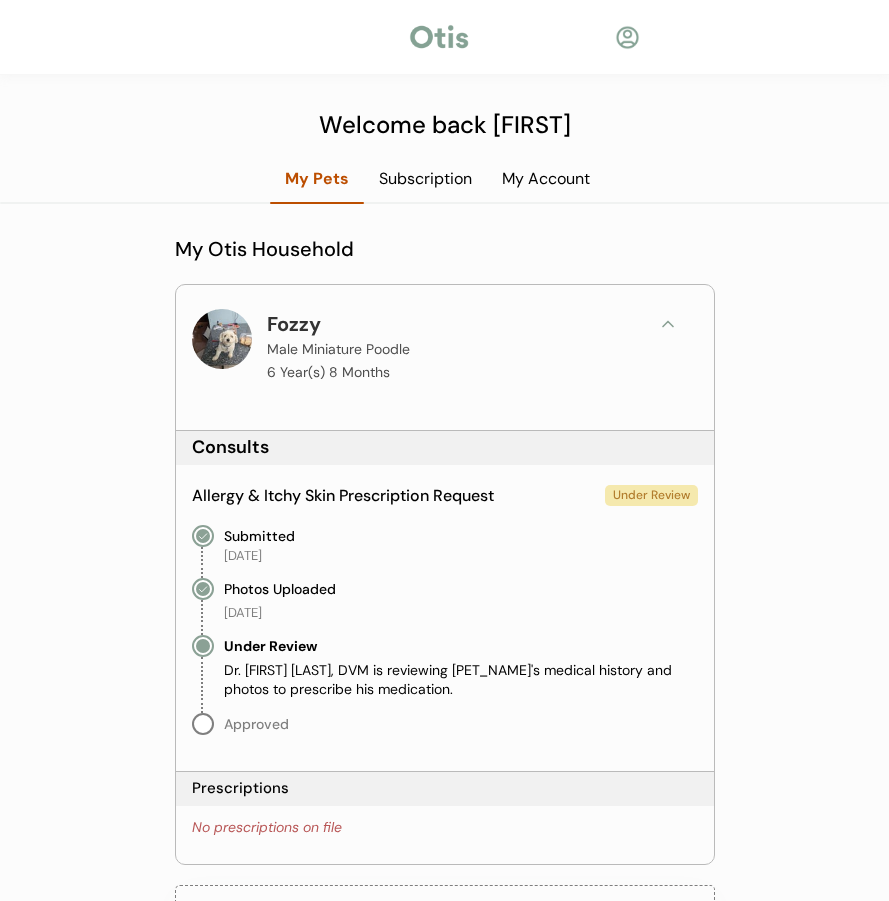 click on "Under Review" at bounding box center (651, 495) 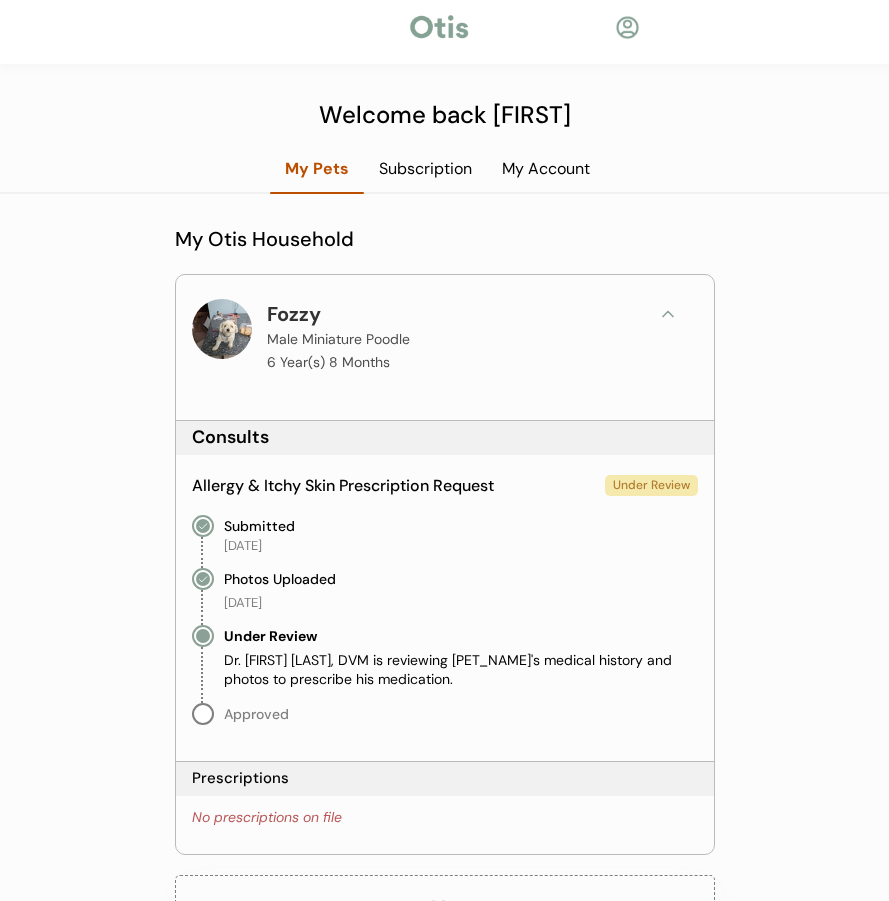 scroll, scrollTop: 0, scrollLeft: 0, axis: both 